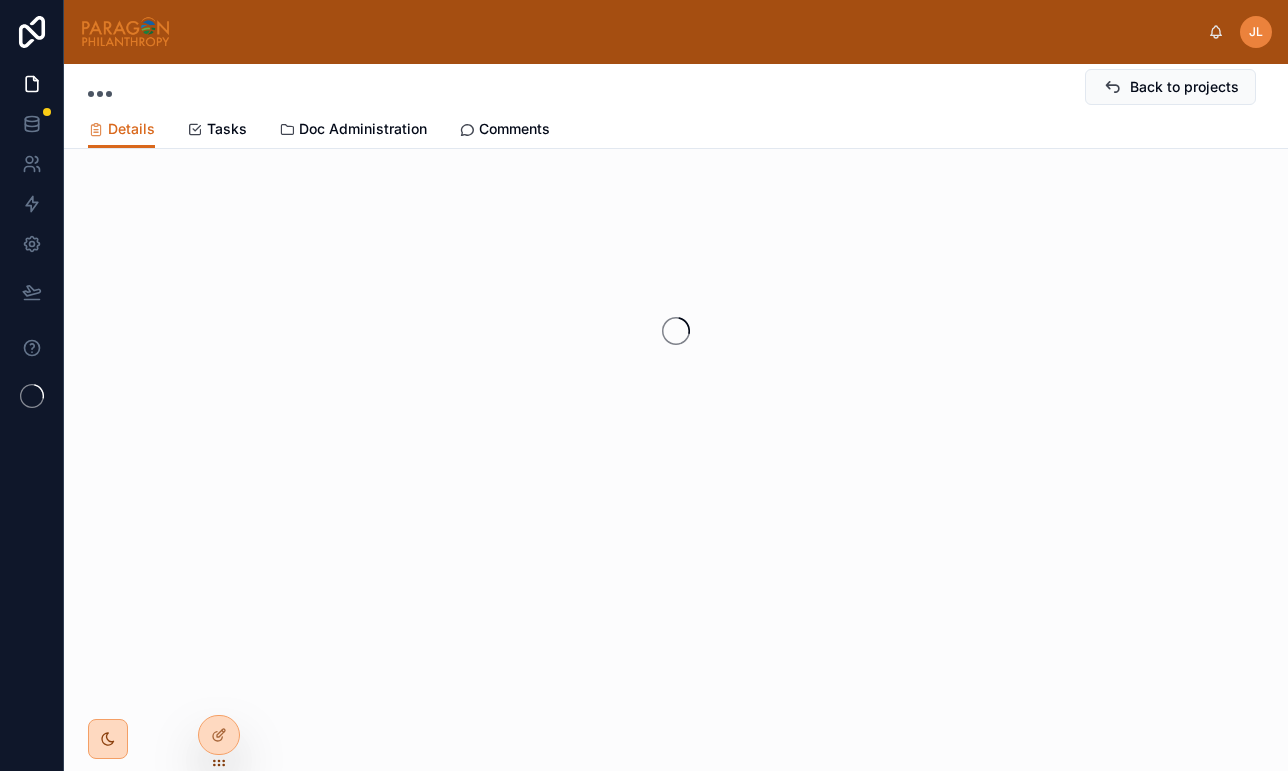 scroll, scrollTop: 0, scrollLeft: 0, axis: both 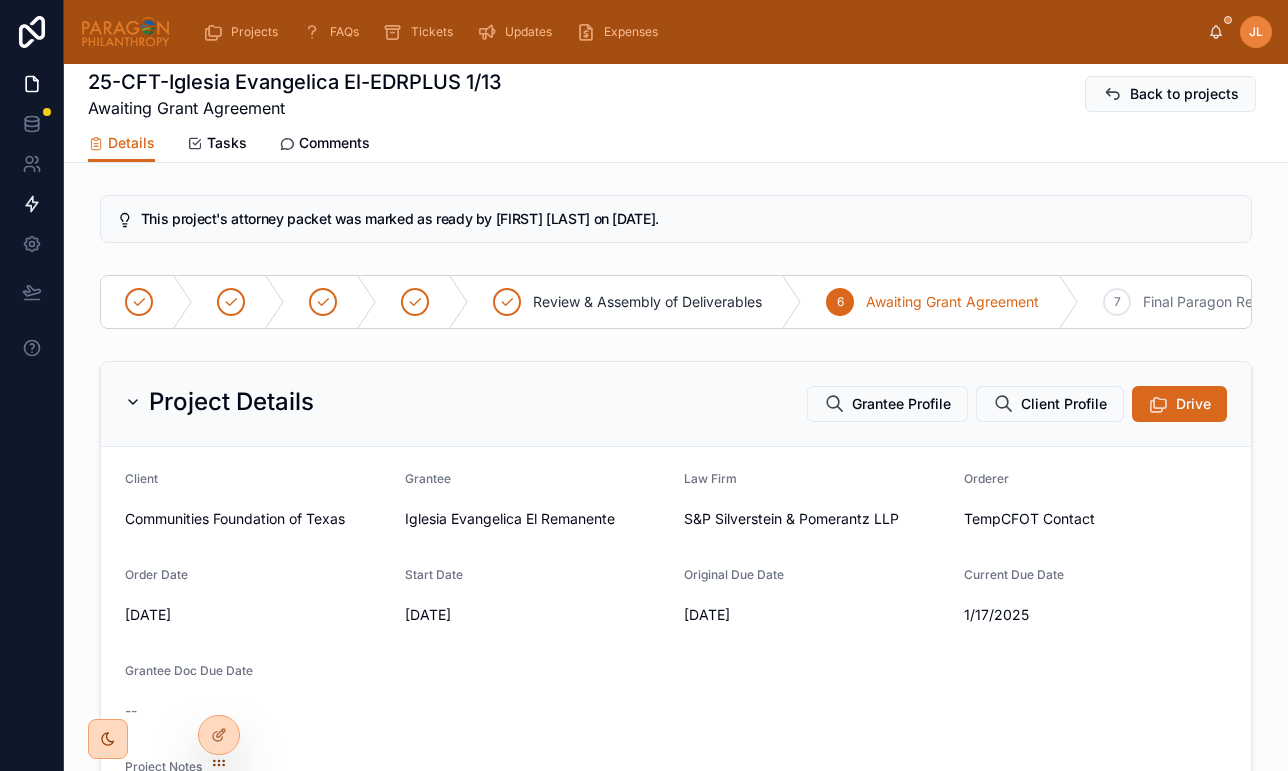 drag, startPoint x: 37, startPoint y: 207, endPoint x: 55, endPoint y: 198, distance: 20.12461 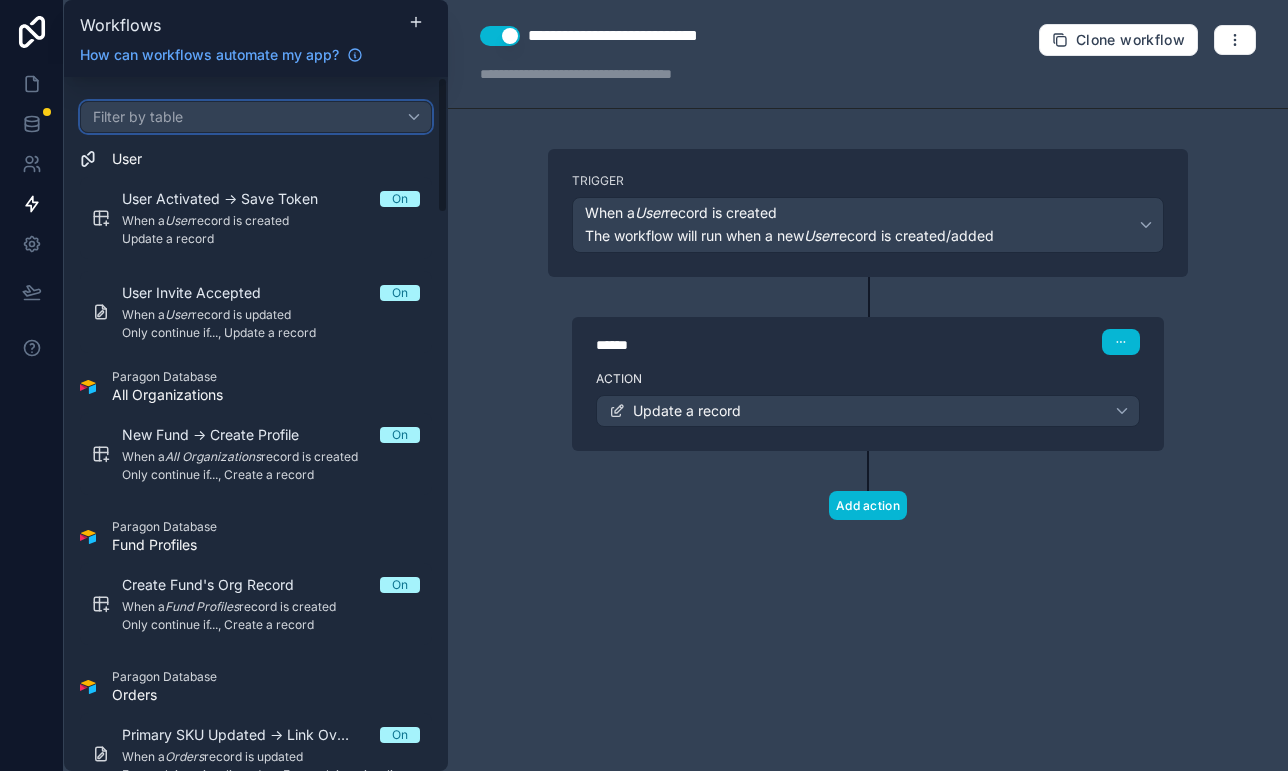click on "Filter by table" at bounding box center (256, 117) 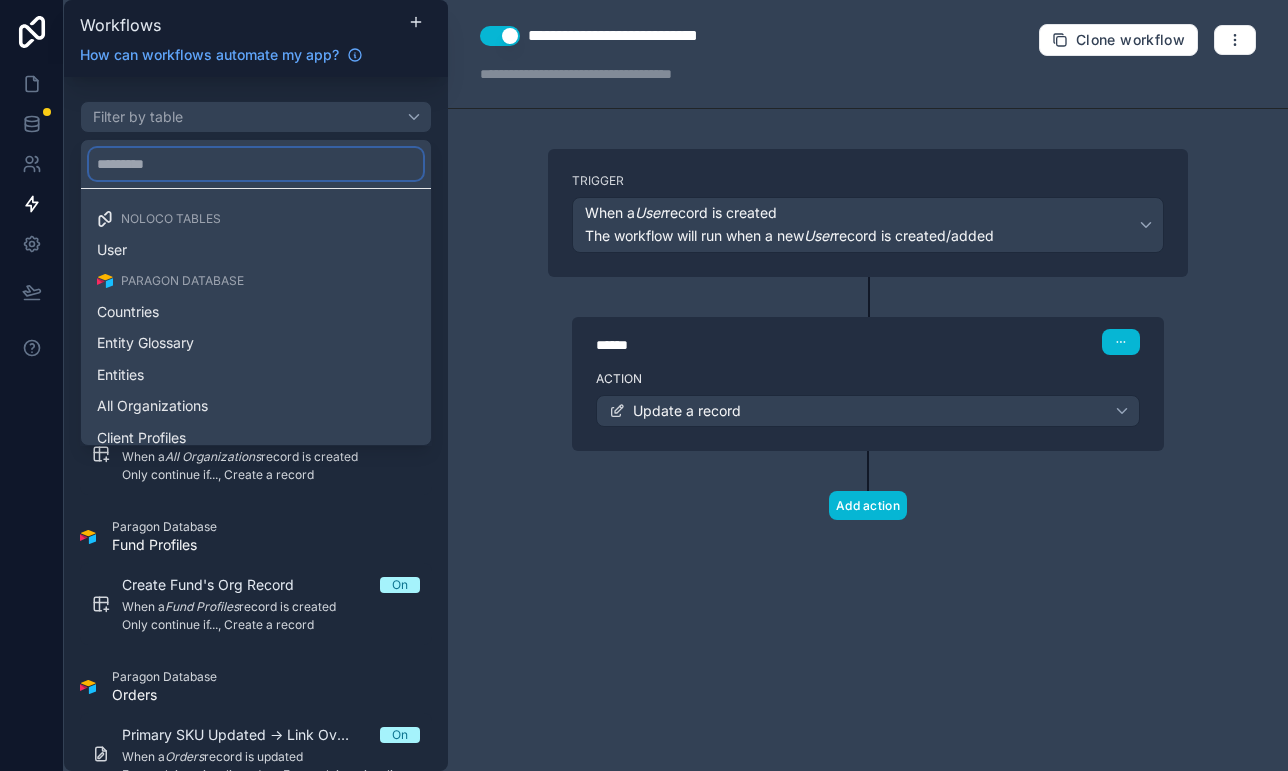 click at bounding box center [256, 164] 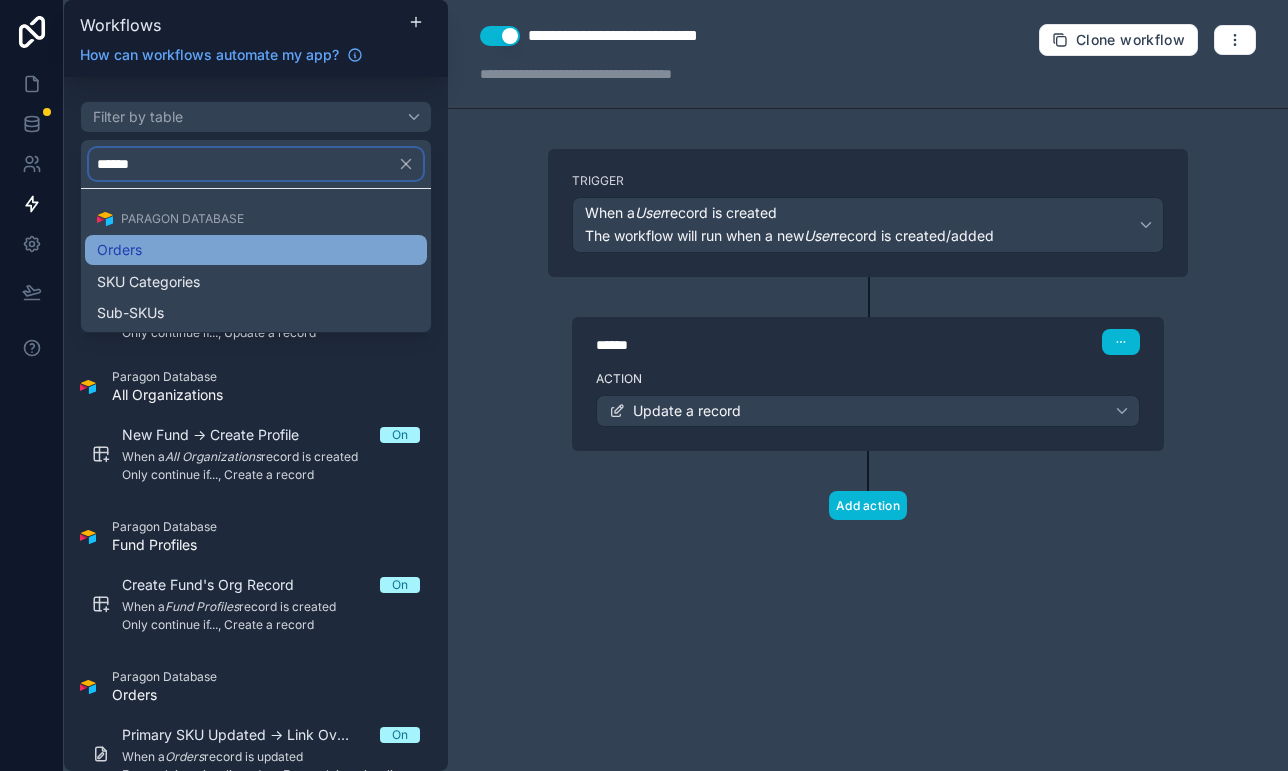 type on "******" 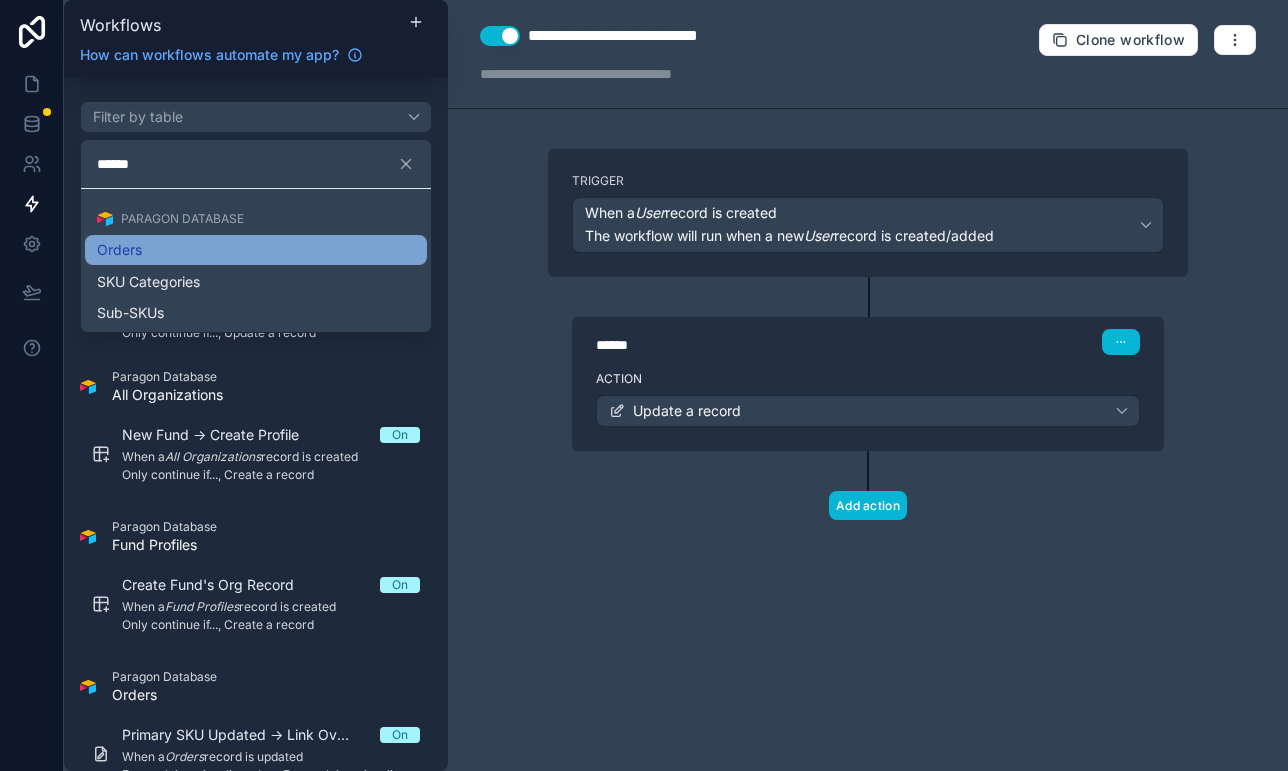 click on "Orders" at bounding box center [256, 250] 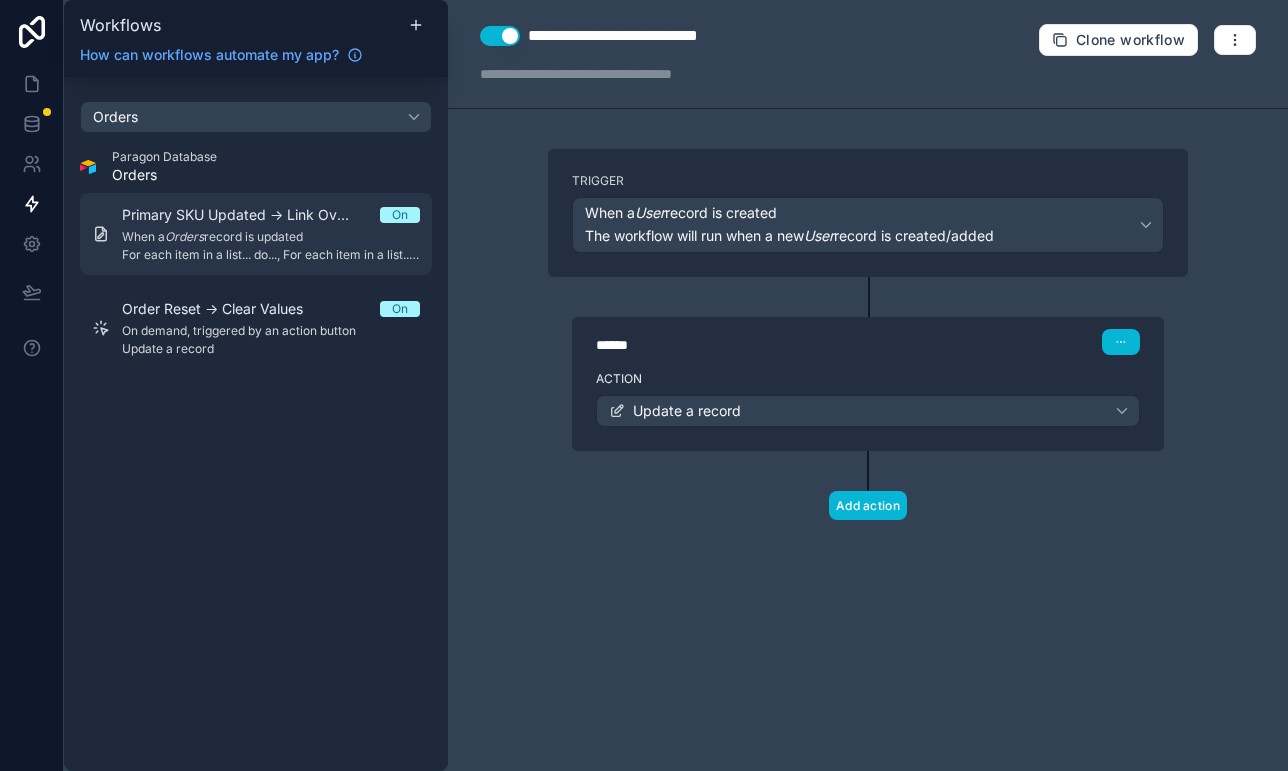 click on "When a  Orders  record is updated" at bounding box center (271, 237) 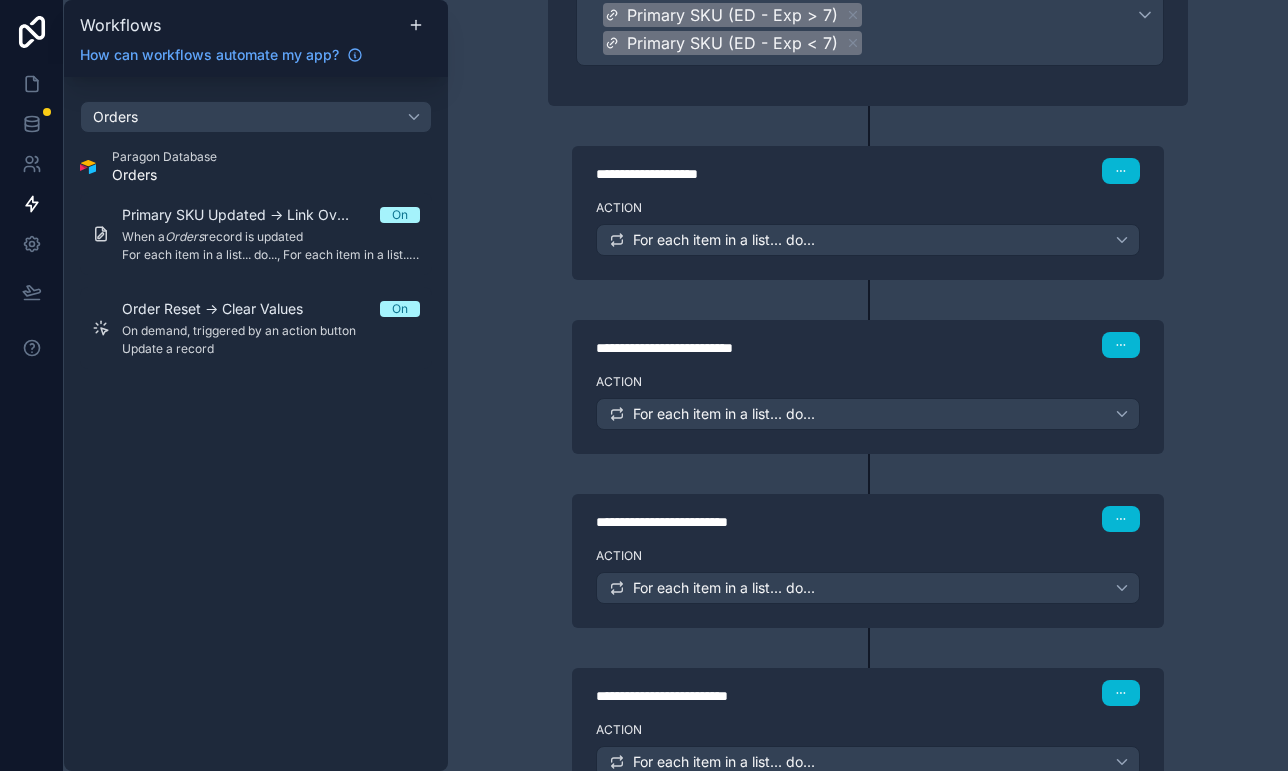 scroll, scrollTop: 370, scrollLeft: 0, axis: vertical 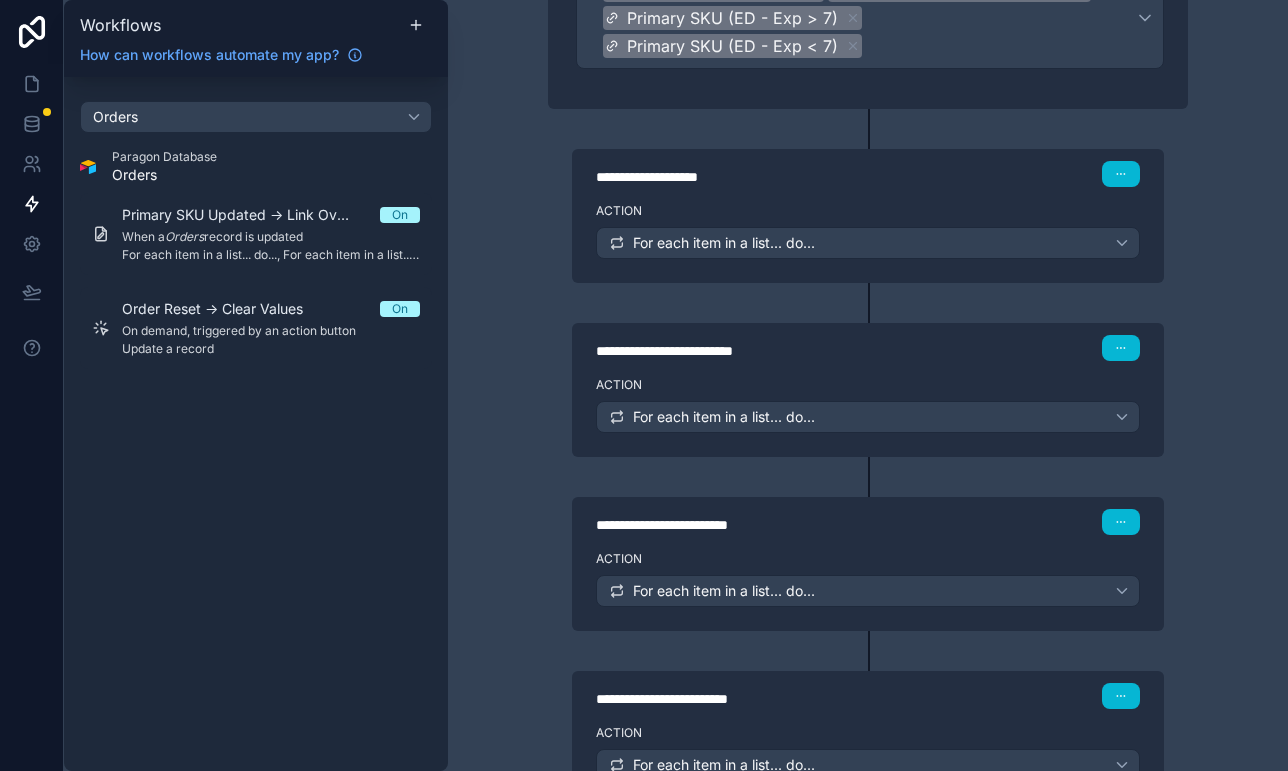 click on "Action For each item in a list... do..." at bounding box center [868, 239] 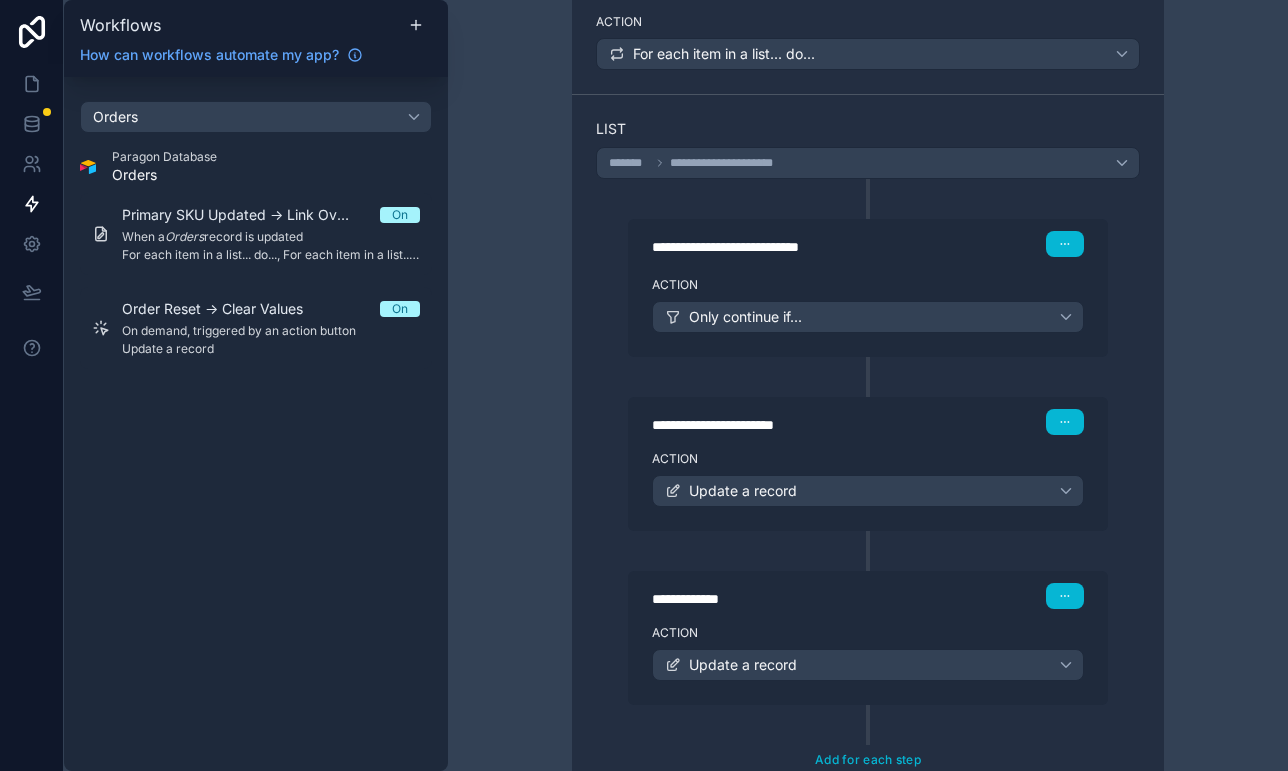 click on "**********" at bounding box center [868, 385] 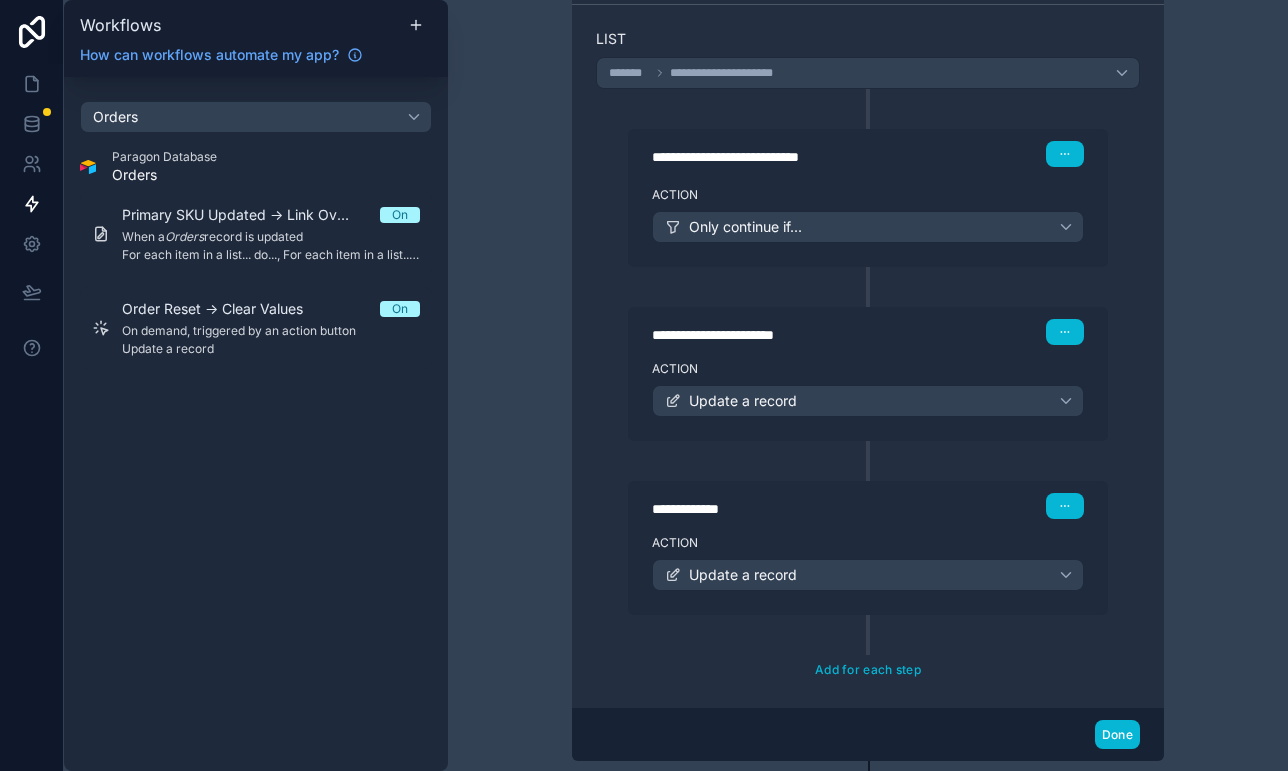 scroll, scrollTop: 641, scrollLeft: 0, axis: vertical 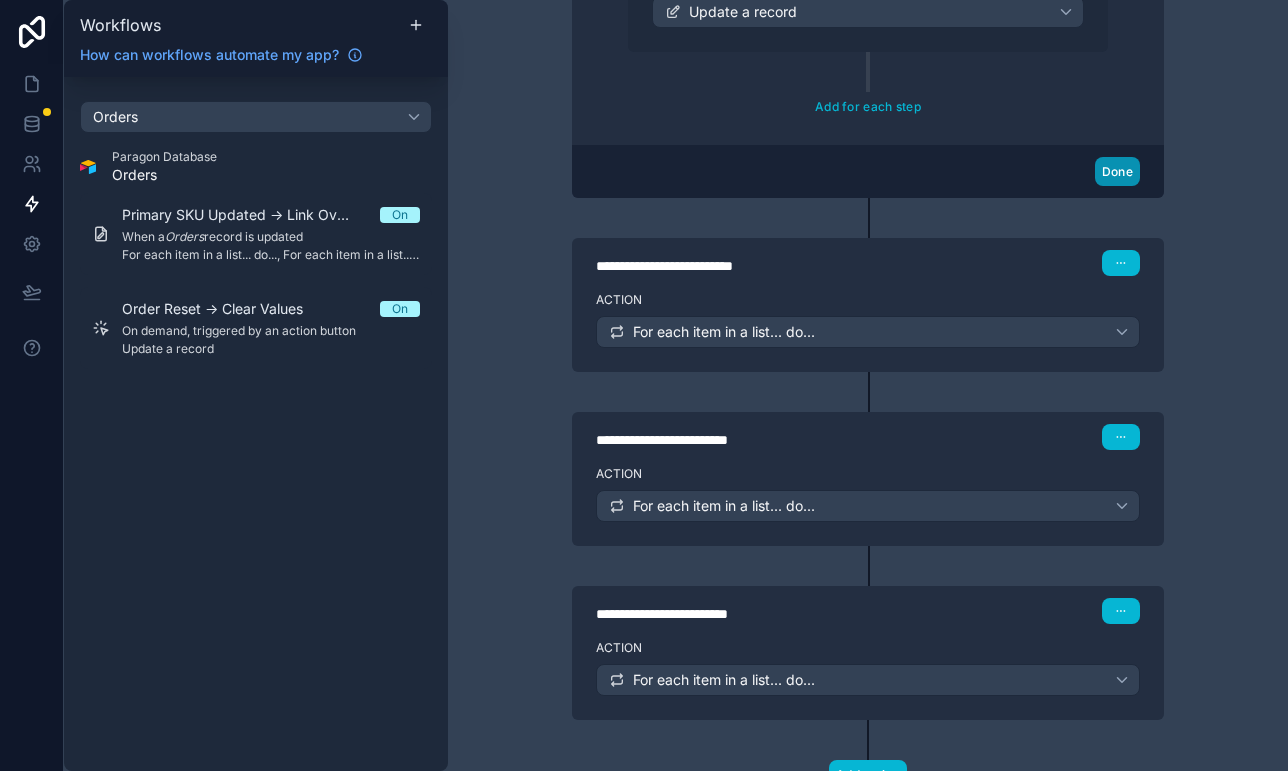 click on "Done" at bounding box center [1117, 171] 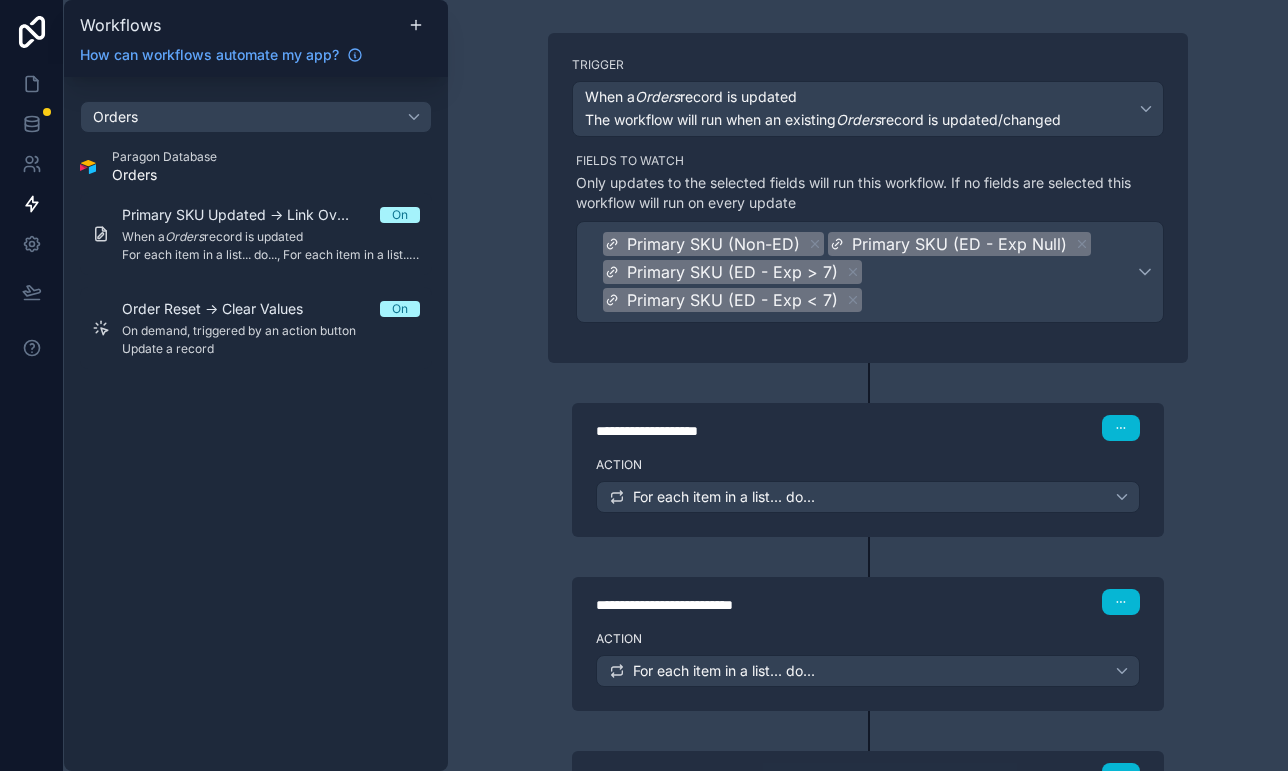 scroll, scrollTop: 536, scrollLeft: 0, axis: vertical 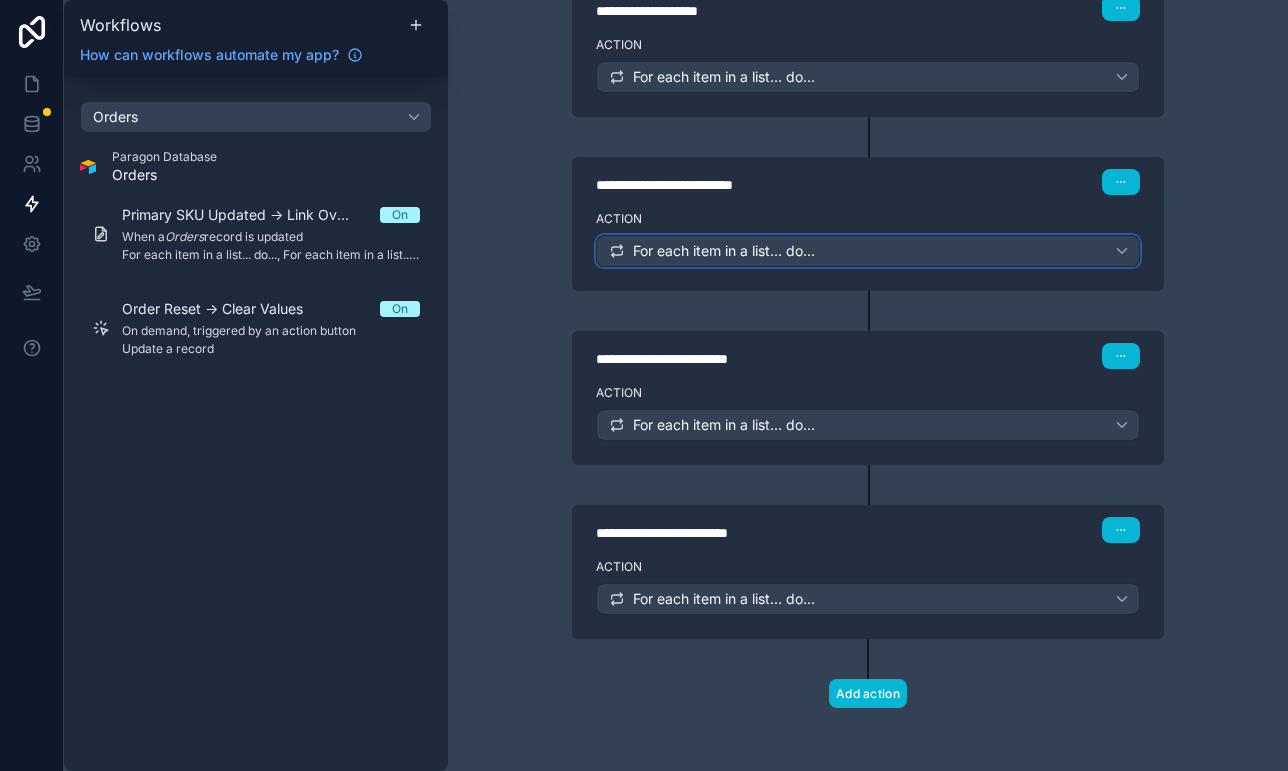 click on "For each item in a list... do..." at bounding box center (724, 251) 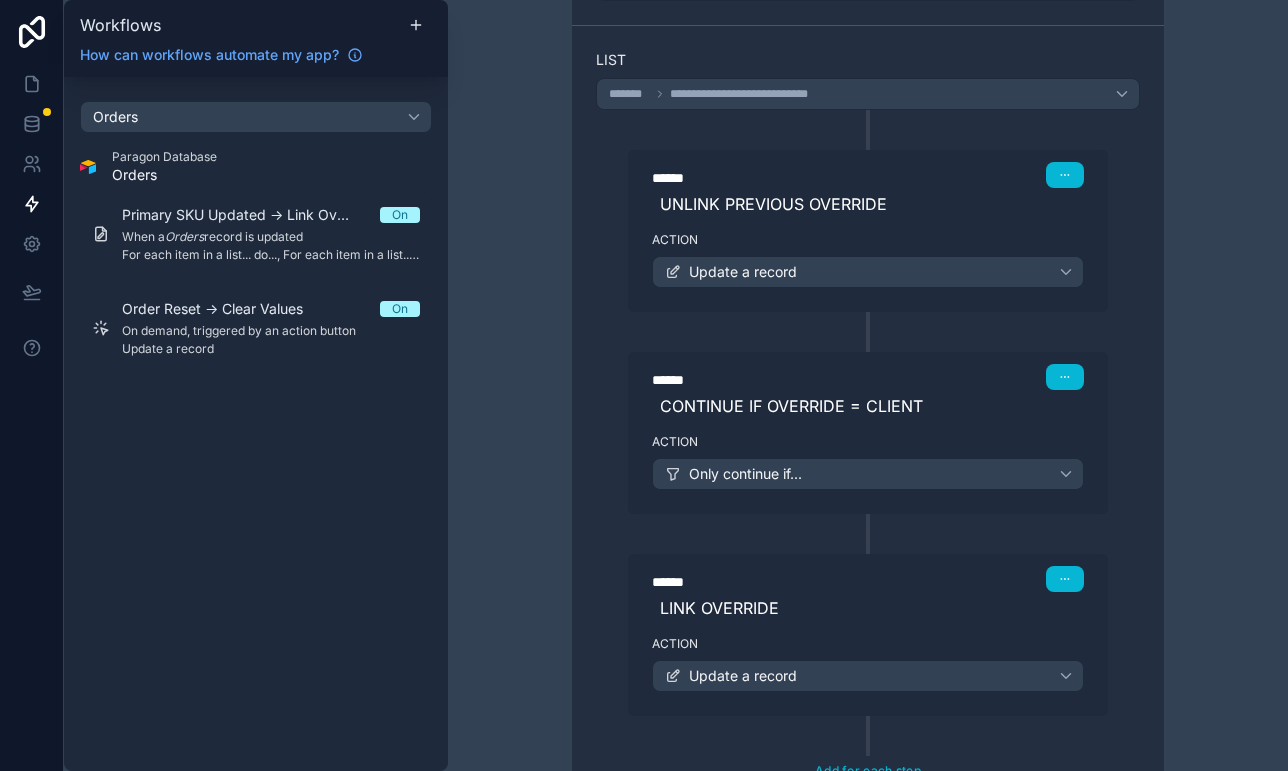 scroll, scrollTop: 845, scrollLeft: 0, axis: vertical 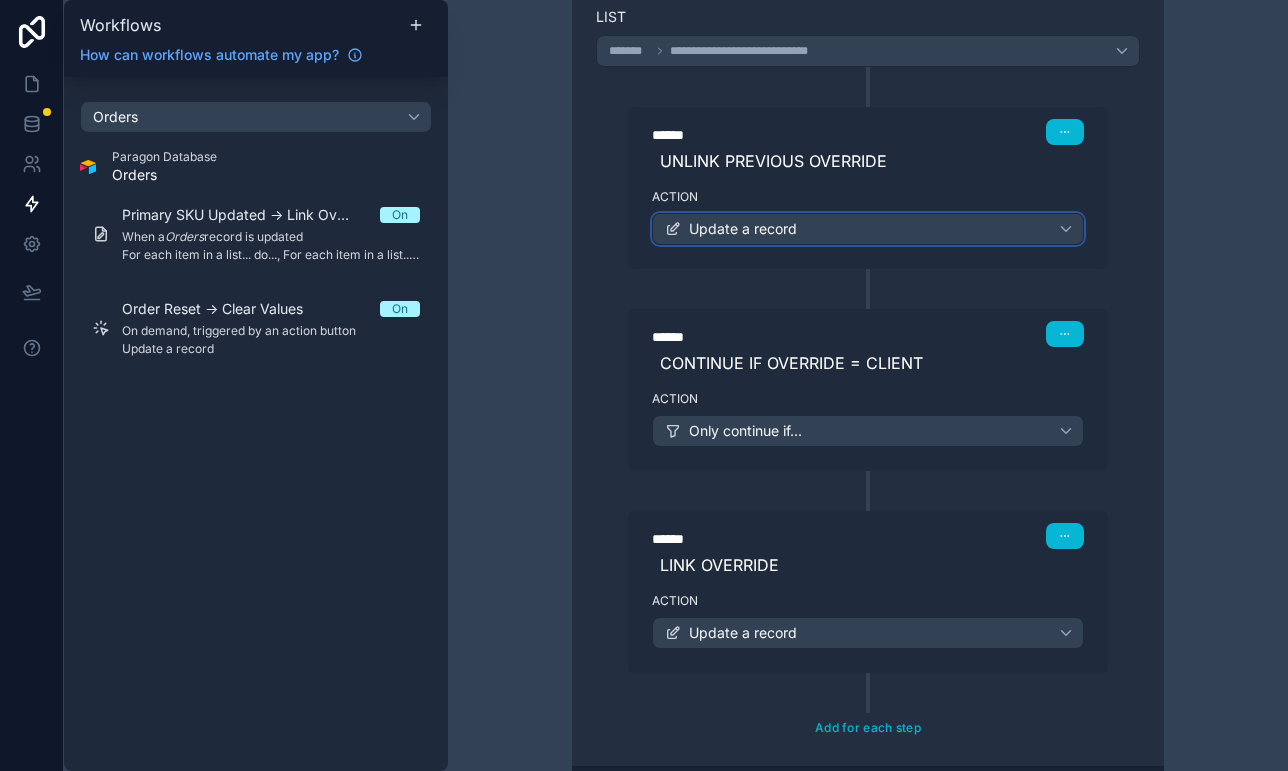 click on "Update a record" at bounding box center (743, 229) 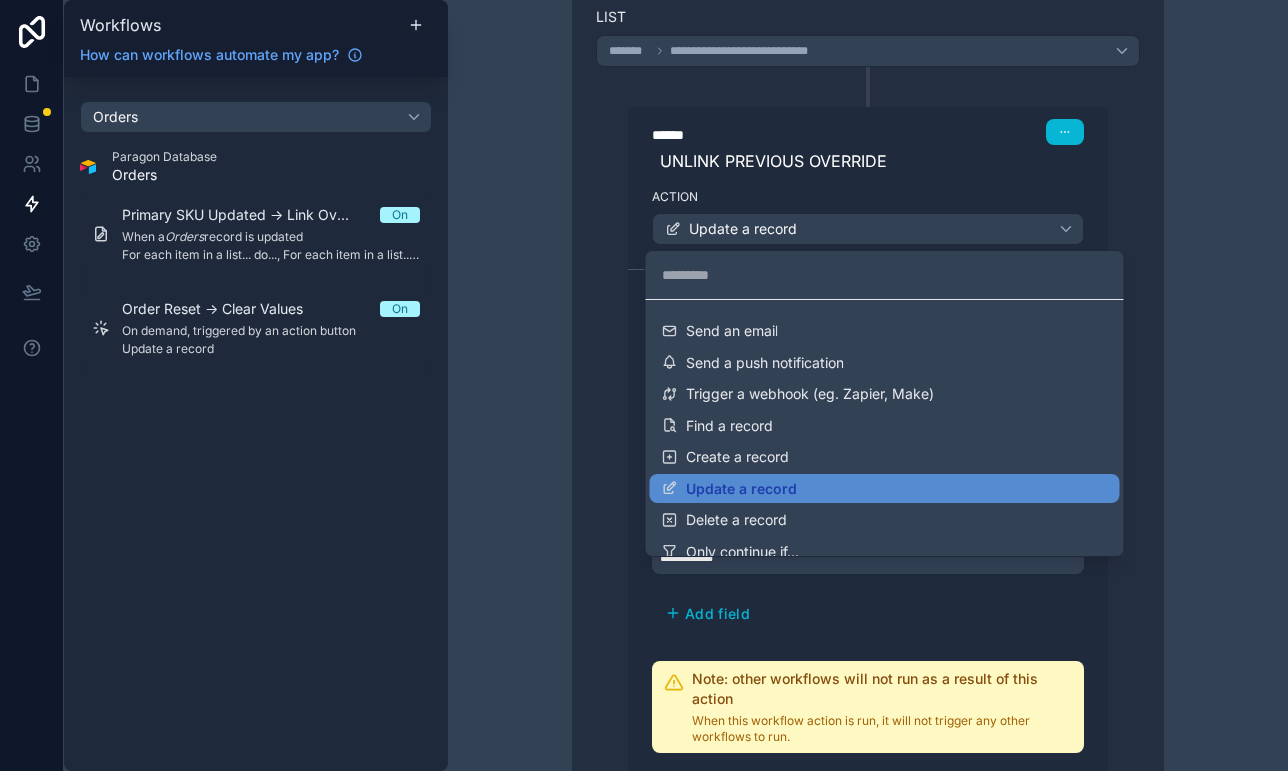 click at bounding box center [644, 385] 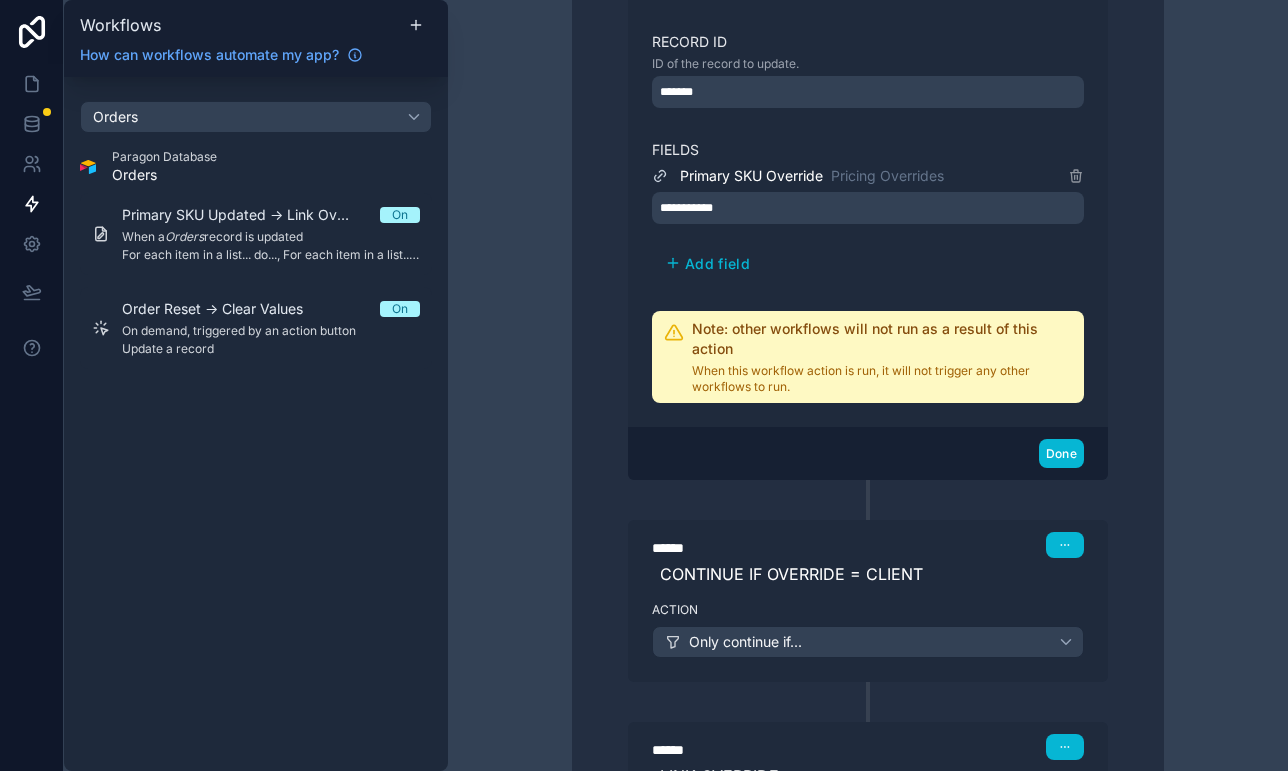 scroll, scrollTop: 1220, scrollLeft: 0, axis: vertical 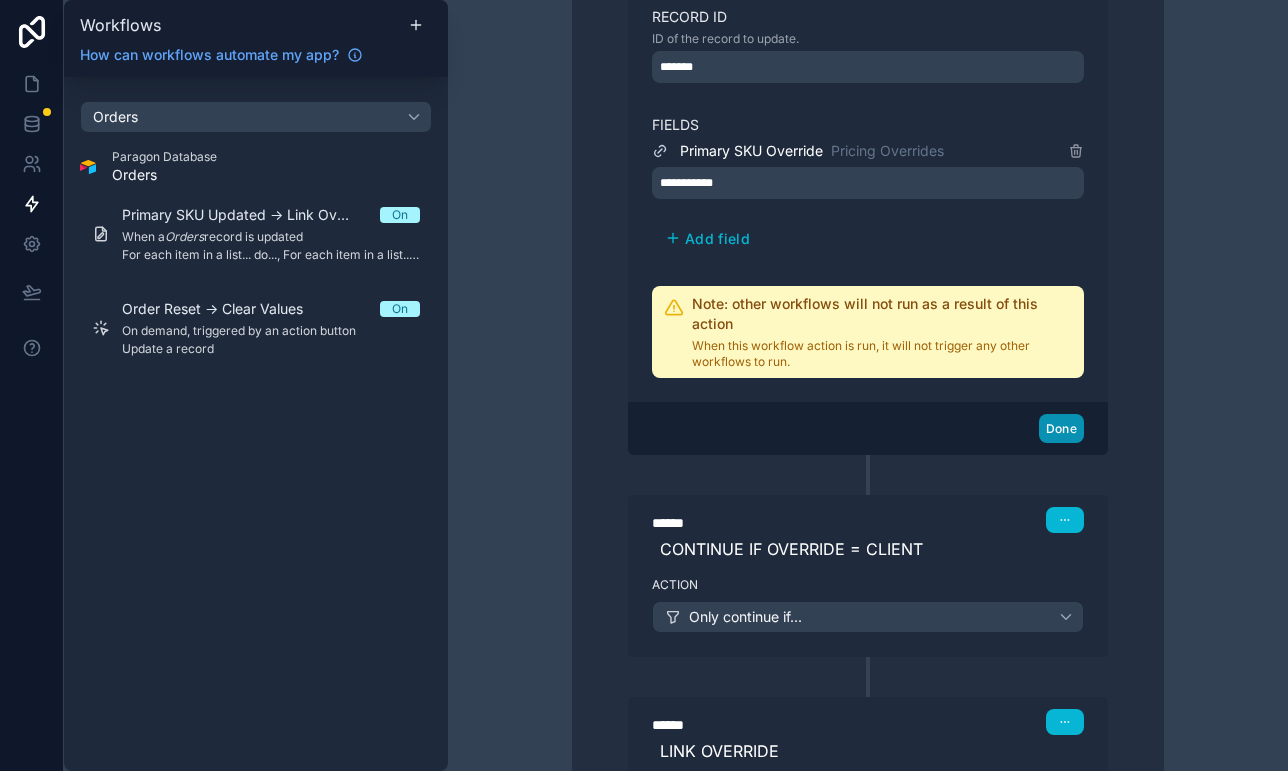 click on "Done" at bounding box center [1061, 428] 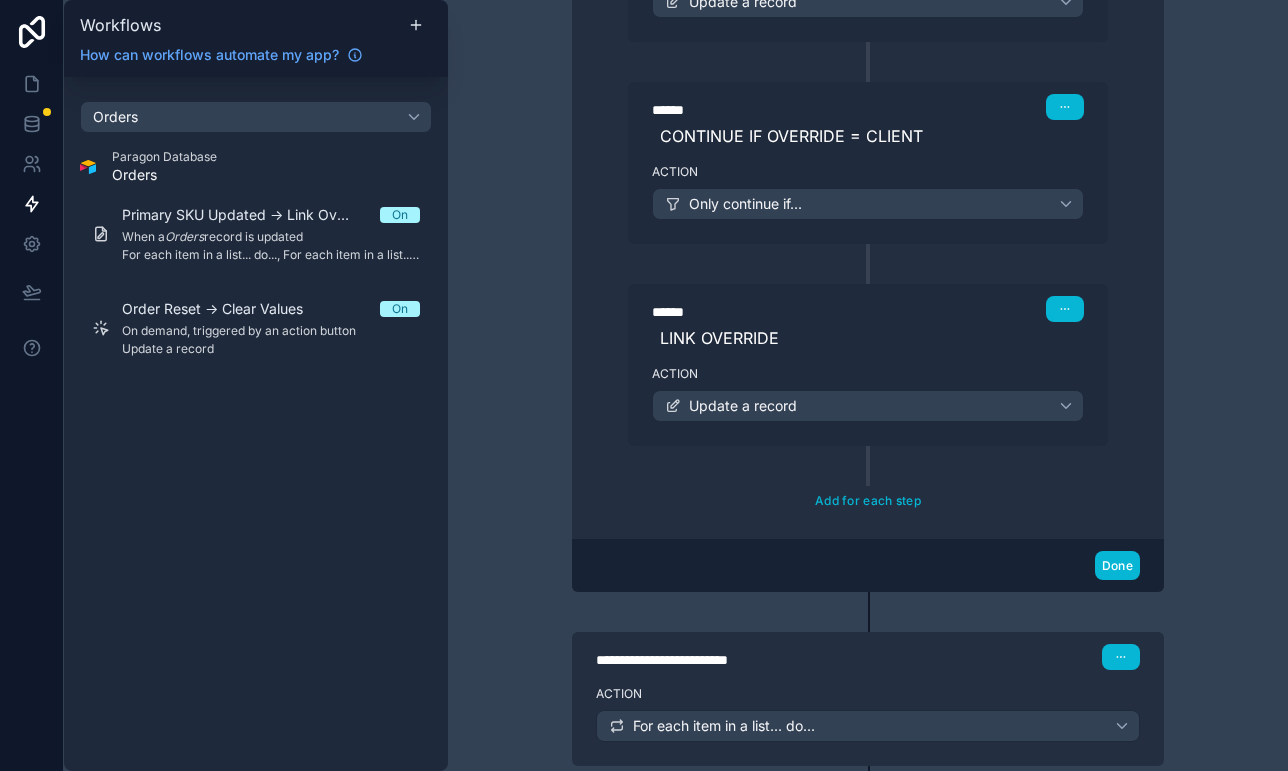 scroll, scrollTop: 1166, scrollLeft: 0, axis: vertical 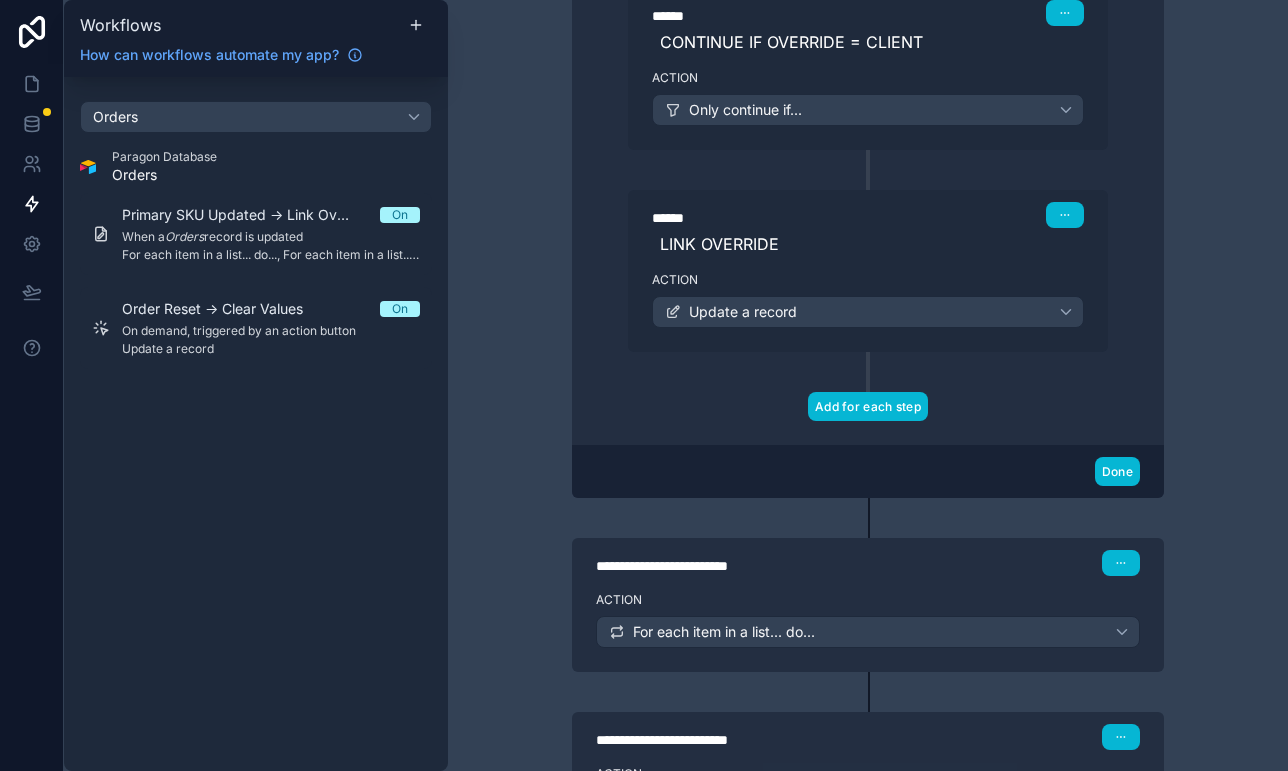 click on "Add for each step" at bounding box center [868, 406] 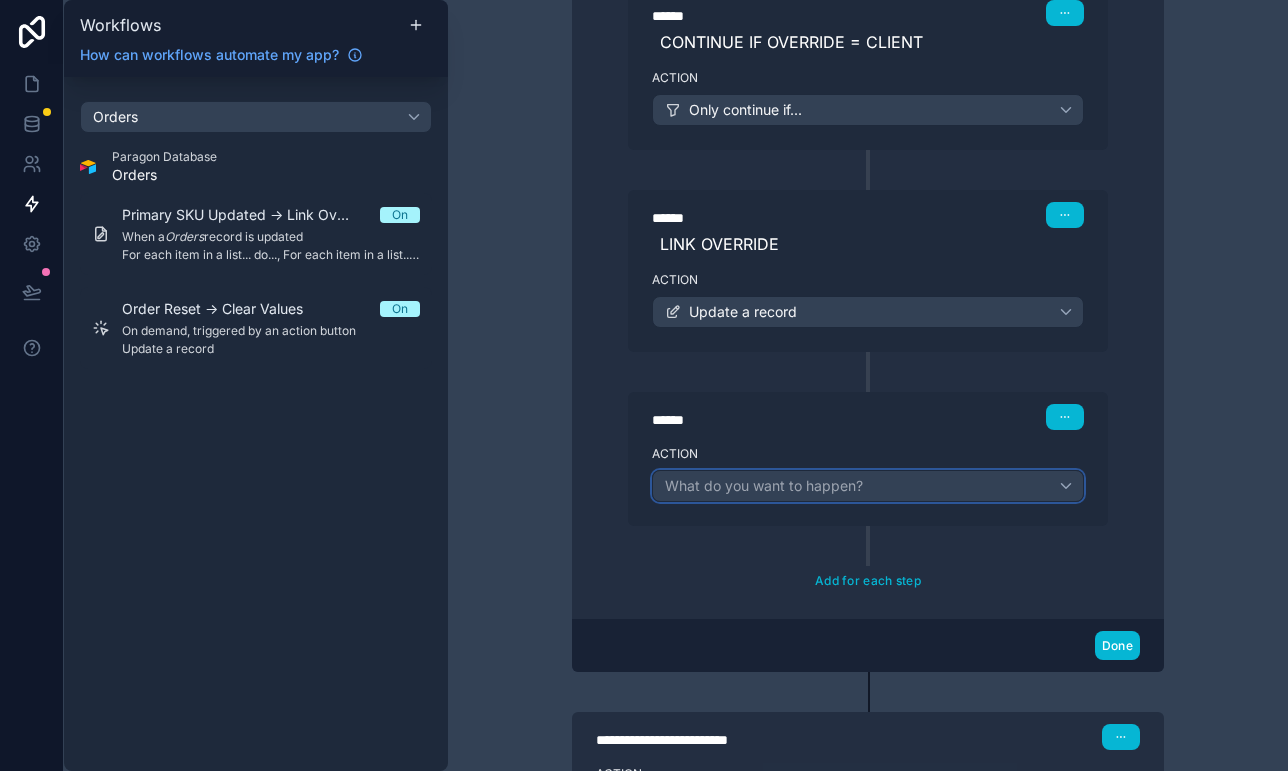 click on "What do you want to happen?" at bounding box center (764, 485) 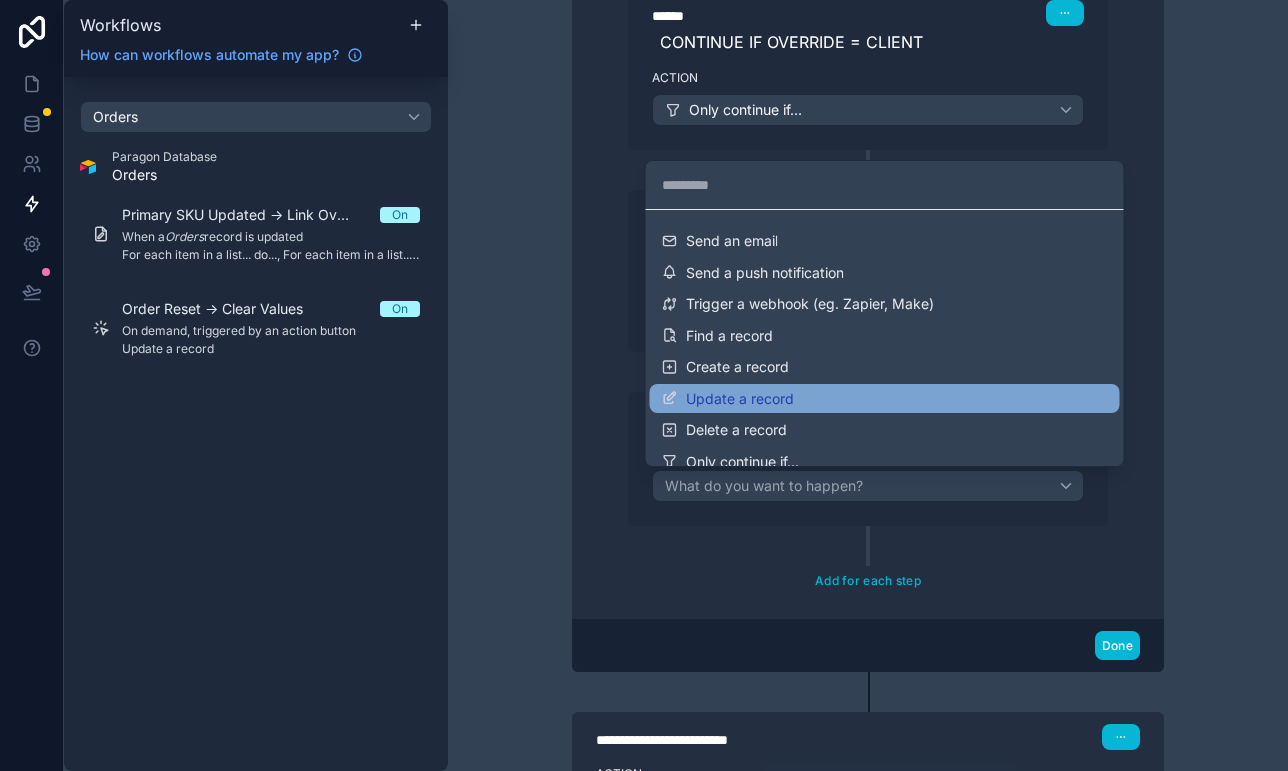 click on "Update a record" at bounding box center [885, 399] 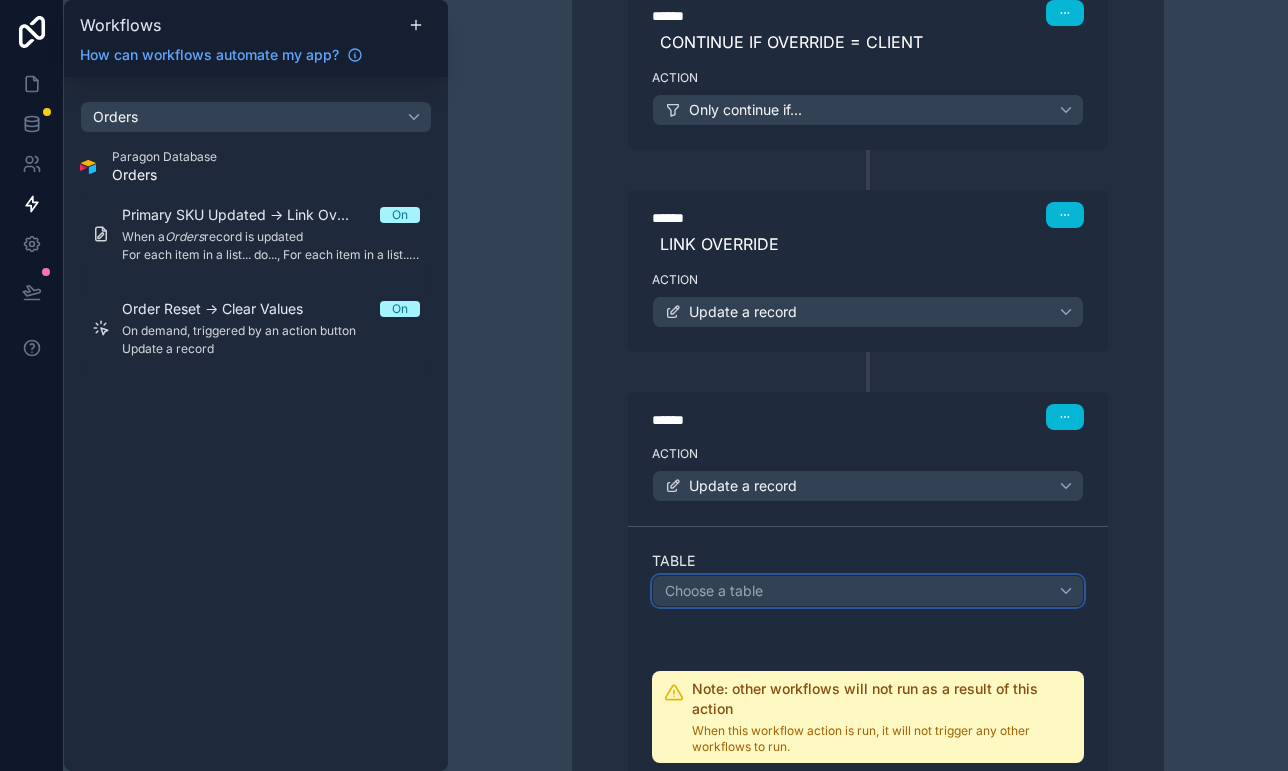 click on "Choose a table" at bounding box center (868, 591) 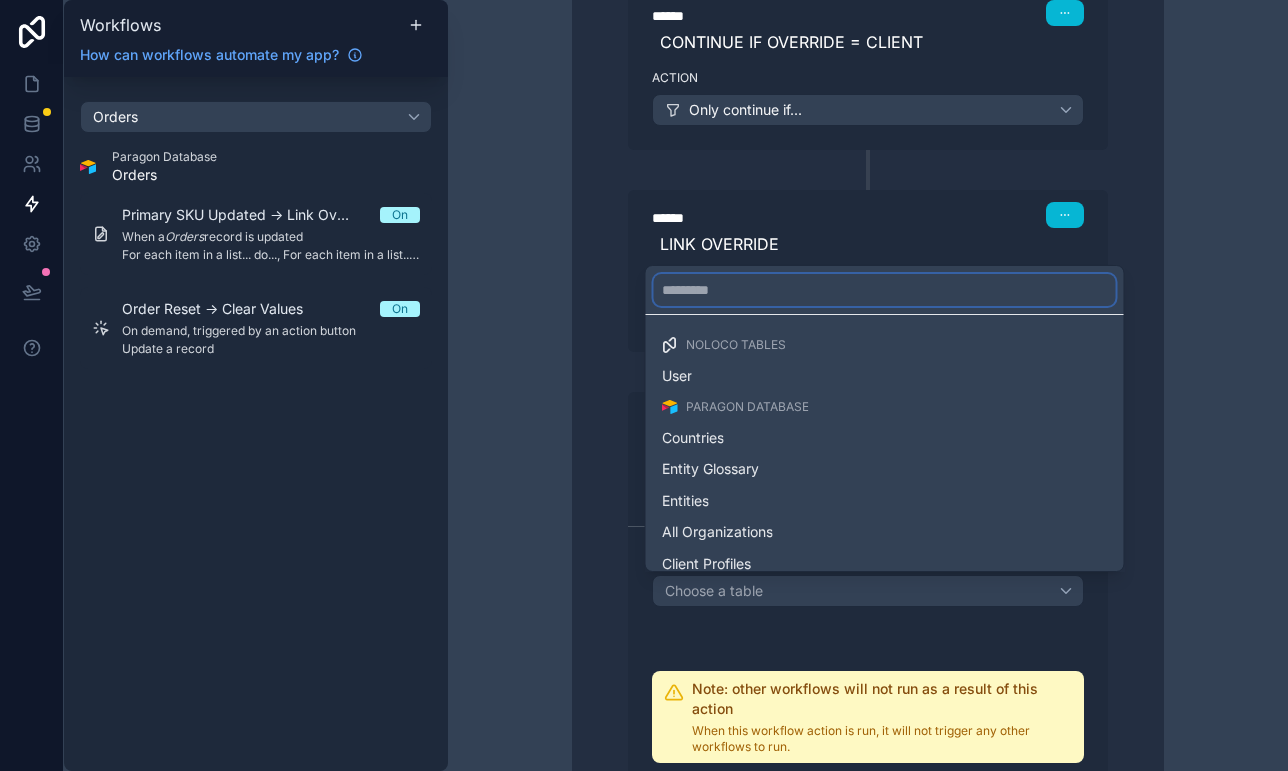 click at bounding box center (885, 290) 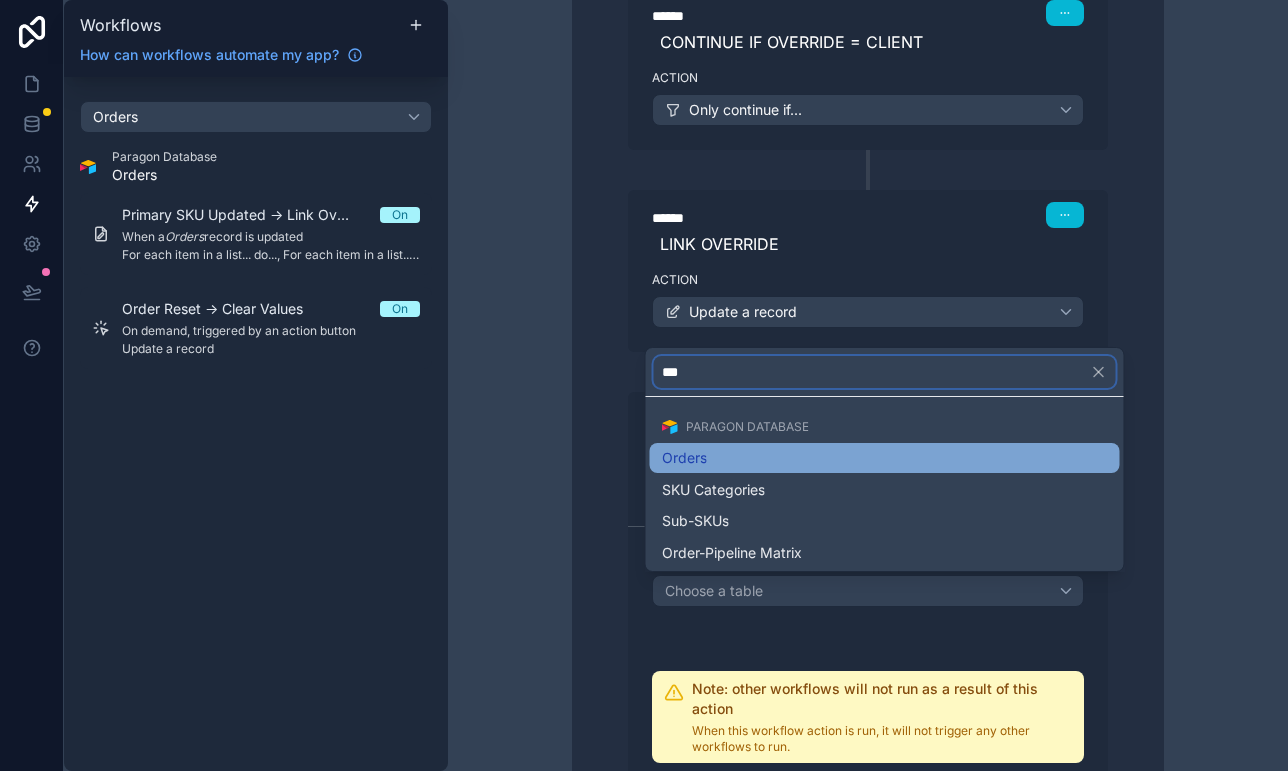 type on "***" 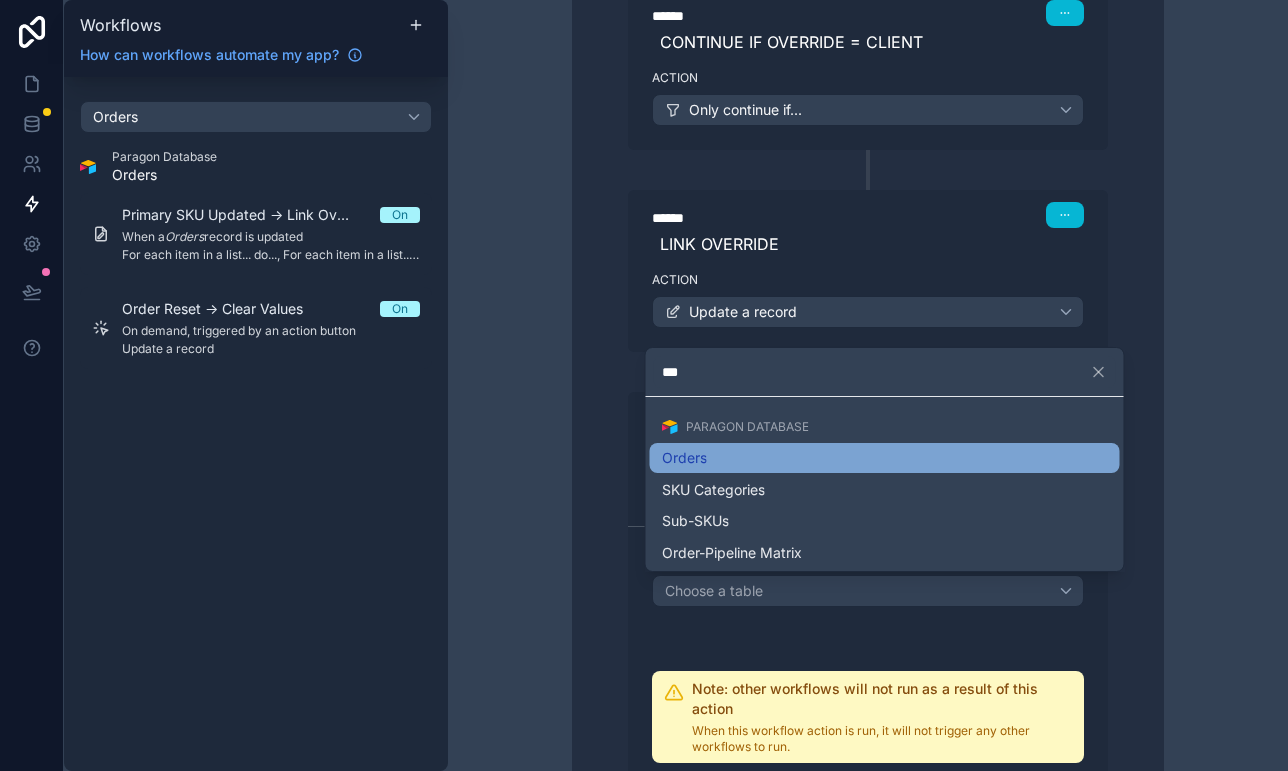 click on "Orders" at bounding box center (885, 458) 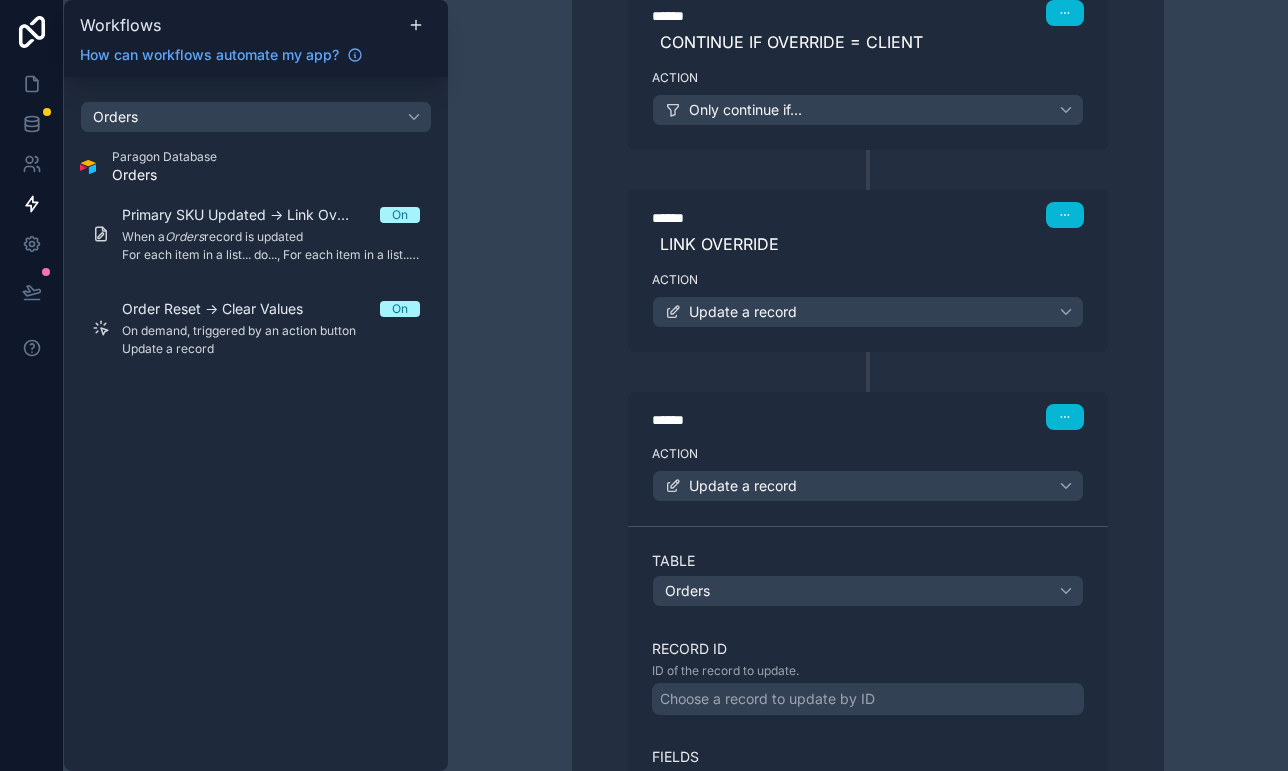 click on "Choose a record to update by ID" at bounding box center (868, 699) 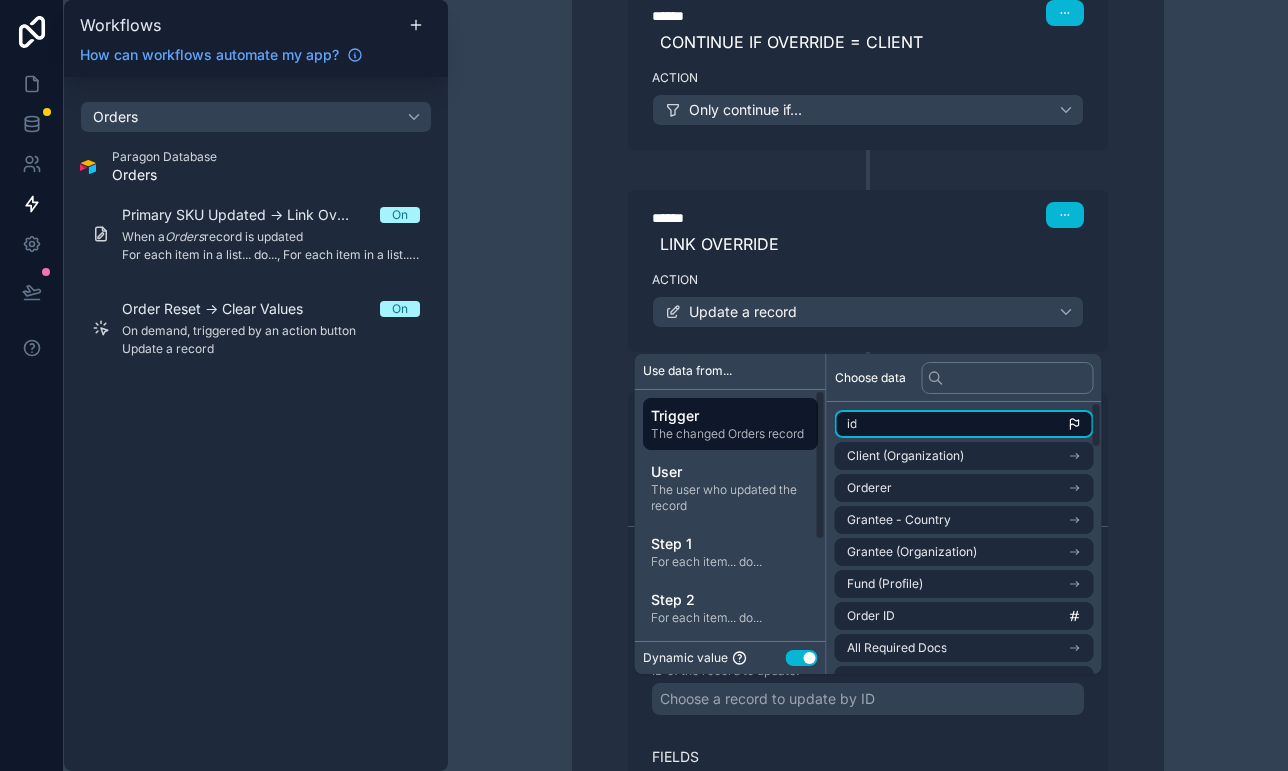 click on "id" at bounding box center (964, 424) 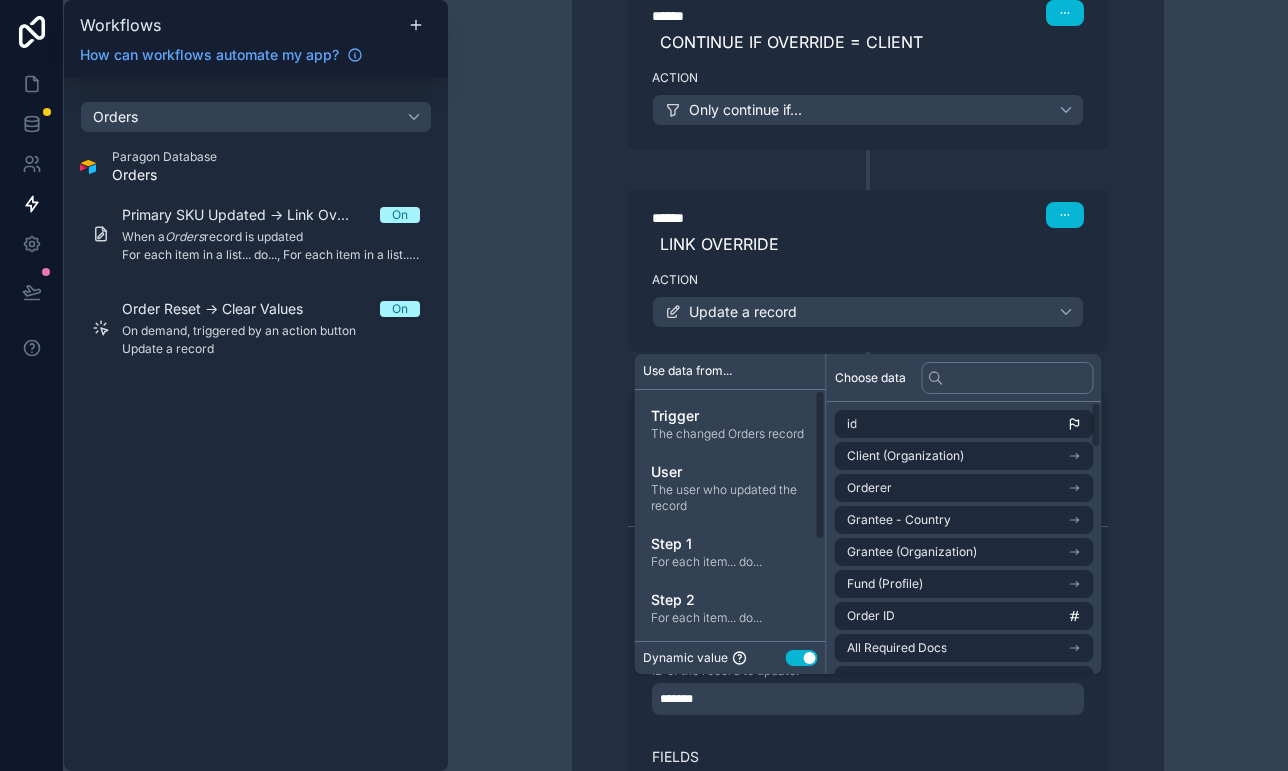 click on "****** Step 3 UNLINK PREVIOUS OVERRIDE Action Update a record ****** Step 4 CONTINUE IF OVERRIDE = CLIENT Action Only continue if... ****** Step 5 LINK OVERRIDE Action Update a record ****** Step 6 Action Update a record Table Orders Record ID ID of the record to update. ******* Fields Add field Note: other workflows will not run as a result of this action When this workflow action is run, it will not trigger any other workflows to run. Done" at bounding box center [868, 375] 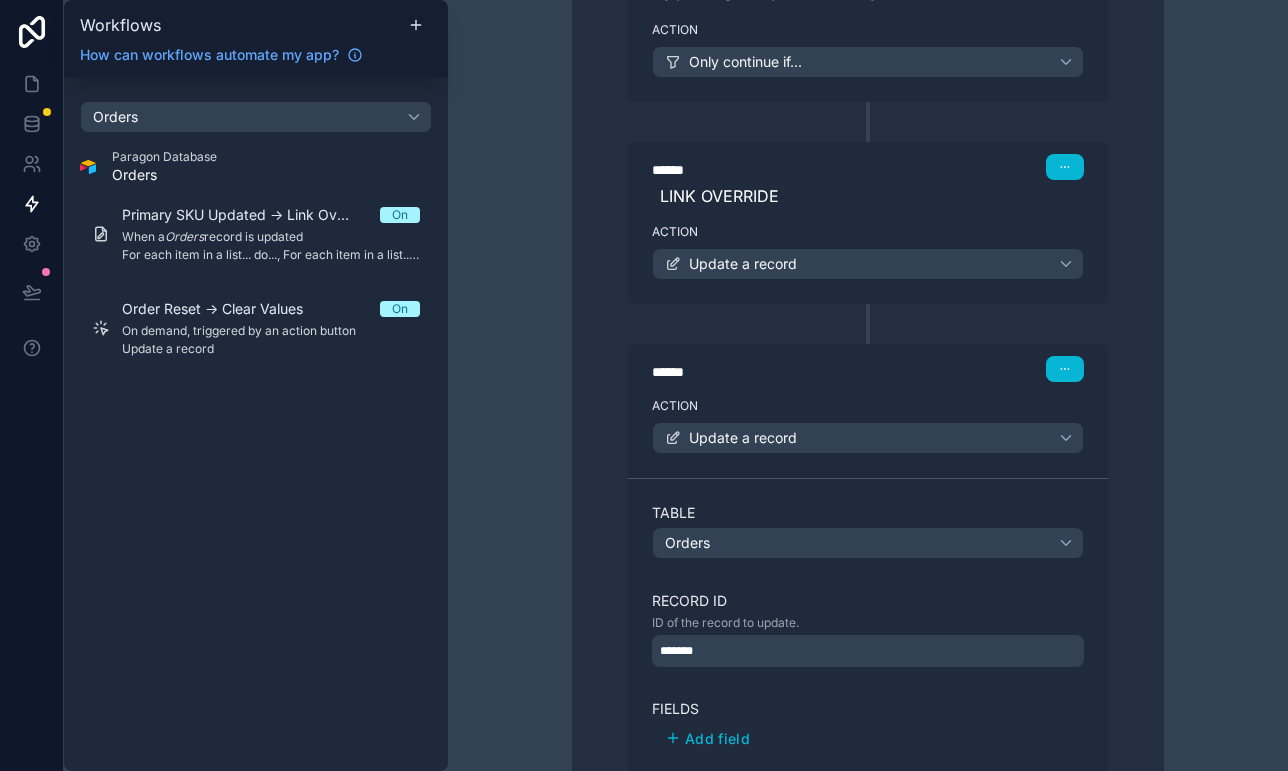 scroll, scrollTop: 1246, scrollLeft: 0, axis: vertical 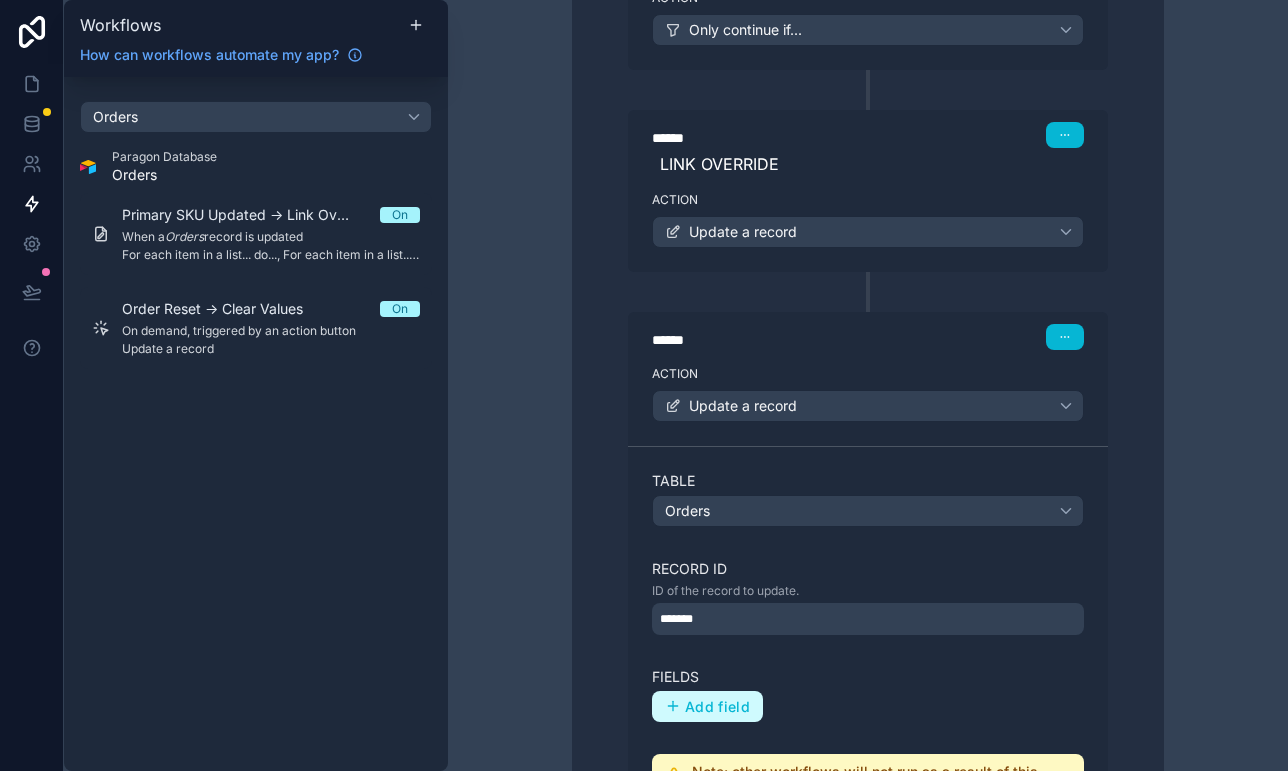 click on "Add field" at bounding box center [717, 707] 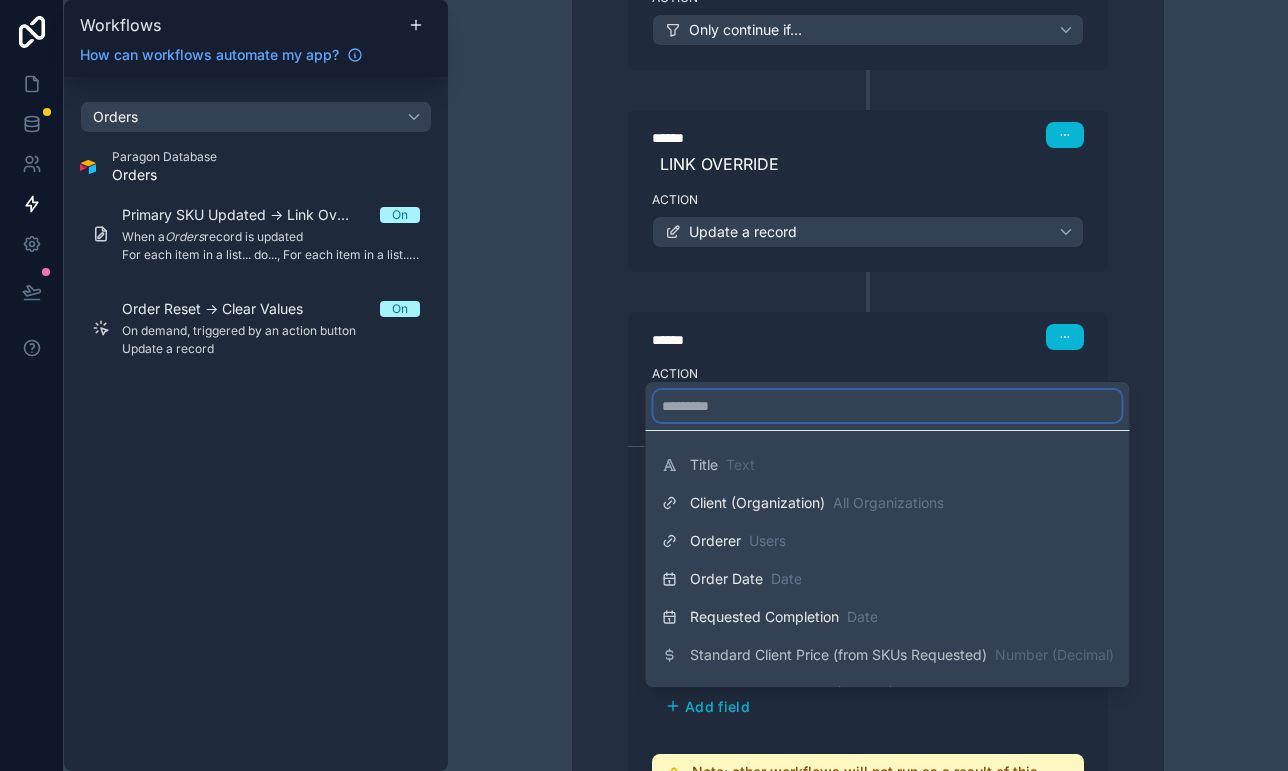 click at bounding box center [888, 406] 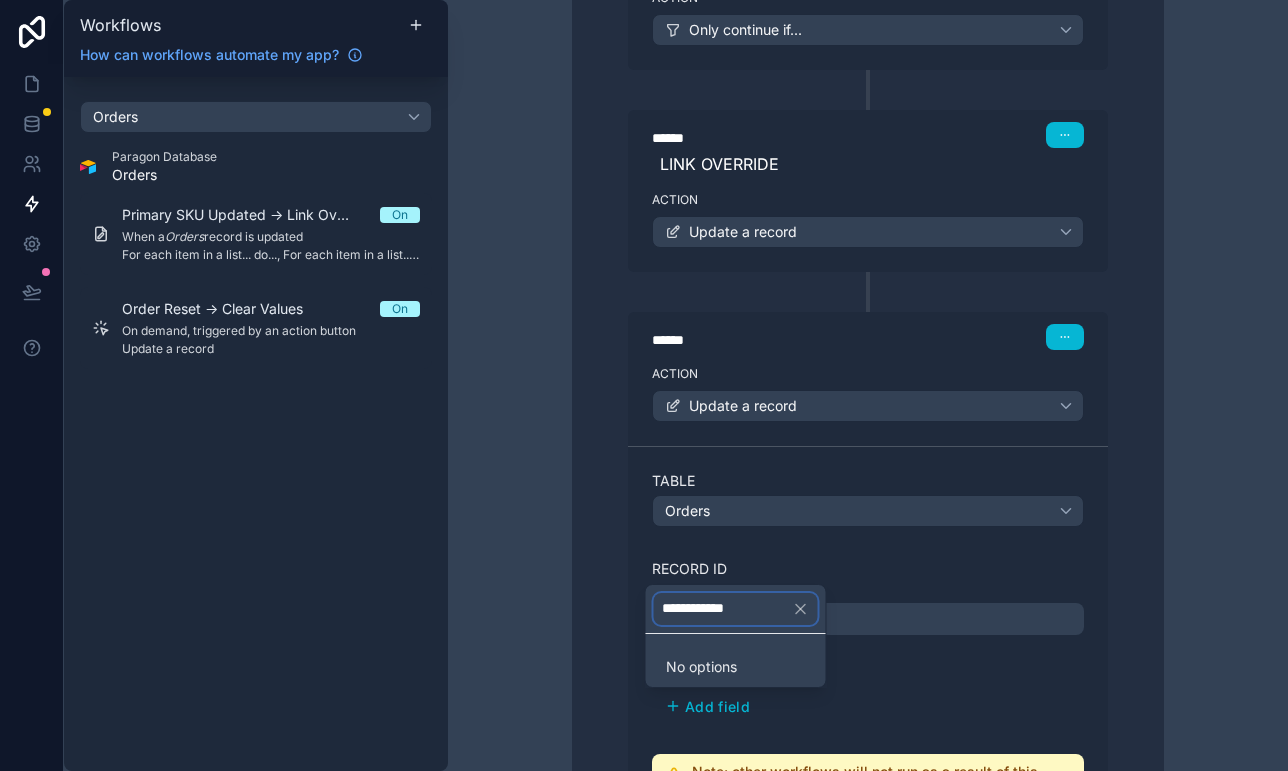 type on "*******" 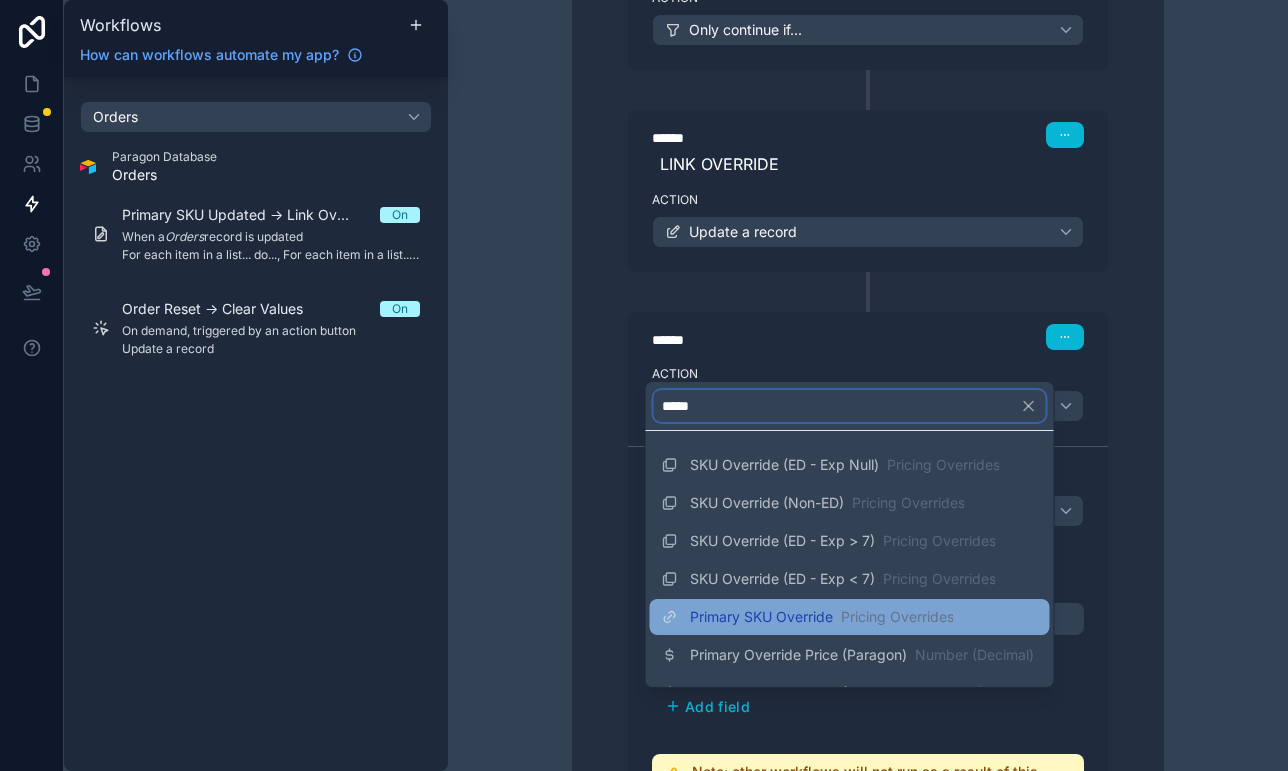 type on "*****" 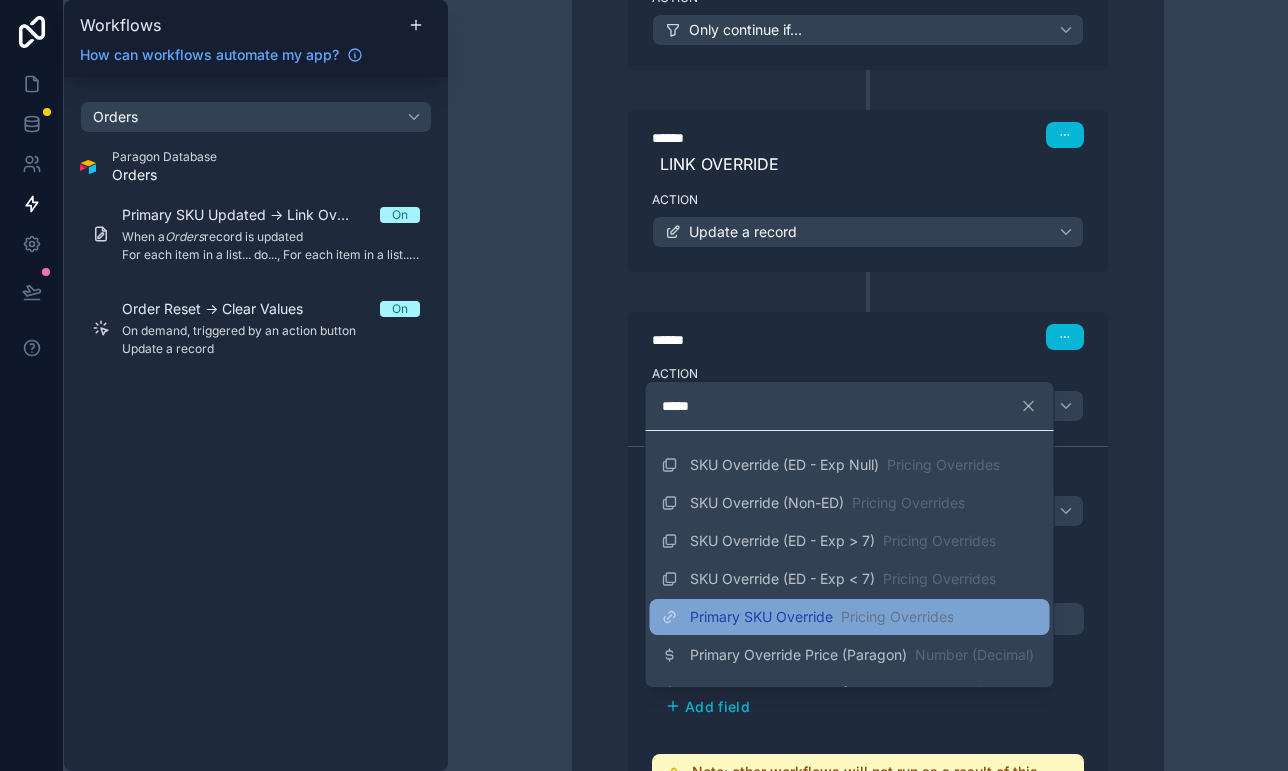 click on "Primary SKU Override" at bounding box center (761, 617) 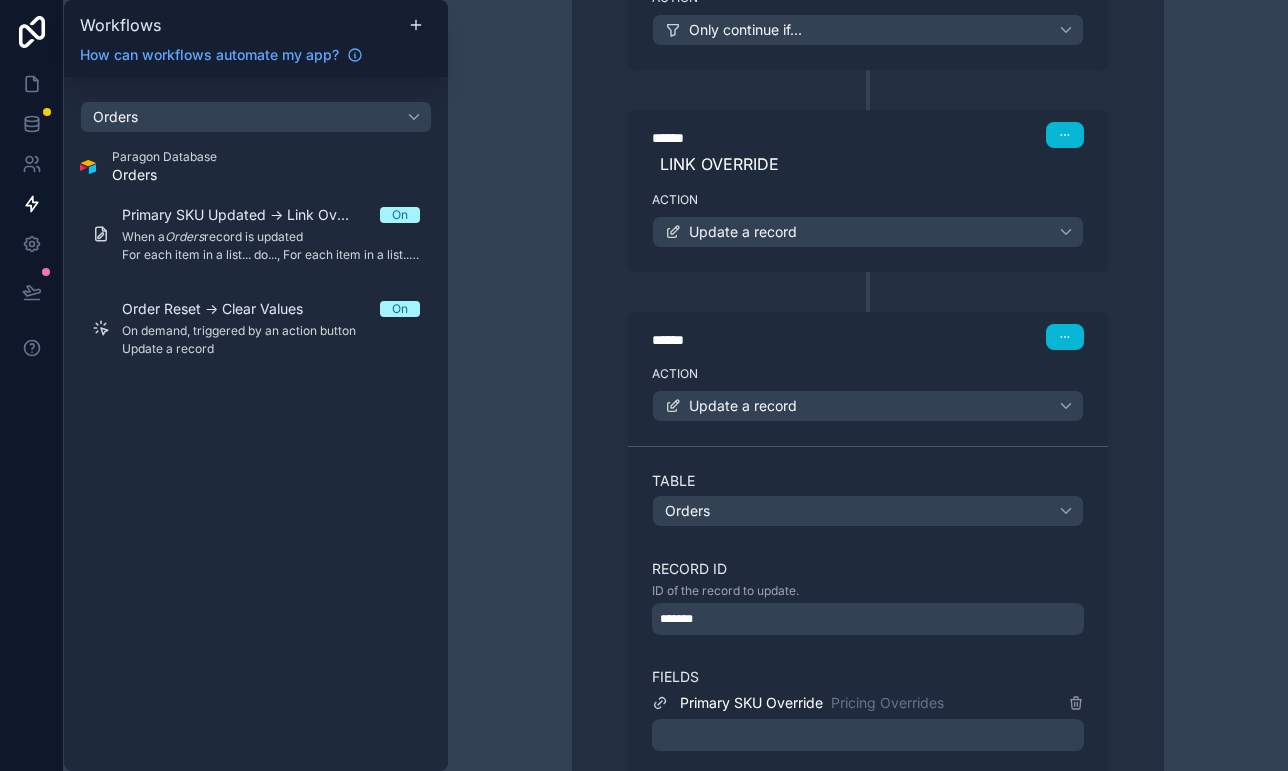 click at bounding box center (868, 735) 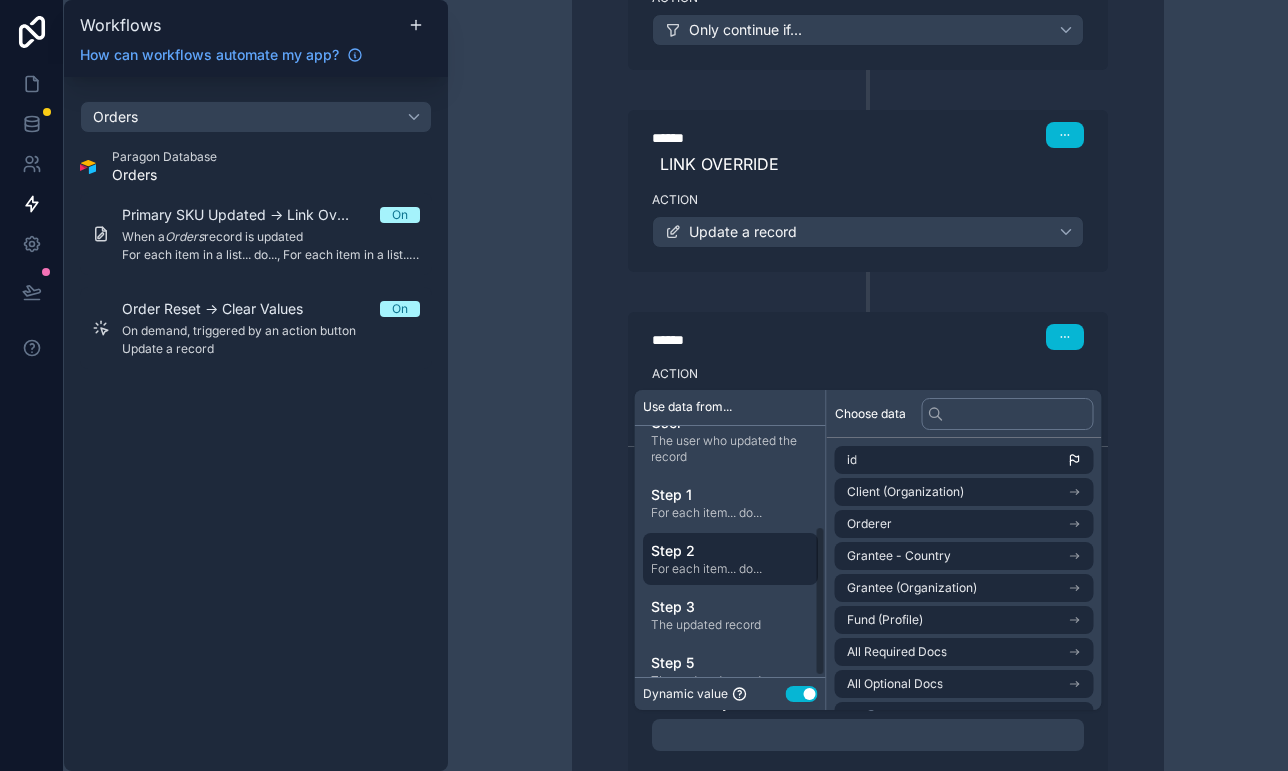 scroll, scrollTop: 168, scrollLeft: 0, axis: vertical 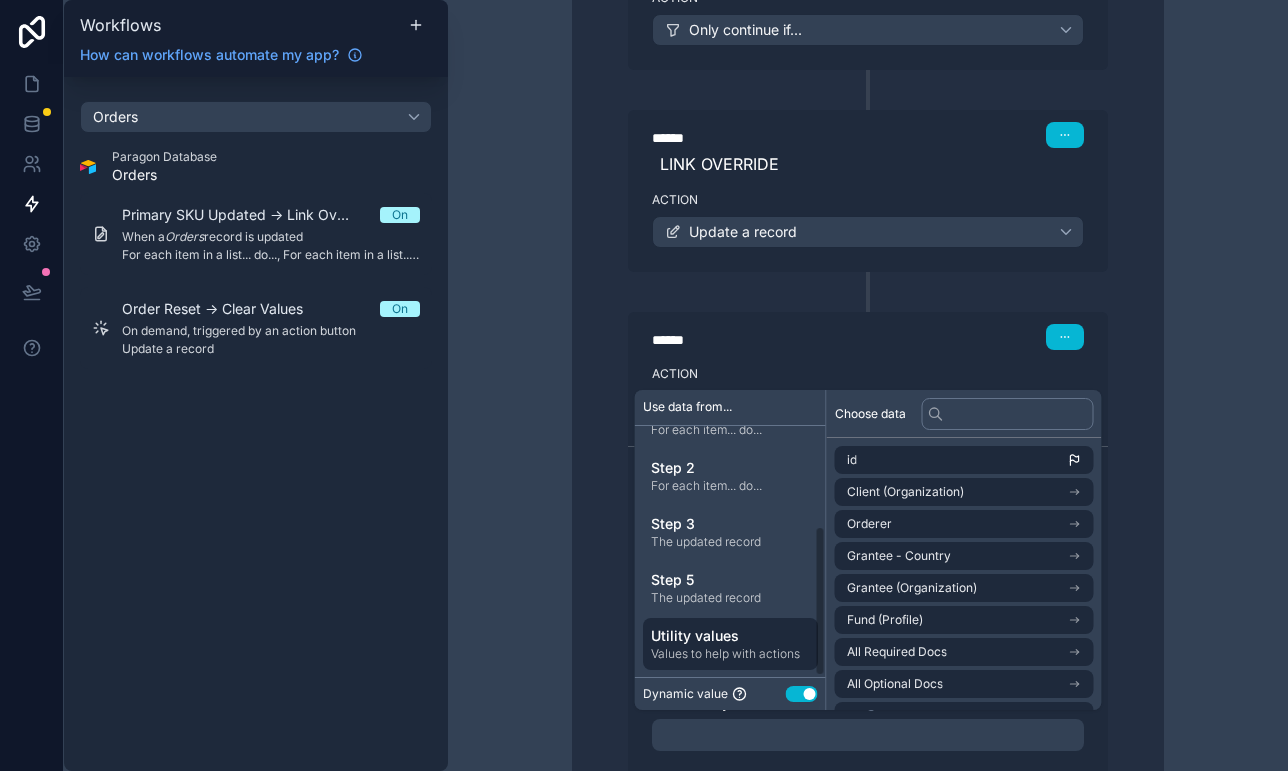 click on "Utility values" at bounding box center (730, 636) 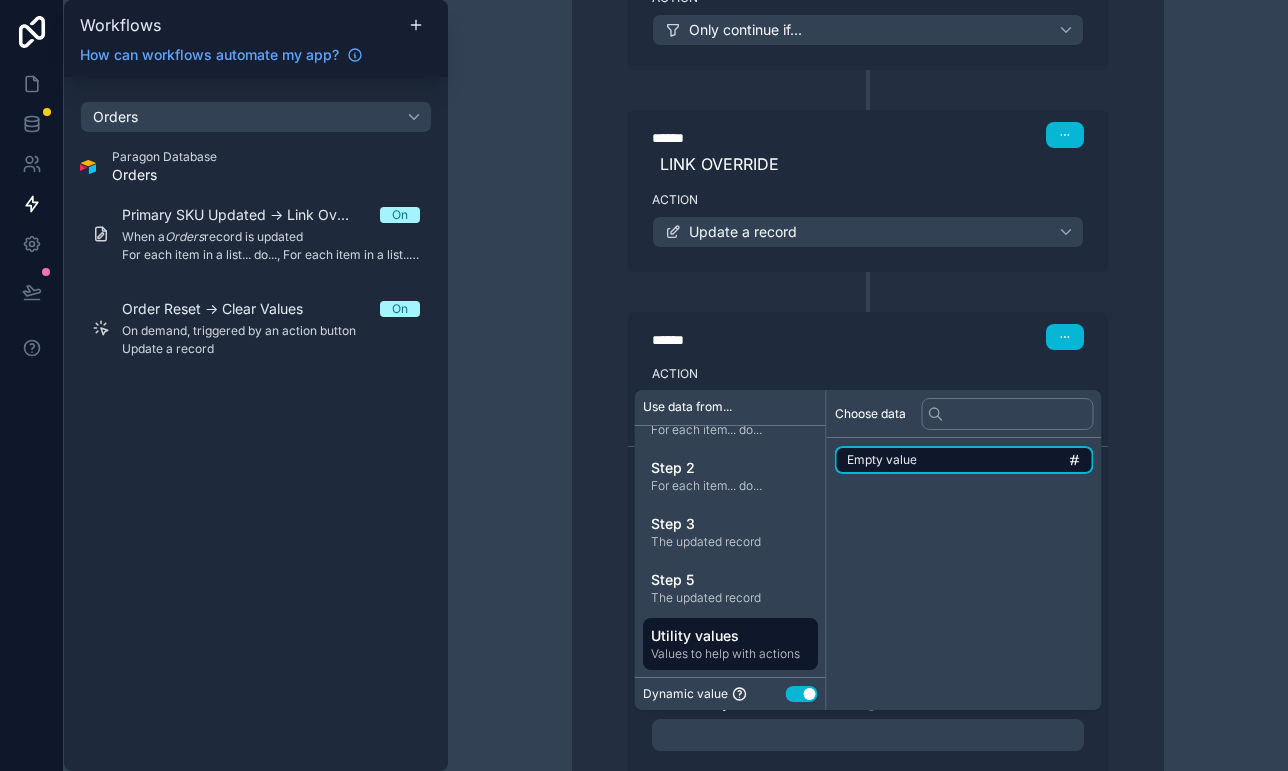 click on "Empty value" at bounding box center (964, 460) 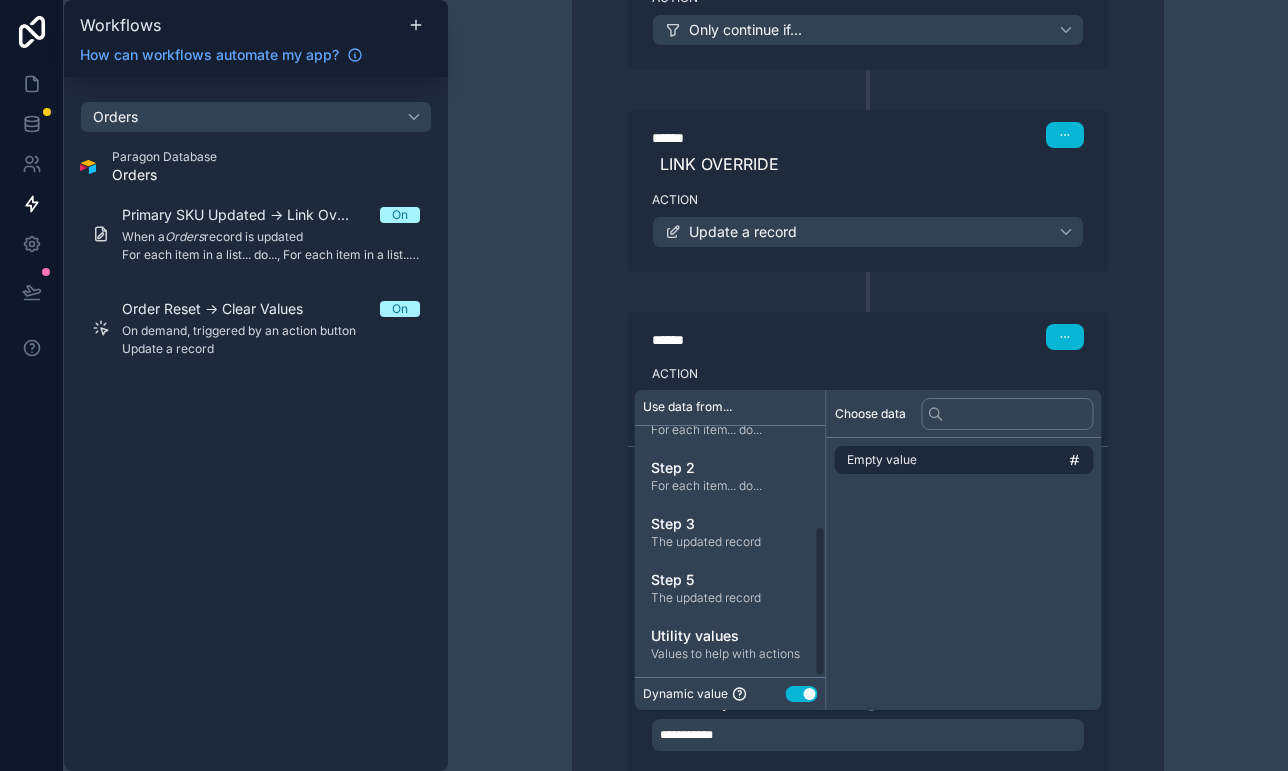 click on "**********" at bounding box center (868, 280) 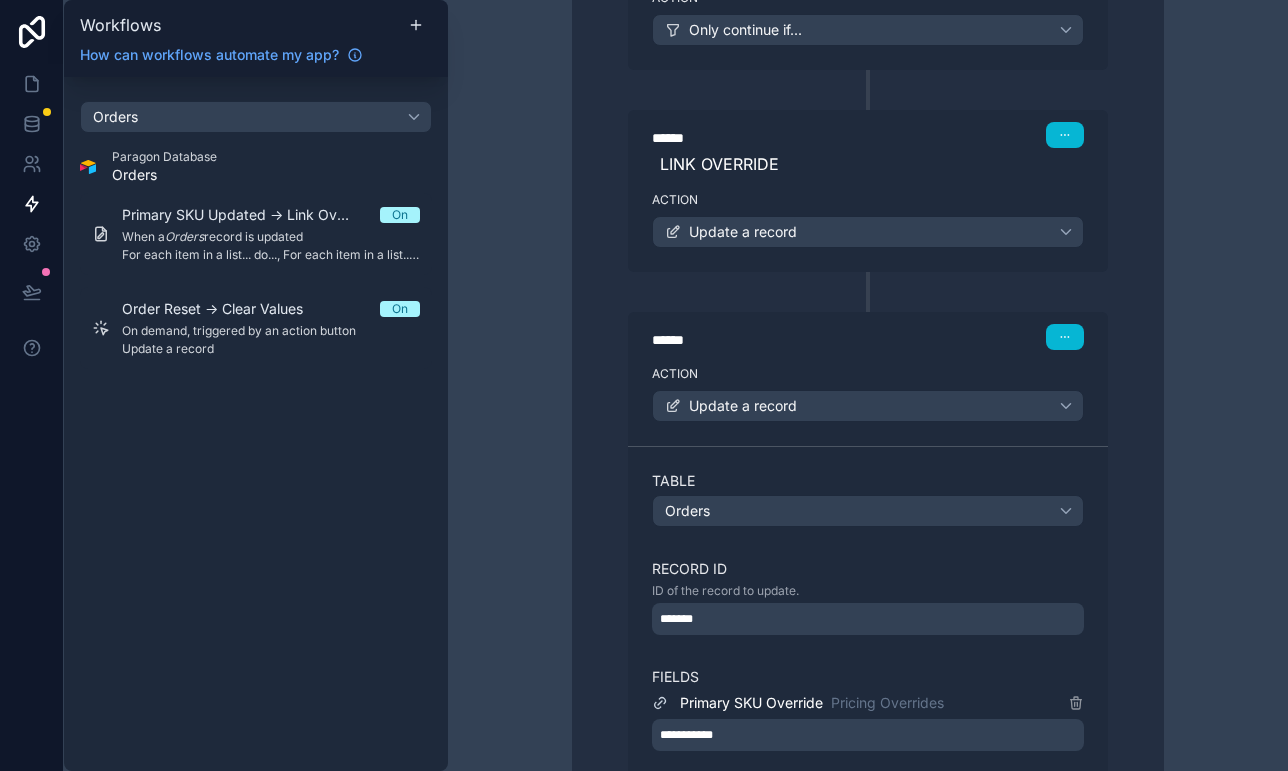scroll, scrollTop: 1452, scrollLeft: 0, axis: vertical 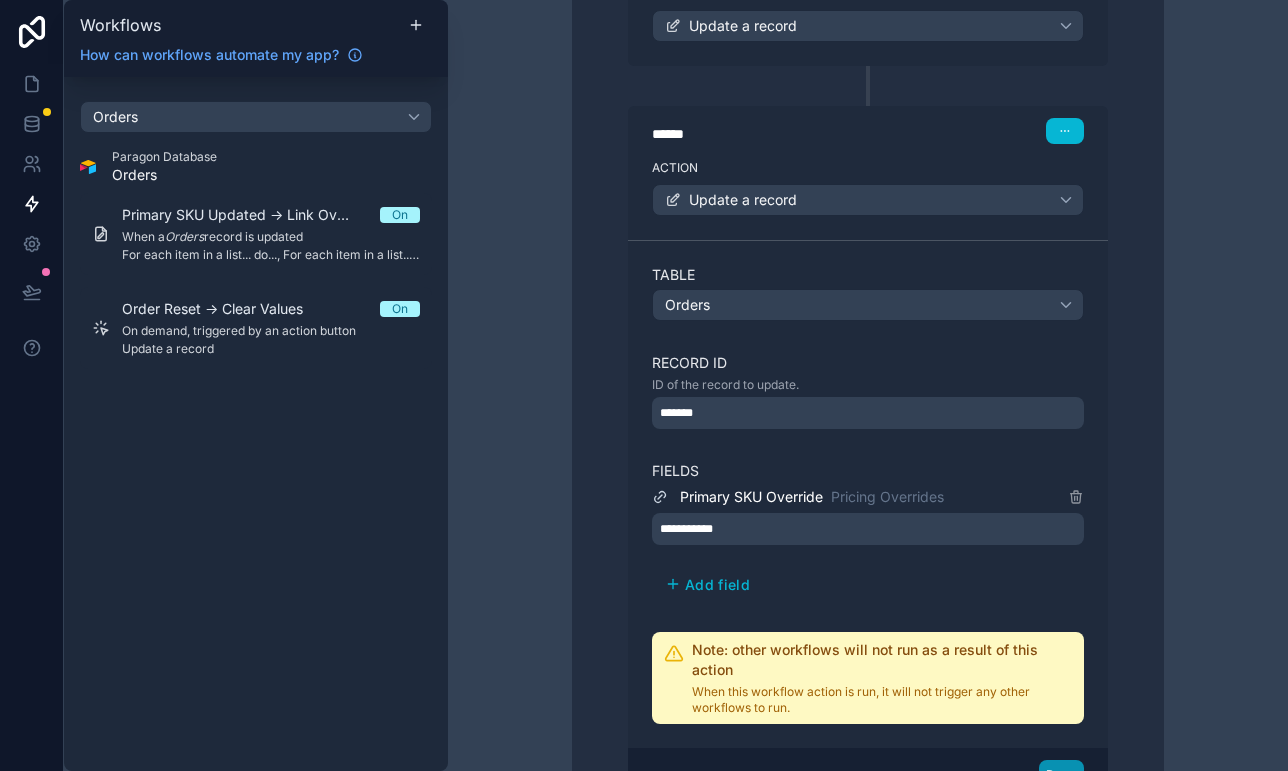 click on "Done" at bounding box center [1061, 774] 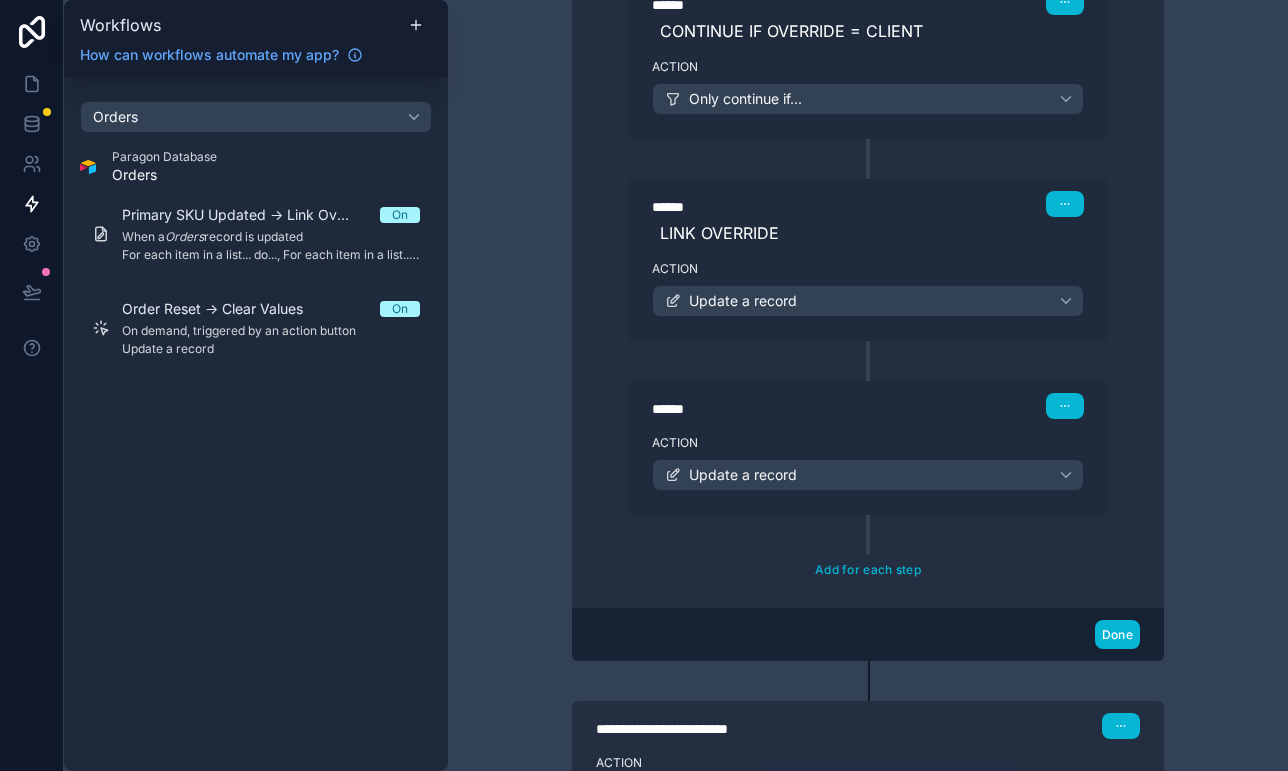 scroll, scrollTop: 1105, scrollLeft: 0, axis: vertical 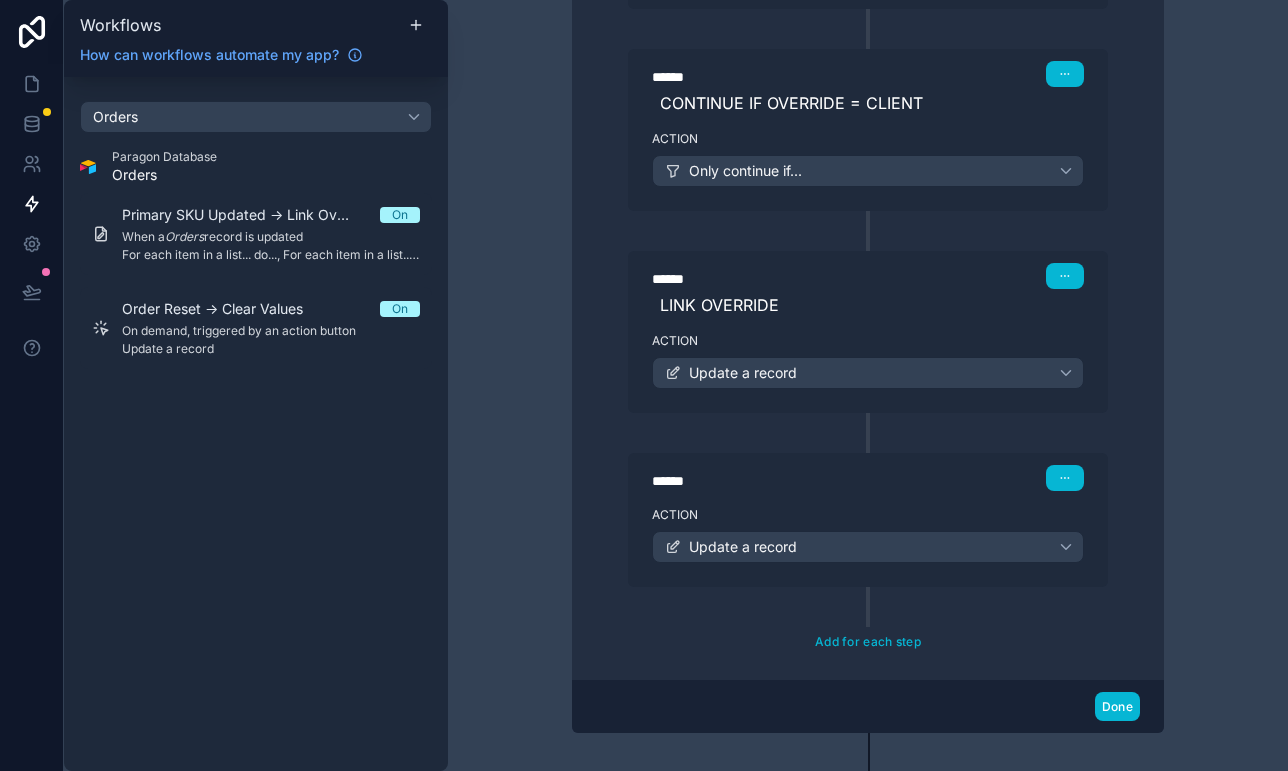 click on "******" at bounding box center [802, 481] 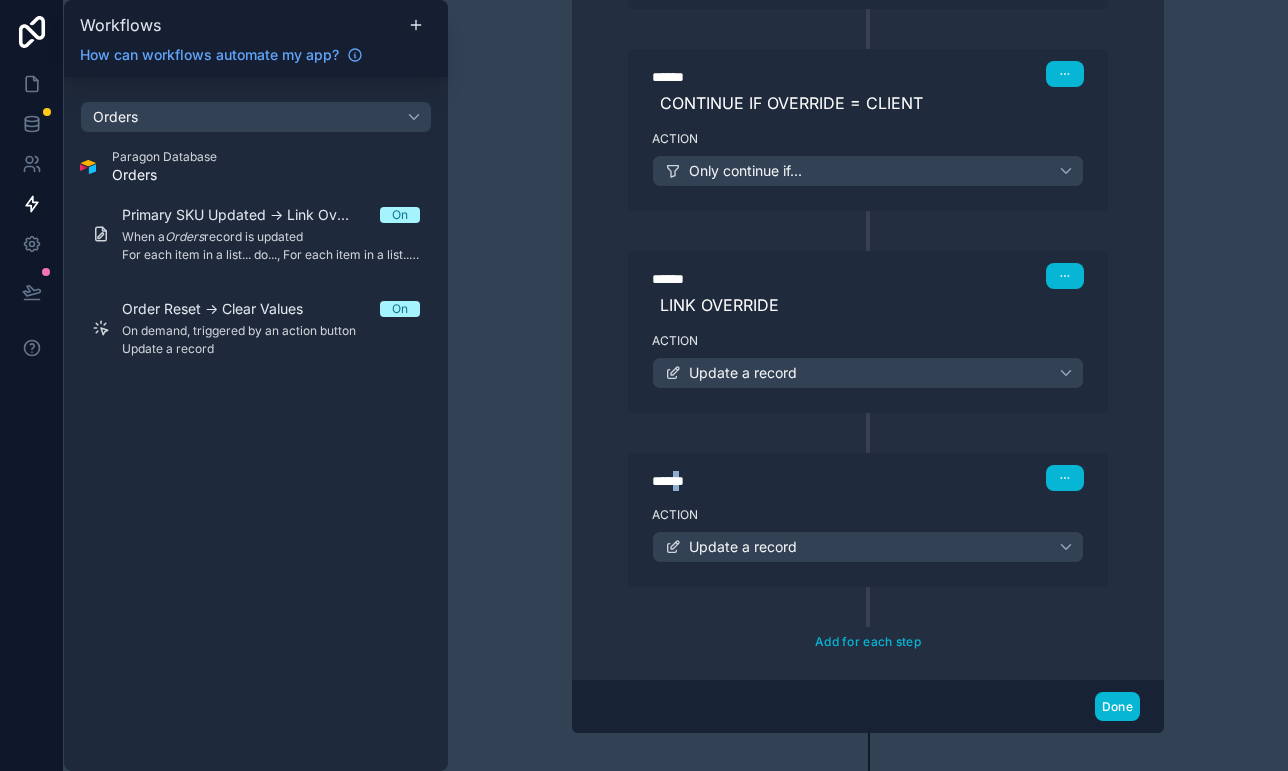 click on "******" at bounding box center [802, 481] 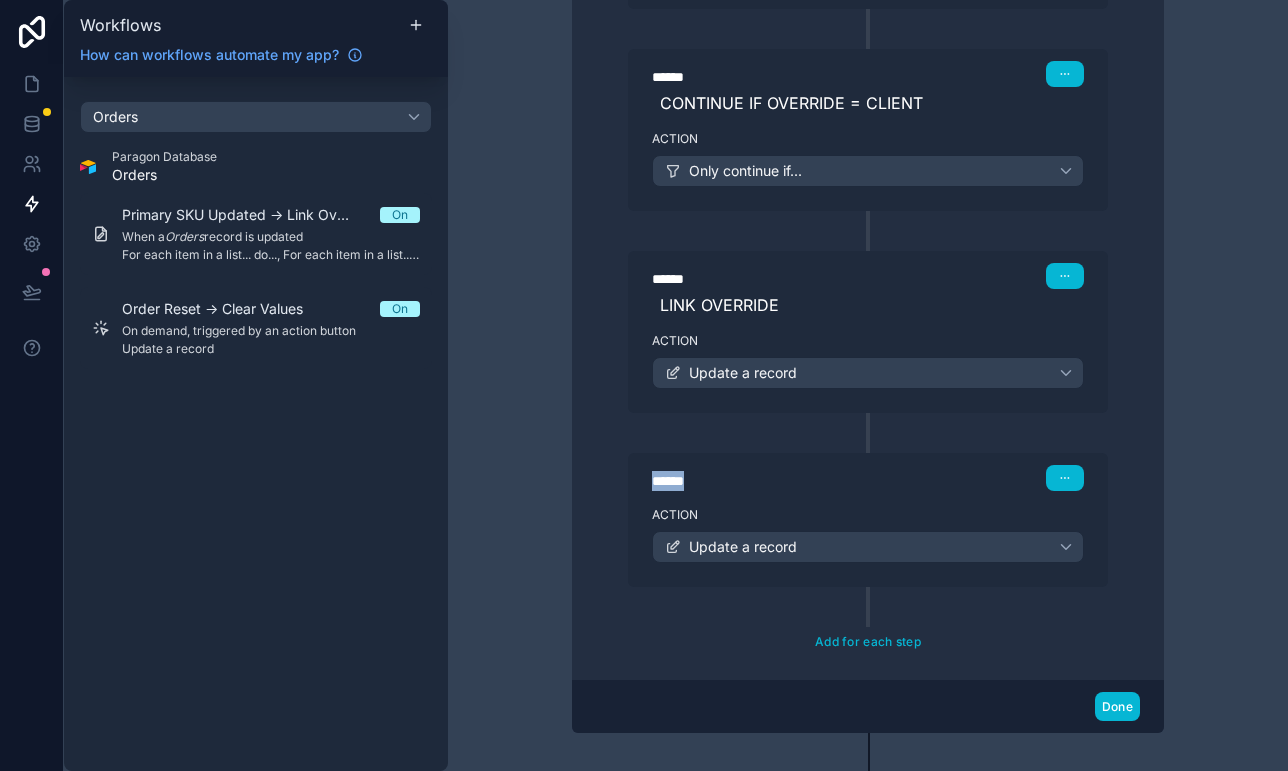 click on "******" at bounding box center [802, 481] 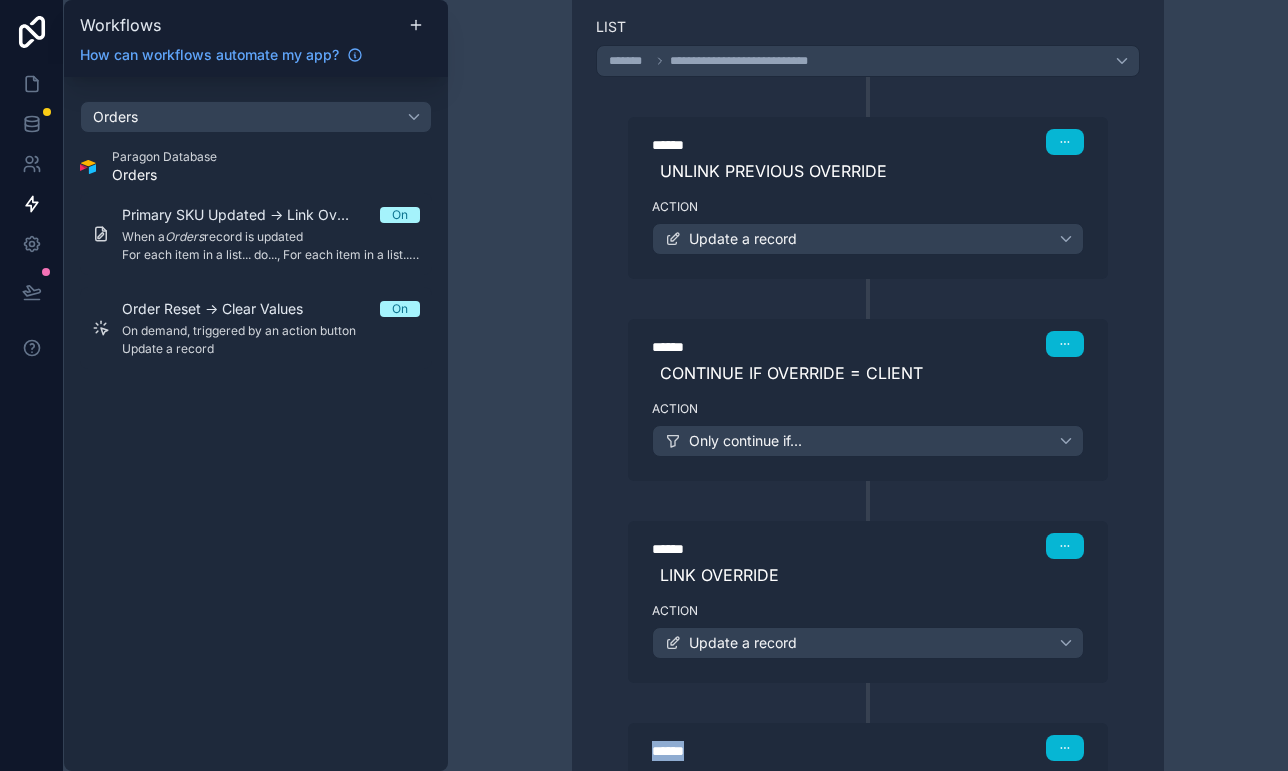 scroll, scrollTop: 829, scrollLeft: 0, axis: vertical 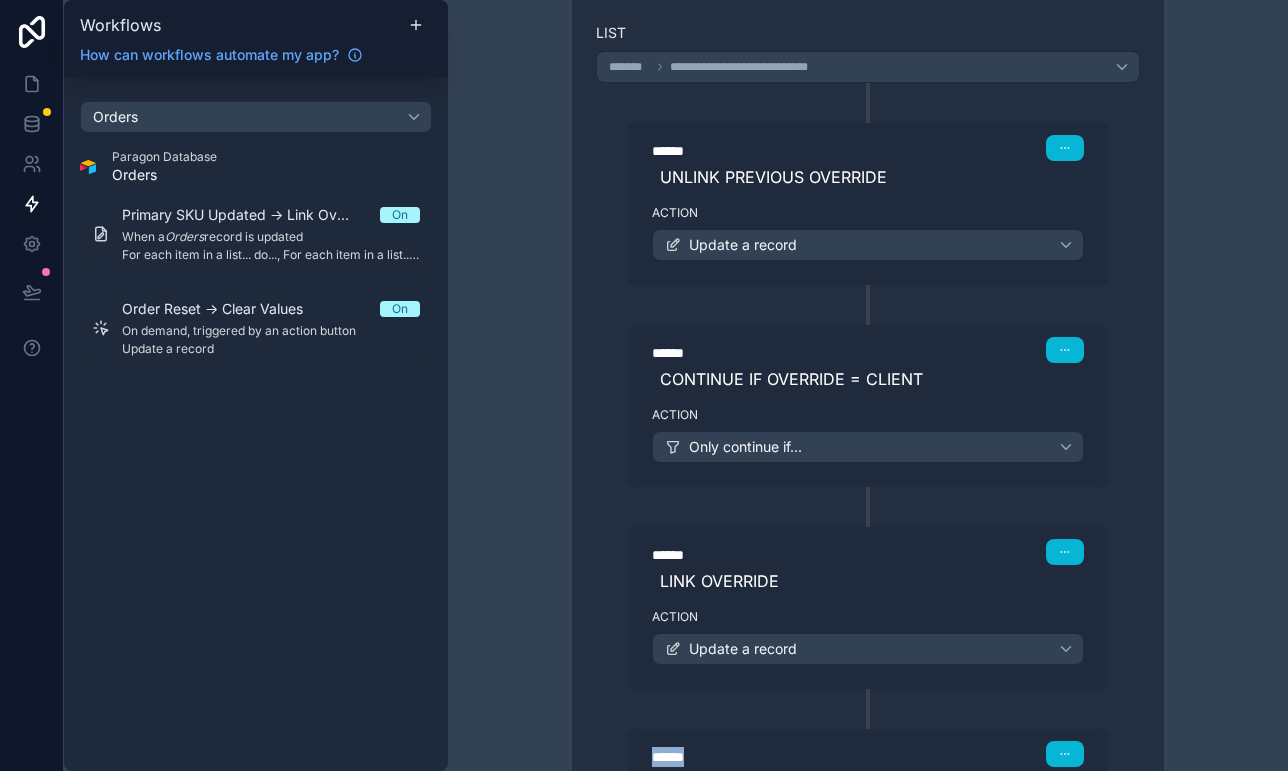 type on "******" 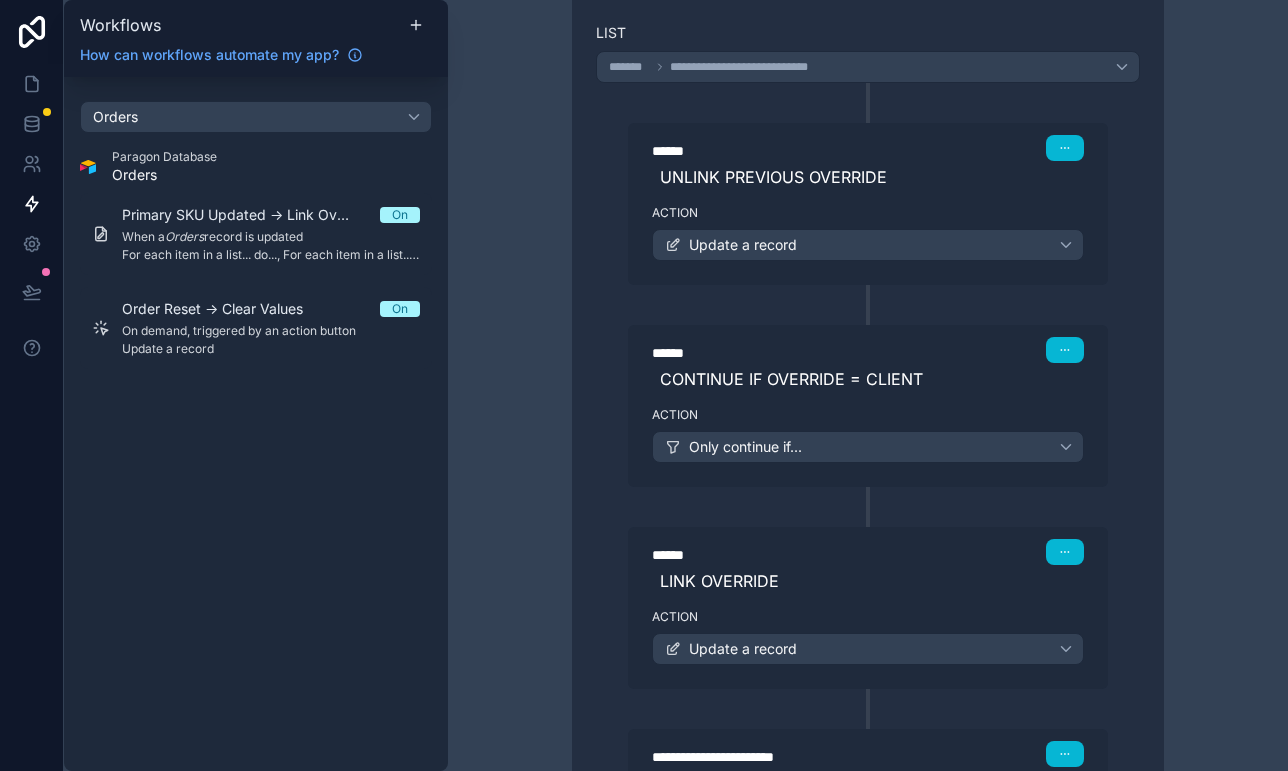 click on "**********" at bounding box center (868, 385) 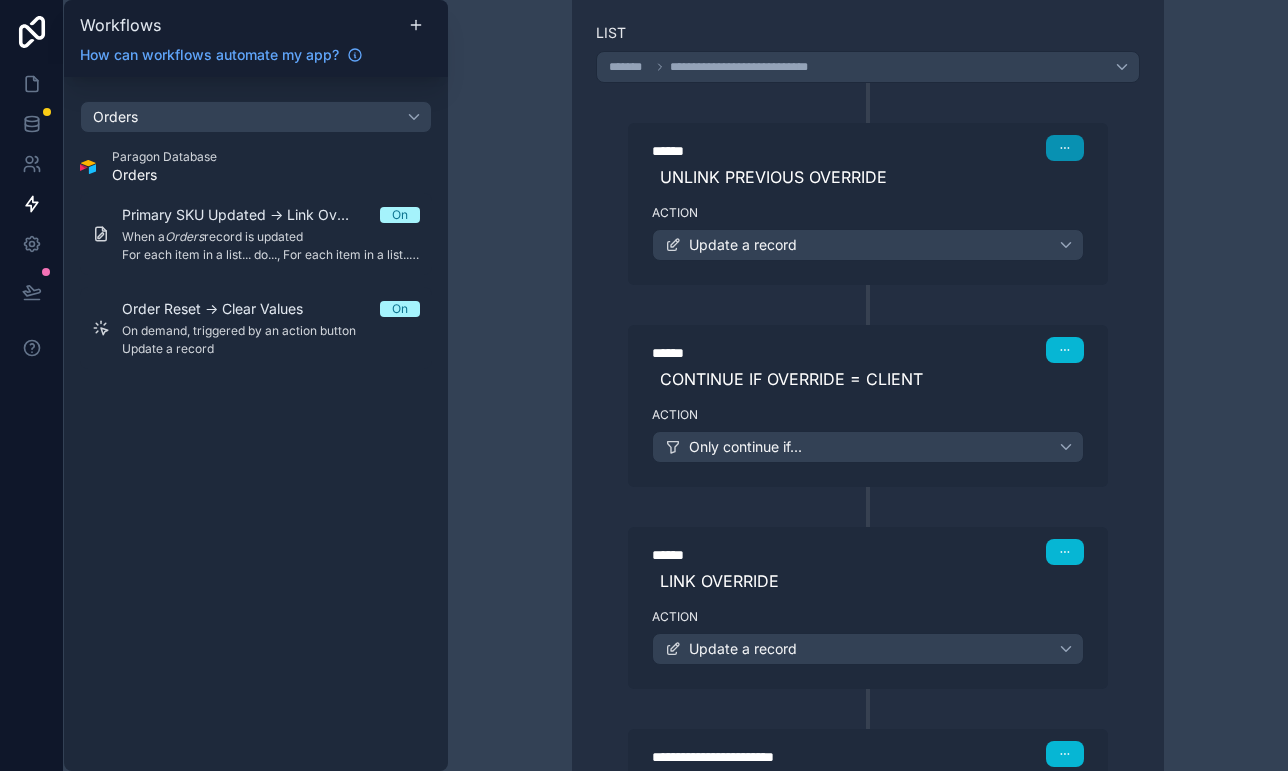 click 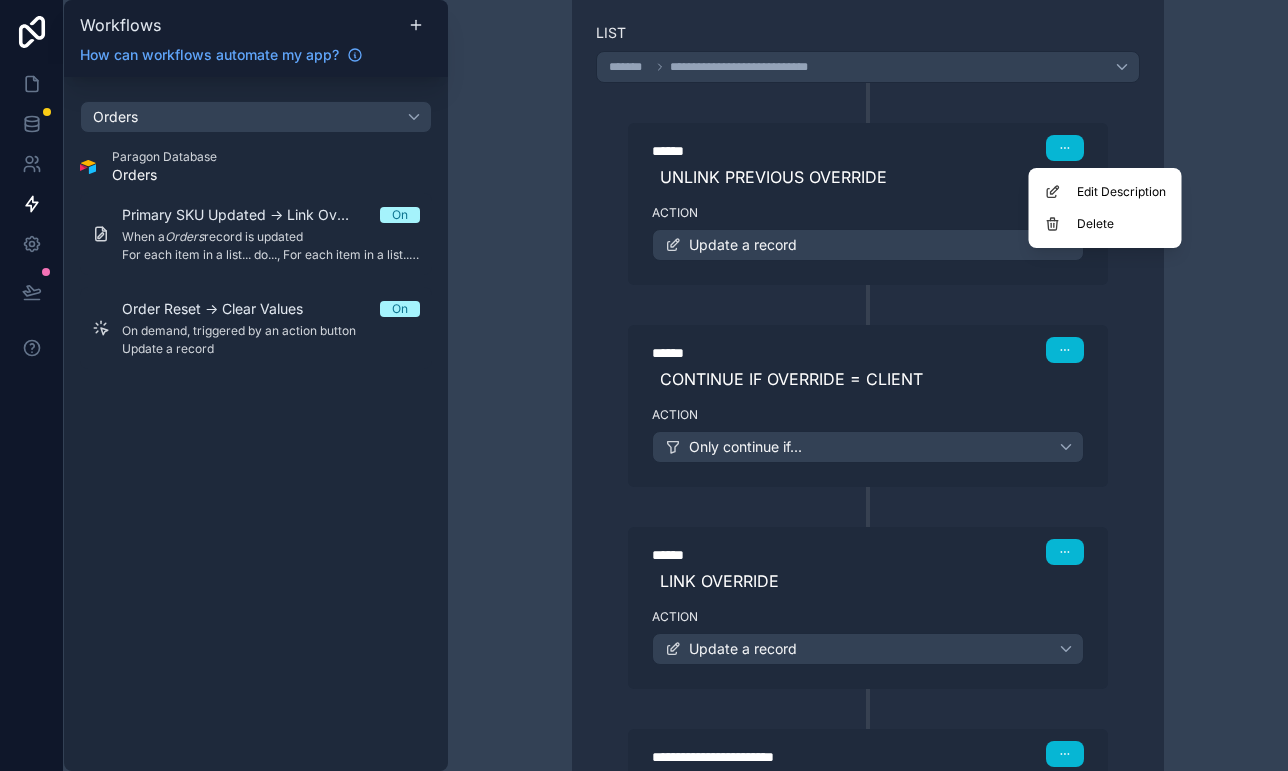 click on "Edit Description Delete" at bounding box center [1105, 208] 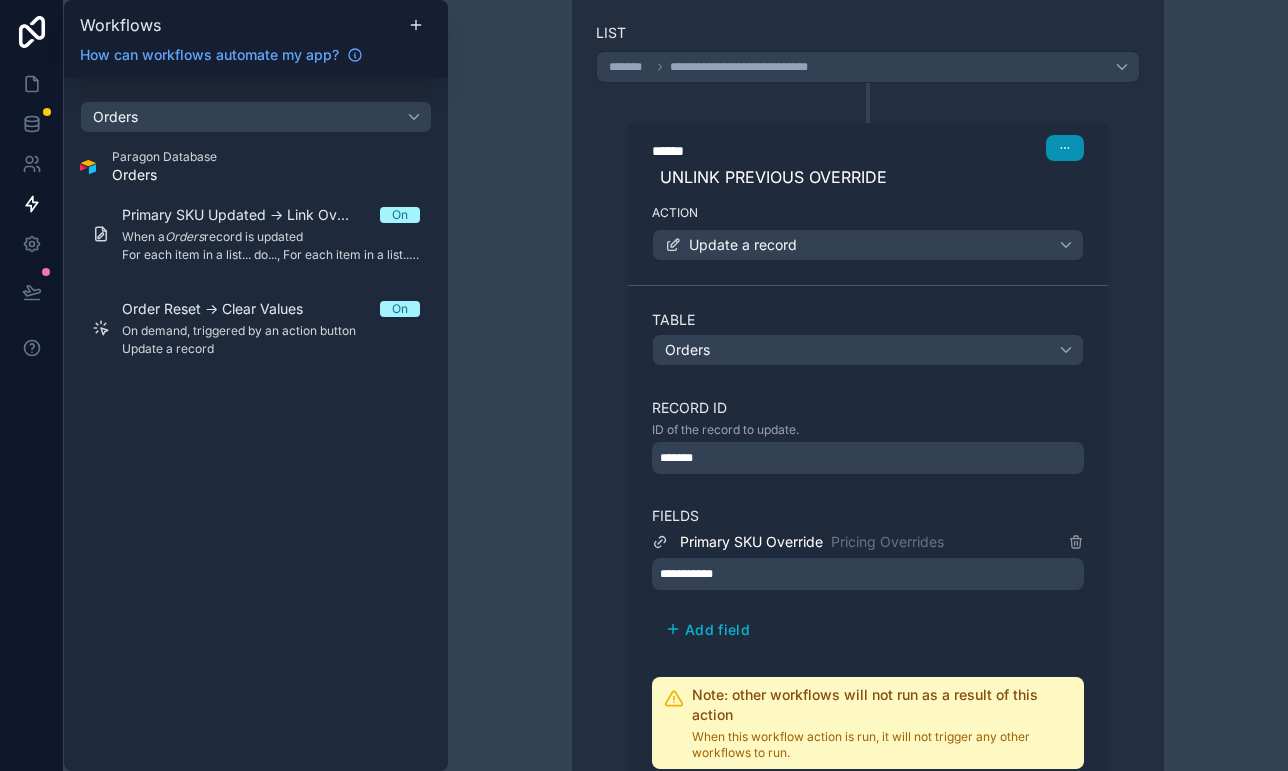click 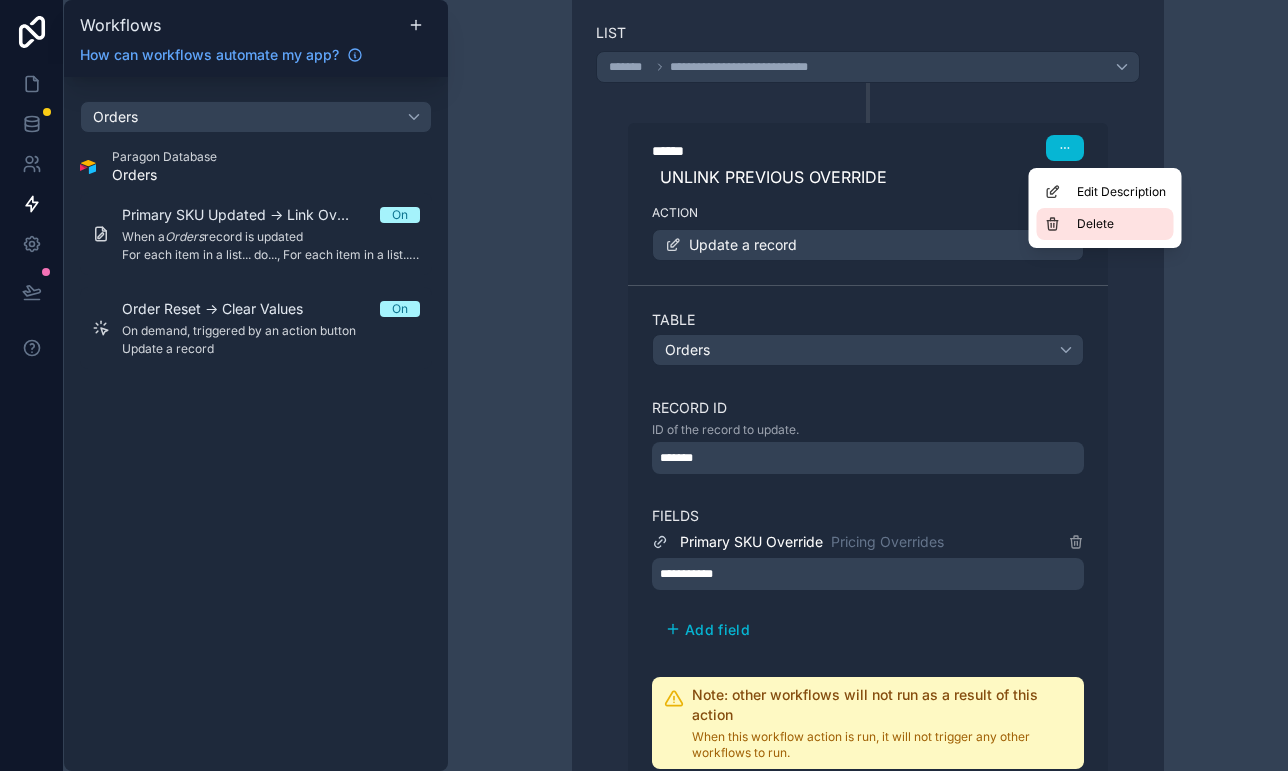 click on "Delete" at bounding box center [1105, 224] 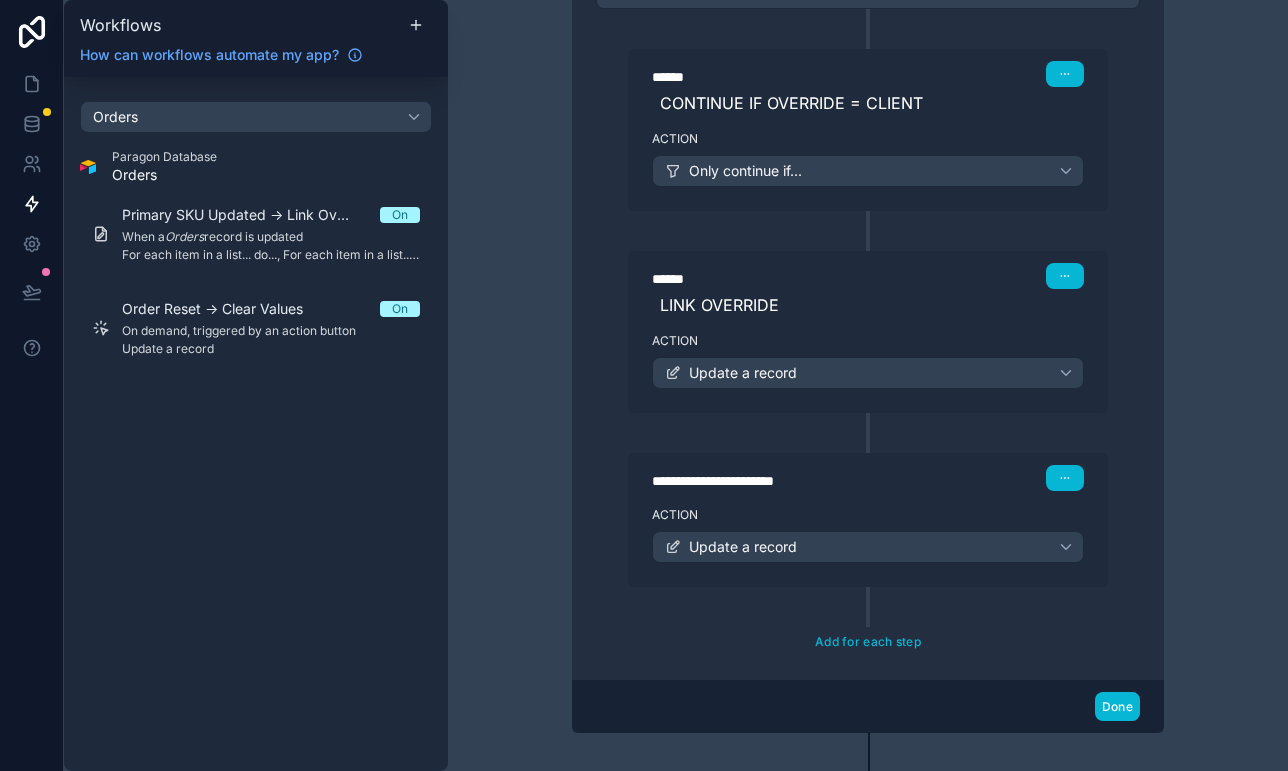 scroll, scrollTop: 932, scrollLeft: 0, axis: vertical 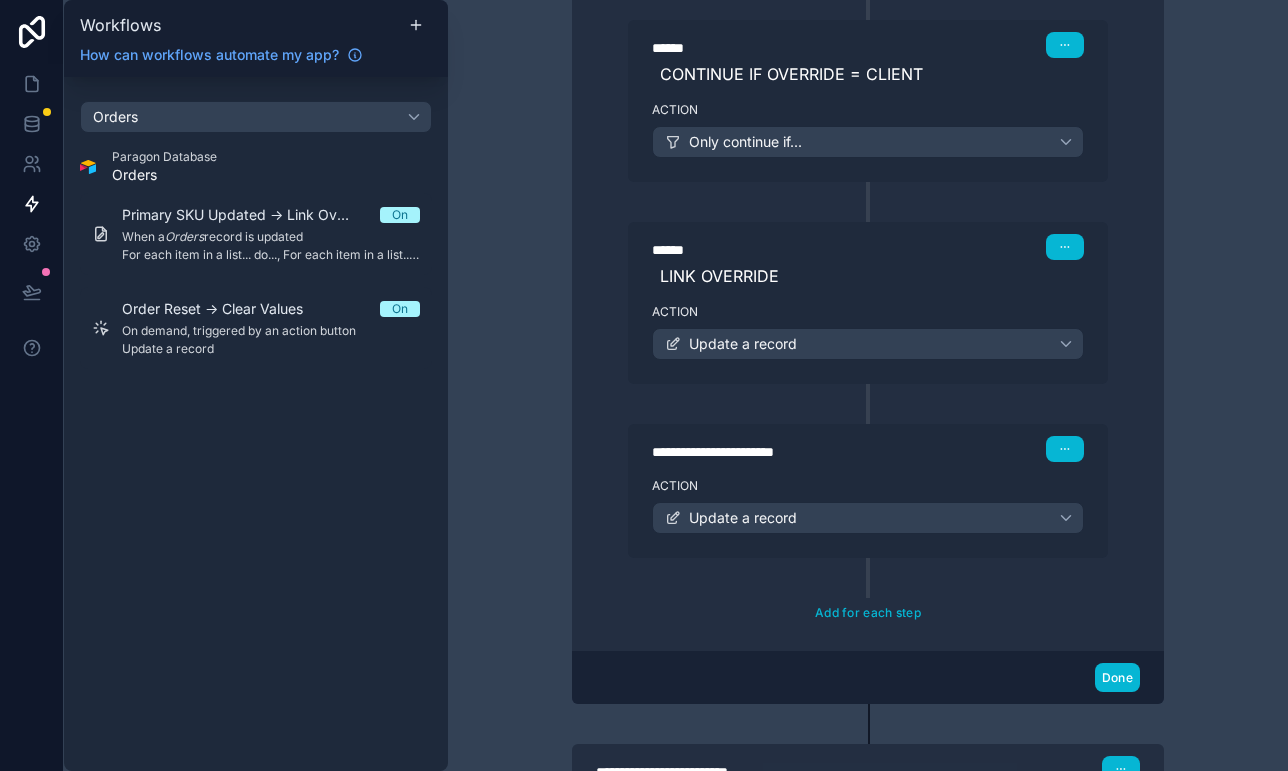 click on "LINK OVERRIDE" at bounding box center [868, 276] 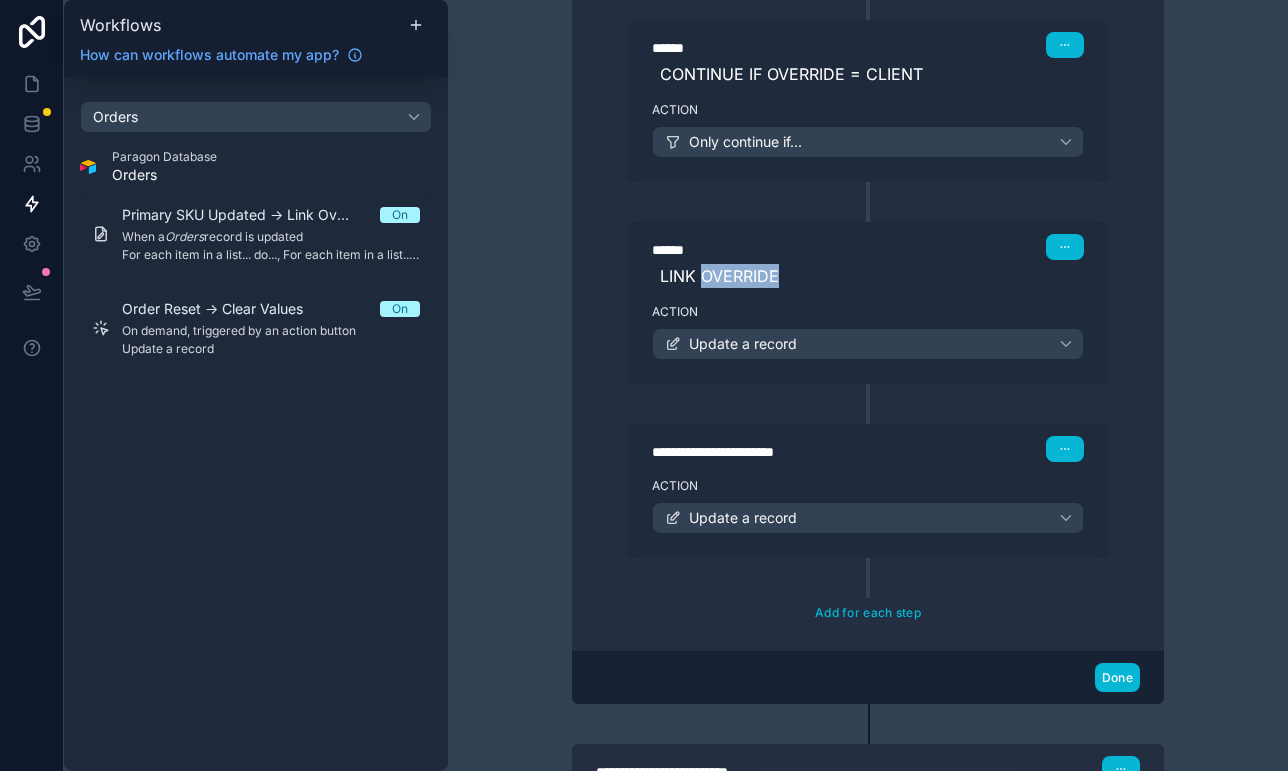 click on "LINK OVERRIDE" at bounding box center [868, 276] 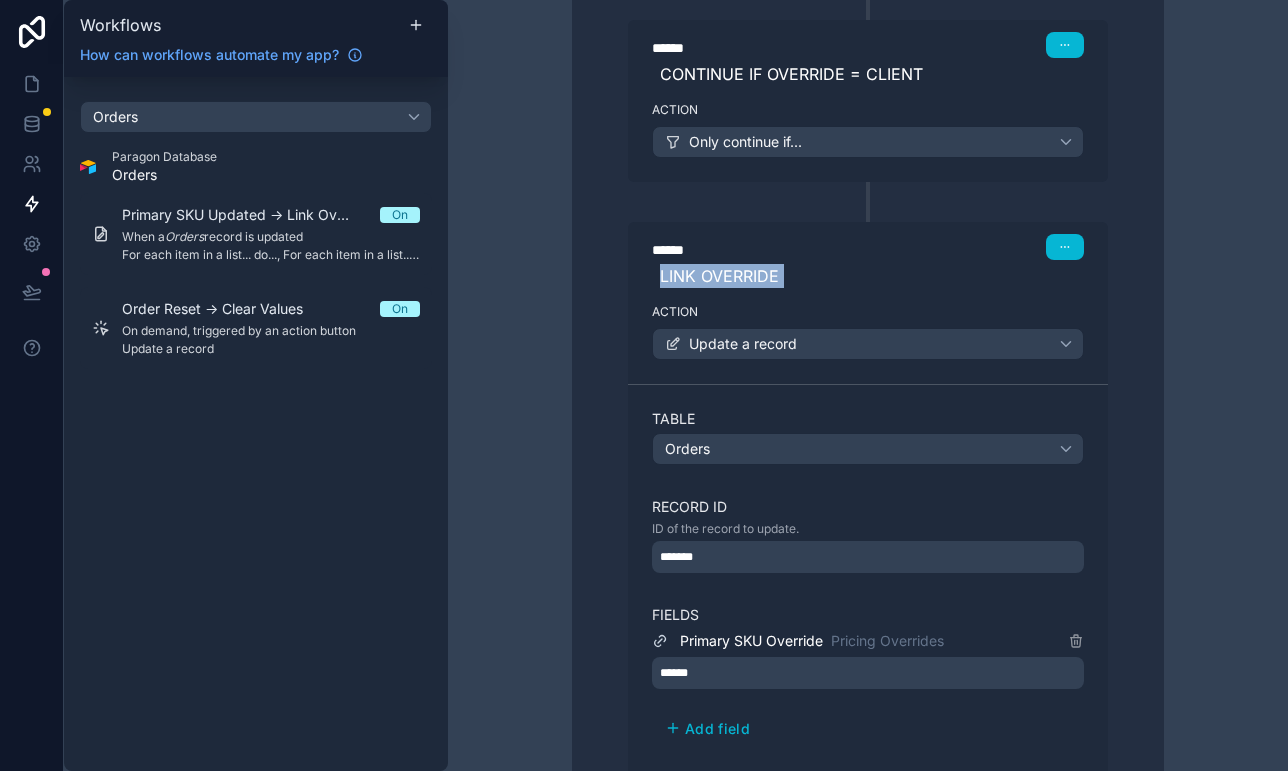 click on "LINK OVERRIDE" at bounding box center [868, 276] 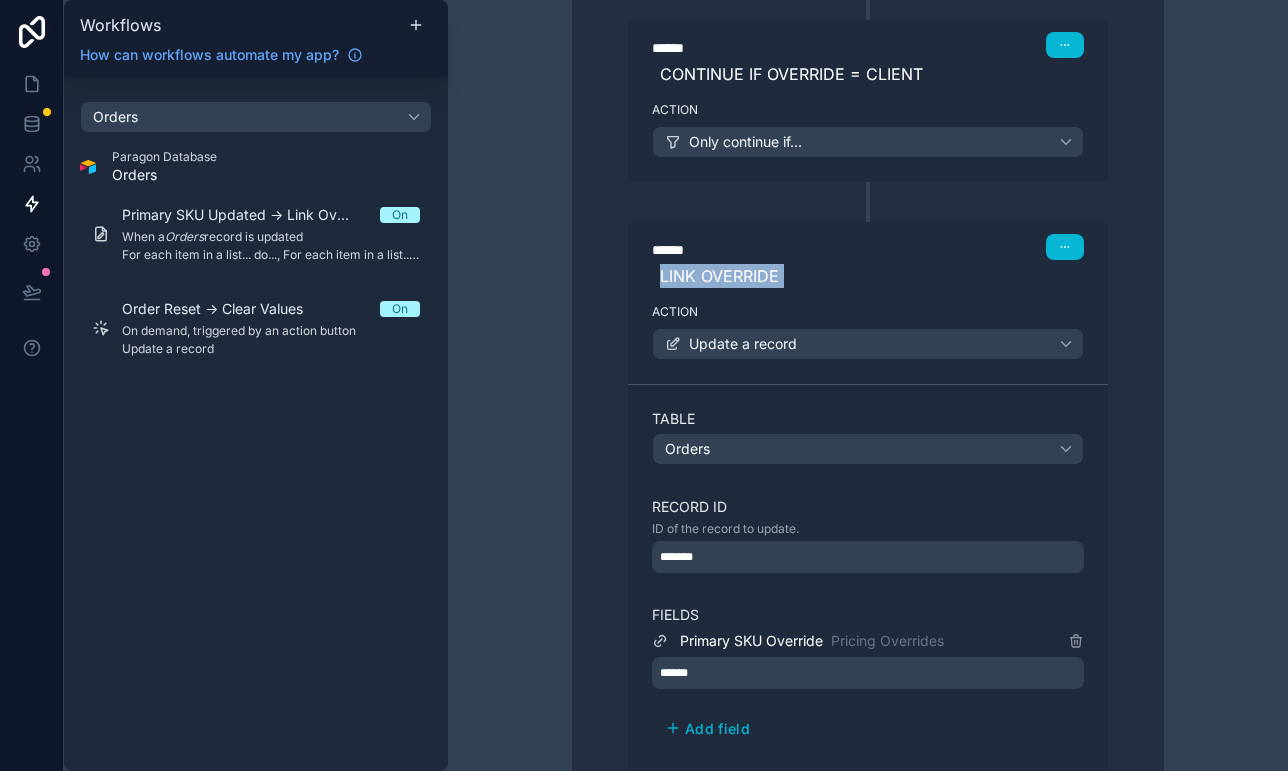 copy on "LINK OVERRIDE" 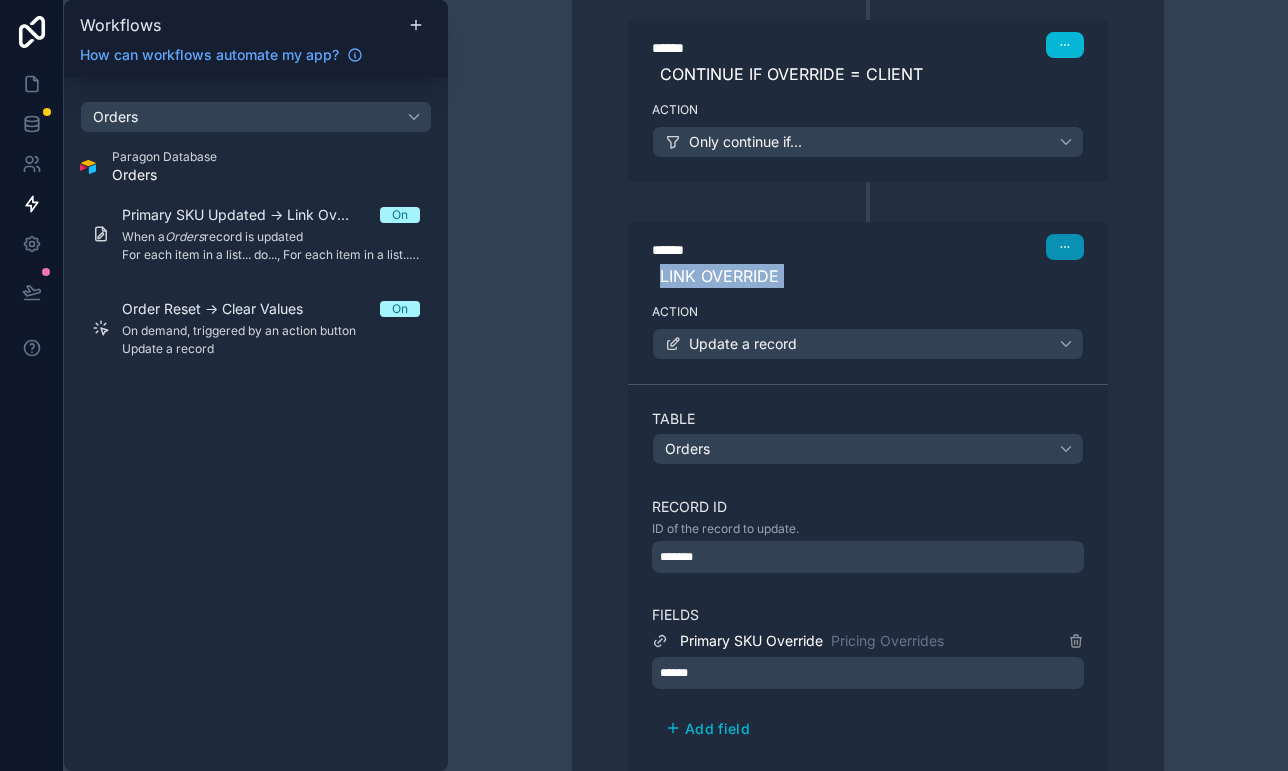 click at bounding box center [1065, 247] 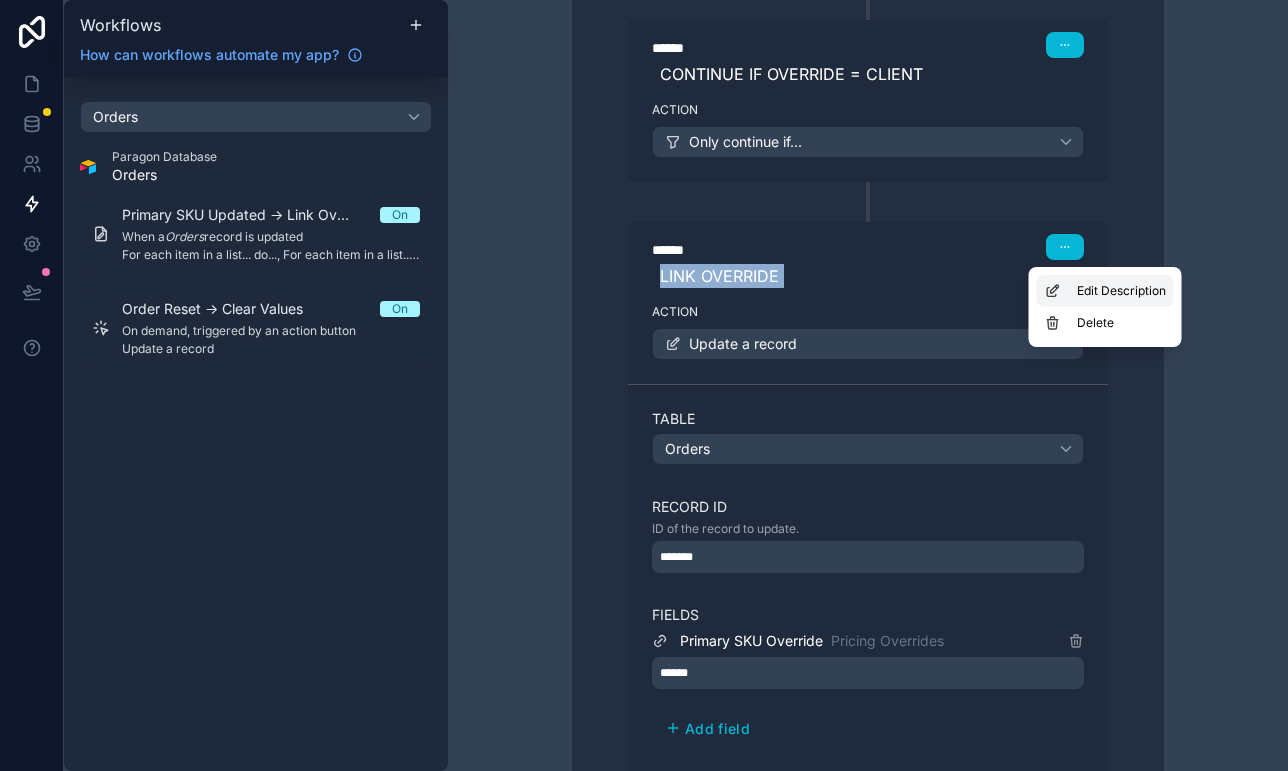 click on "Edit Description" at bounding box center (1105, 291) 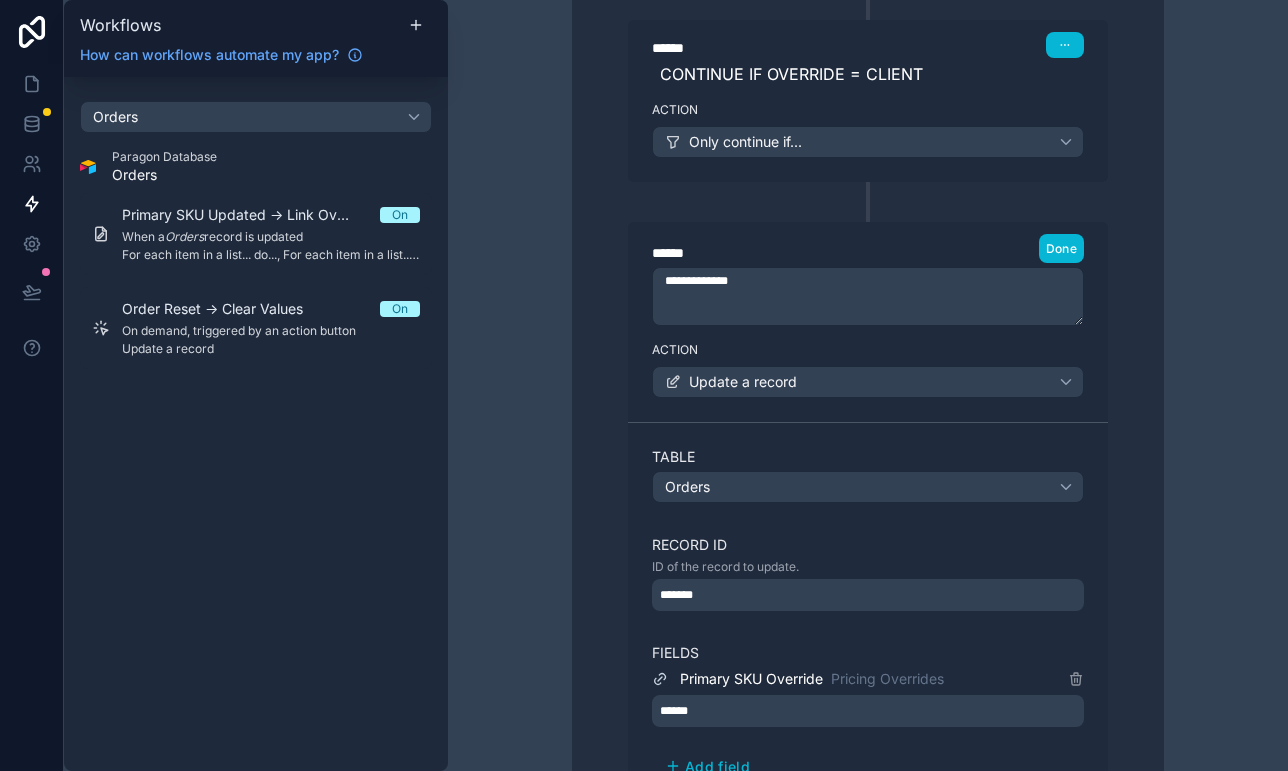 click on "******" at bounding box center [802, 253] 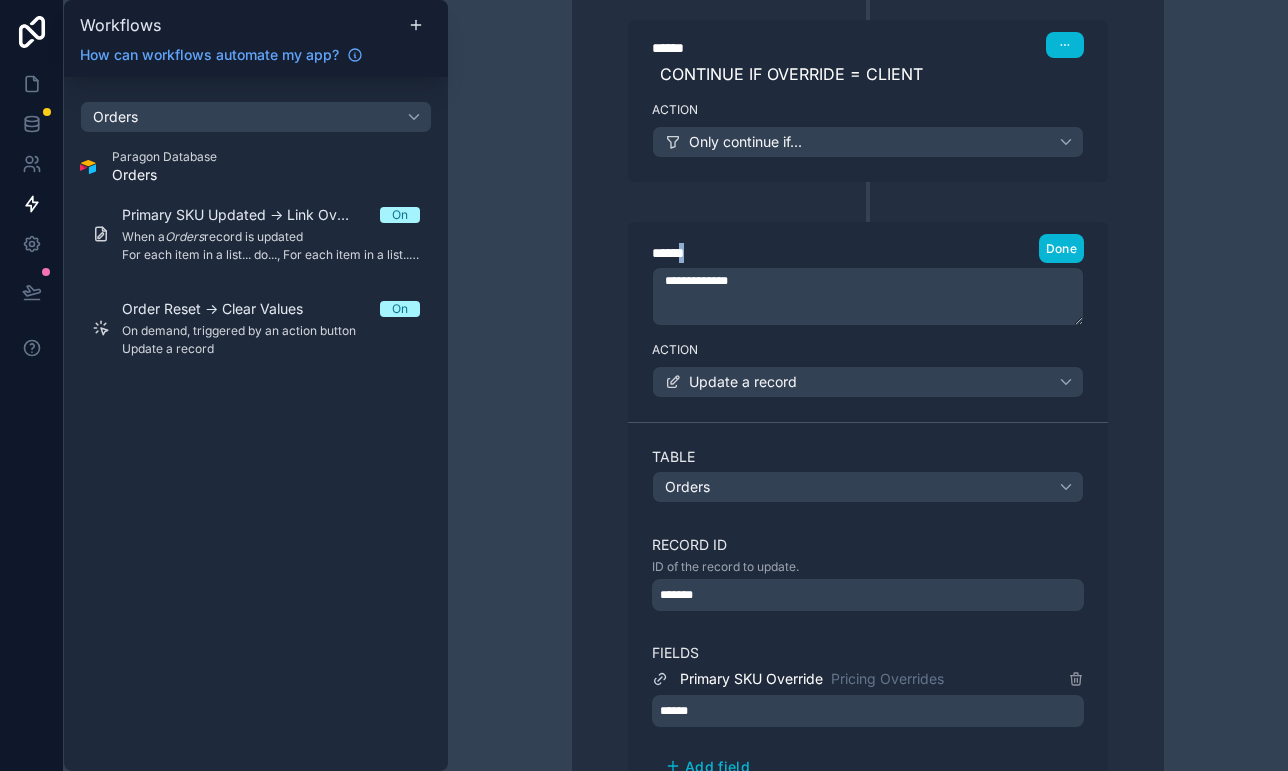 click on "******" at bounding box center (802, 253) 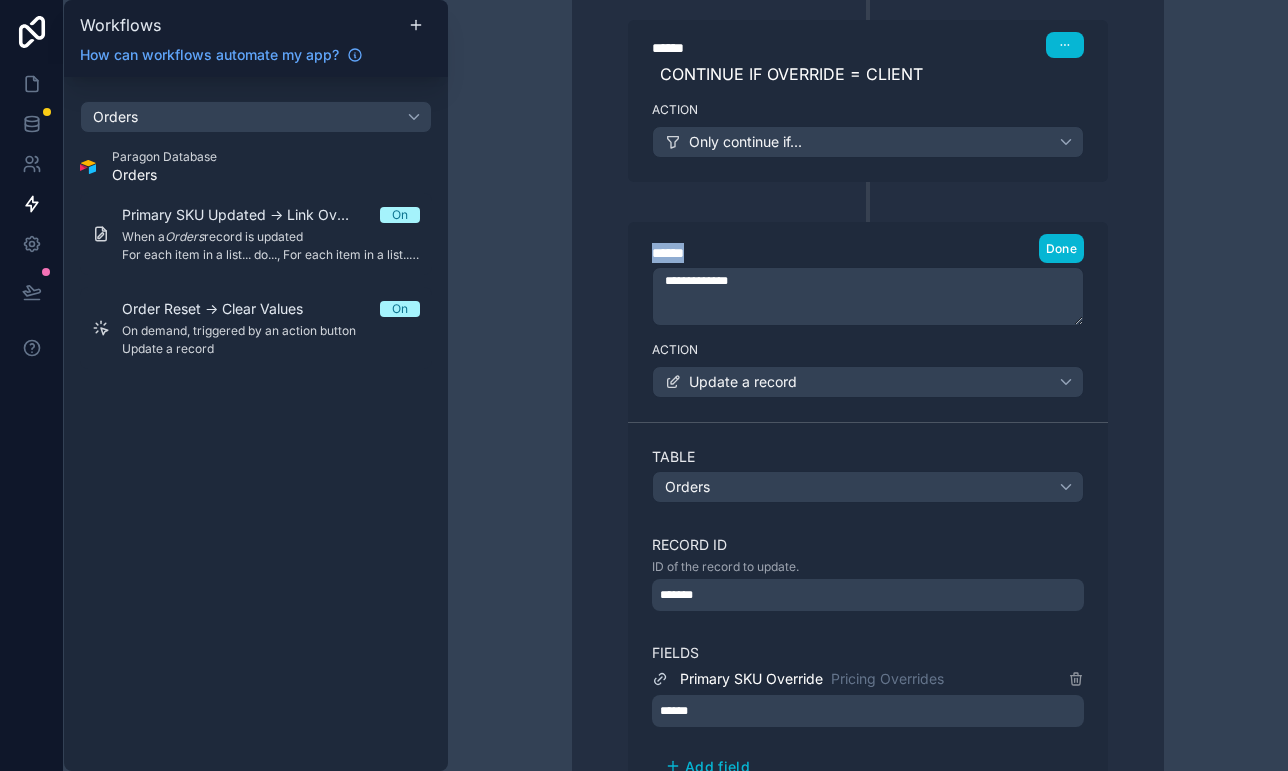 click on "******" at bounding box center [802, 253] 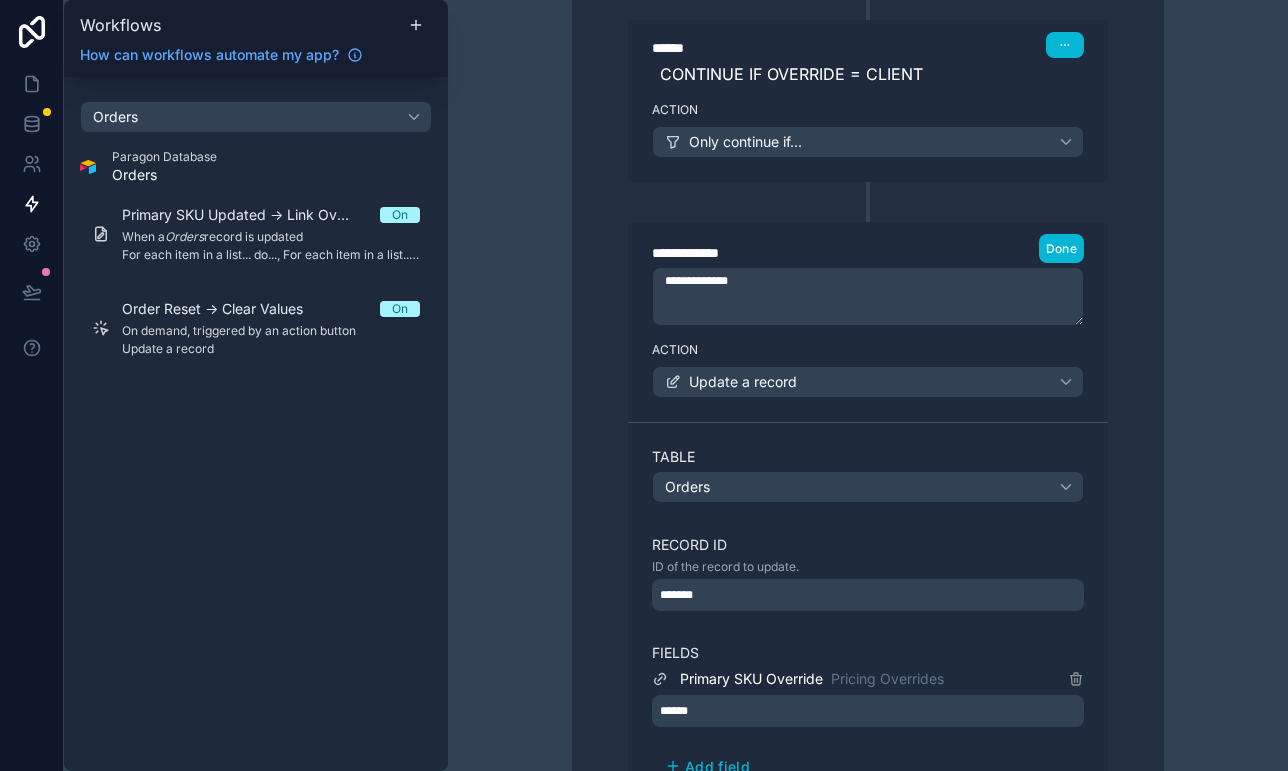 click on "**********" at bounding box center (868, 296) 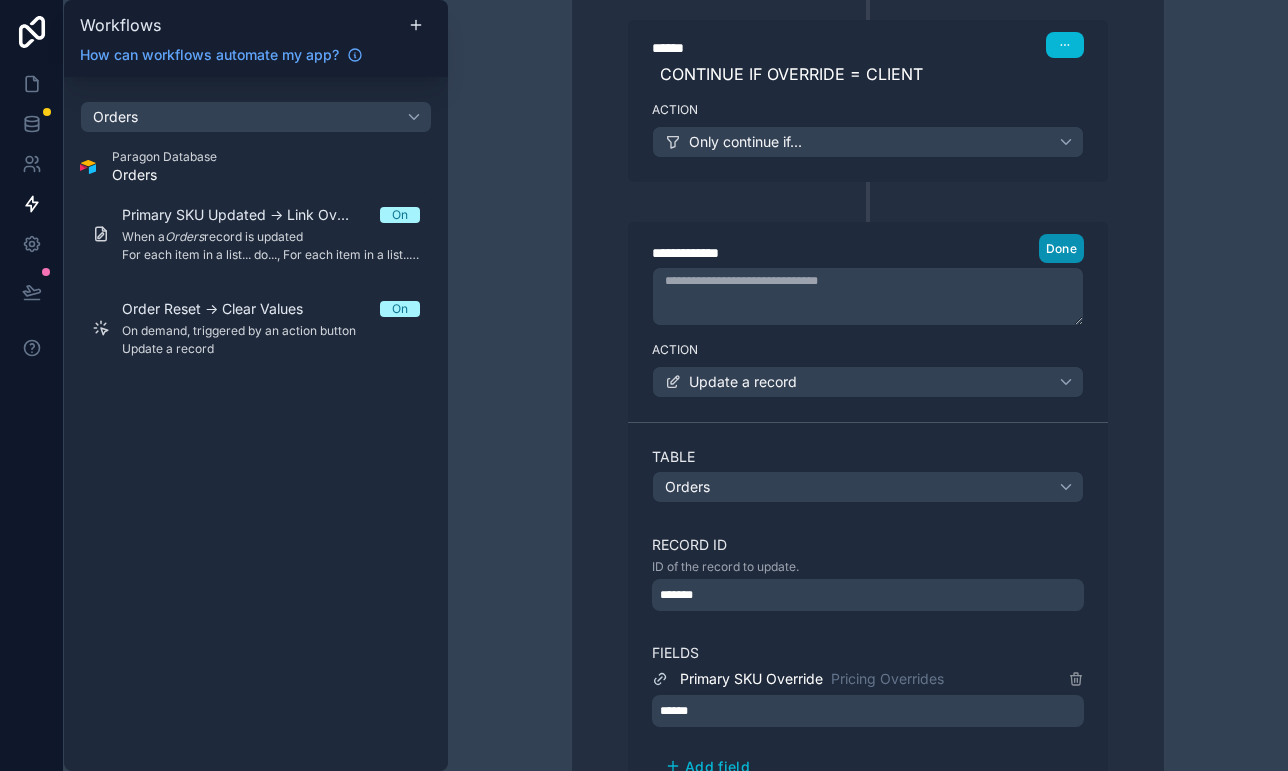 type 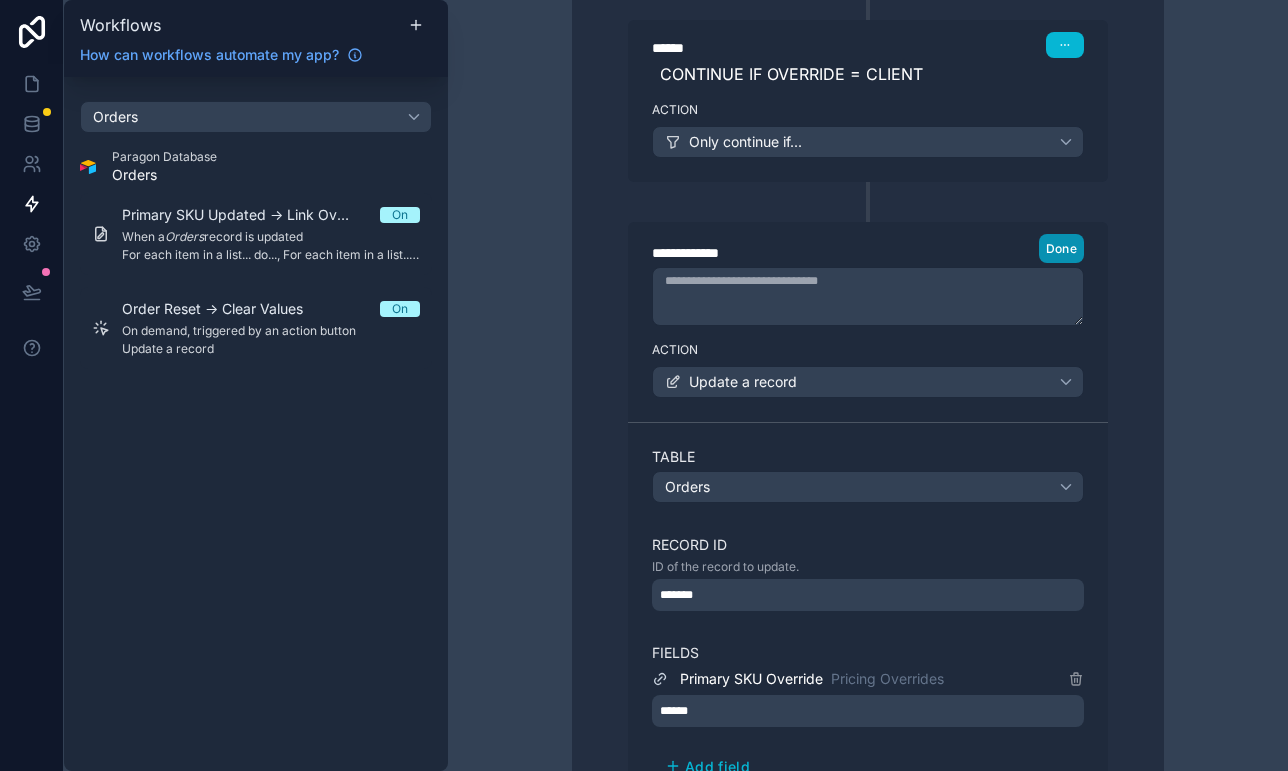 click on "Done" at bounding box center [1061, 248] 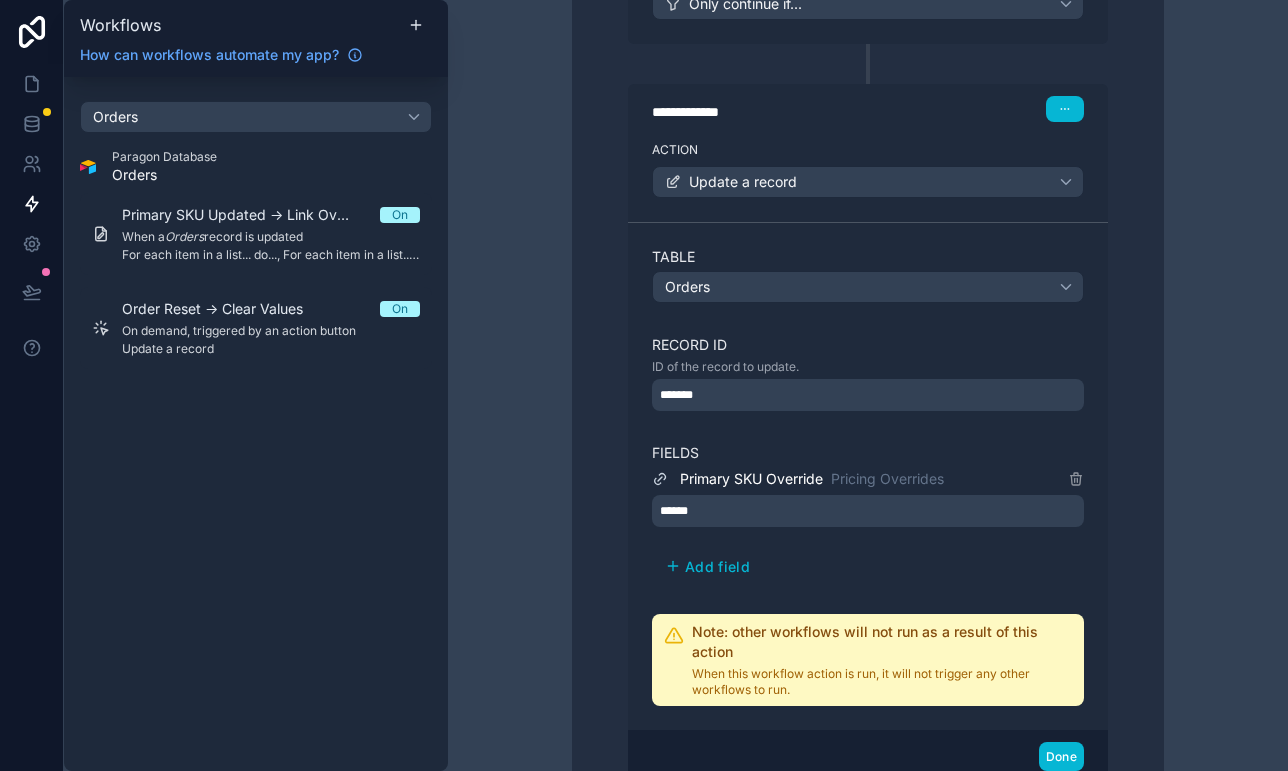 scroll, scrollTop: 1108, scrollLeft: 0, axis: vertical 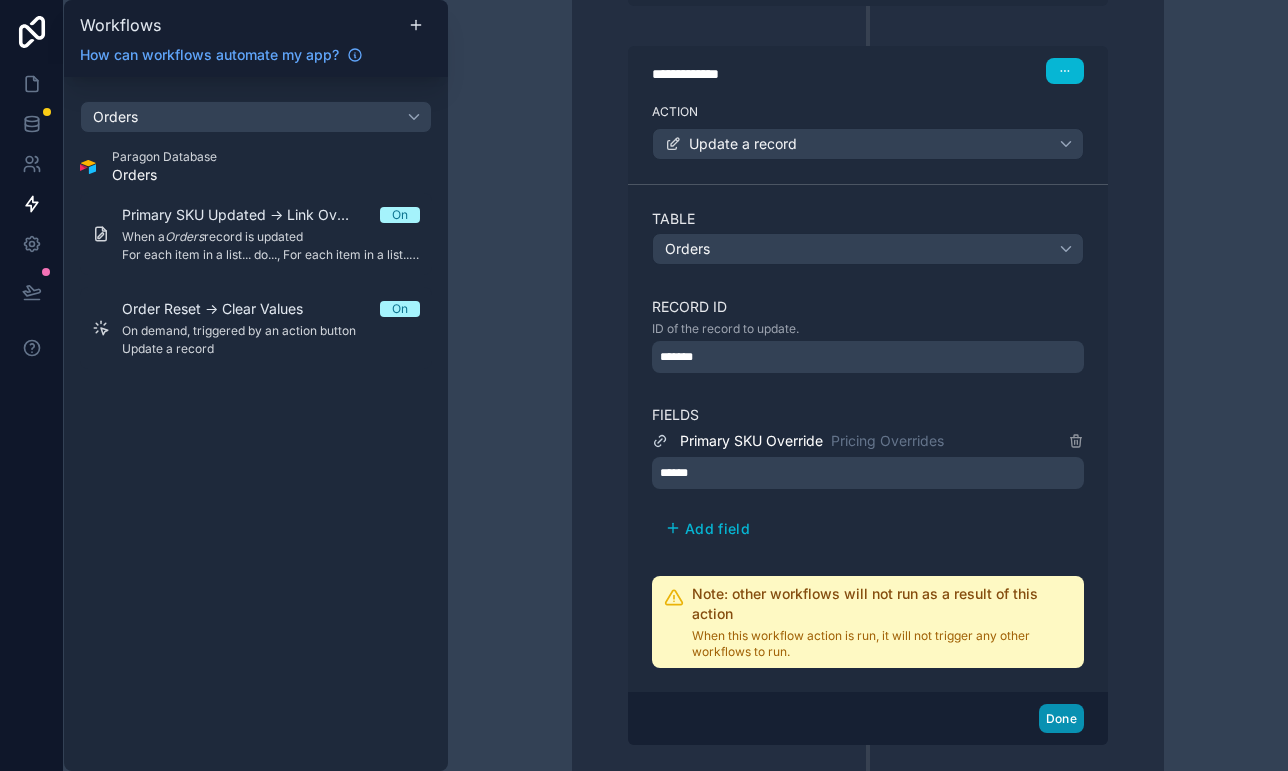 click on "Done" at bounding box center (1061, 718) 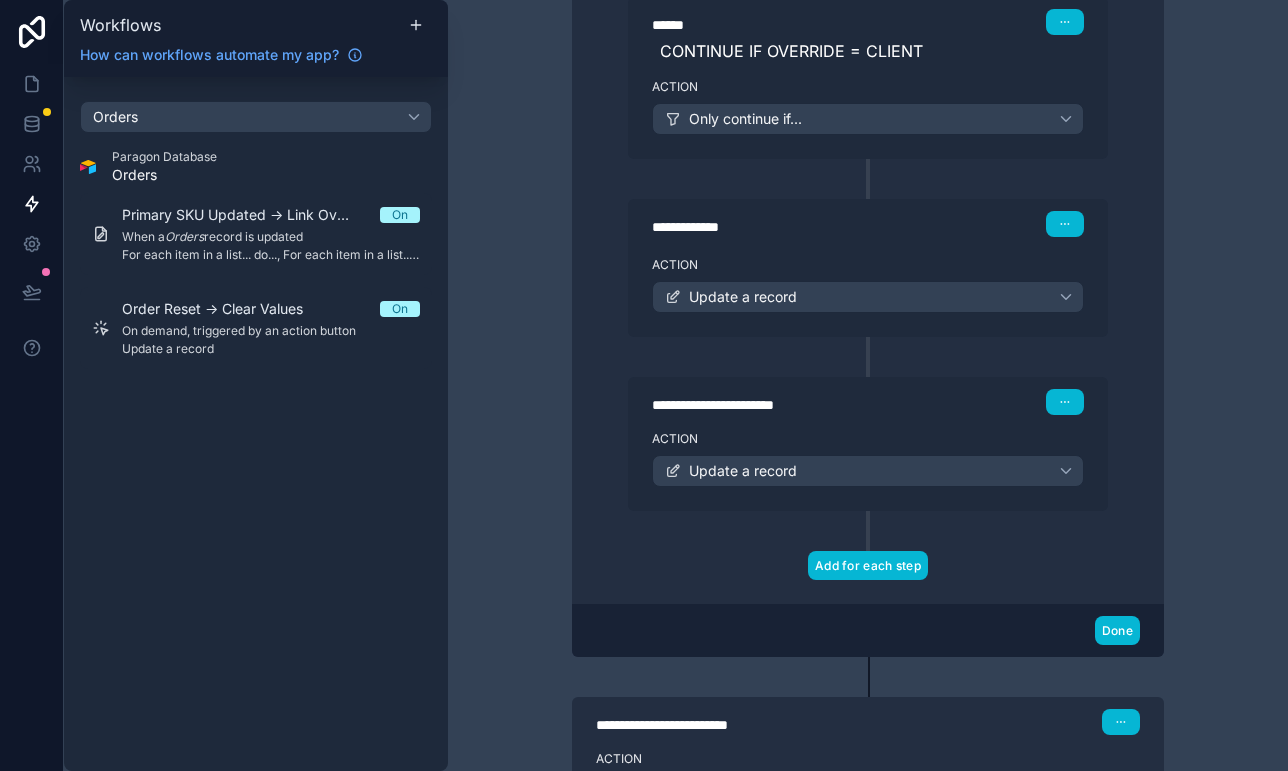scroll, scrollTop: 959, scrollLeft: 0, axis: vertical 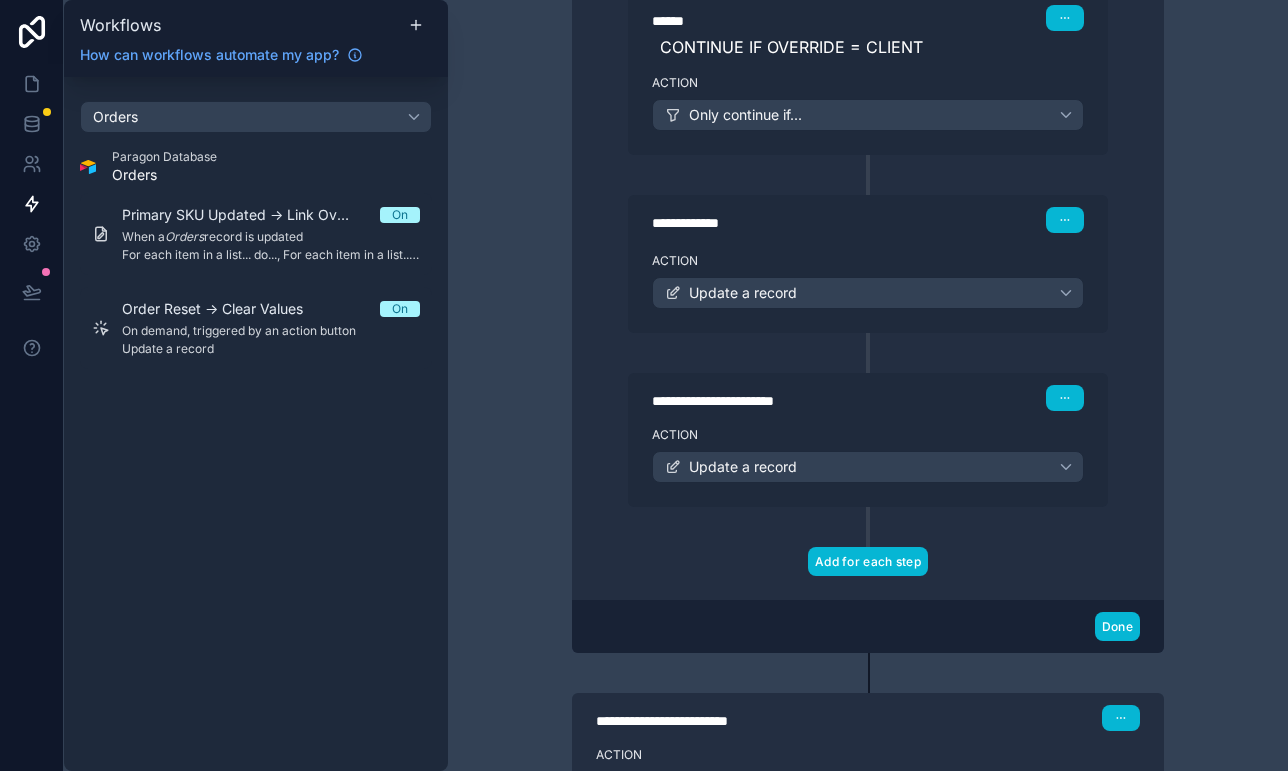 click on "Add for each step" at bounding box center (868, 561) 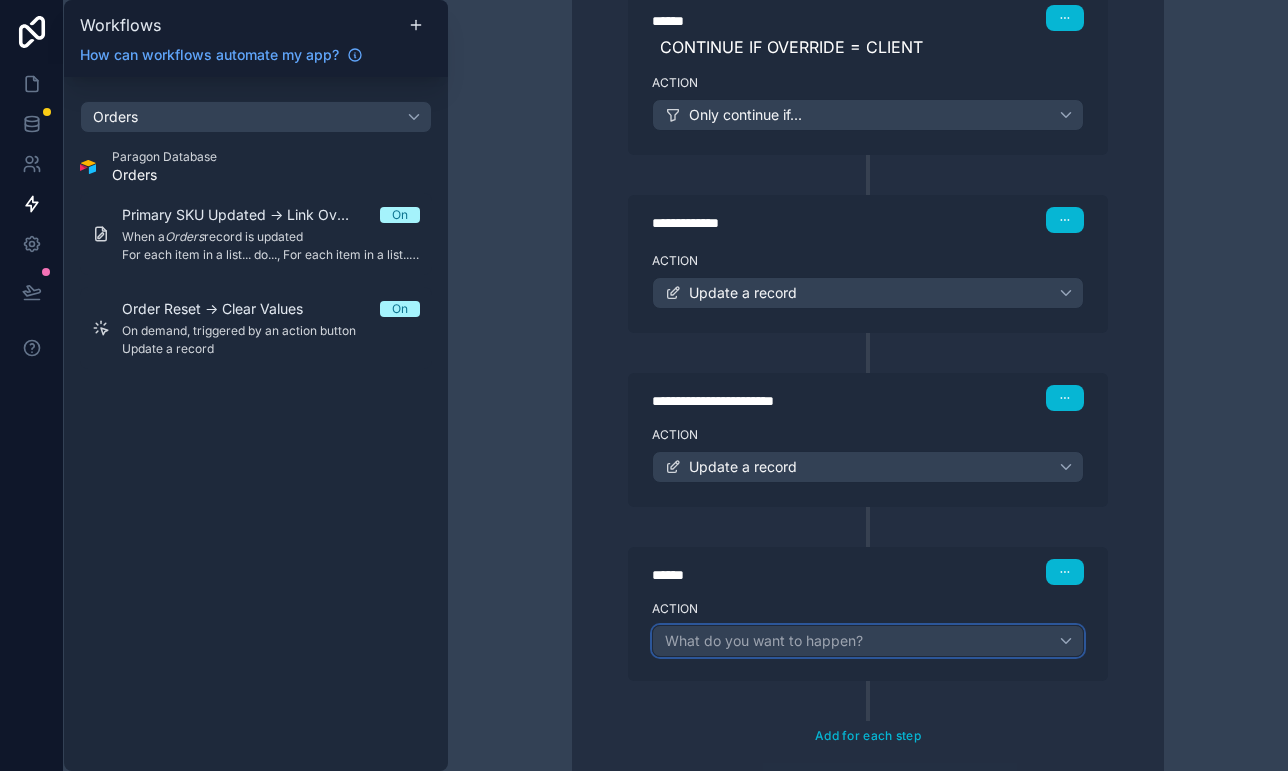 click on "What do you want to happen?" at bounding box center (868, 641) 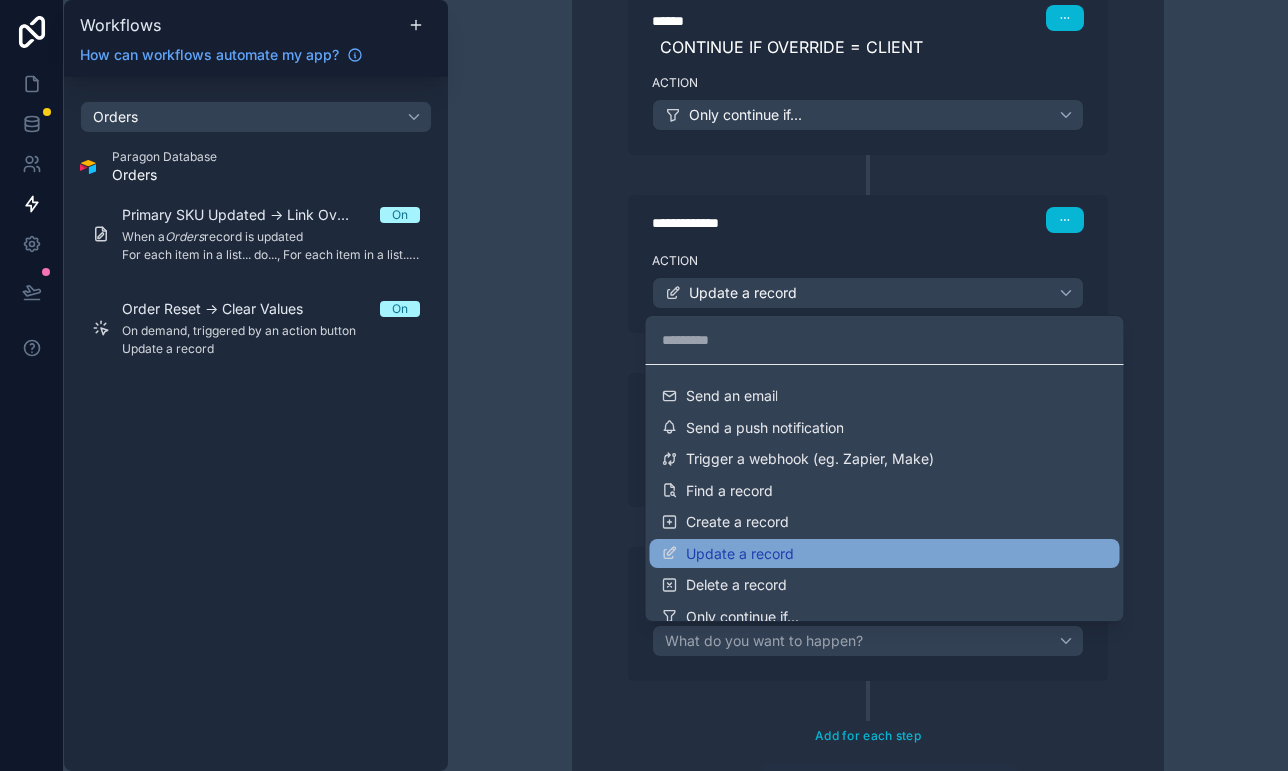 click on "Update a record" at bounding box center [740, 554] 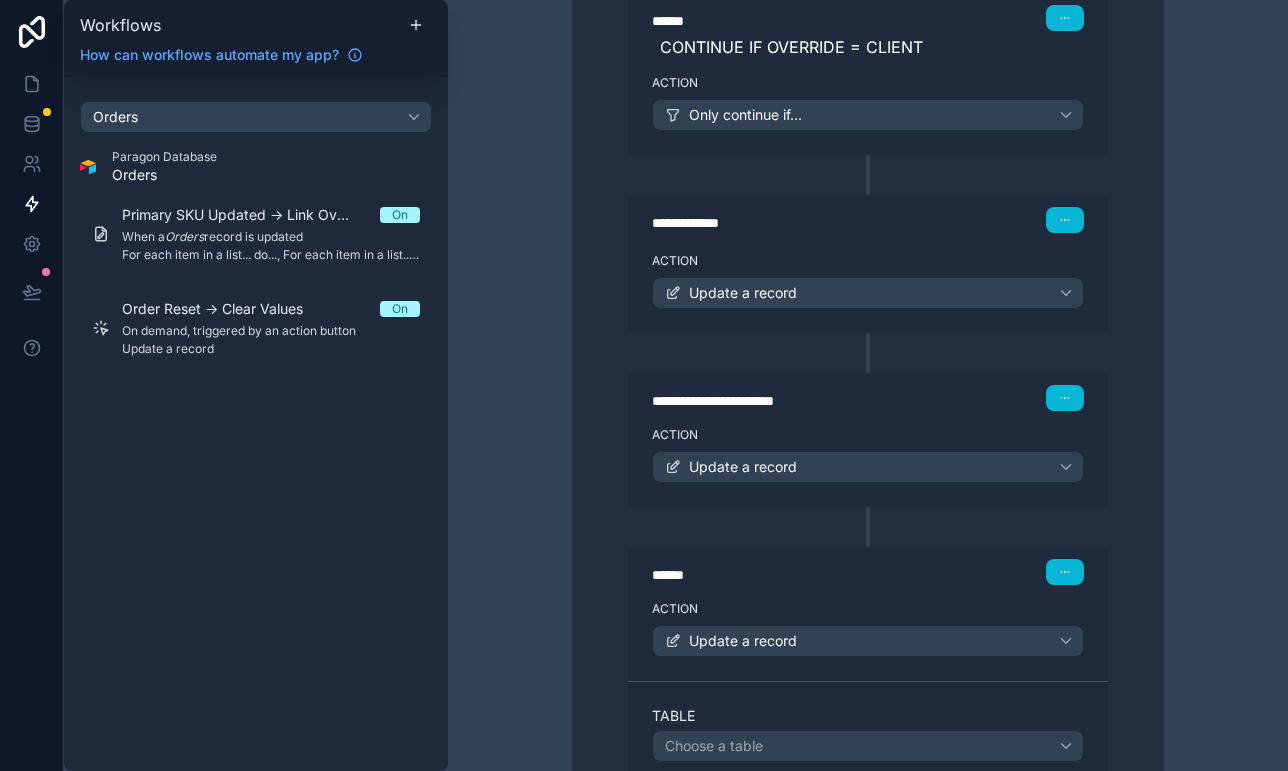 click on "******" at bounding box center (802, 575) 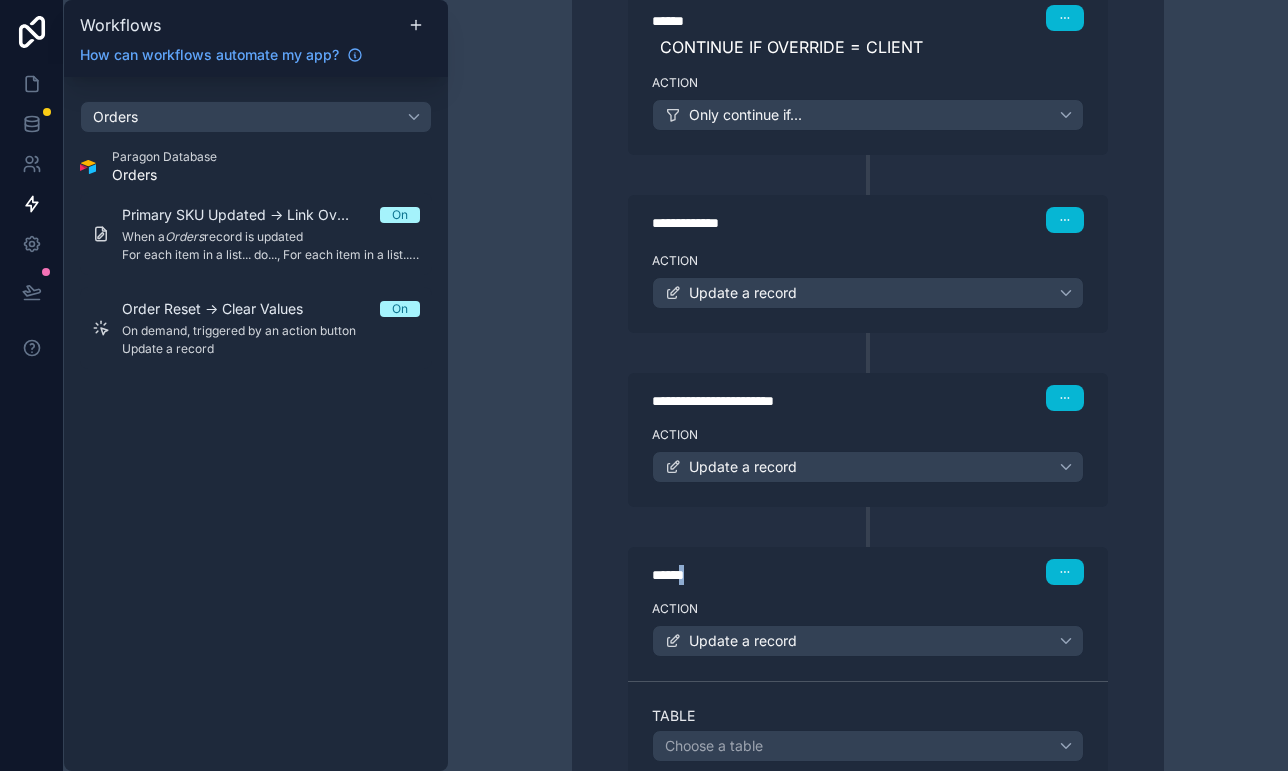 click on "******" at bounding box center [802, 575] 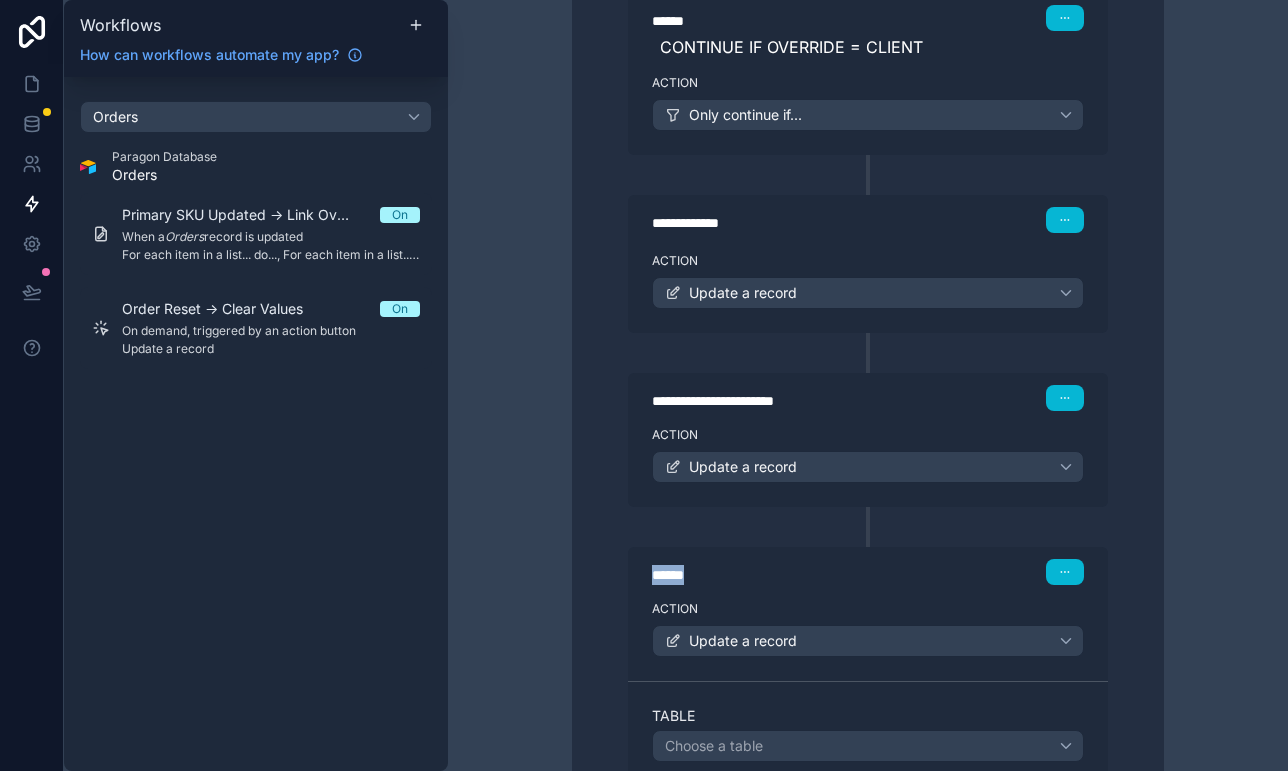 click on "******" at bounding box center (802, 575) 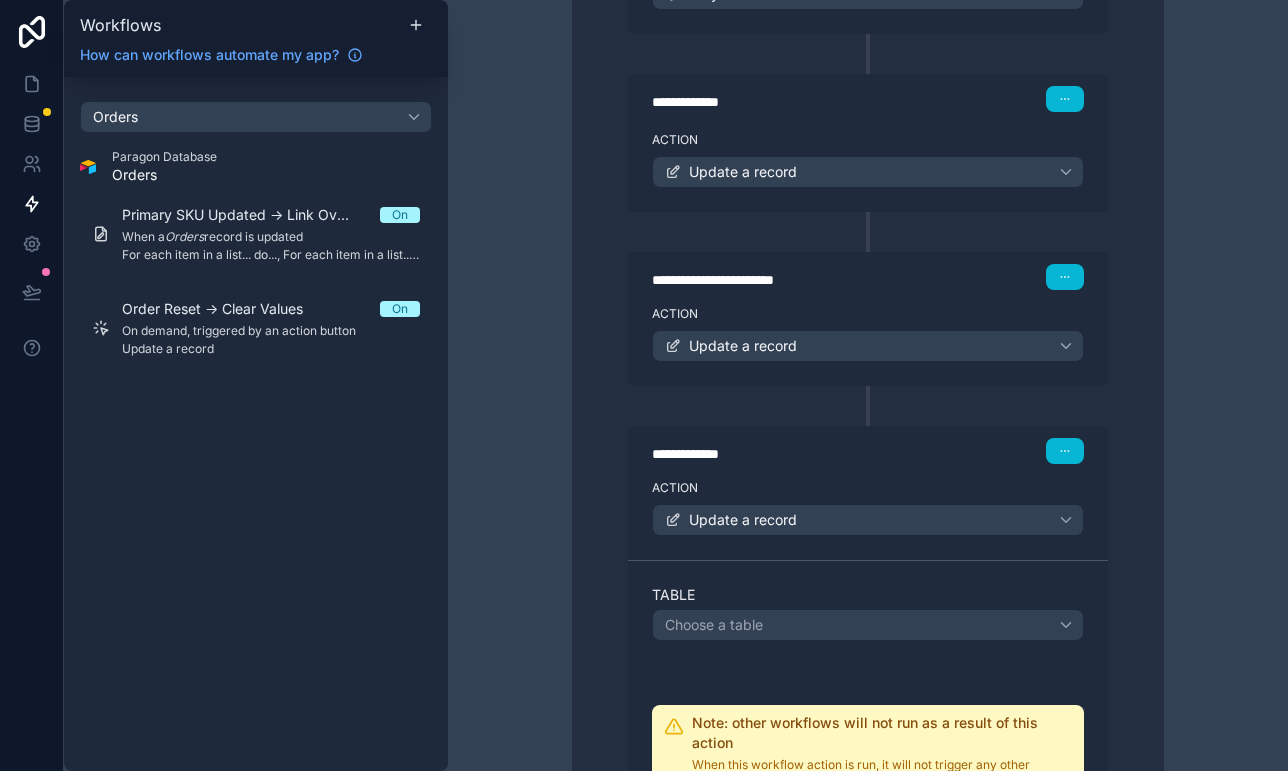 scroll, scrollTop: 1083, scrollLeft: 0, axis: vertical 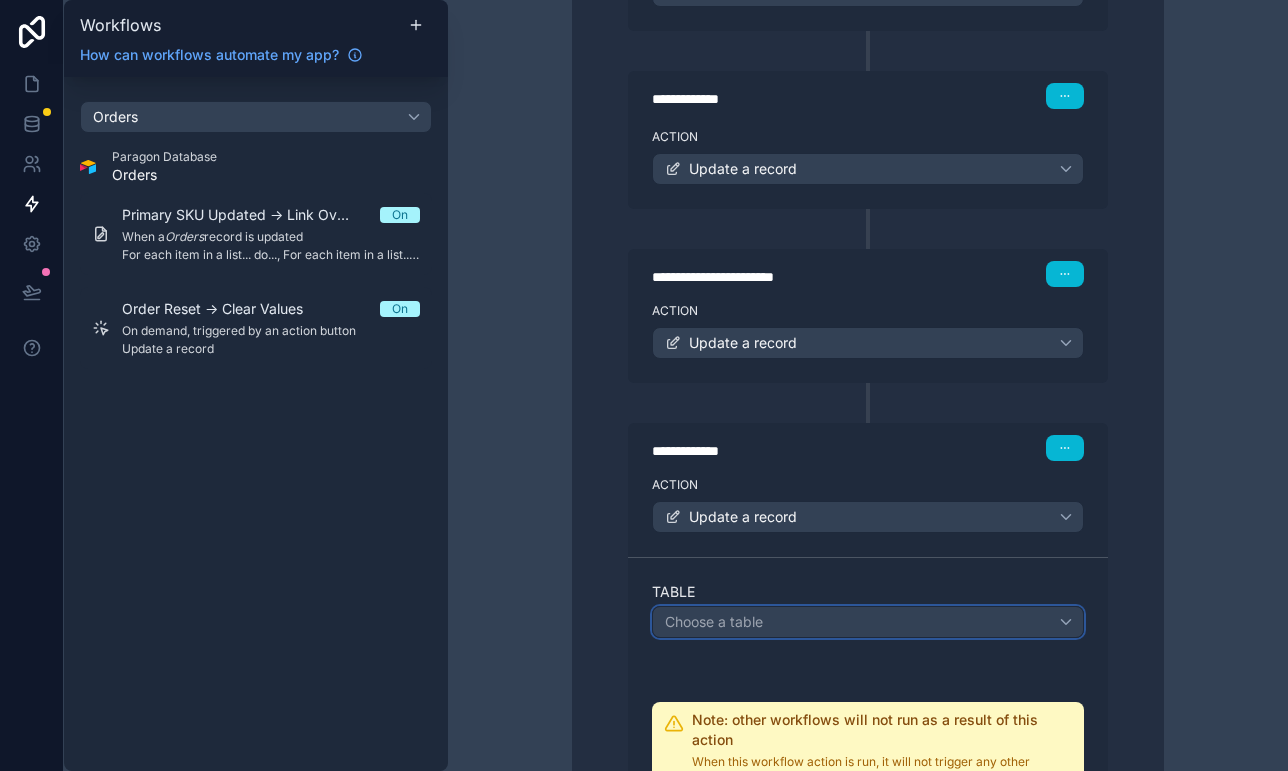 click on "Choose a table" at bounding box center [868, 622] 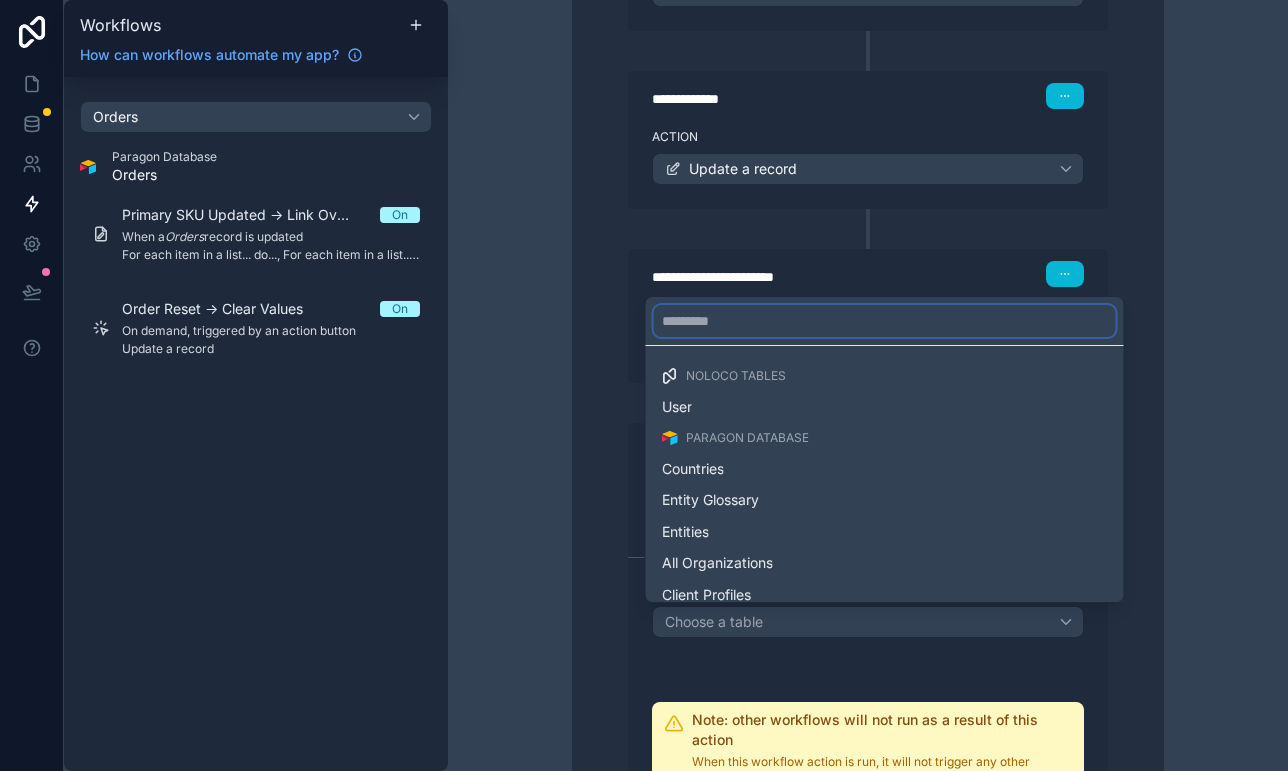 click at bounding box center (885, 321) 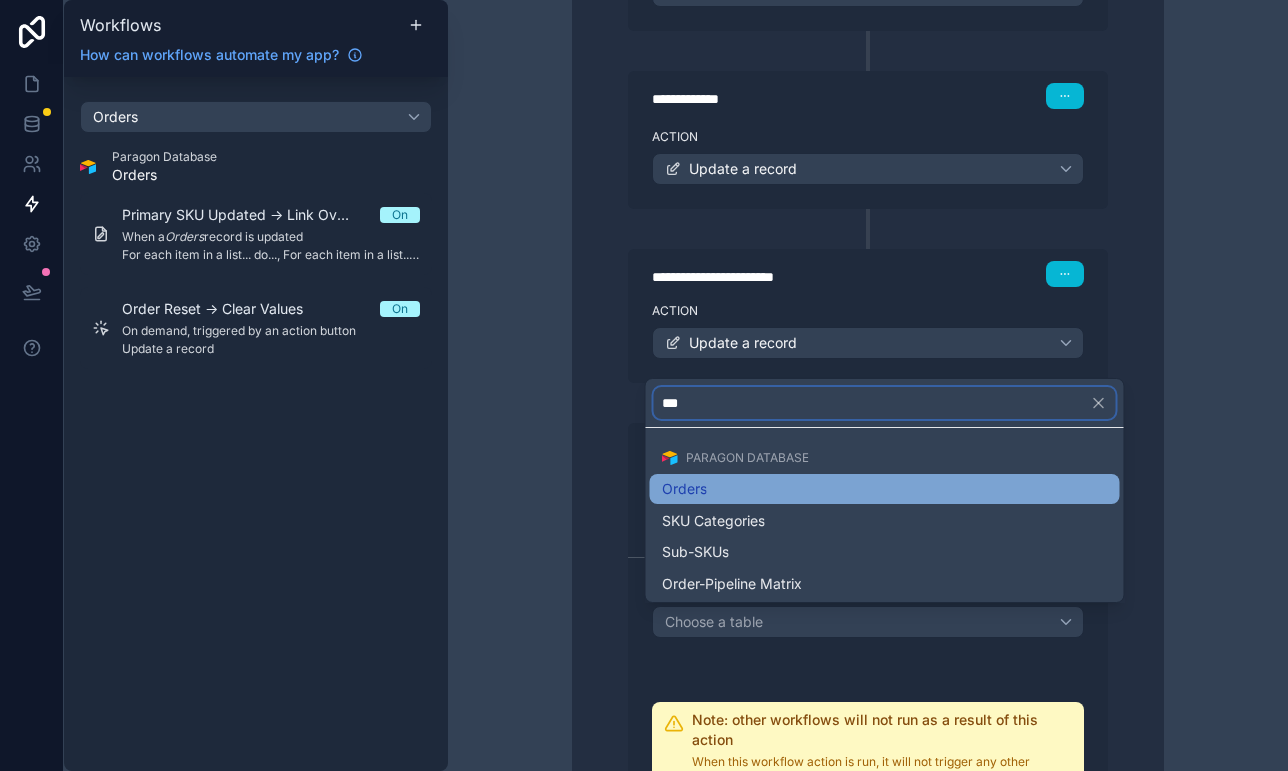 type on "***" 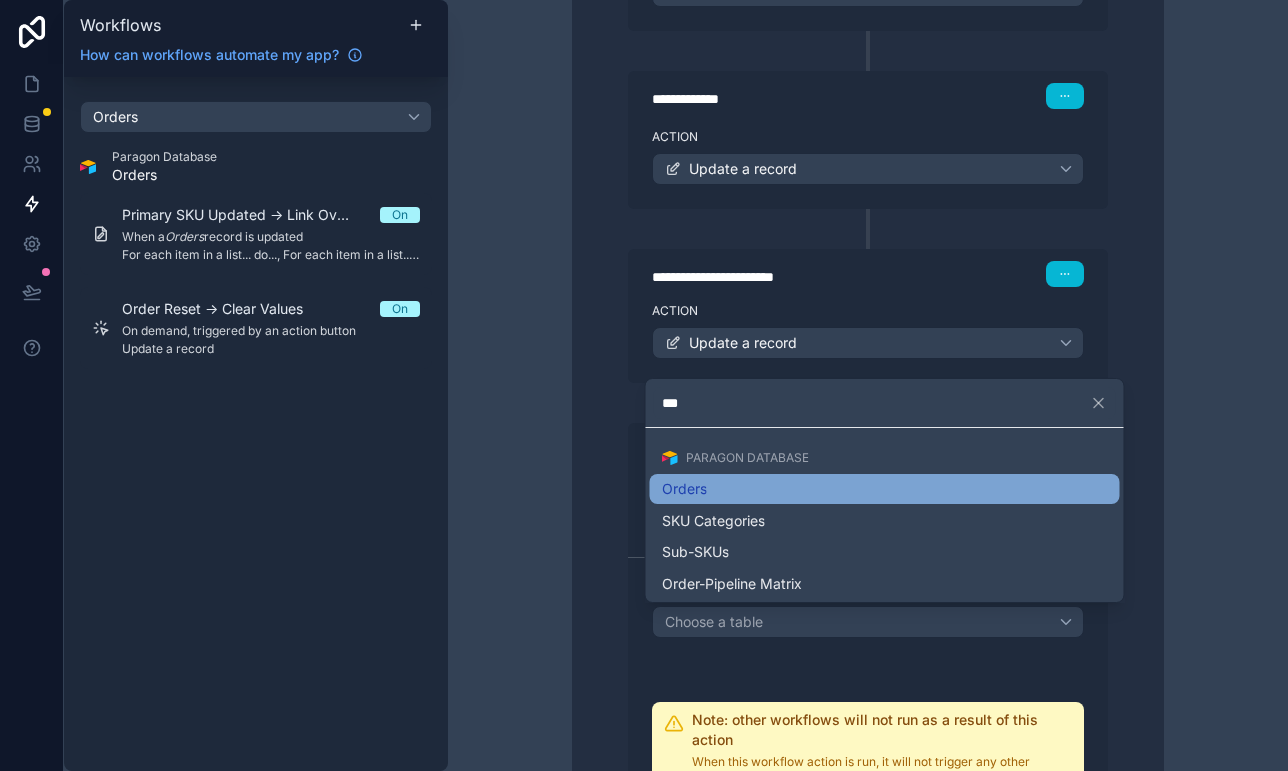 click on "Orders" at bounding box center [885, 489] 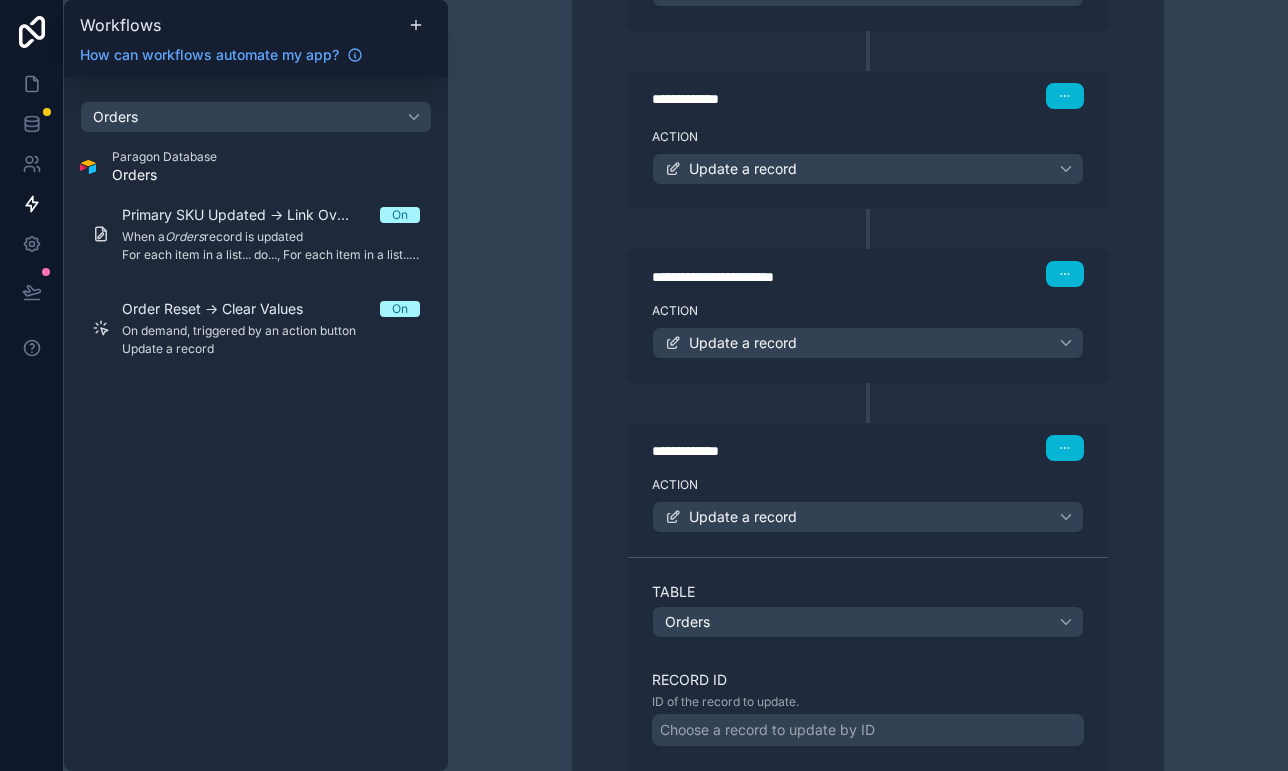 click on "Choose a record to update by ID" at bounding box center (868, 730) 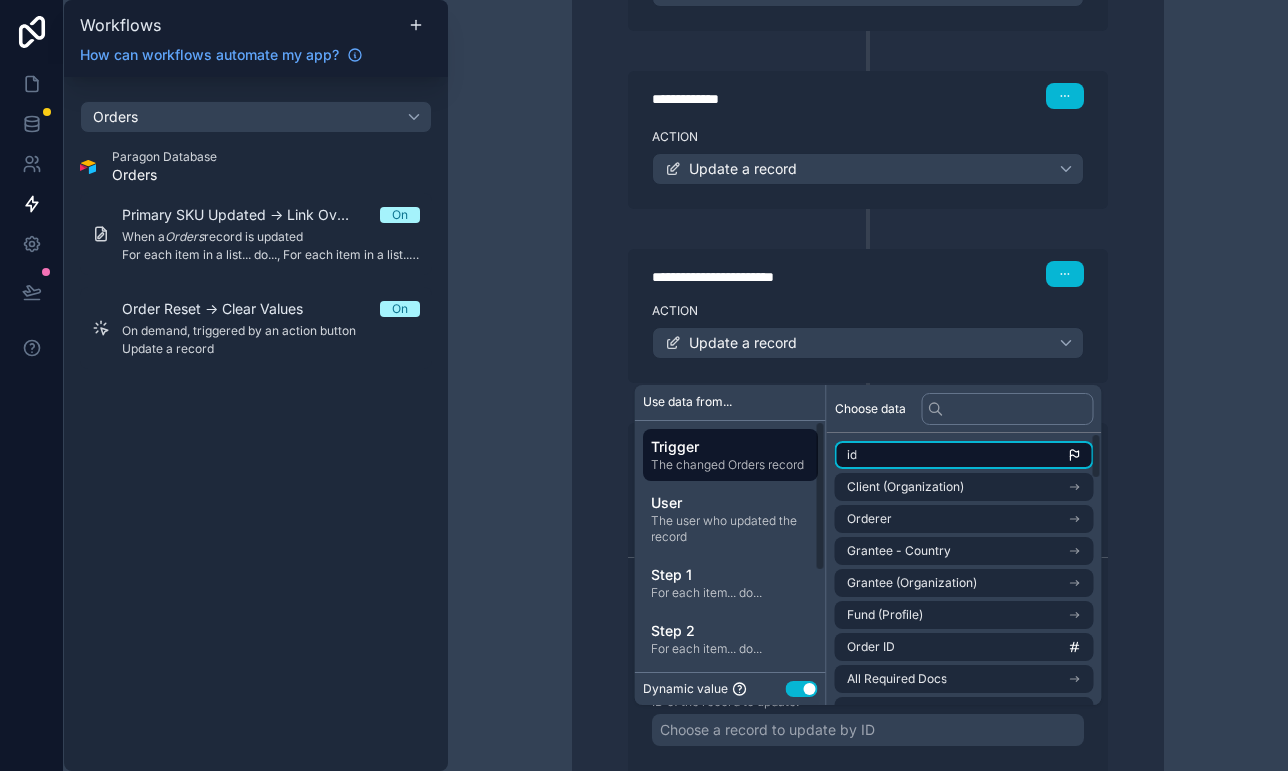 click on "id" at bounding box center (964, 455) 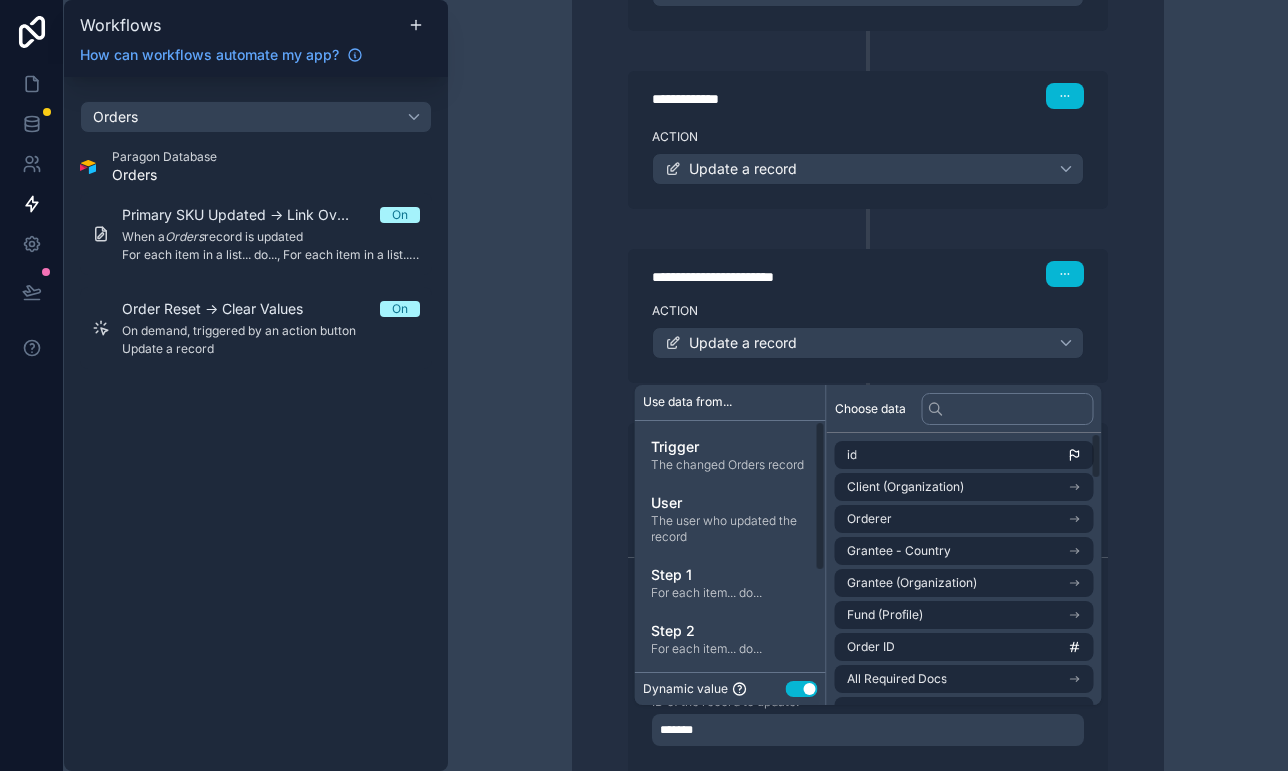click on "**********" at bounding box center [868, 363] 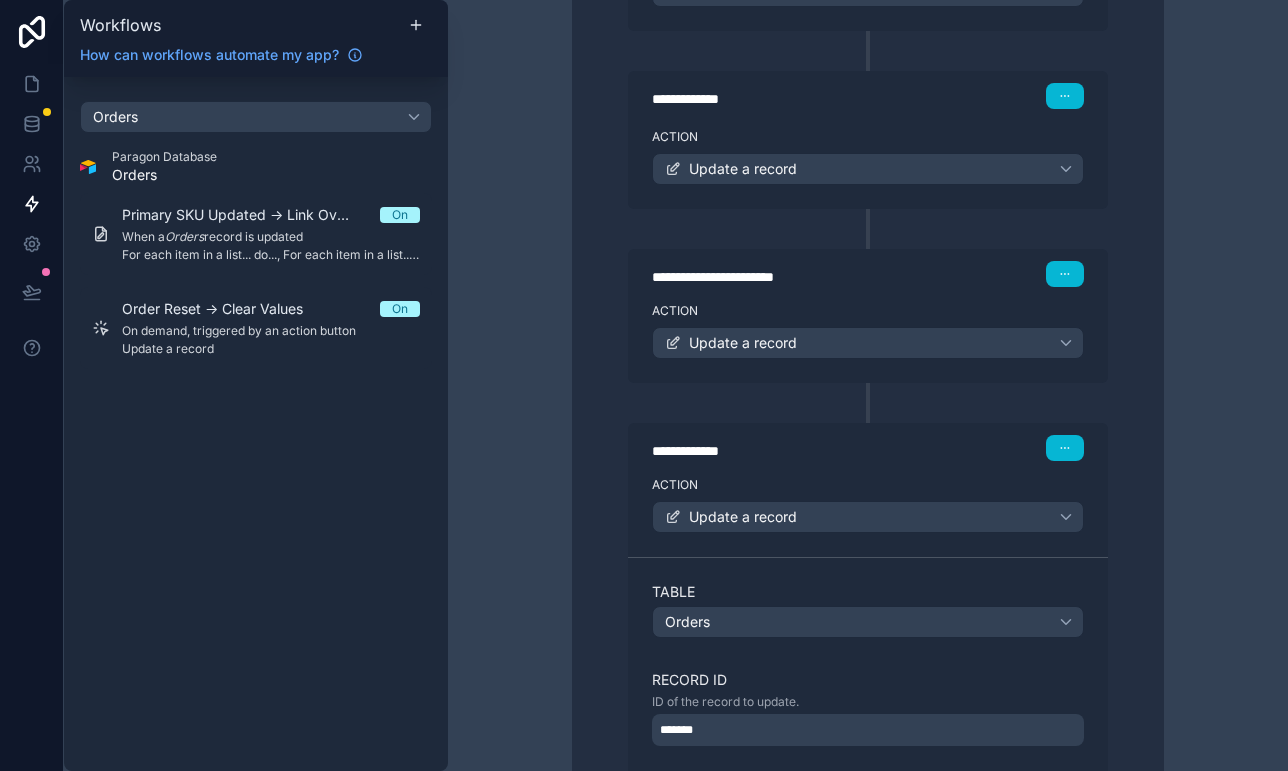 scroll, scrollTop: 1393, scrollLeft: 0, axis: vertical 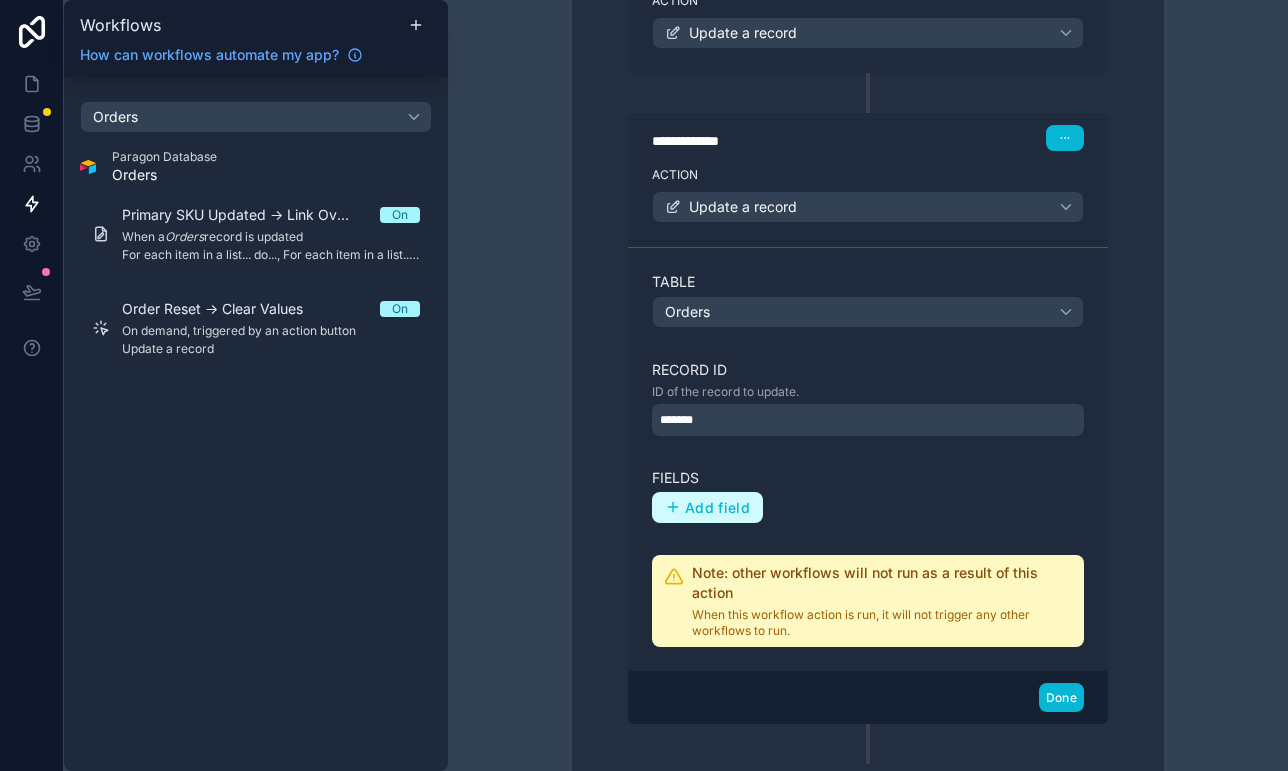 click on "Add field" at bounding box center (717, 508) 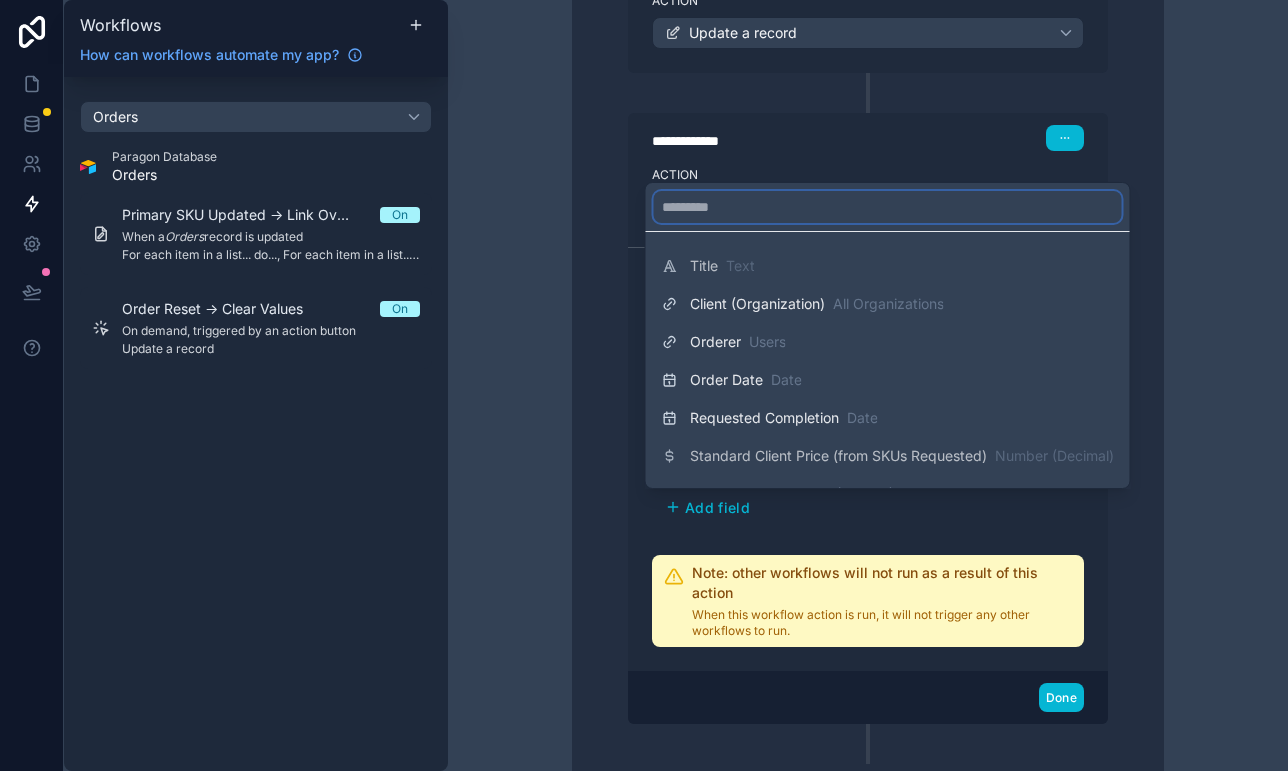 click at bounding box center (888, 207) 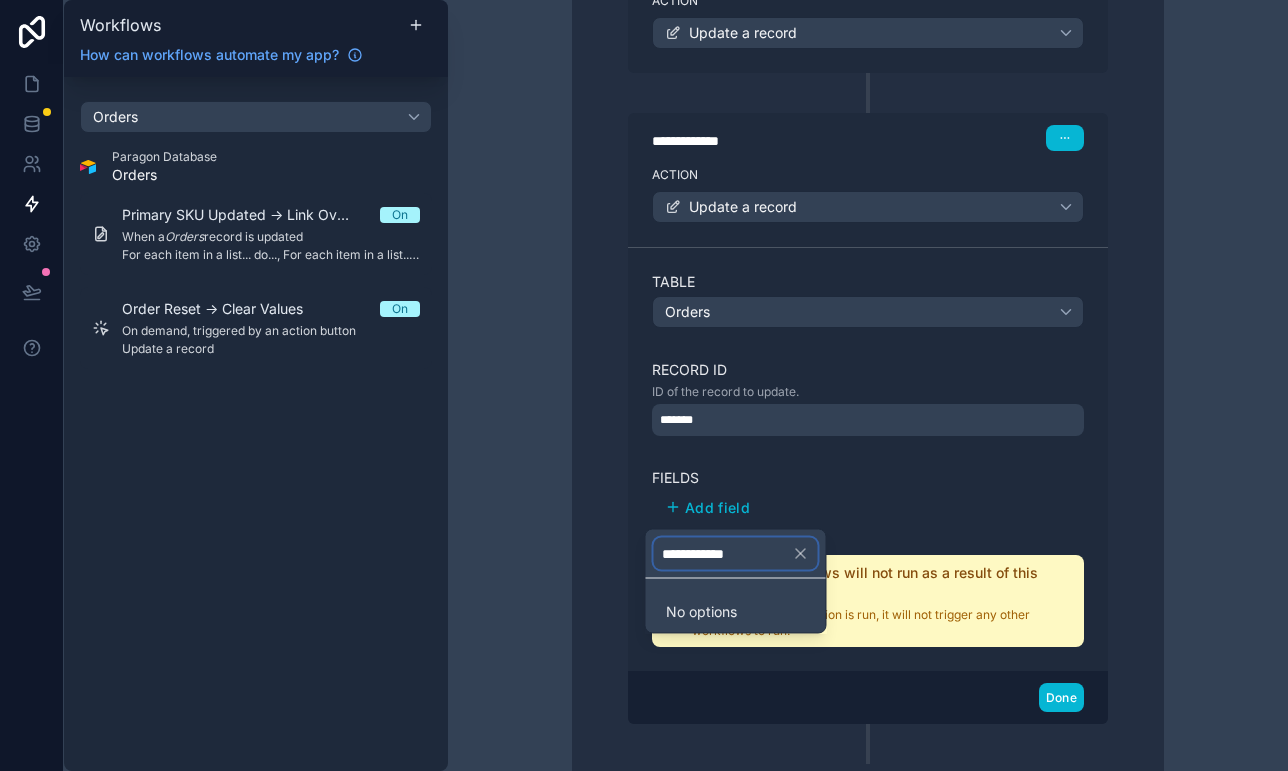 type on "*******" 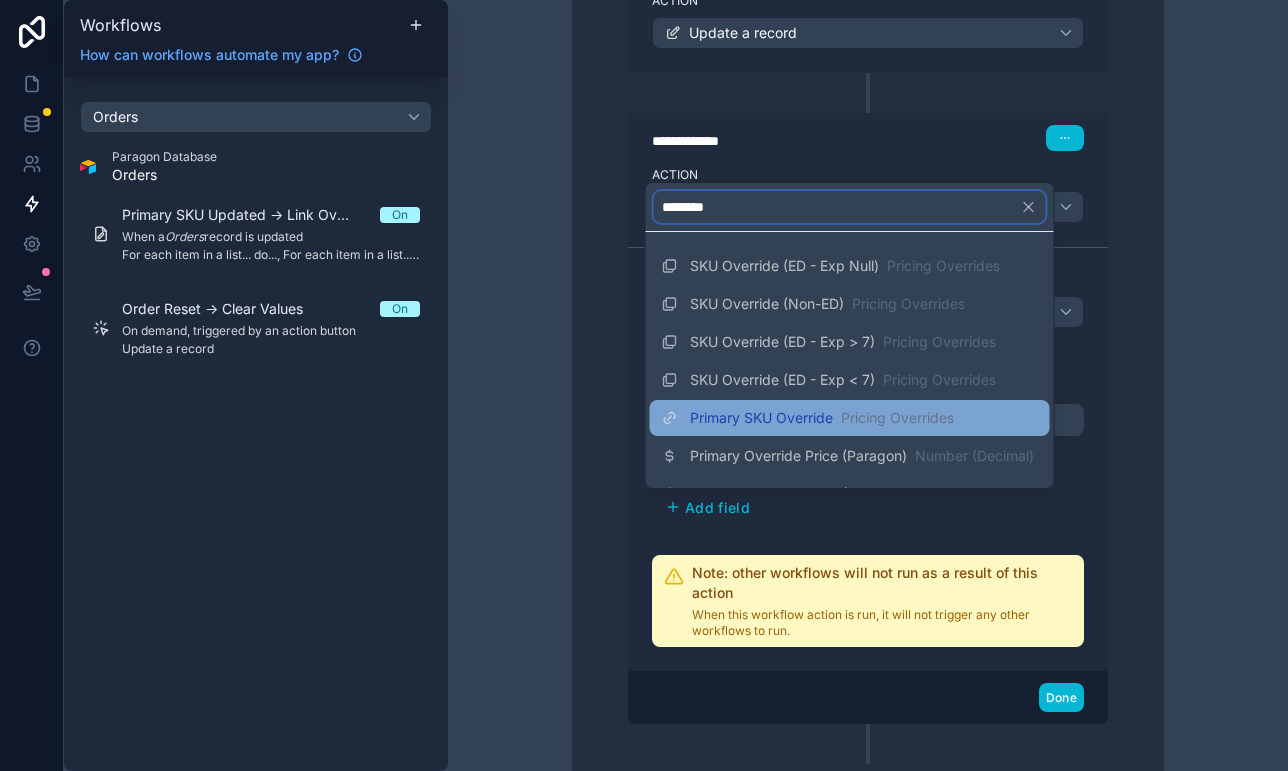 type on "********" 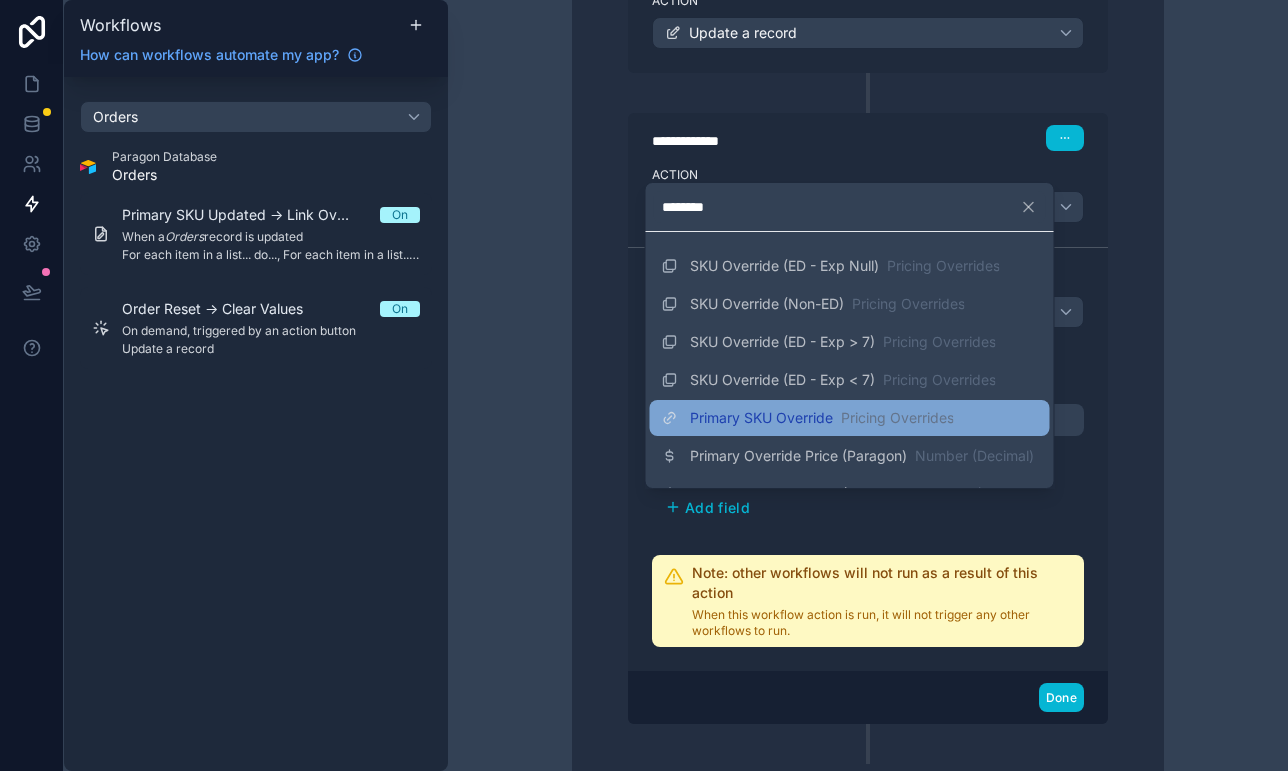 click on "Pricing Overrides" at bounding box center [897, 418] 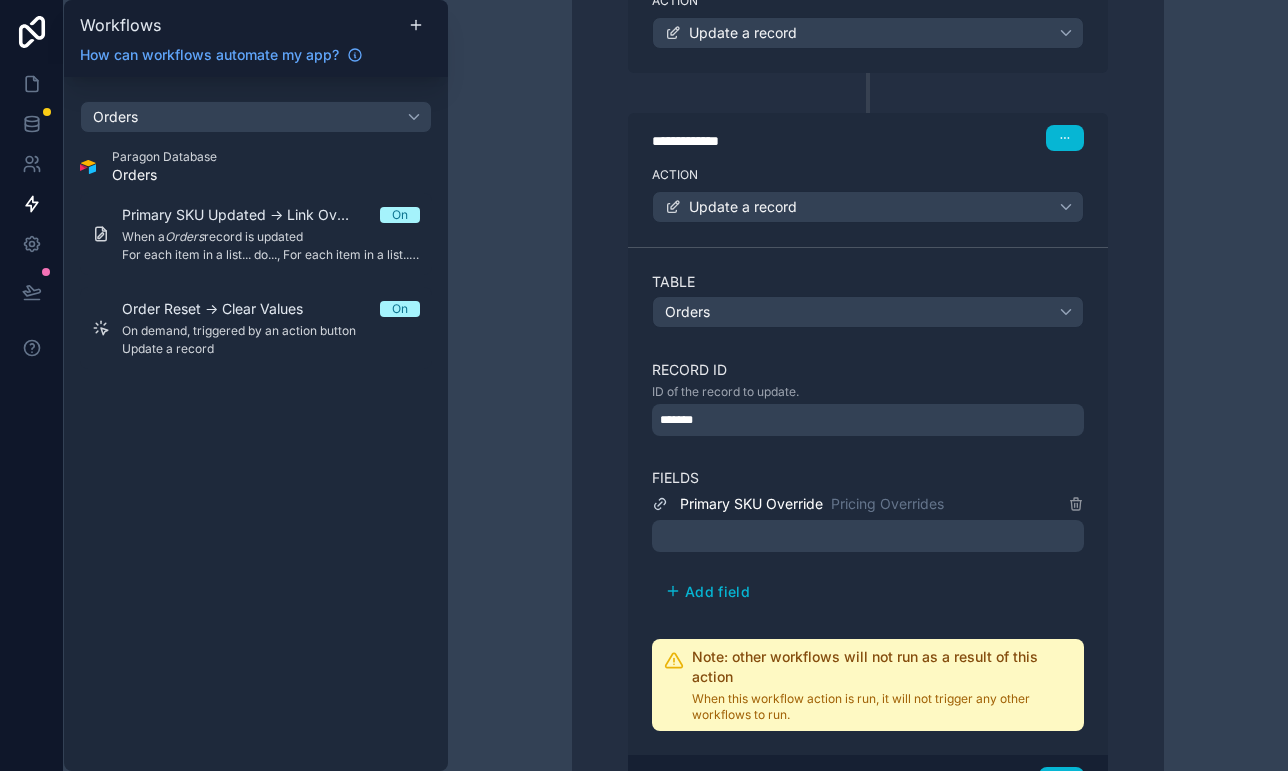 click at bounding box center (868, 536) 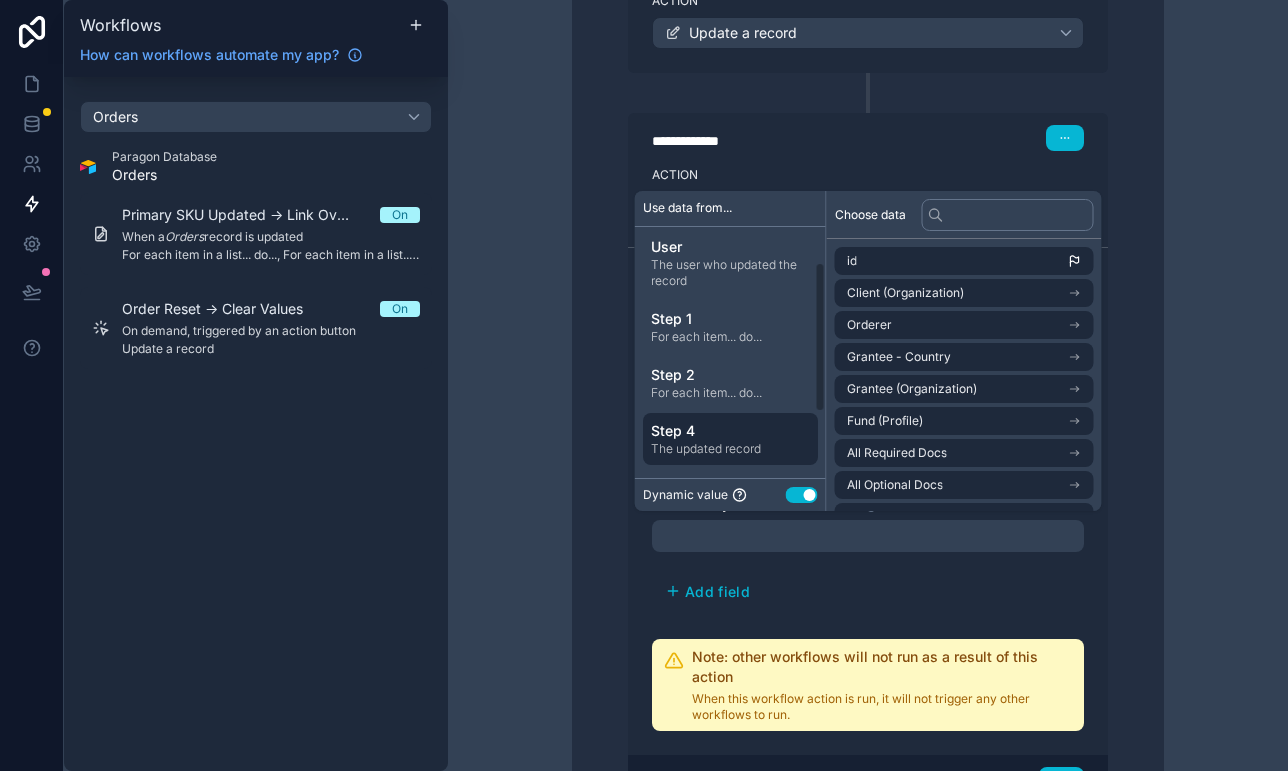 scroll, scrollTop: 60, scrollLeft: 0, axis: vertical 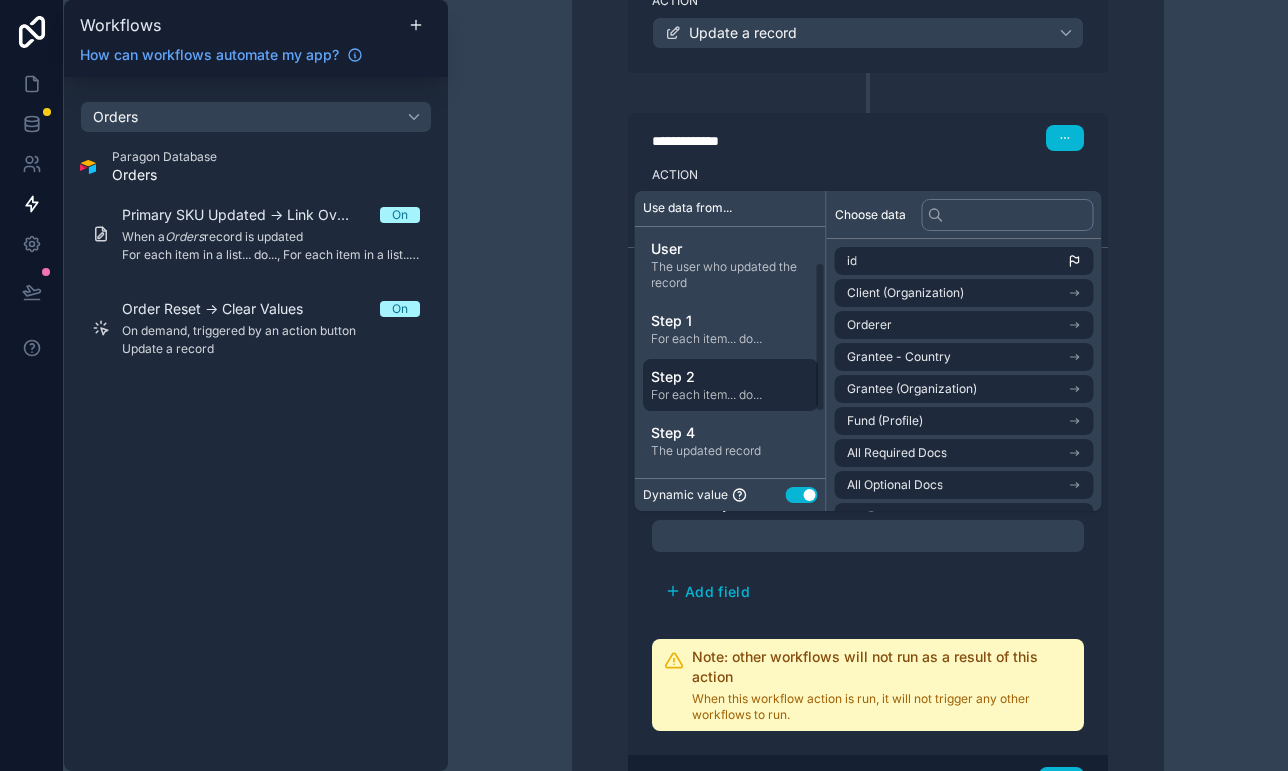 click on "For each item... do..." at bounding box center [730, 395] 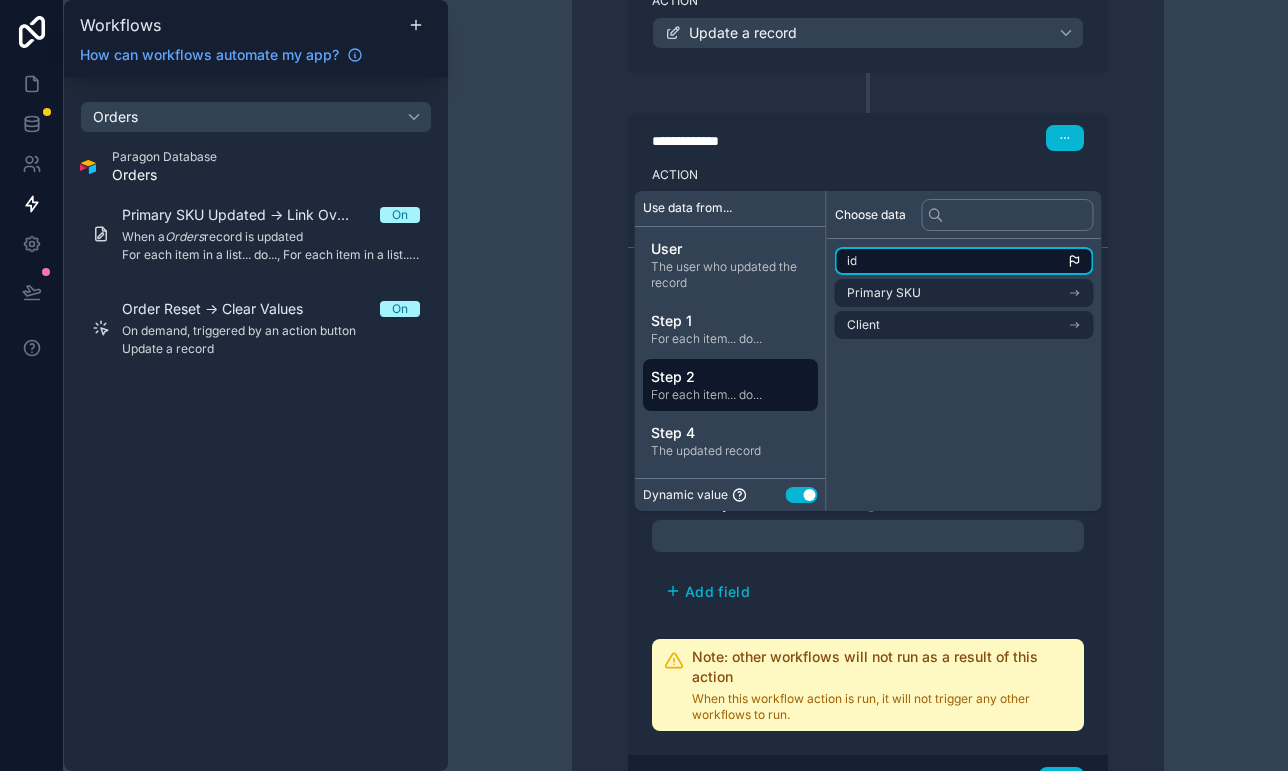 click on "id" at bounding box center [964, 261] 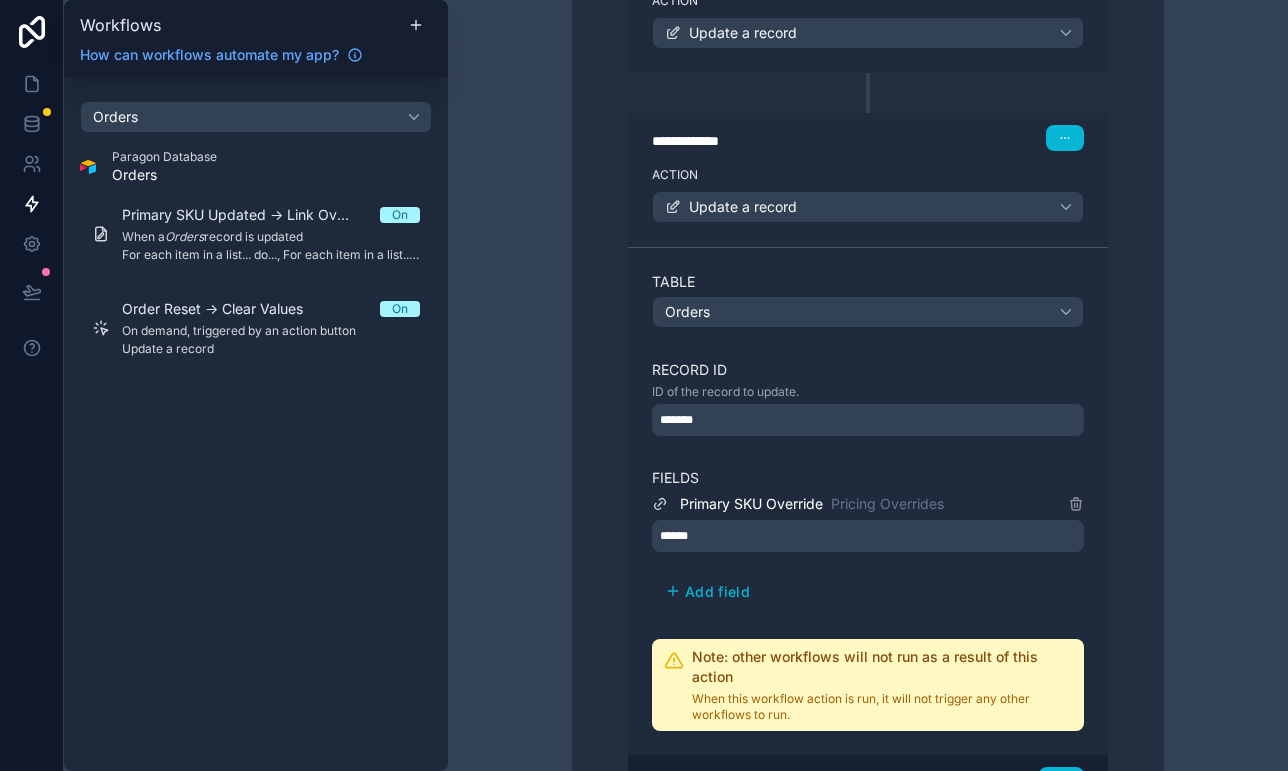 click on "**********" at bounding box center (868, 385) 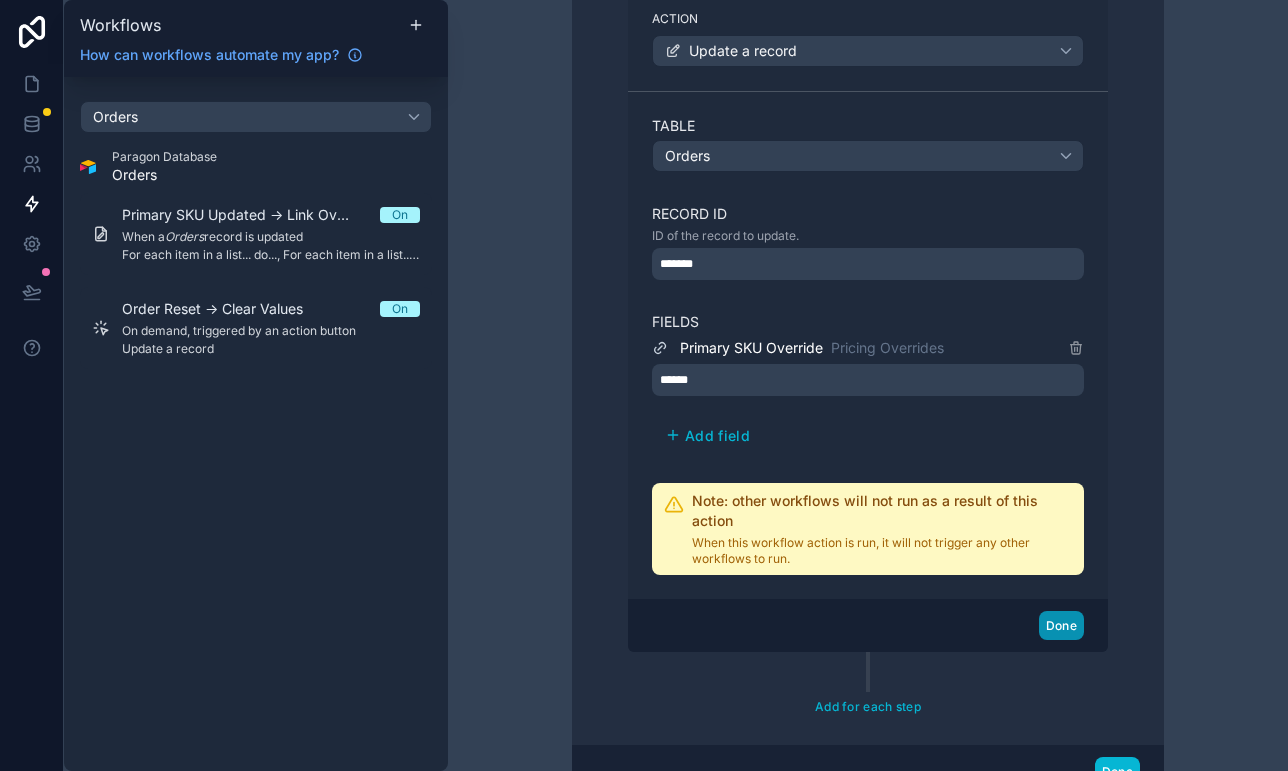 click on "Done" at bounding box center [1061, 625] 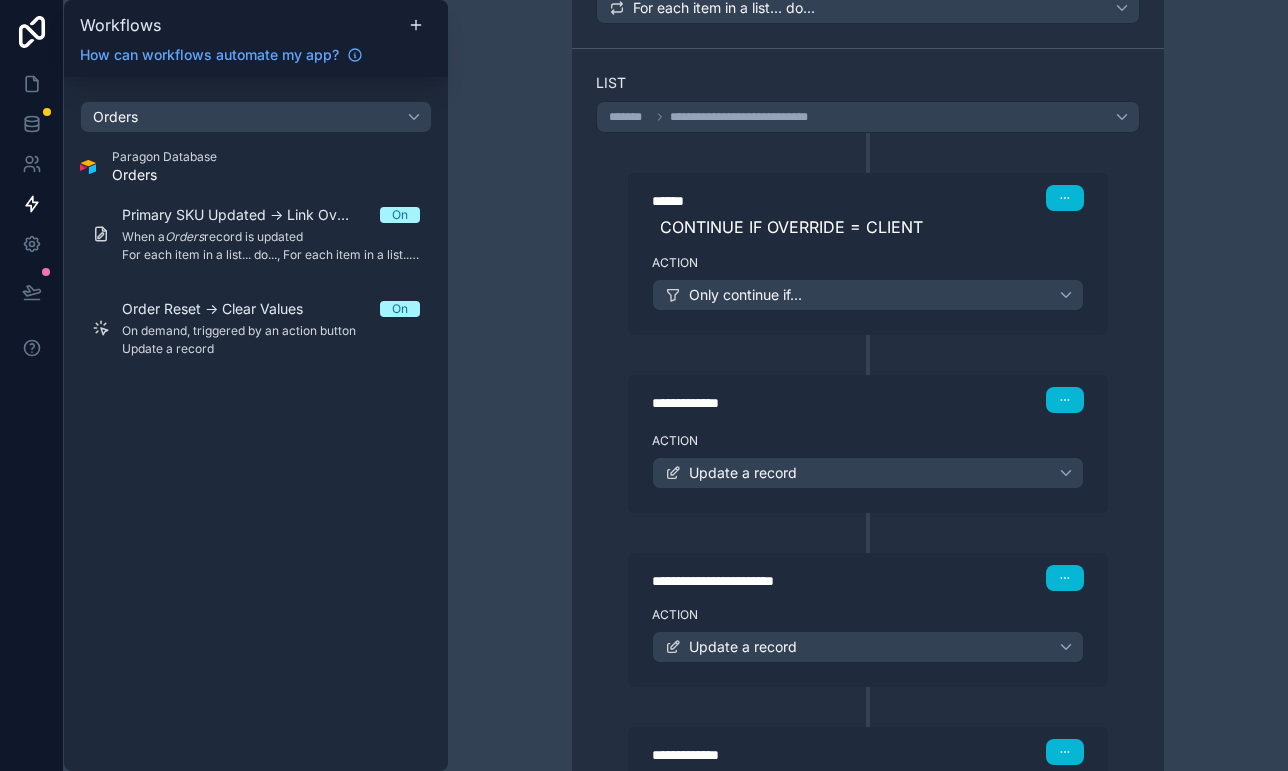scroll, scrollTop: 762, scrollLeft: 0, axis: vertical 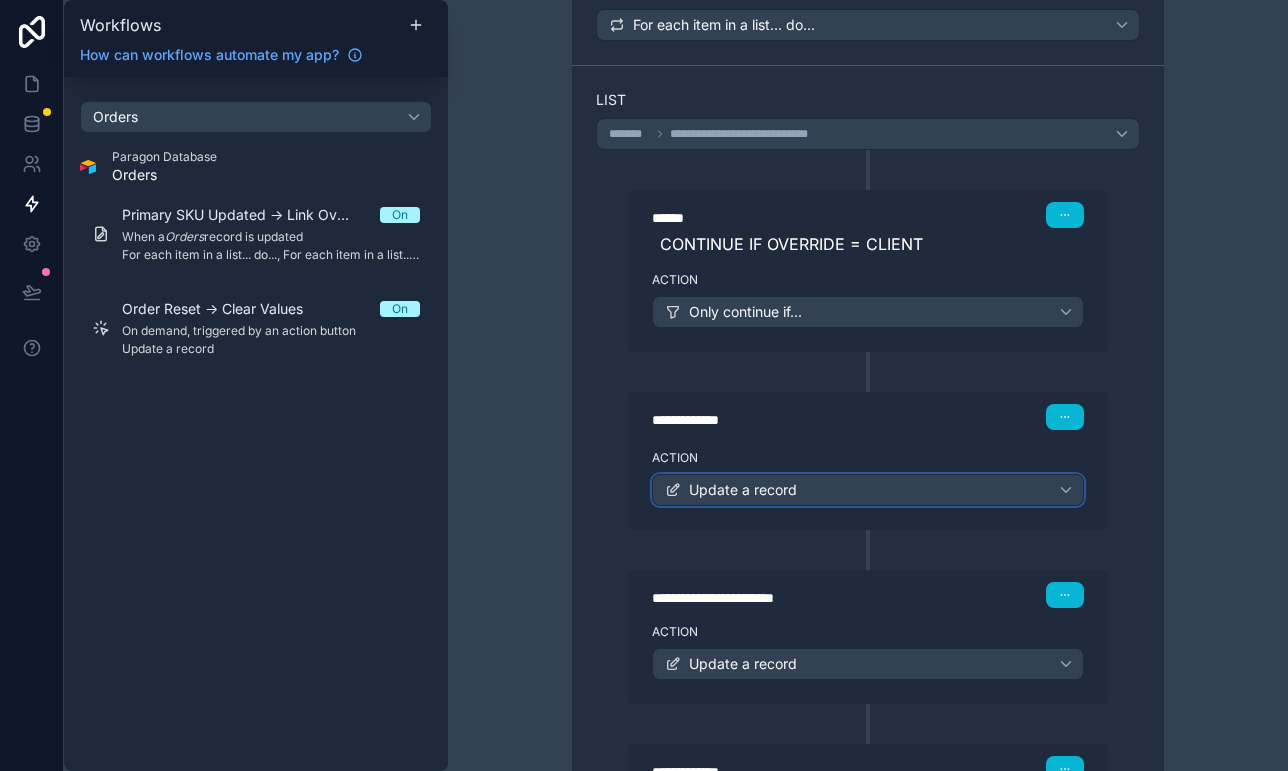click on "Update a record" at bounding box center [868, 490] 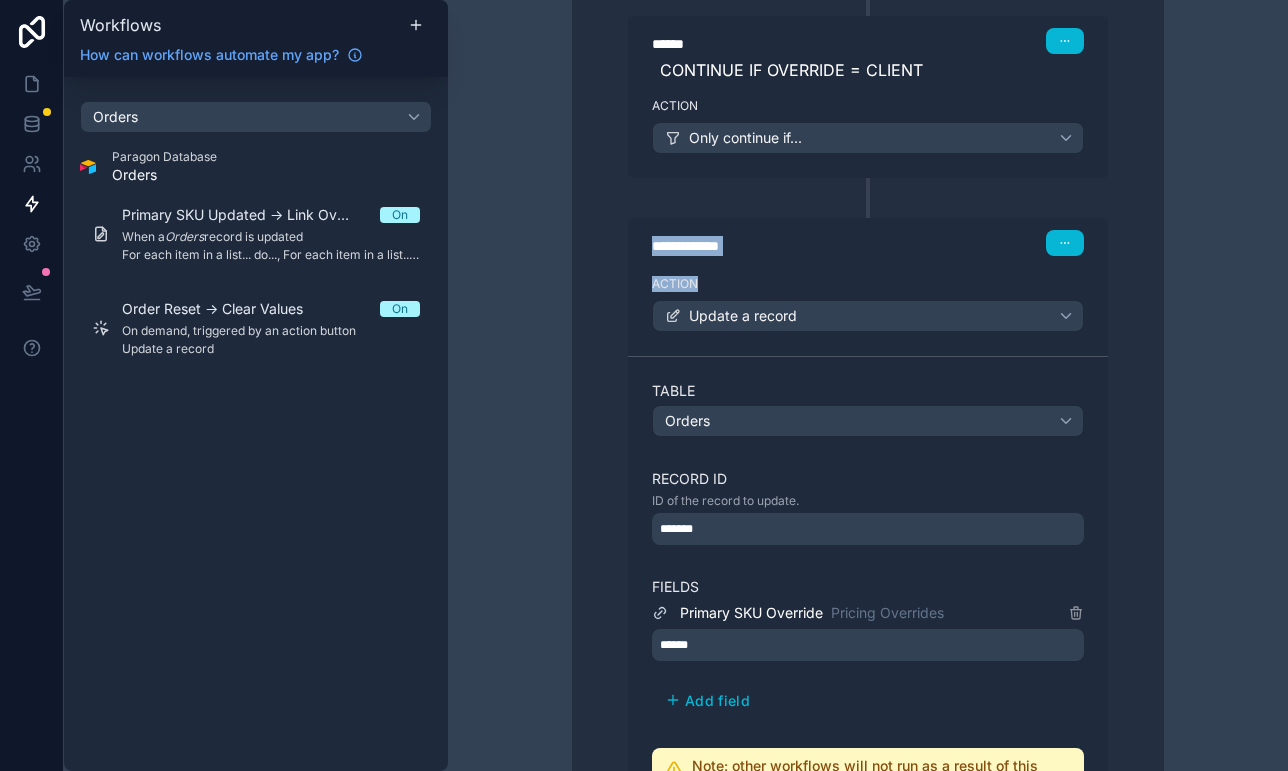scroll, scrollTop: 869, scrollLeft: 0, axis: vertical 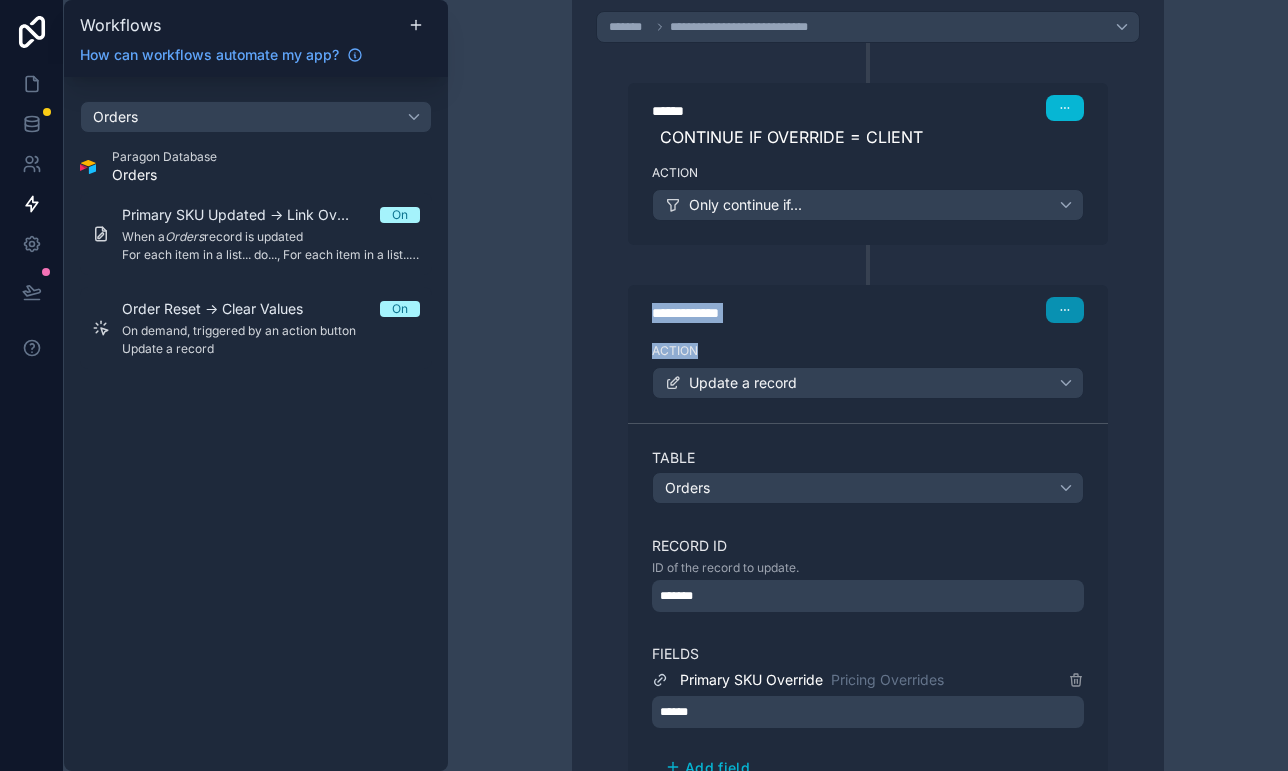 click at bounding box center [1065, 310] 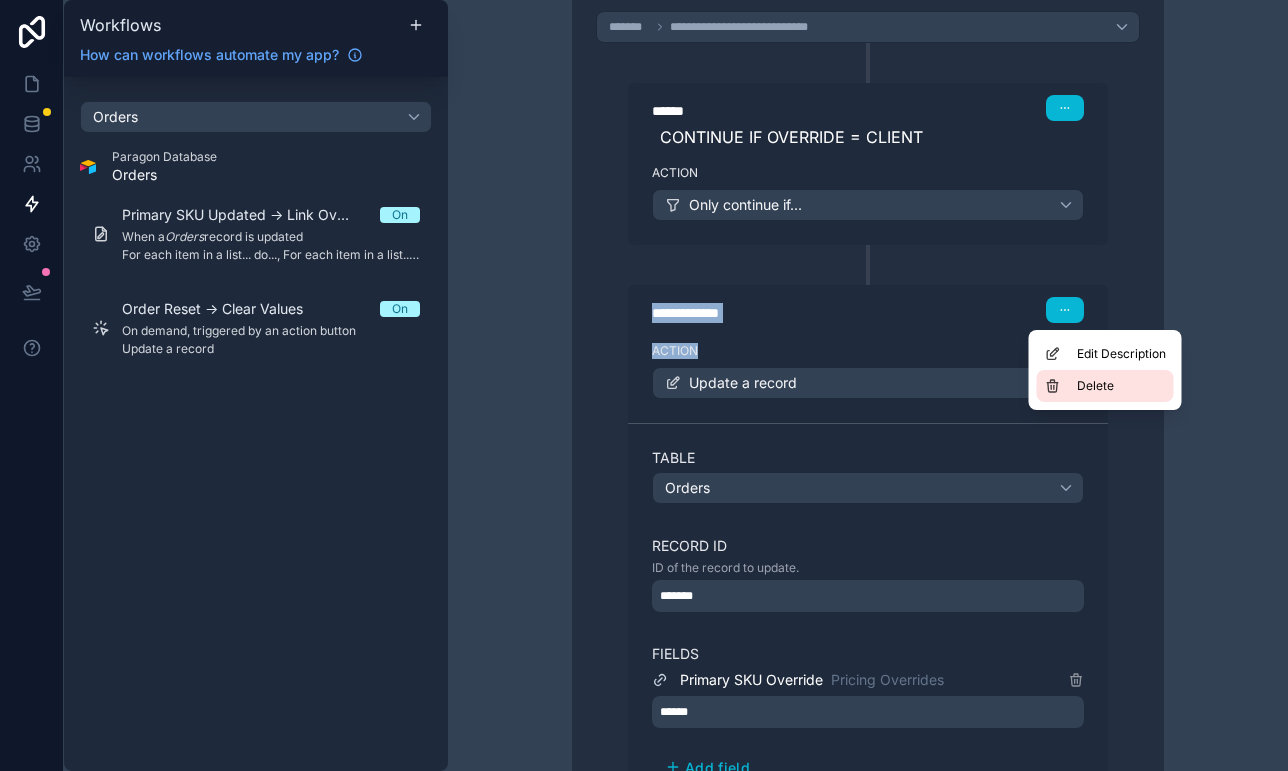click 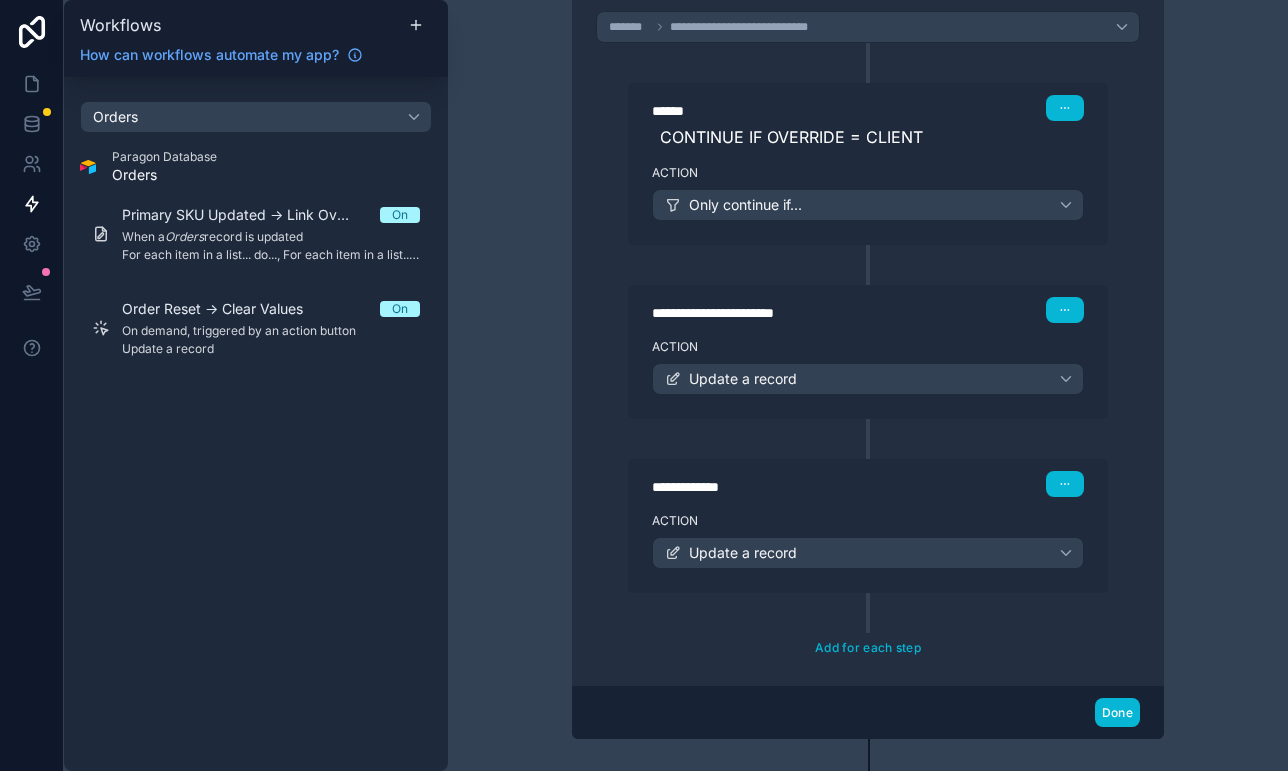 click on "CONTINUE IF OVERRIDE = CLIENT" at bounding box center [868, 137] 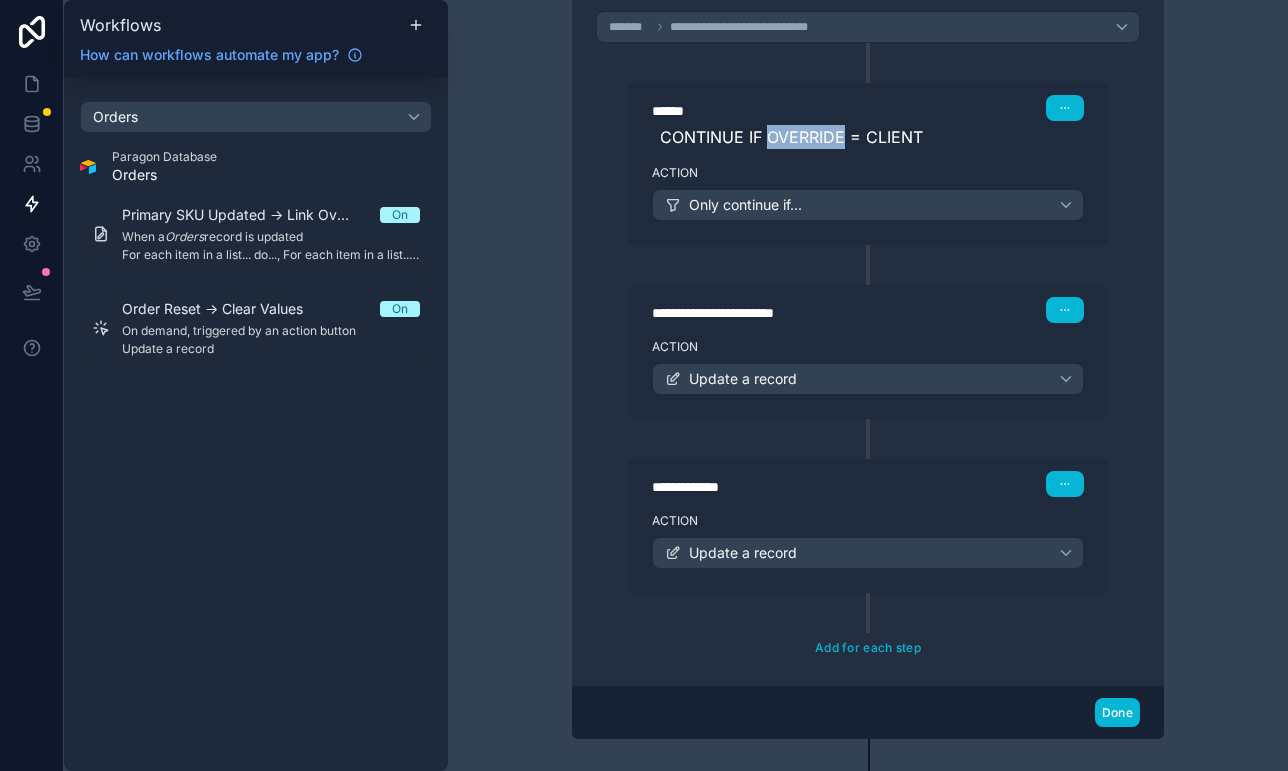 click on "CONTINUE IF OVERRIDE = CLIENT" at bounding box center (868, 137) 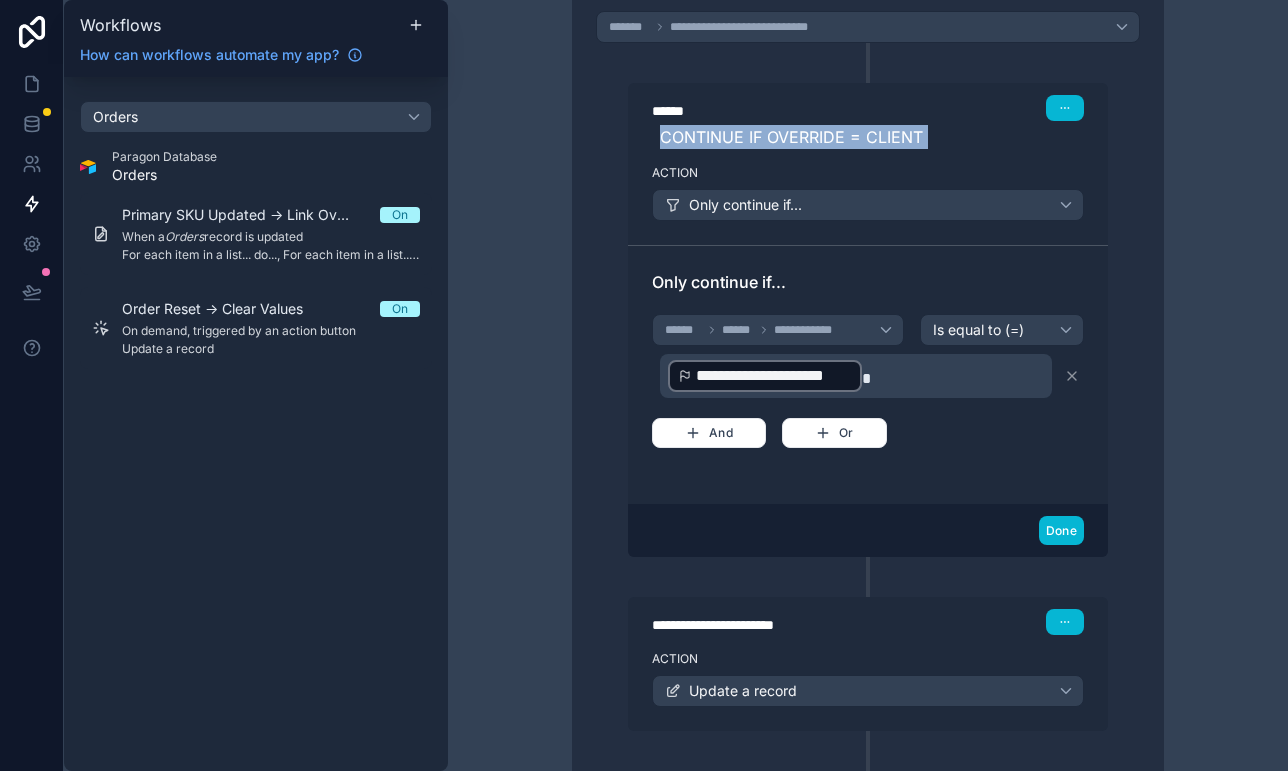 click on "CONTINUE IF OVERRIDE = CLIENT" at bounding box center (868, 137) 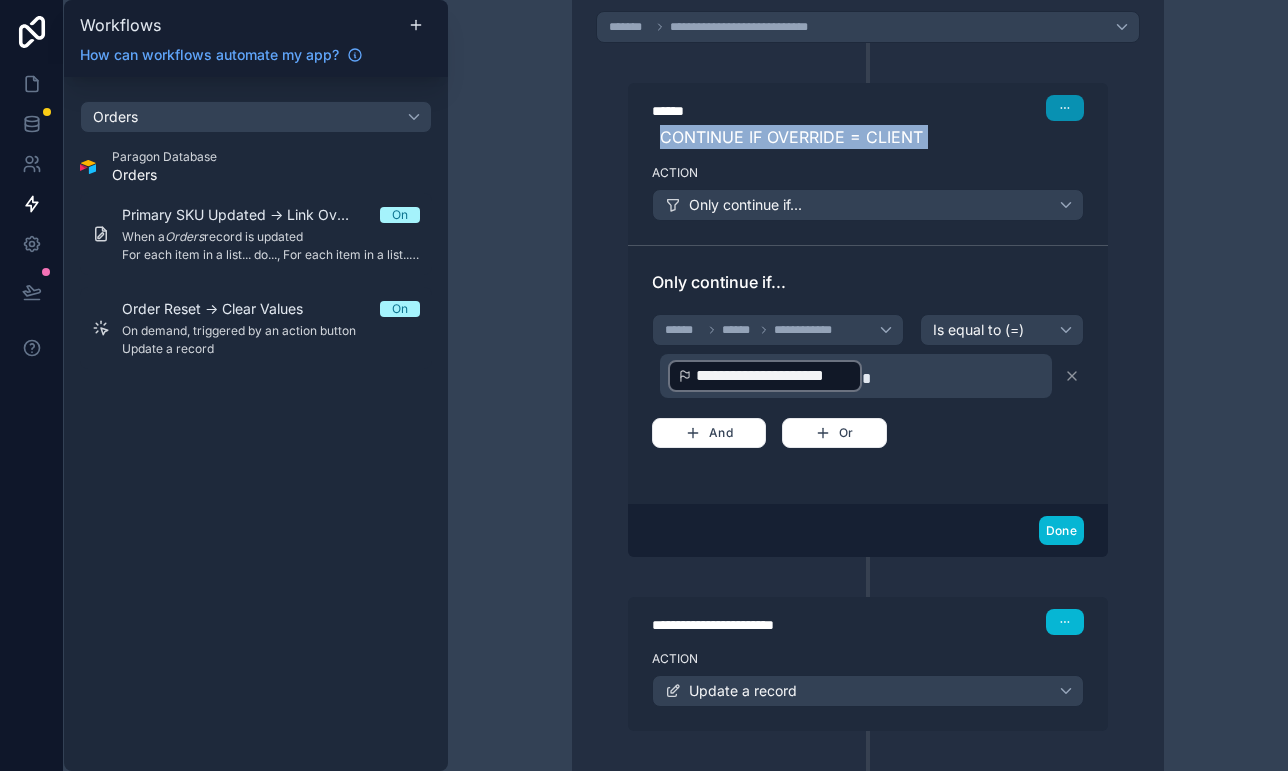 copy on "CONTINUE IF OVERRIDE = CLIENT" 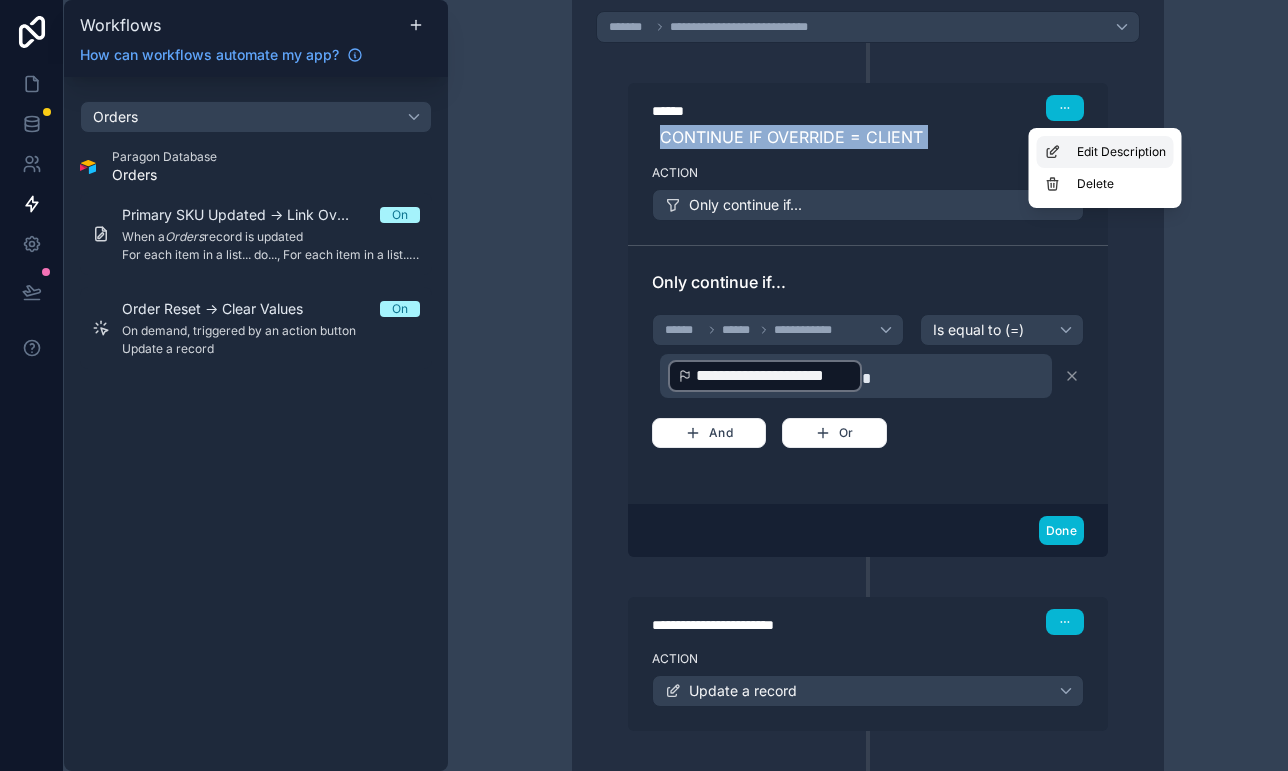 click 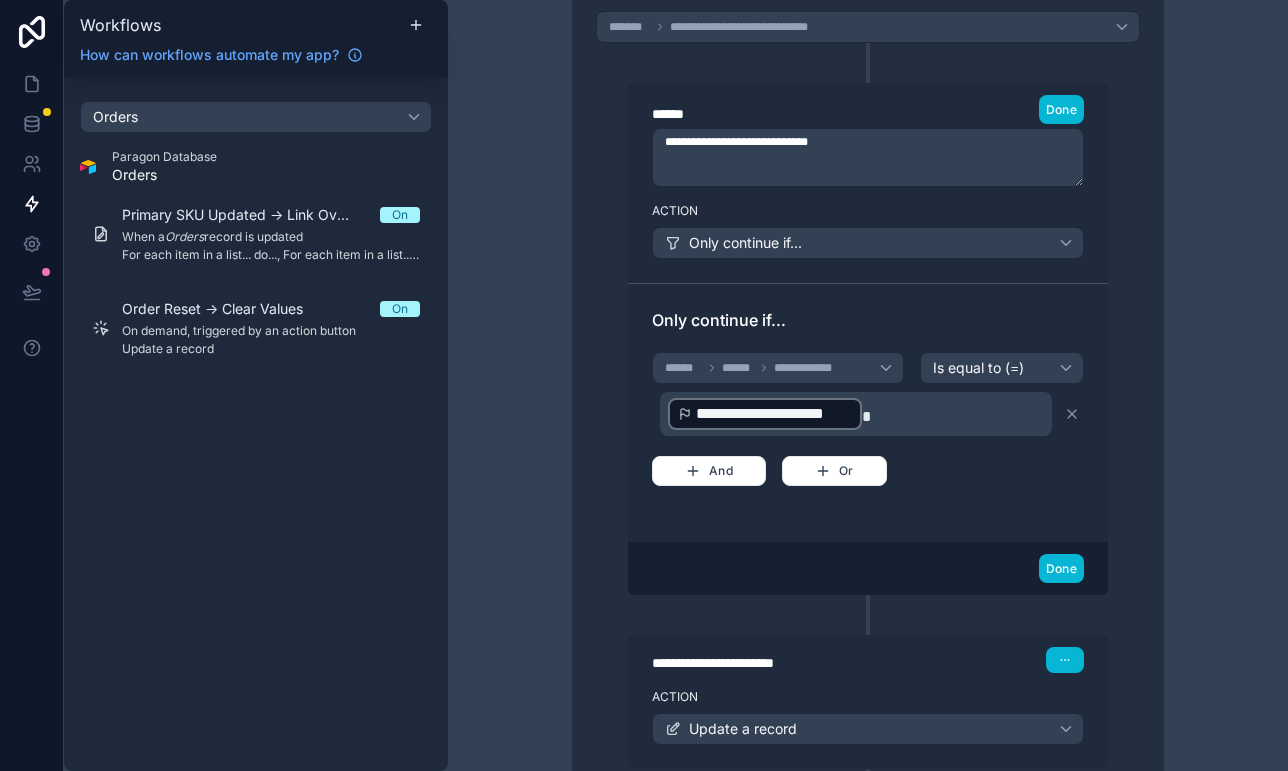 click on "******" at bounding box center [802, 114] 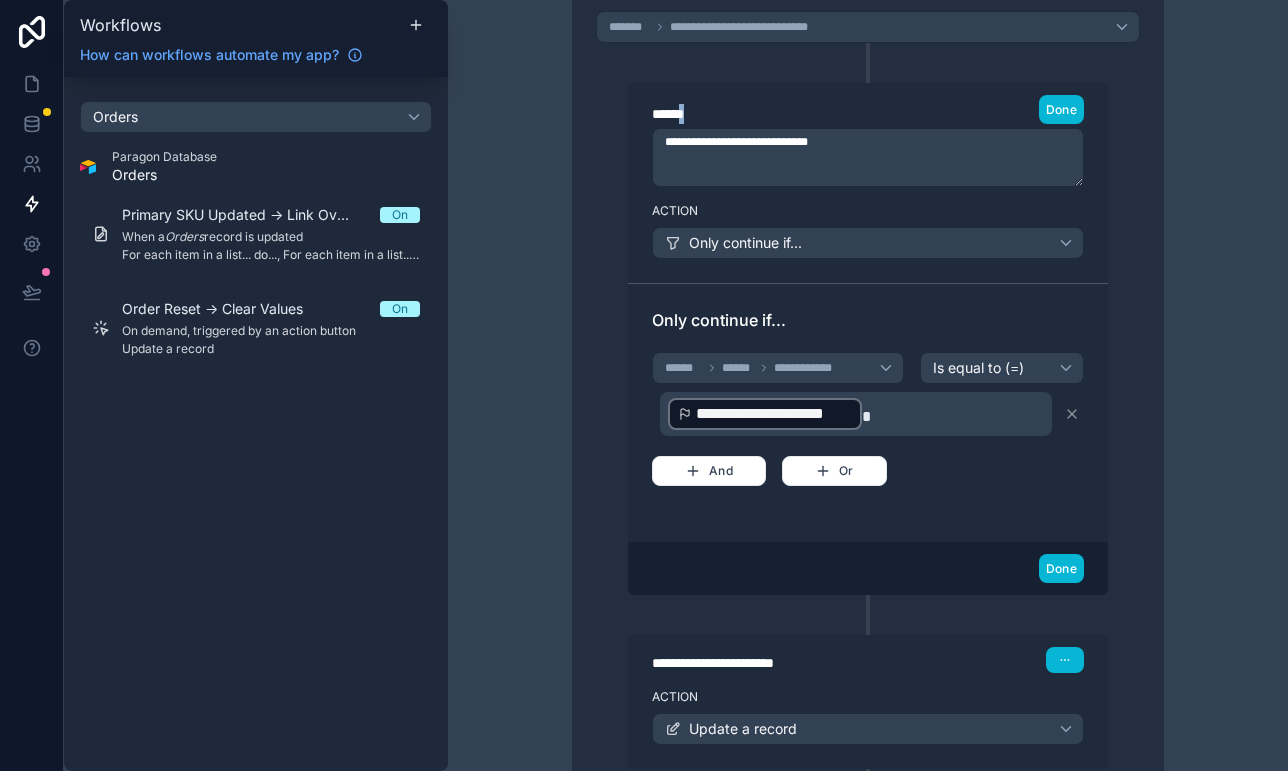 click on "******" at bounding box center [802, 114] 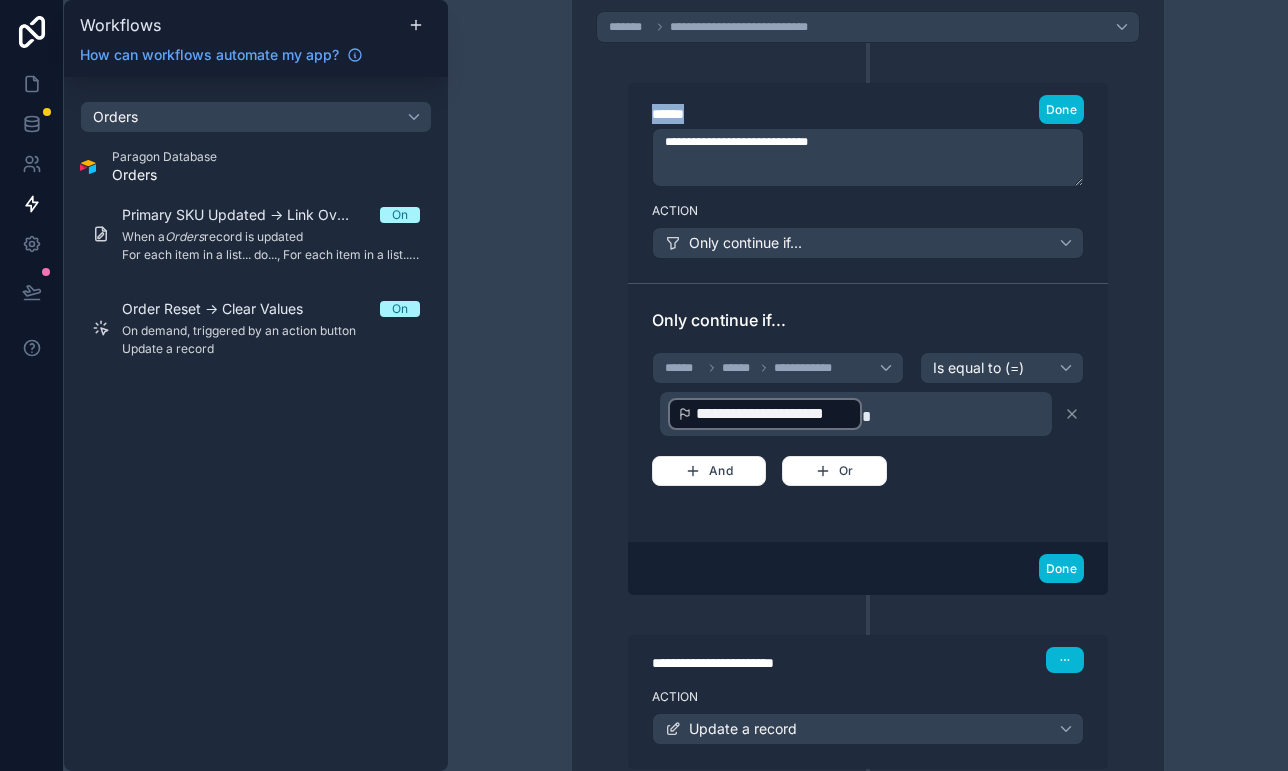 click on "******" at bounding box center (802, 114) 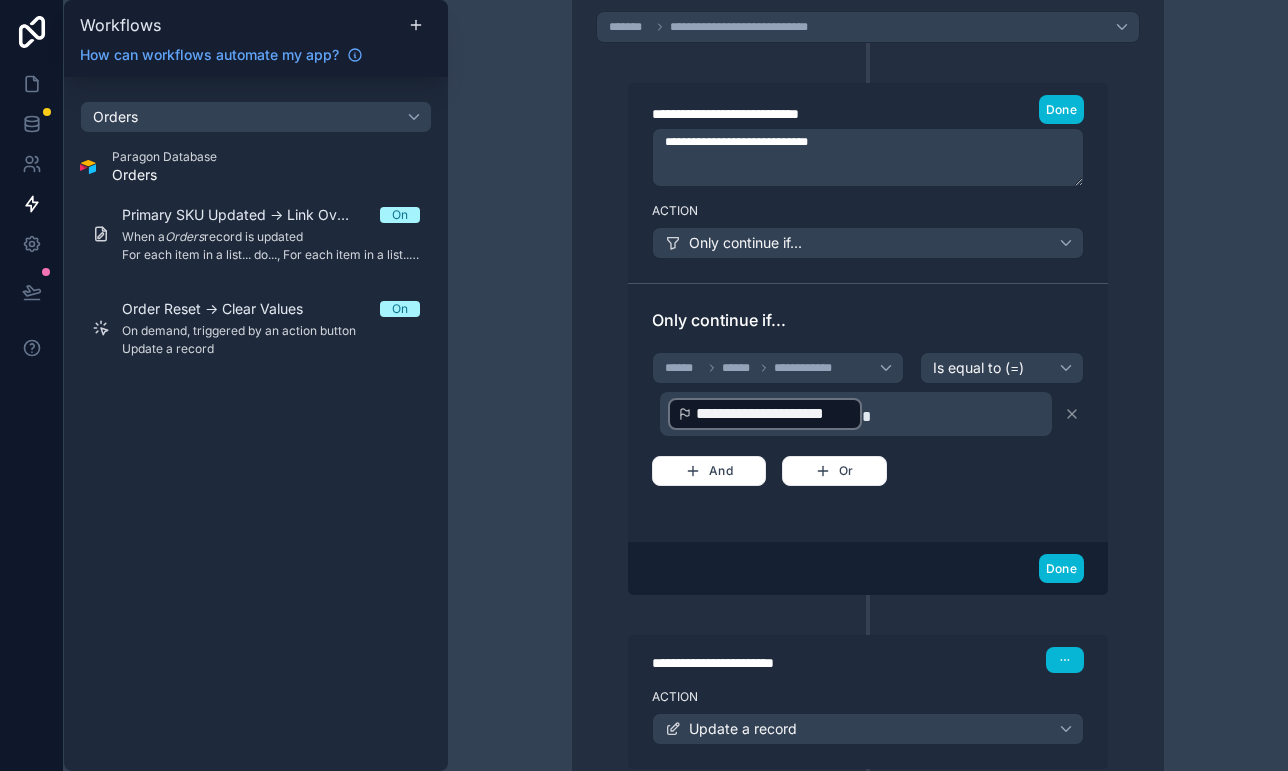 click on "**********" at bounding box center (868, 157) 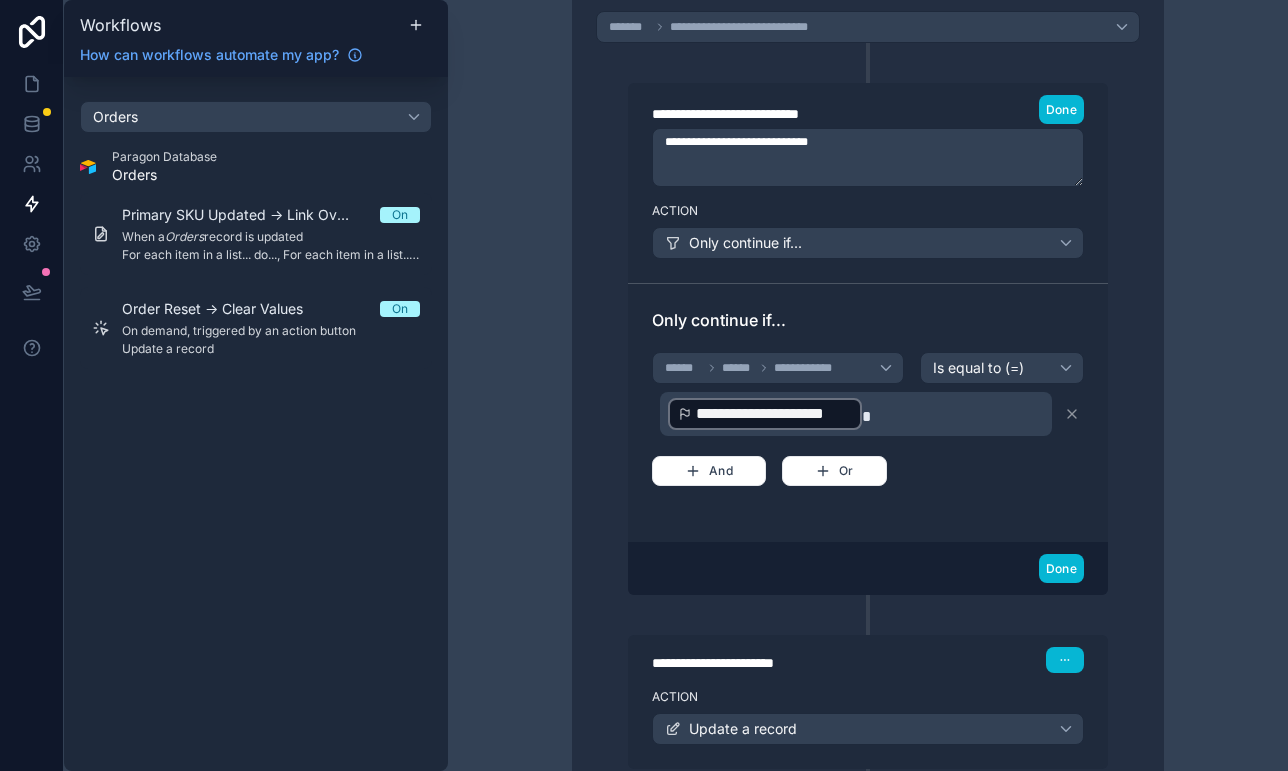 click on "**********" at bounding box center [868, 157] 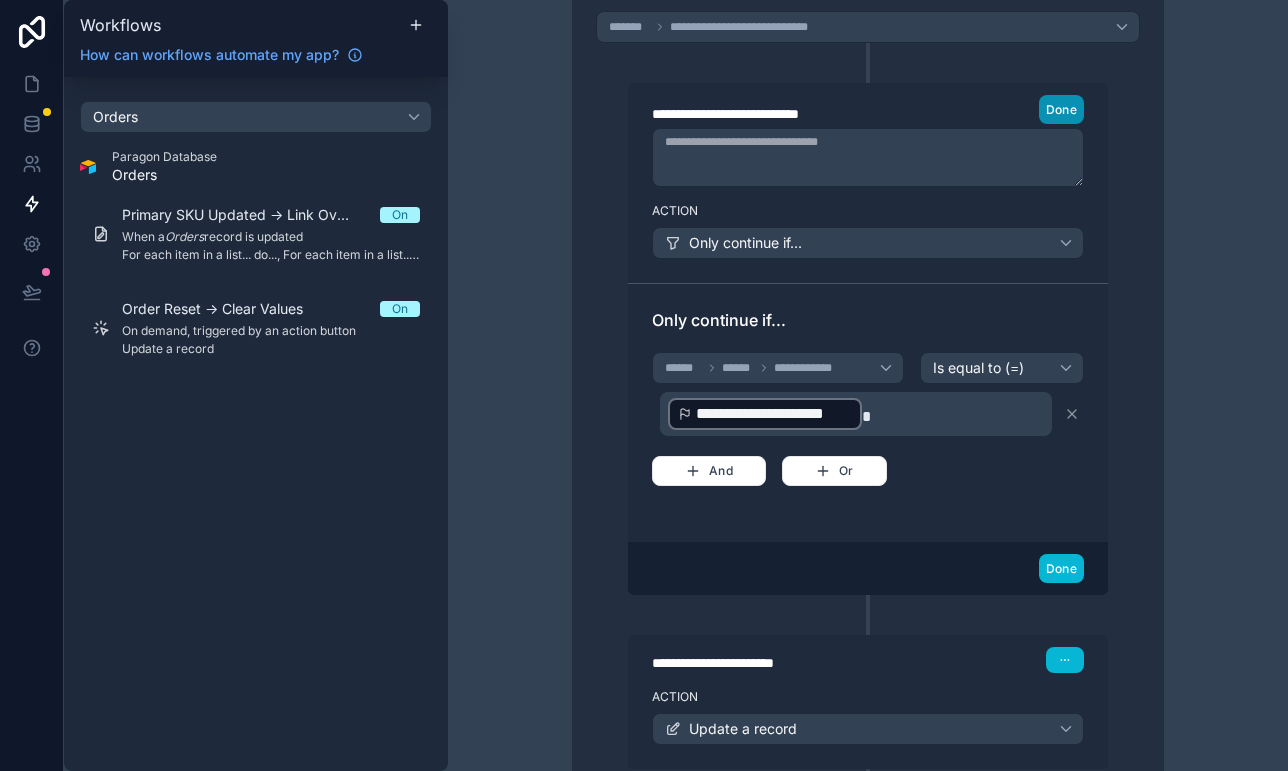 type 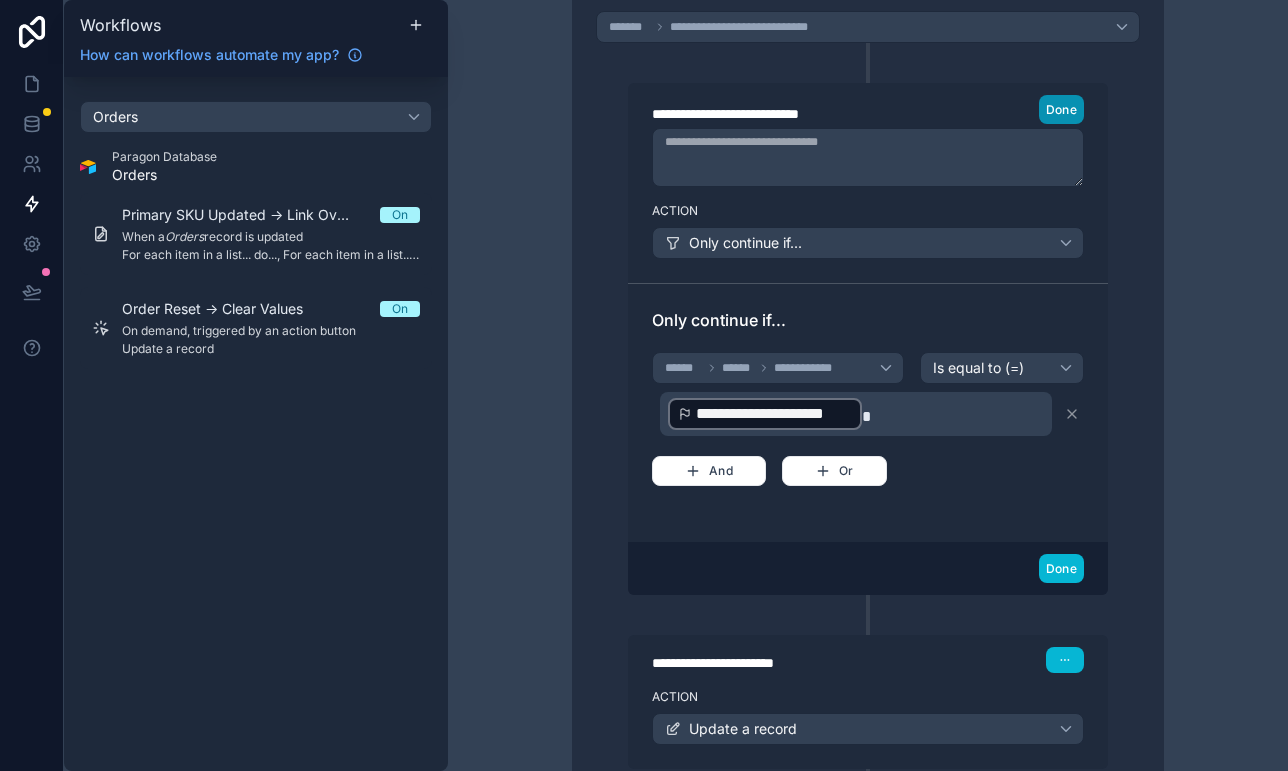 click on "Done" at bounding box center (1061, 109) 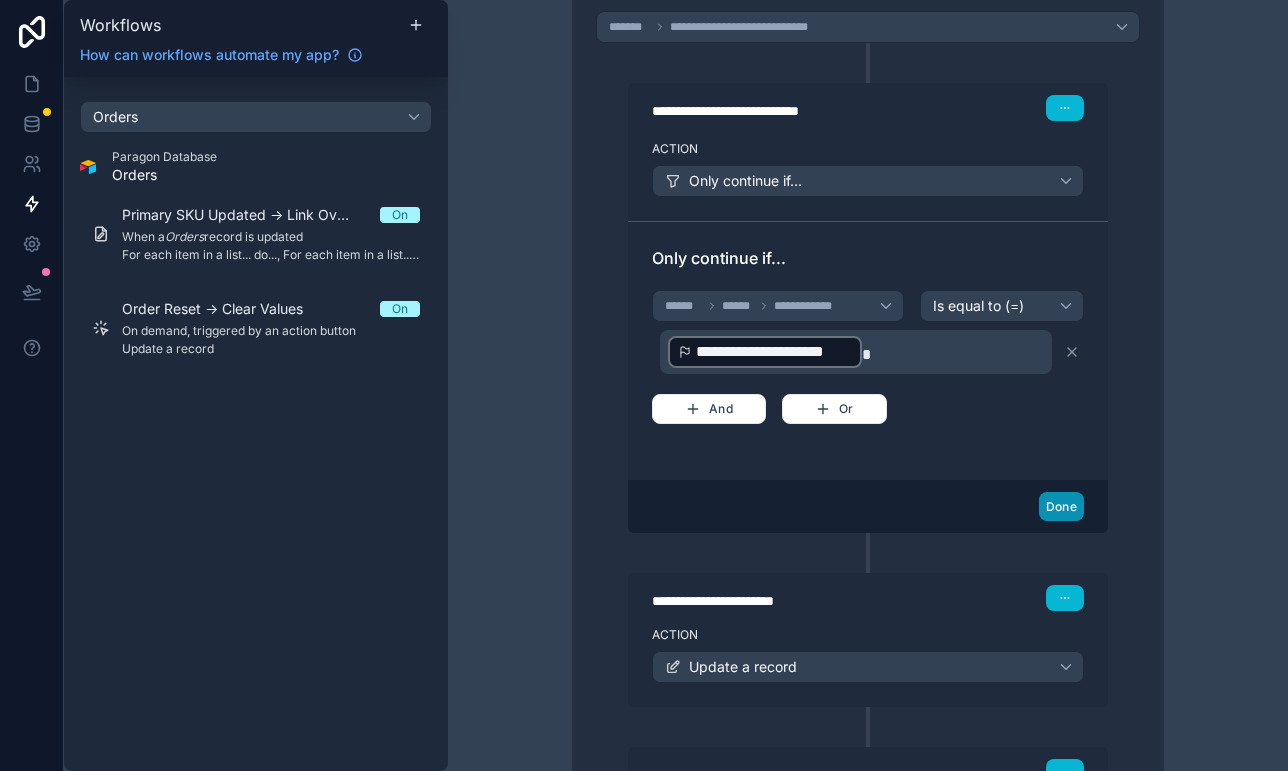 click on "Done" at bounding box center (1061, 506) 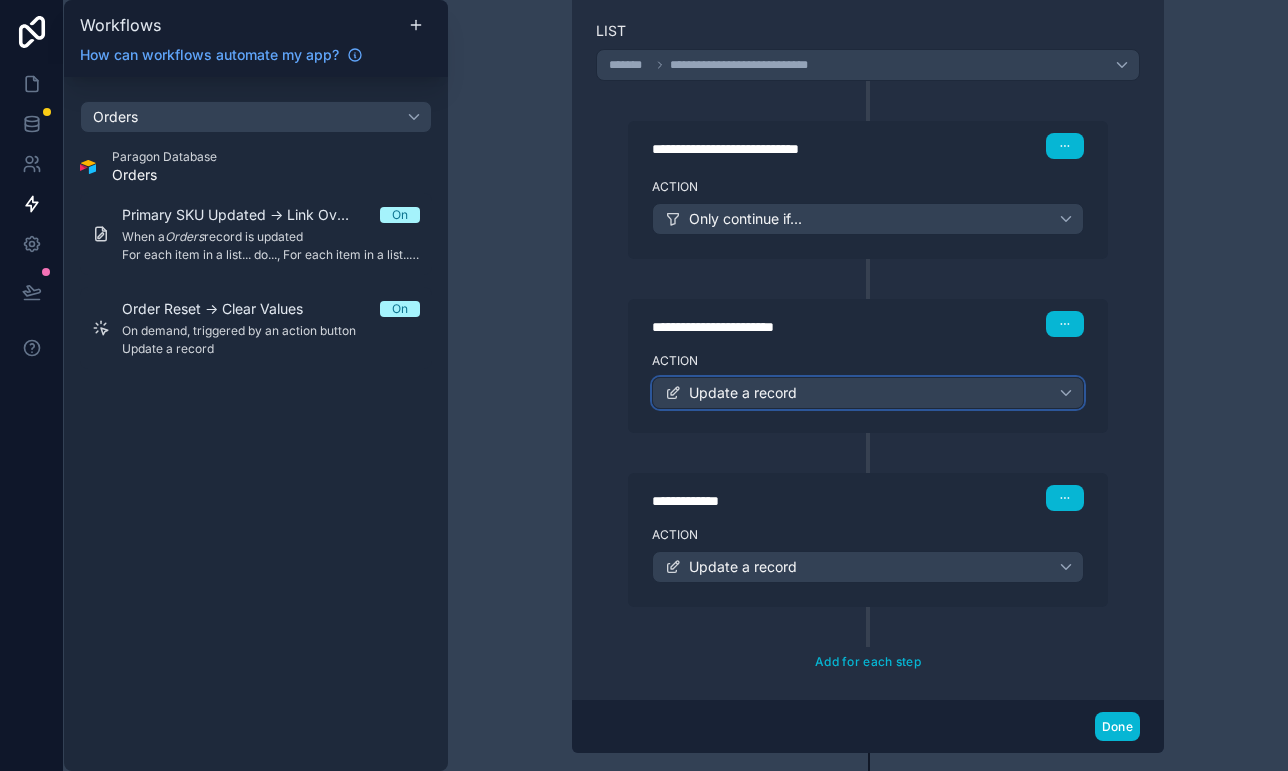 click on "Update a record" at bounding box center (868, 393) 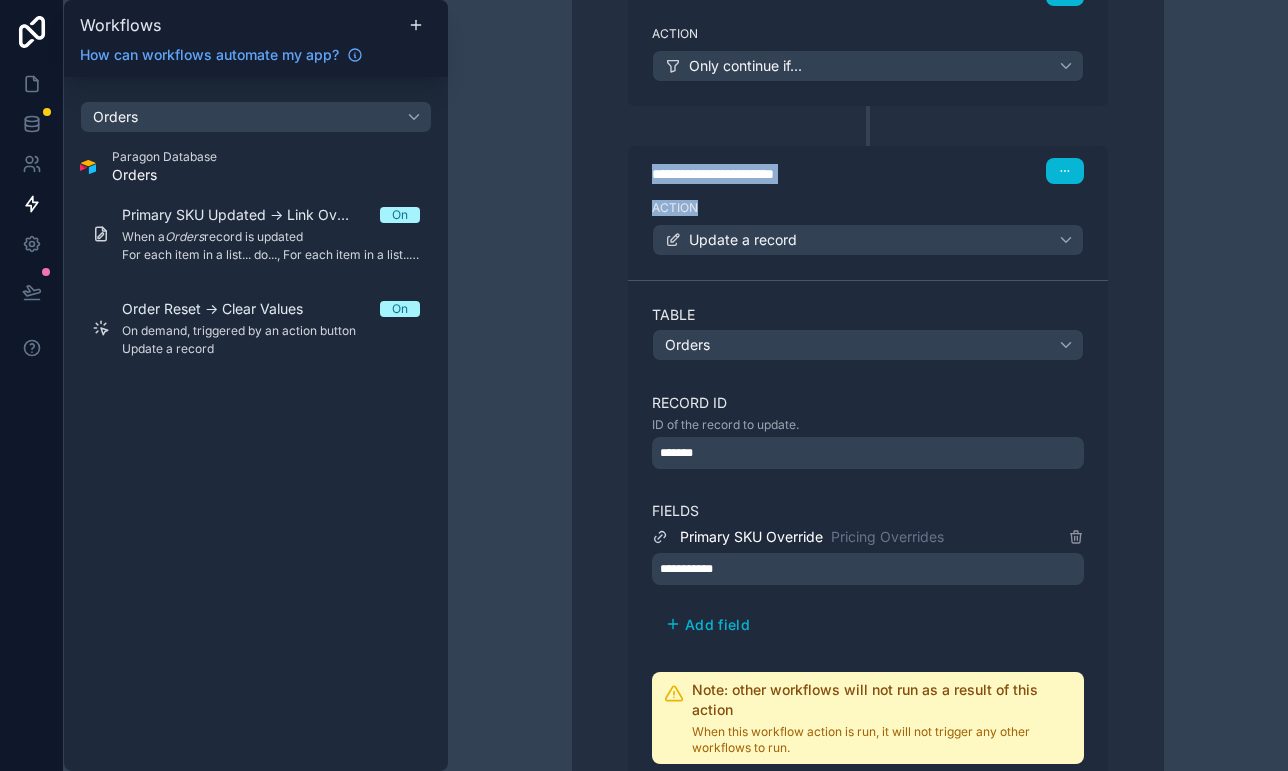 scroll, scrollTop: 1064, scrollLeft: 0, axis: vertical 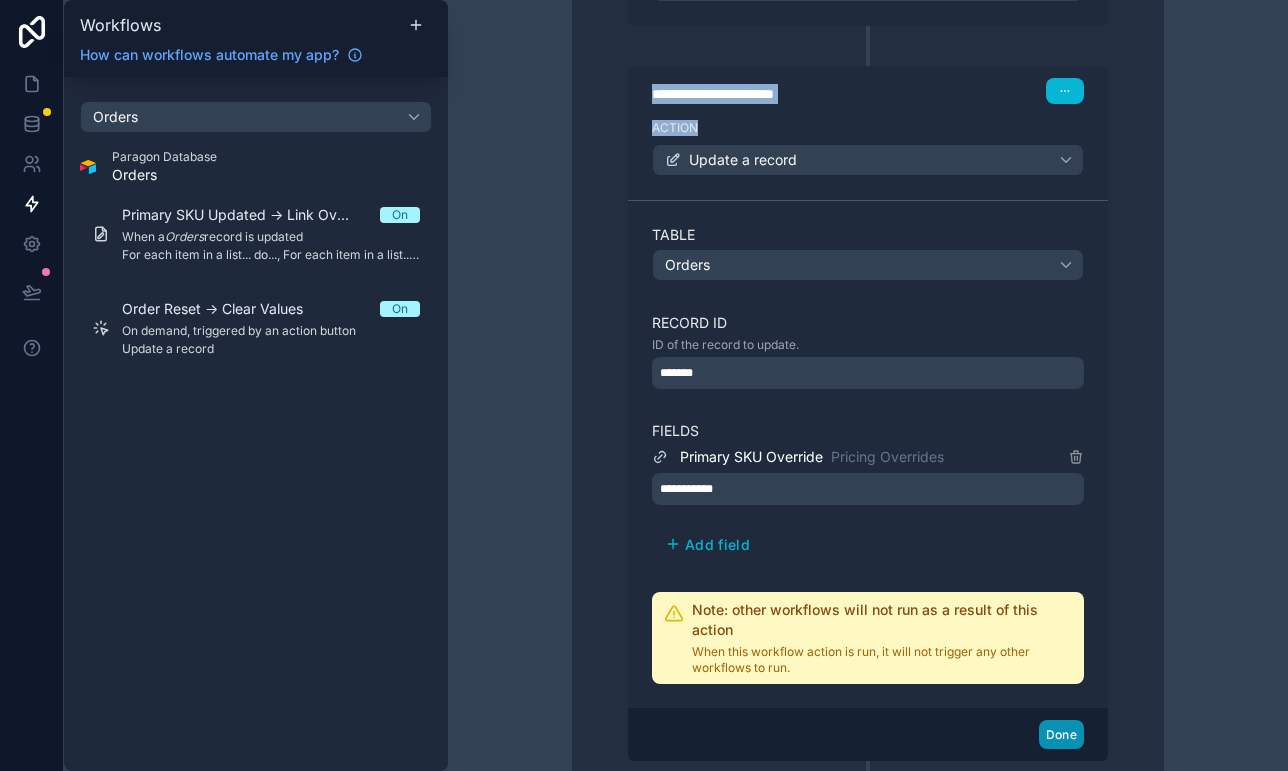 click on "Done" at bounding box center [1061, 734] 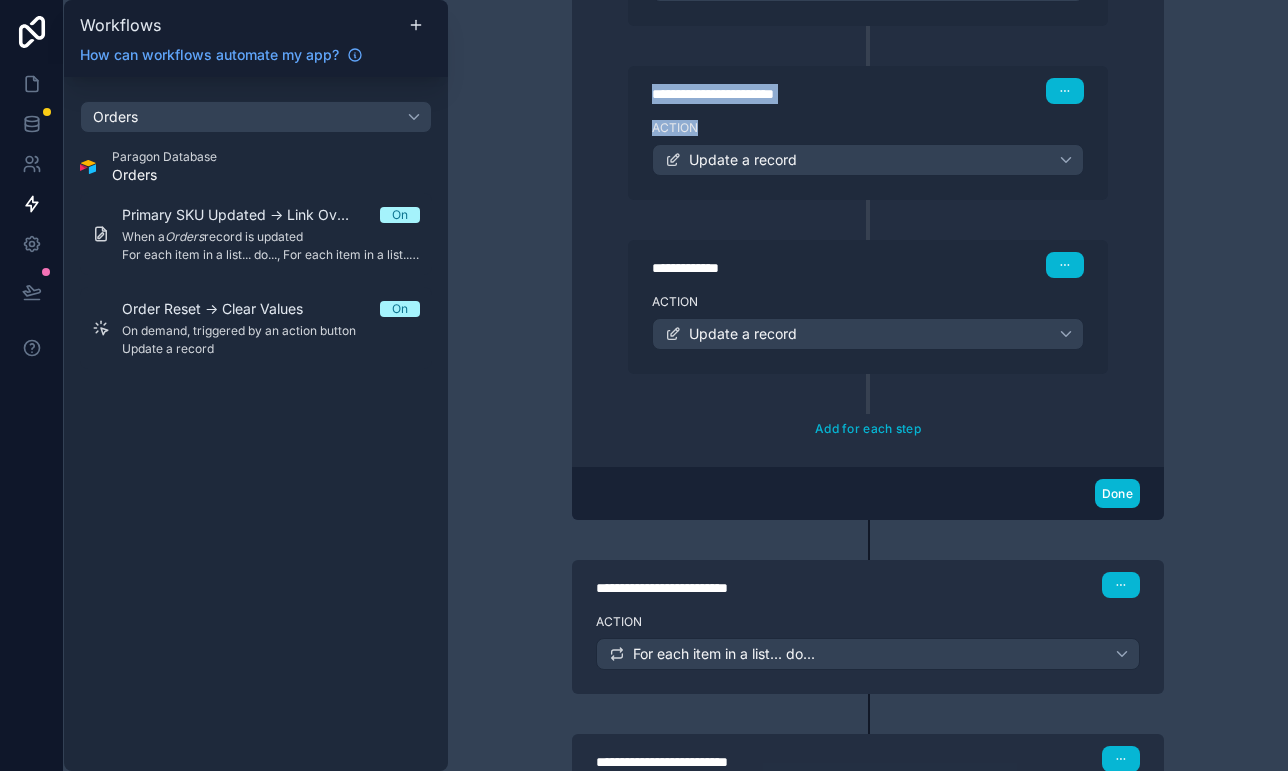 scroll, scrollTop: 1179, scrollLeft: 0, axis: vertical 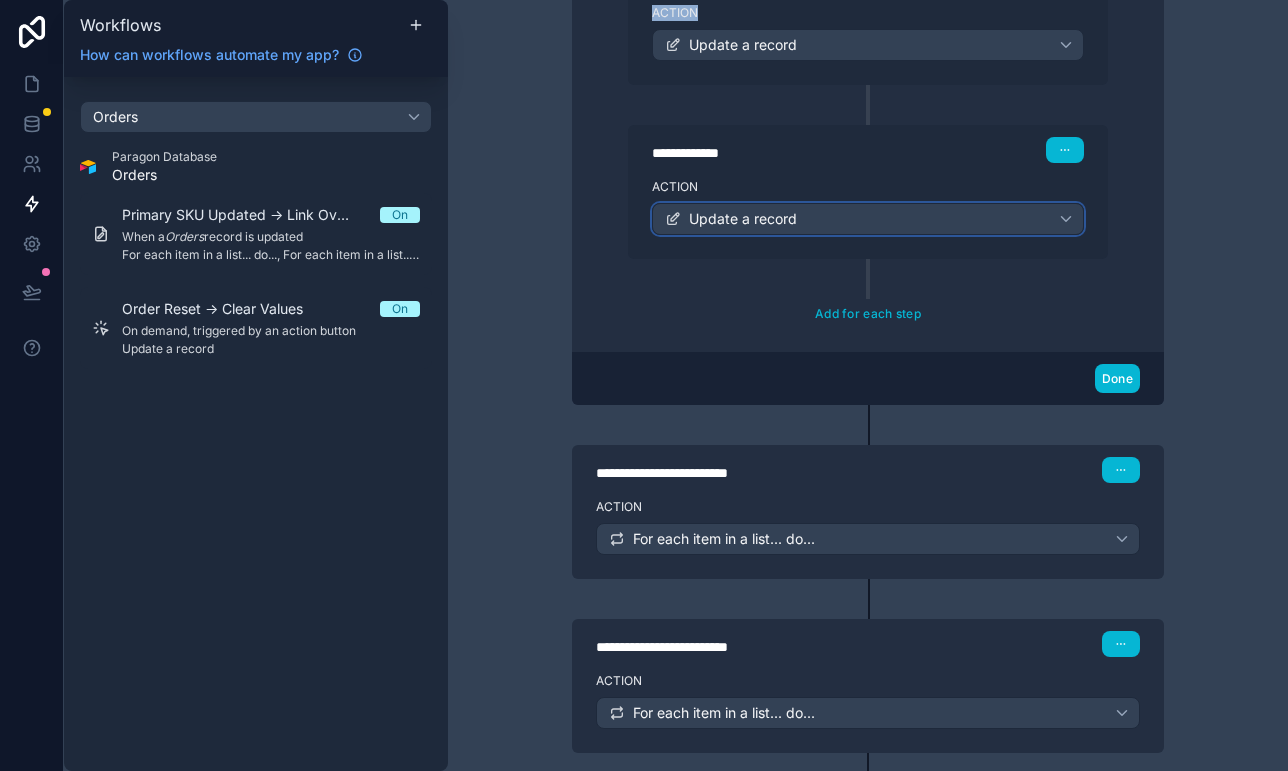 click on "Update a record" at bounding box center (868, 219) 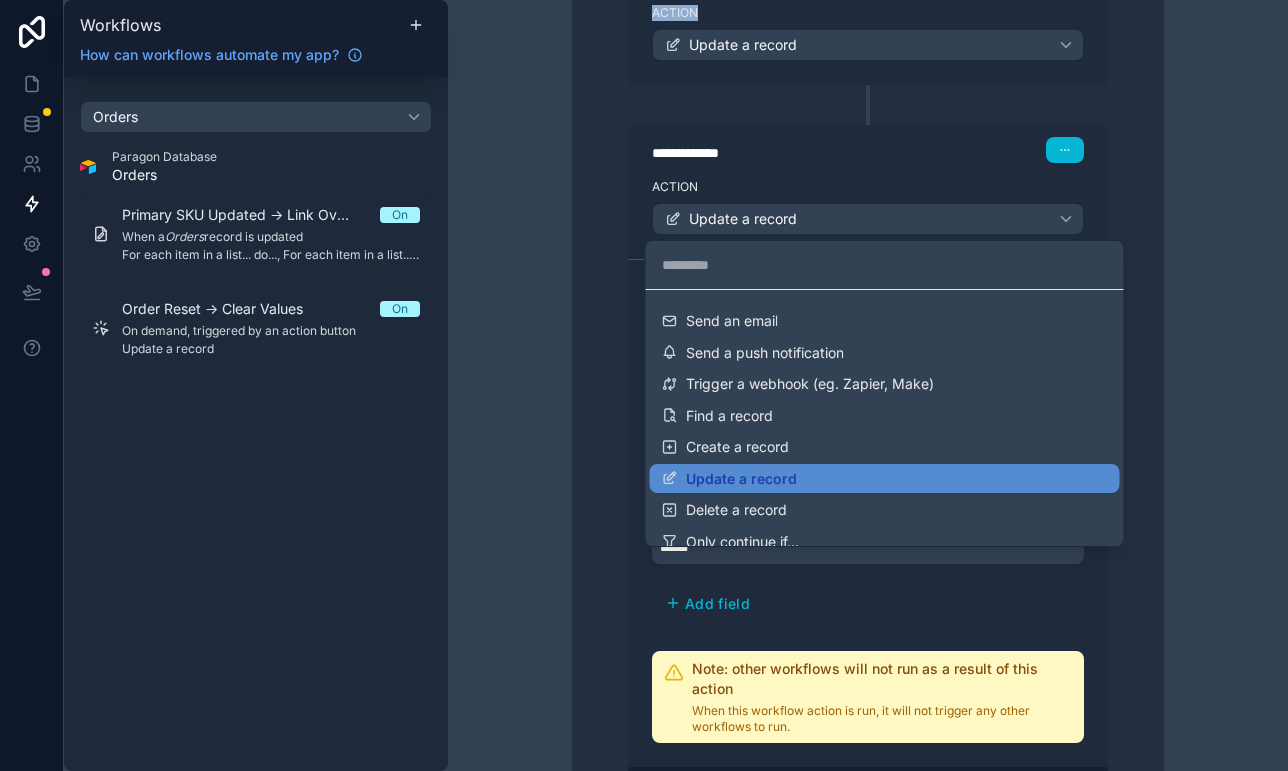 click at bounding box center [644, 385] 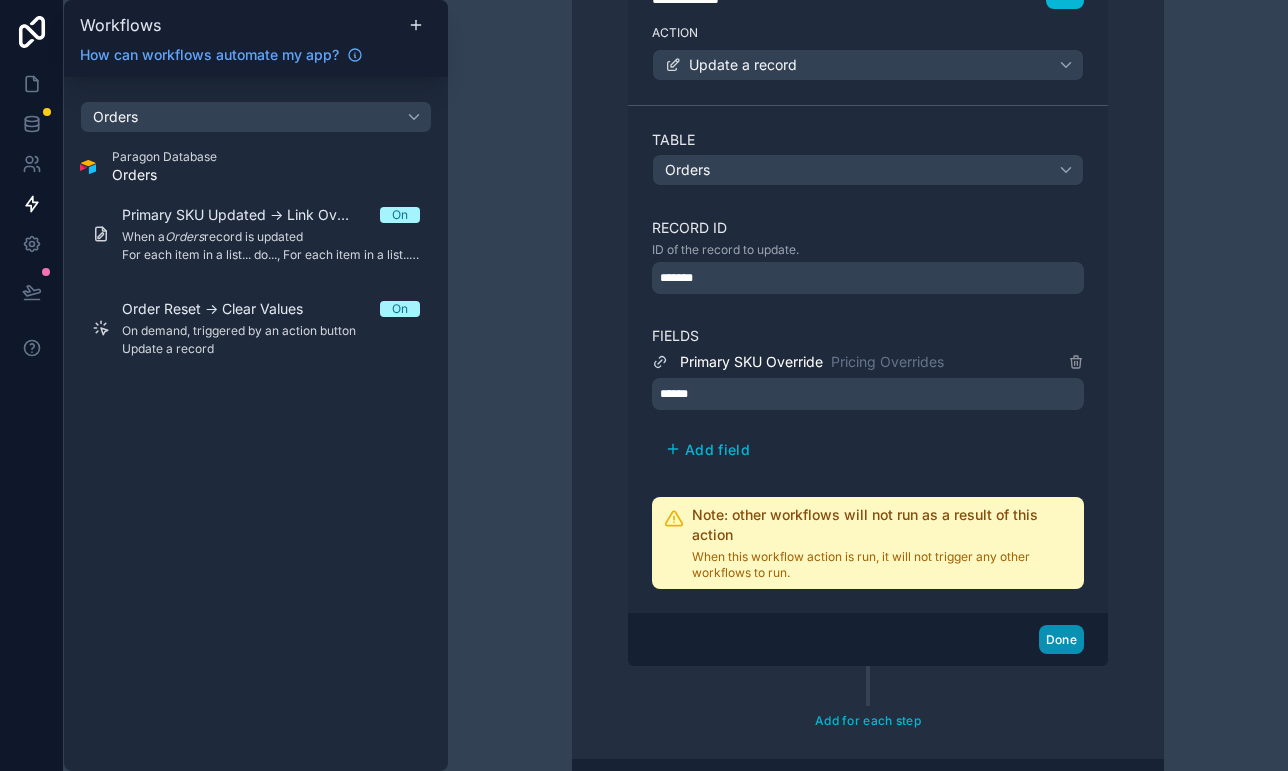 click on "Done" at bounding box center (1061, 639) 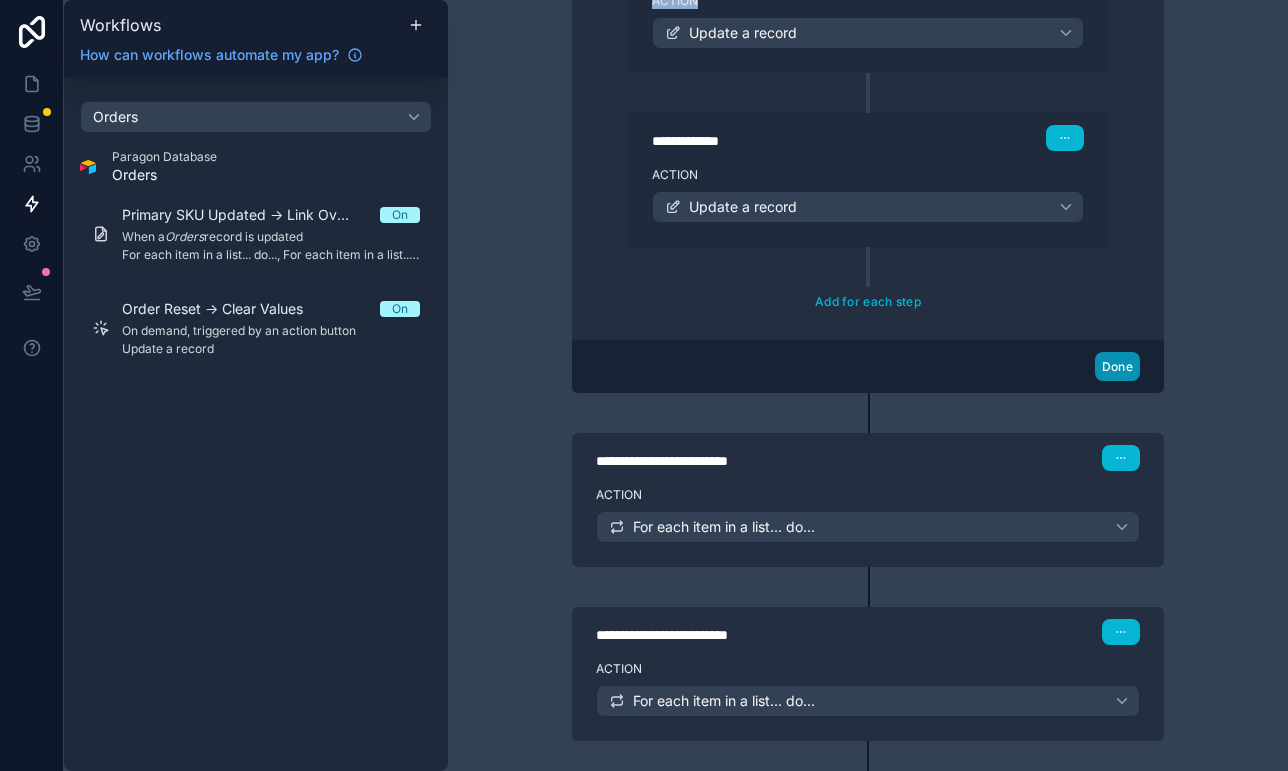 click on "Done" at bounding box center (1117, 366) 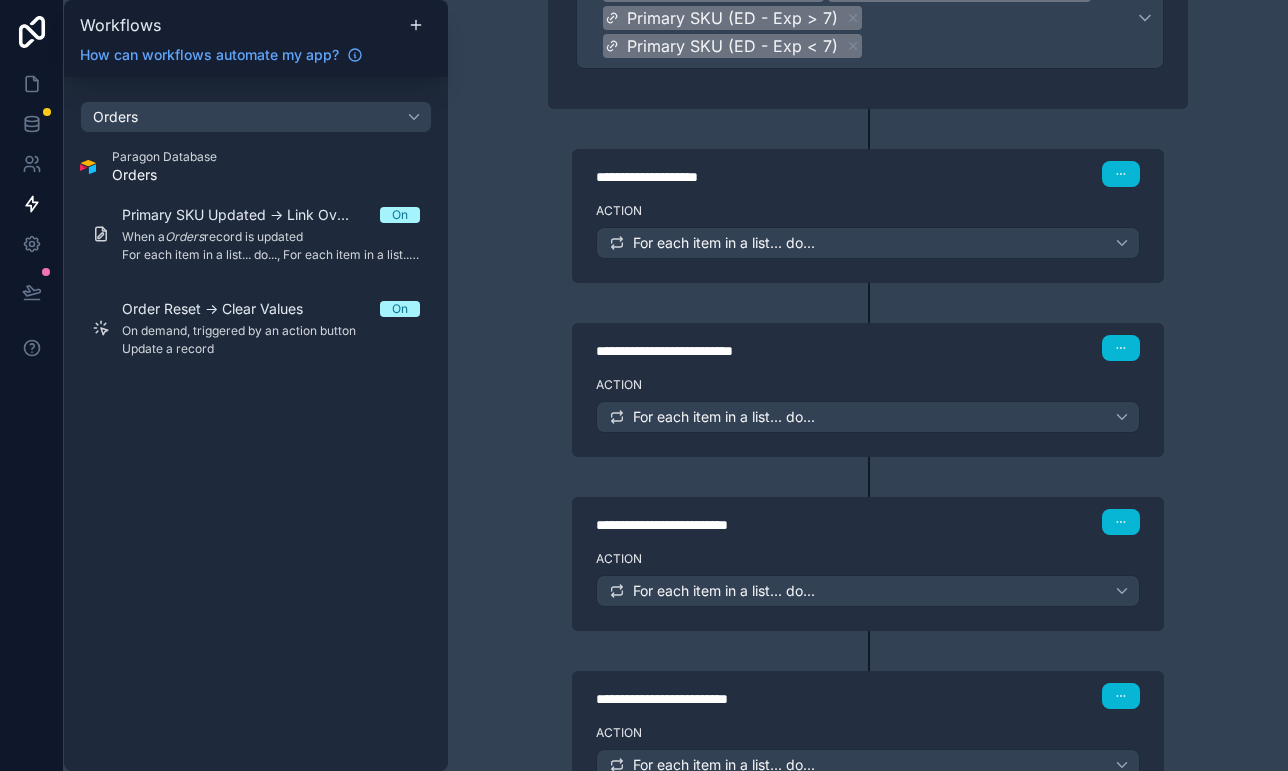 scroll, scrollTop: 536, scrollLeft: 0, axis: vertical 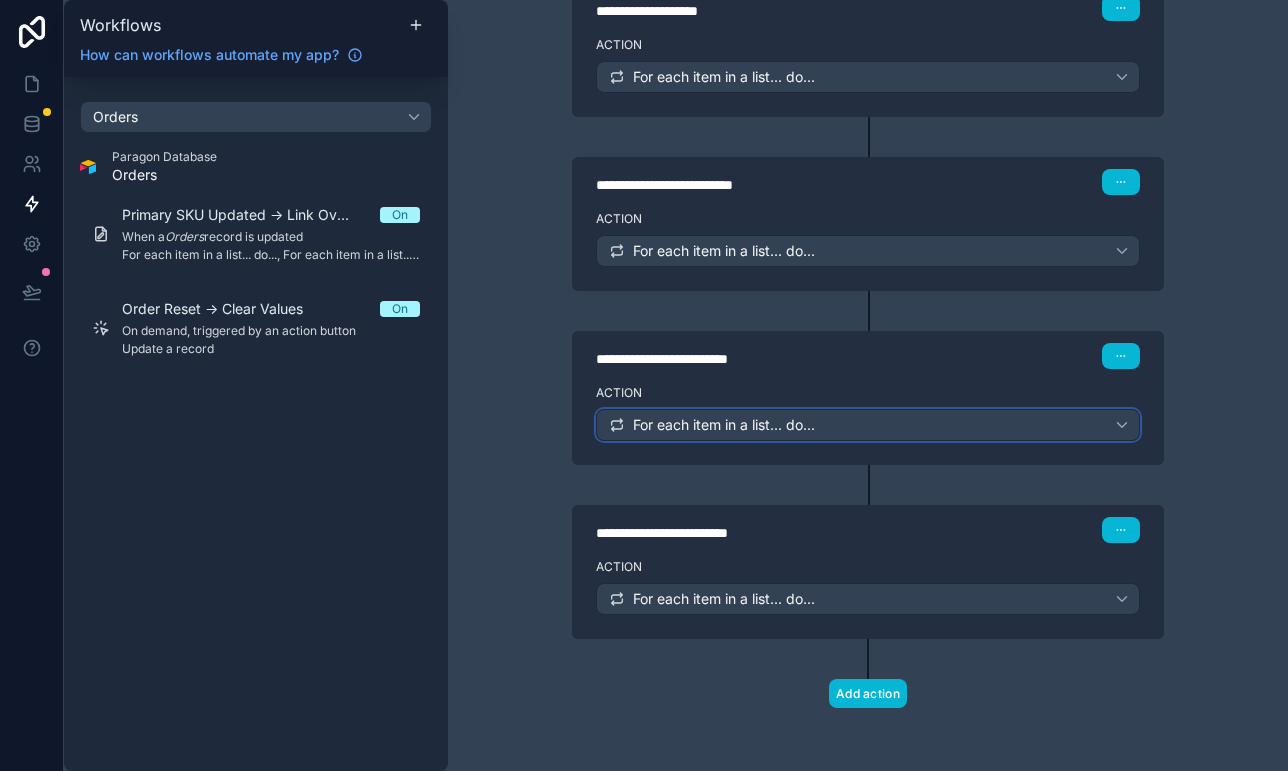 click on "For each item in a list... do..." at bounding box center (724, 425) 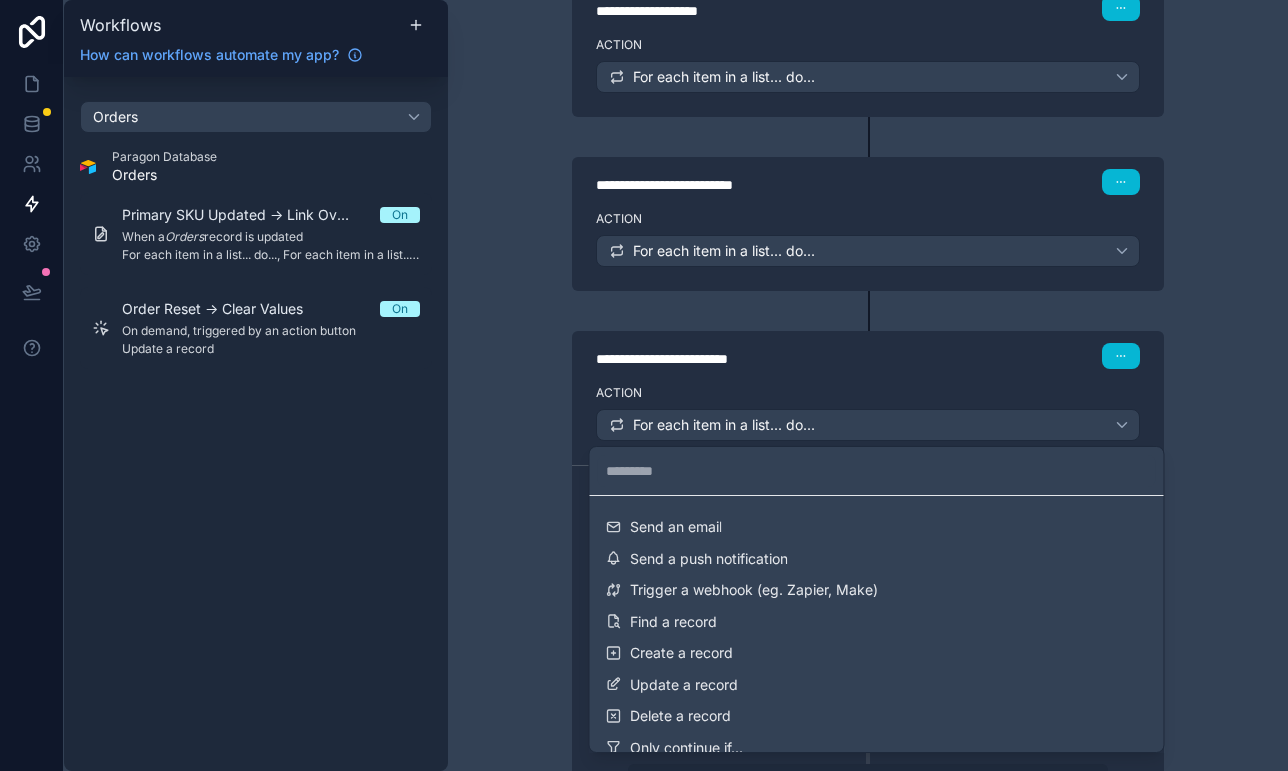 click at bounding box center (644, 385) 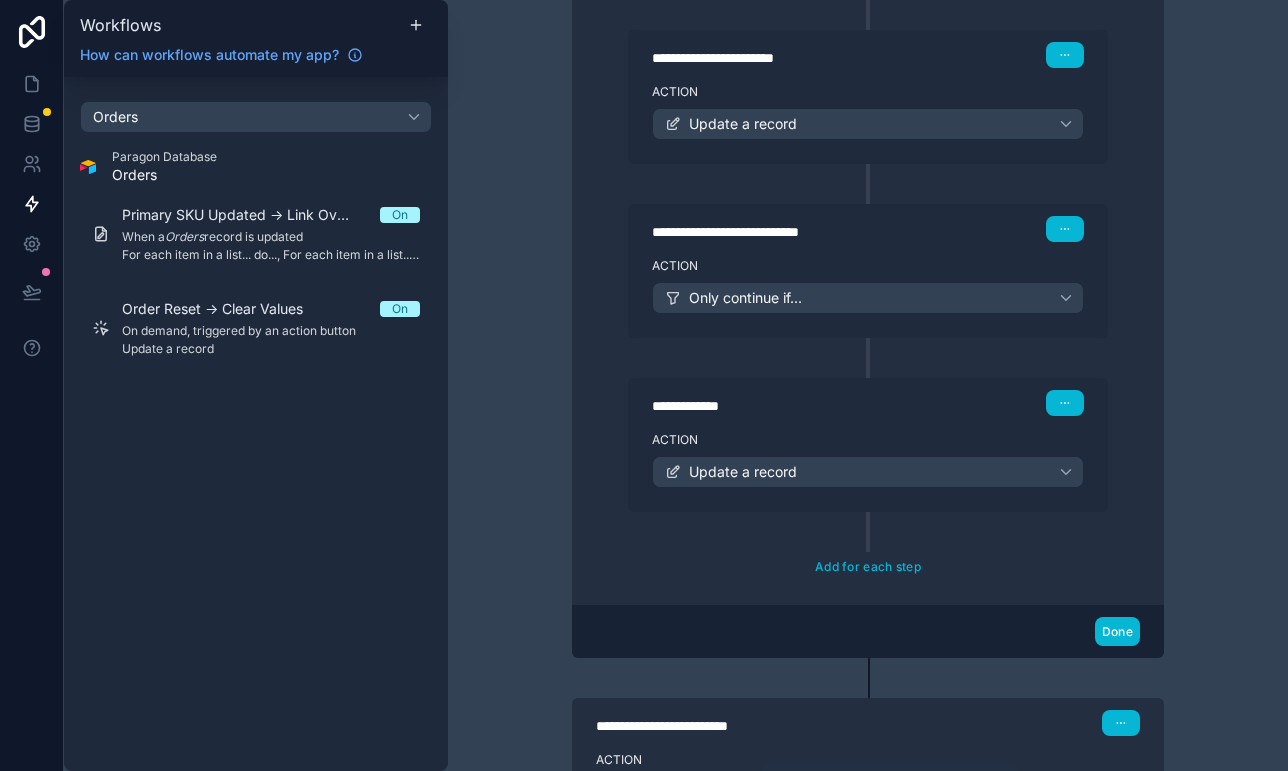 scroll, scrollTop: 1095, scrollLeft: 0, axis: vertical 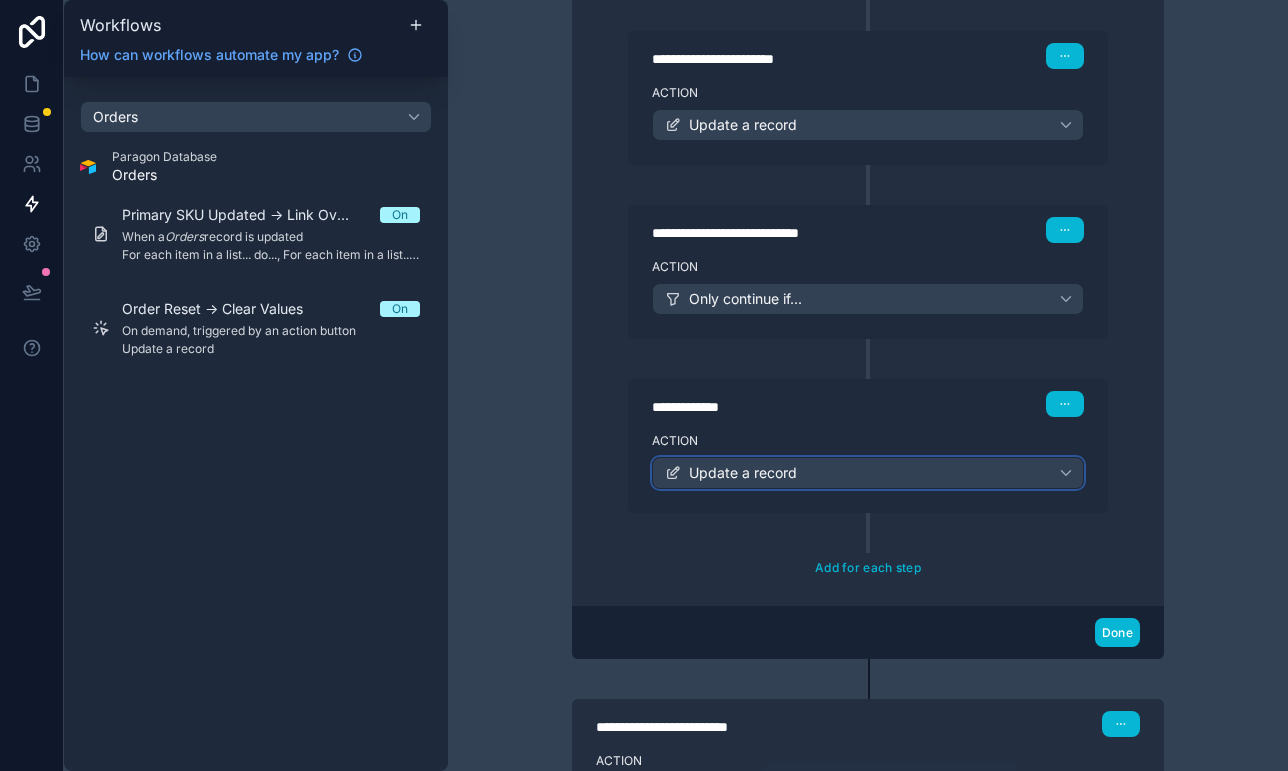 click on "Update a record" at bounding box center (743, 473) 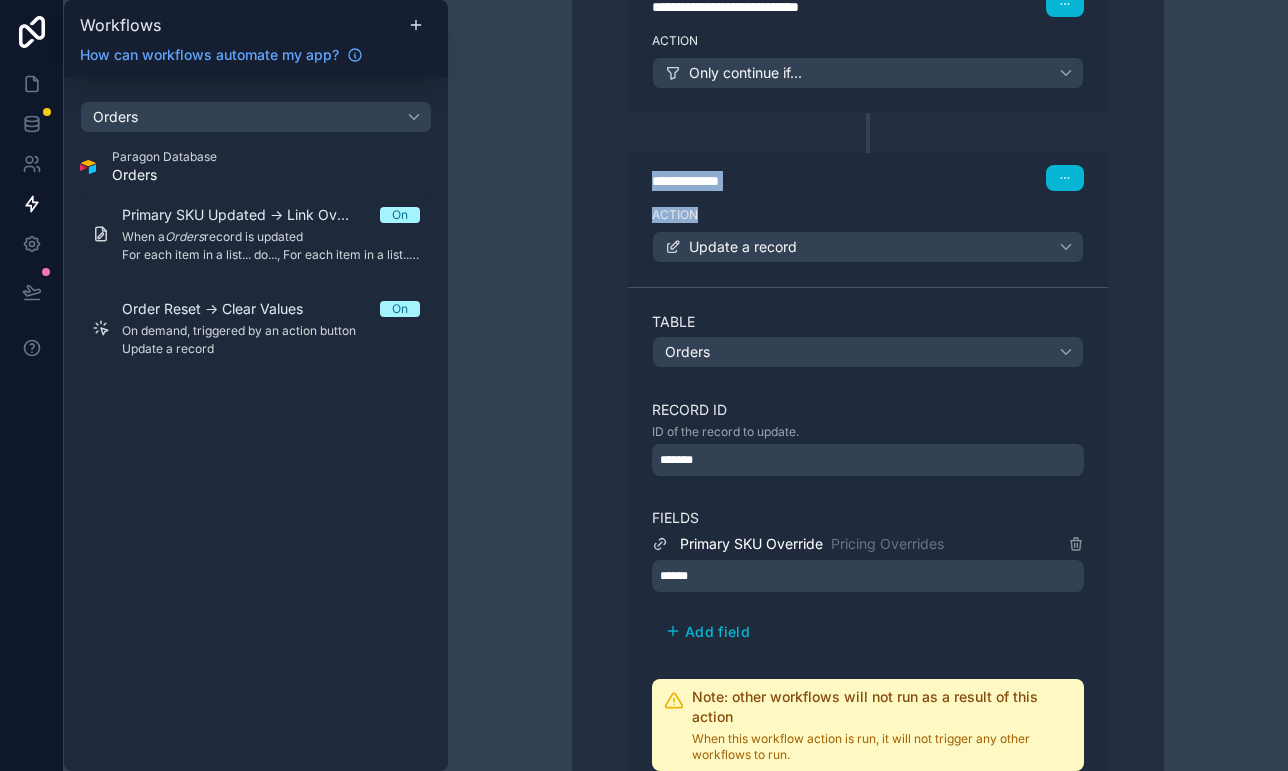 scroll, scrollTop: 1450, scrollLeft: 0, axis: vertical 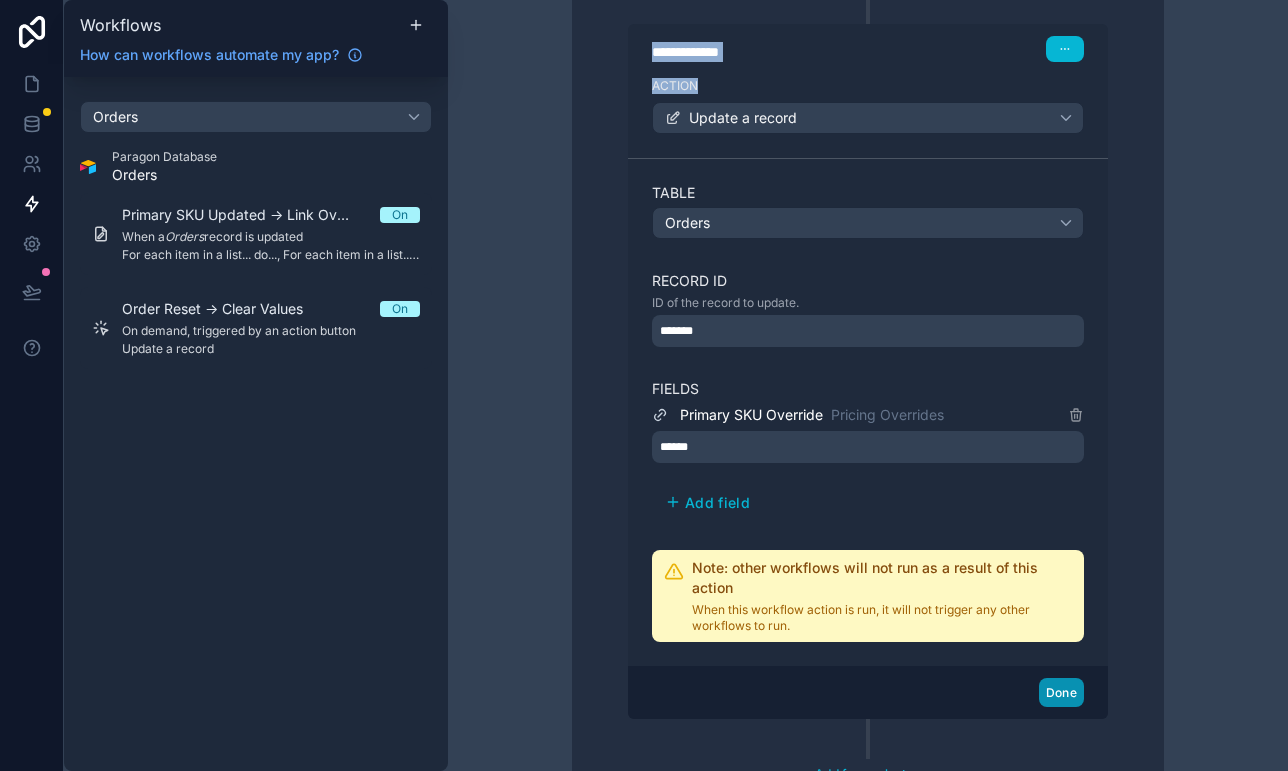 click on "Done" at bounding box center [1061, 692] 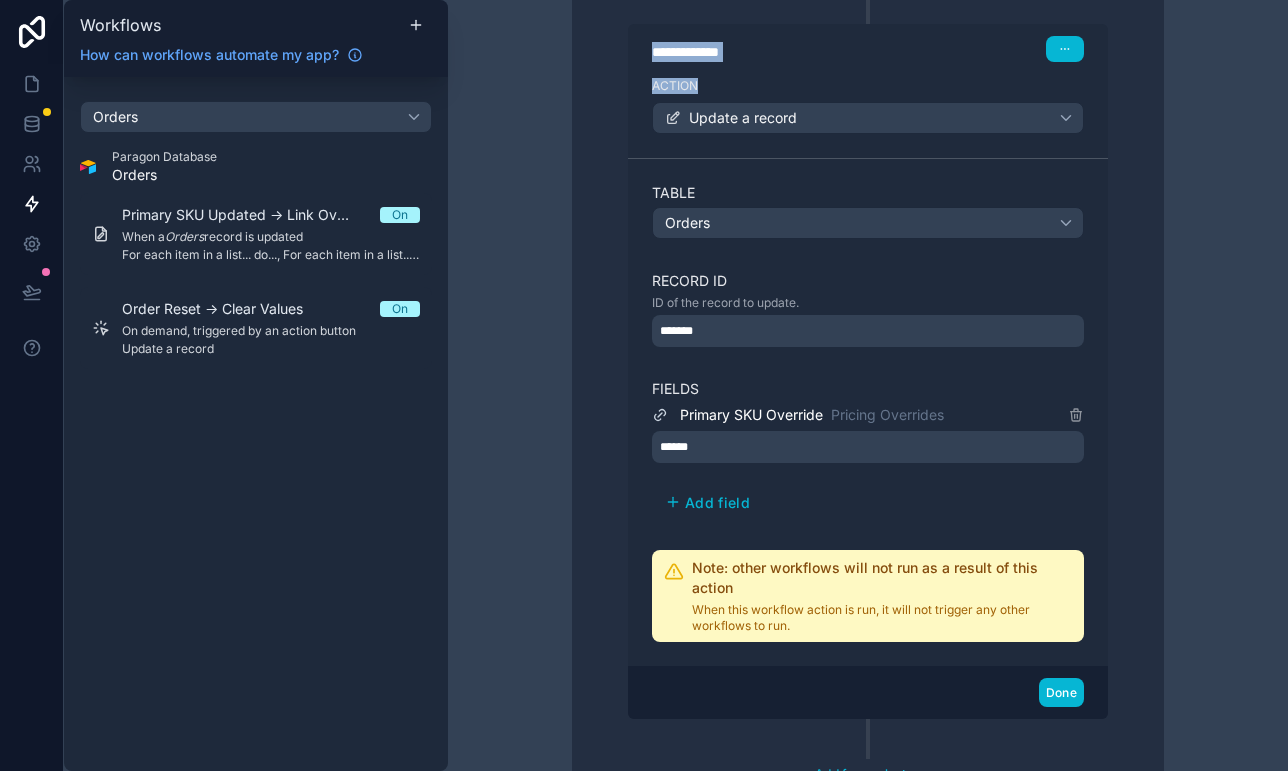 scroll, scrollTop: 1289, scrollLeft: 0, axis: vertical 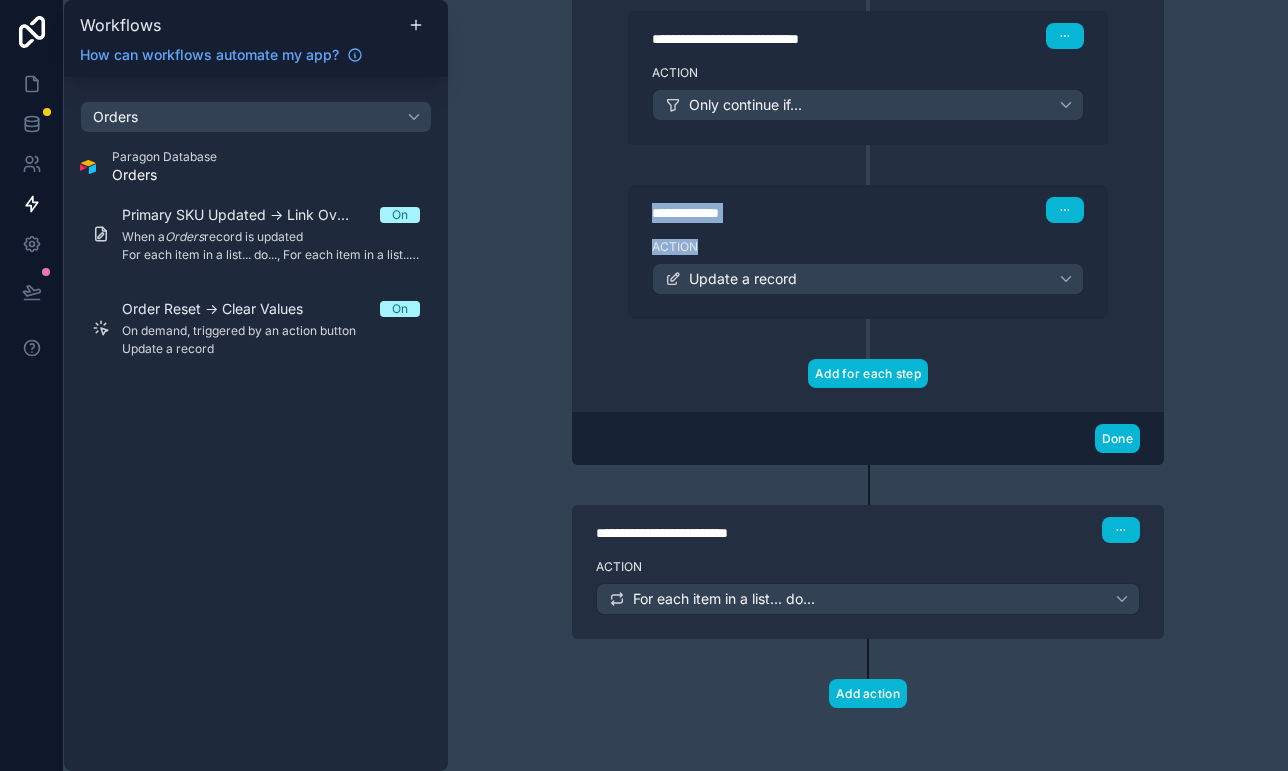 click on "Add for each step" at bounding box center [868, 373] 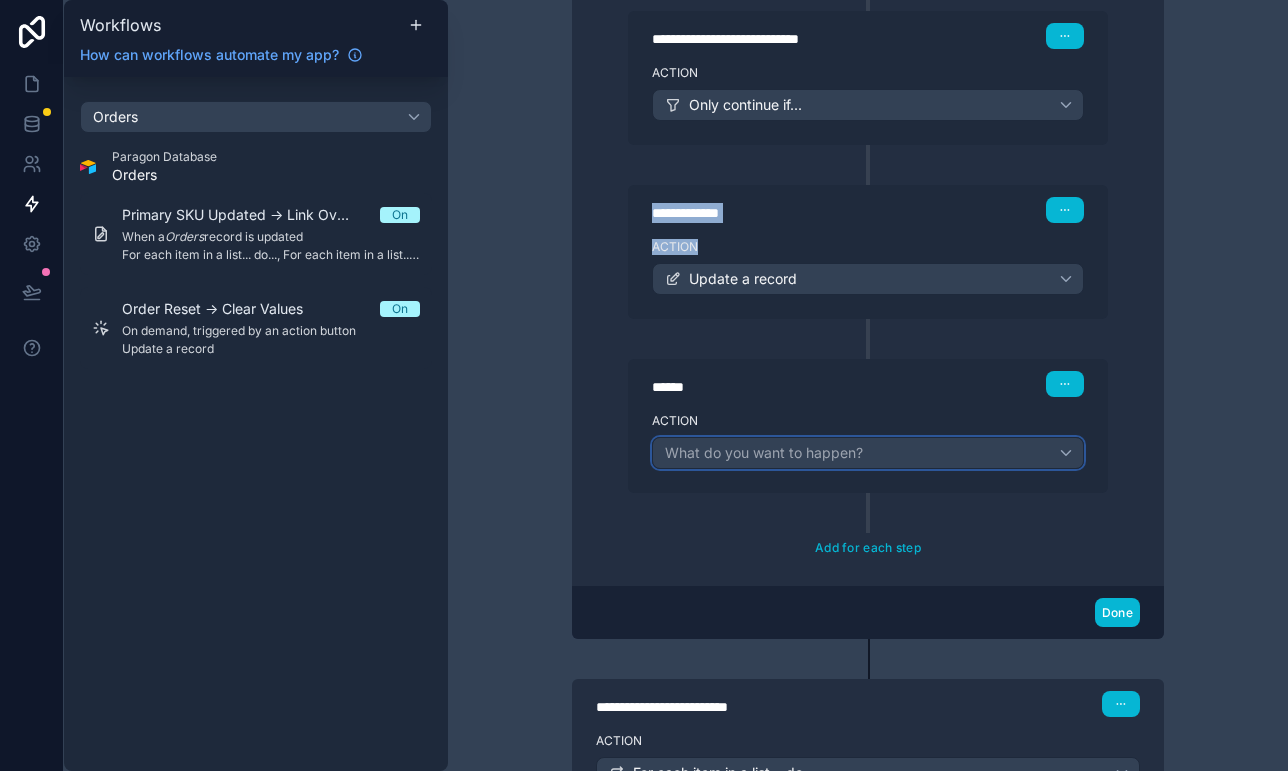 click on "What do you want to happen?" at bounding box center (764, 452) 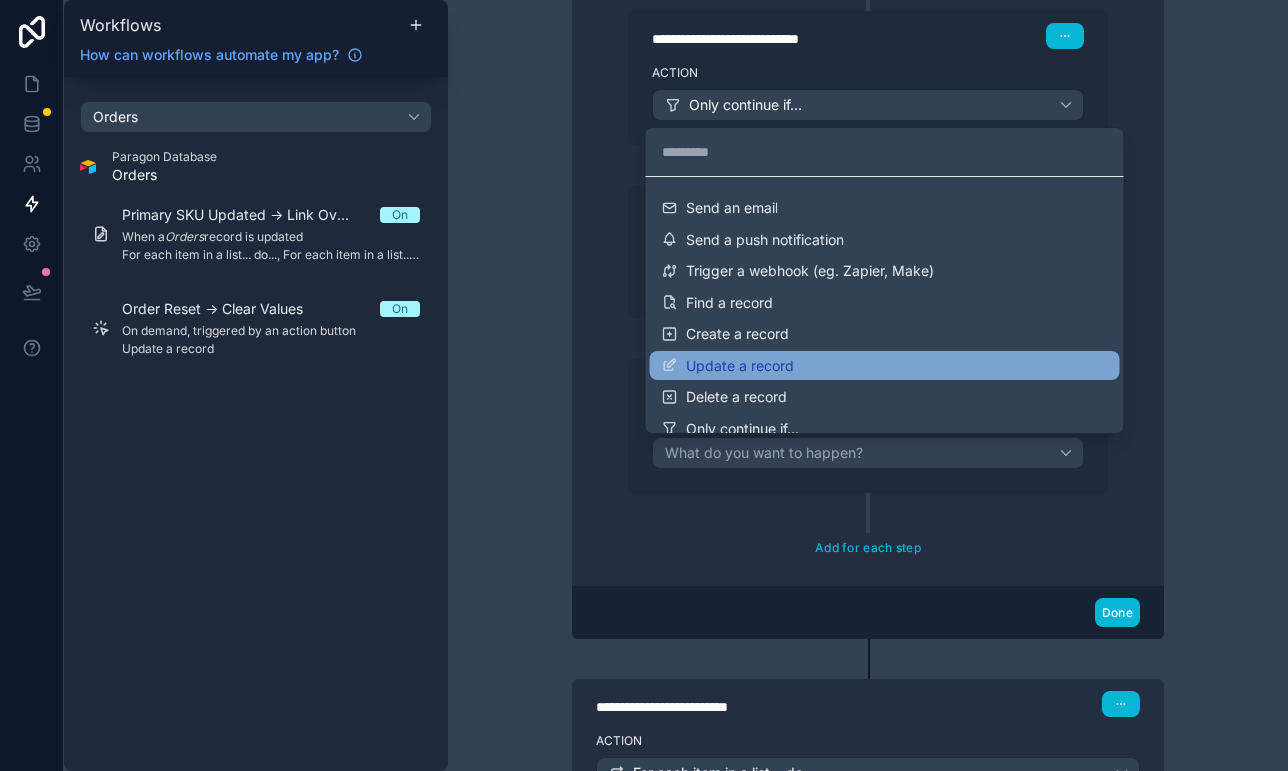 click on "Update a record" at bounding box center (740, 366) 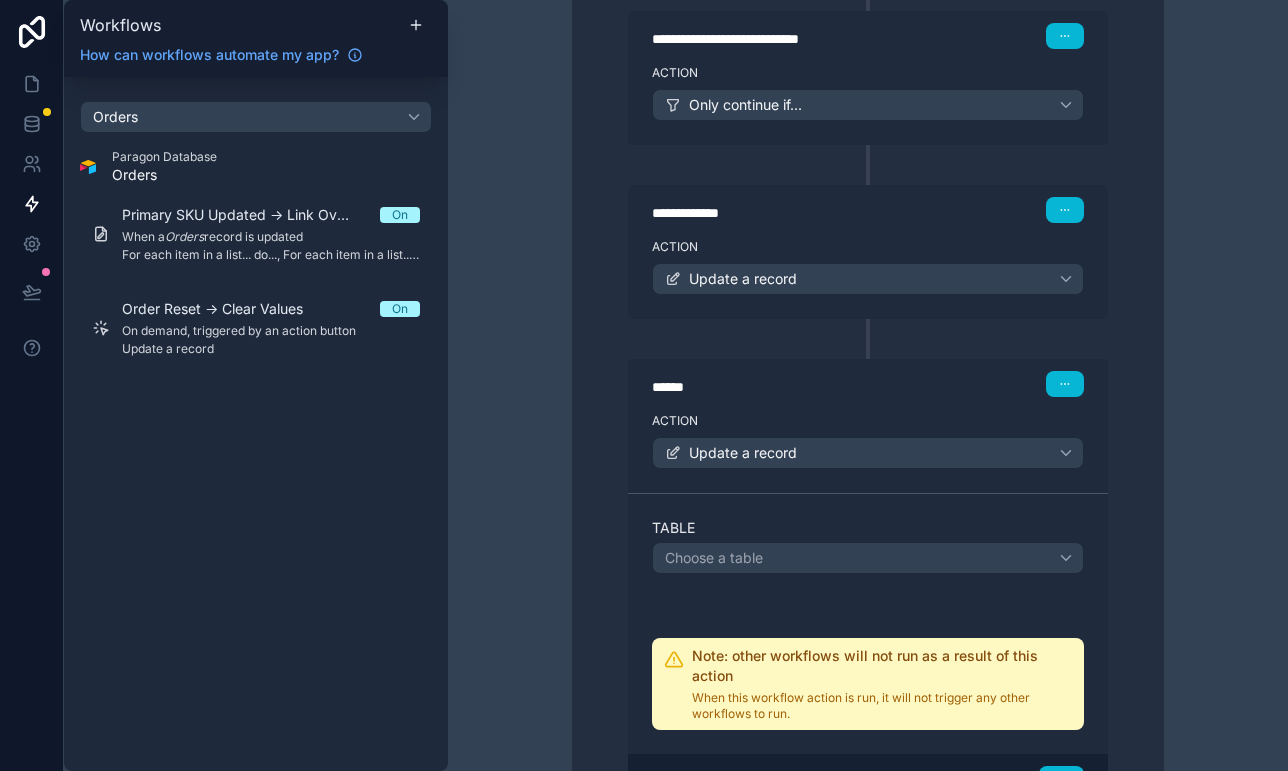 click on "******" at bounding box center [802, 387] 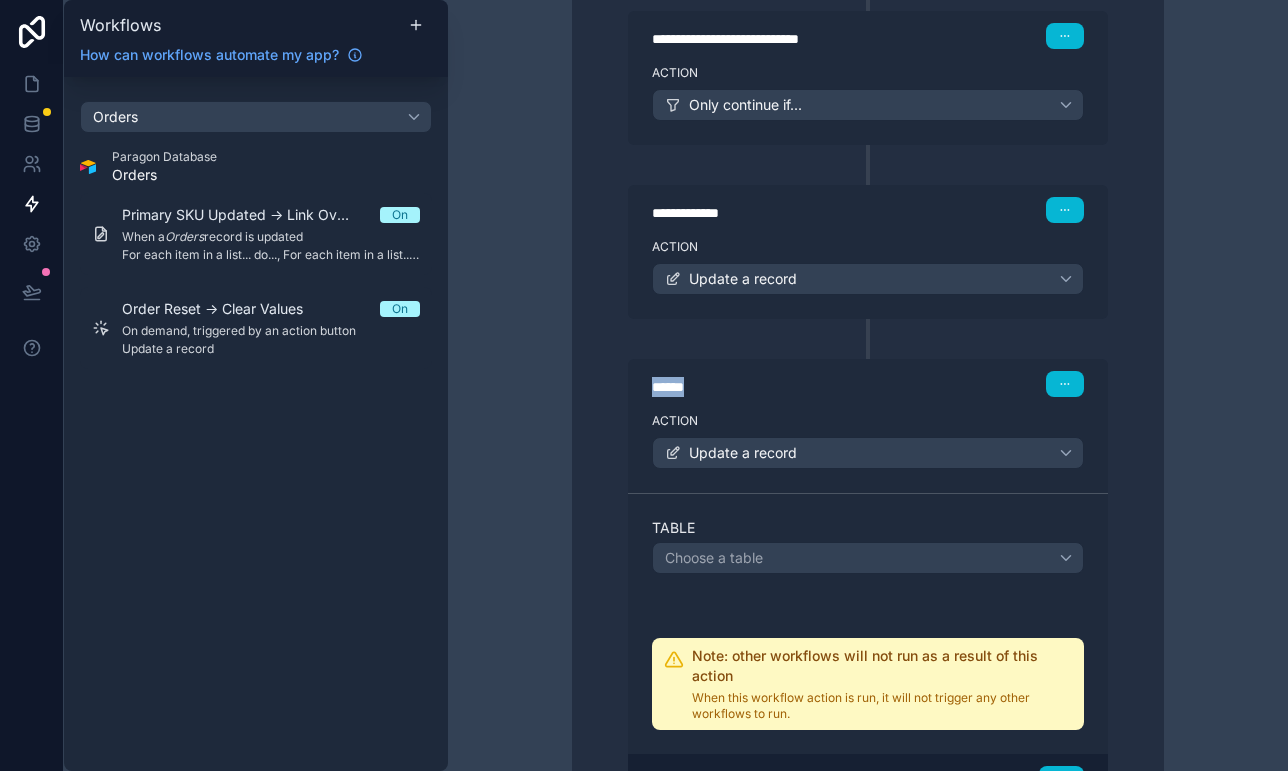 click on "******" at bounding box center [802, 387] 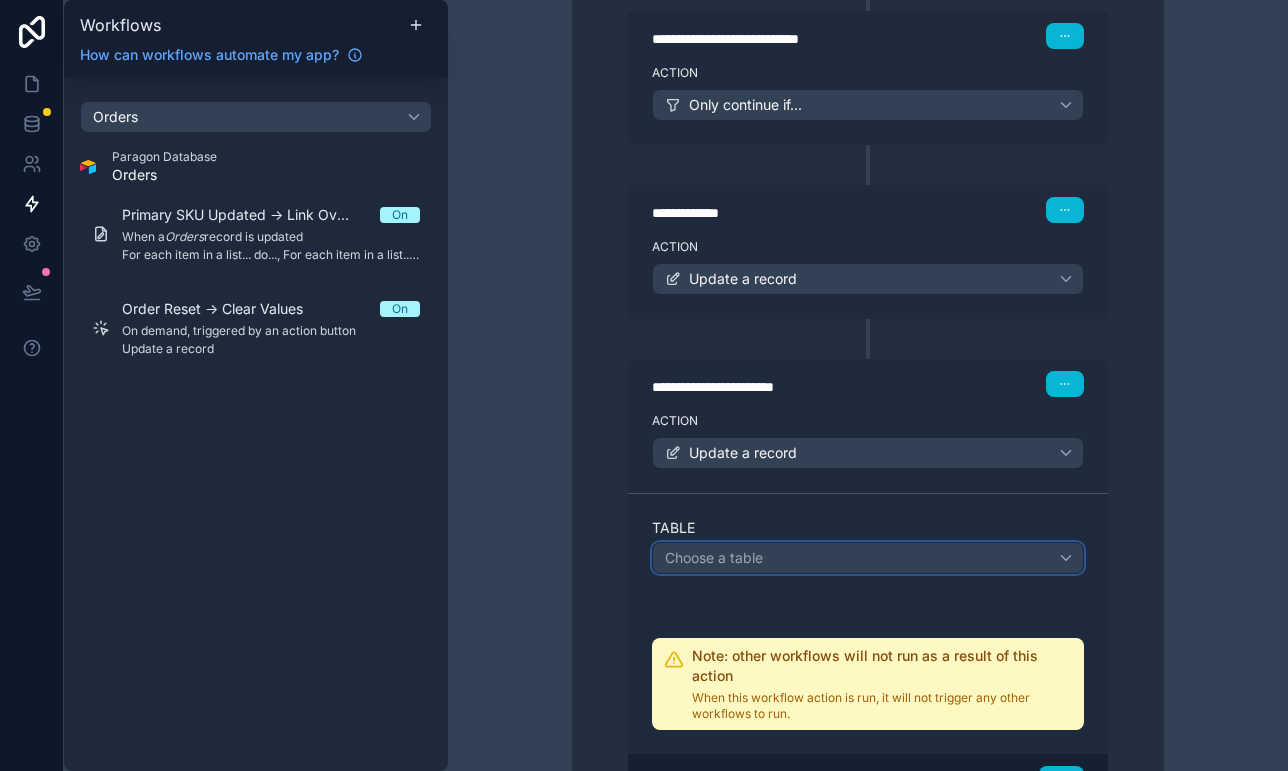click on "Choose a table" at bounding box center [868, 558] 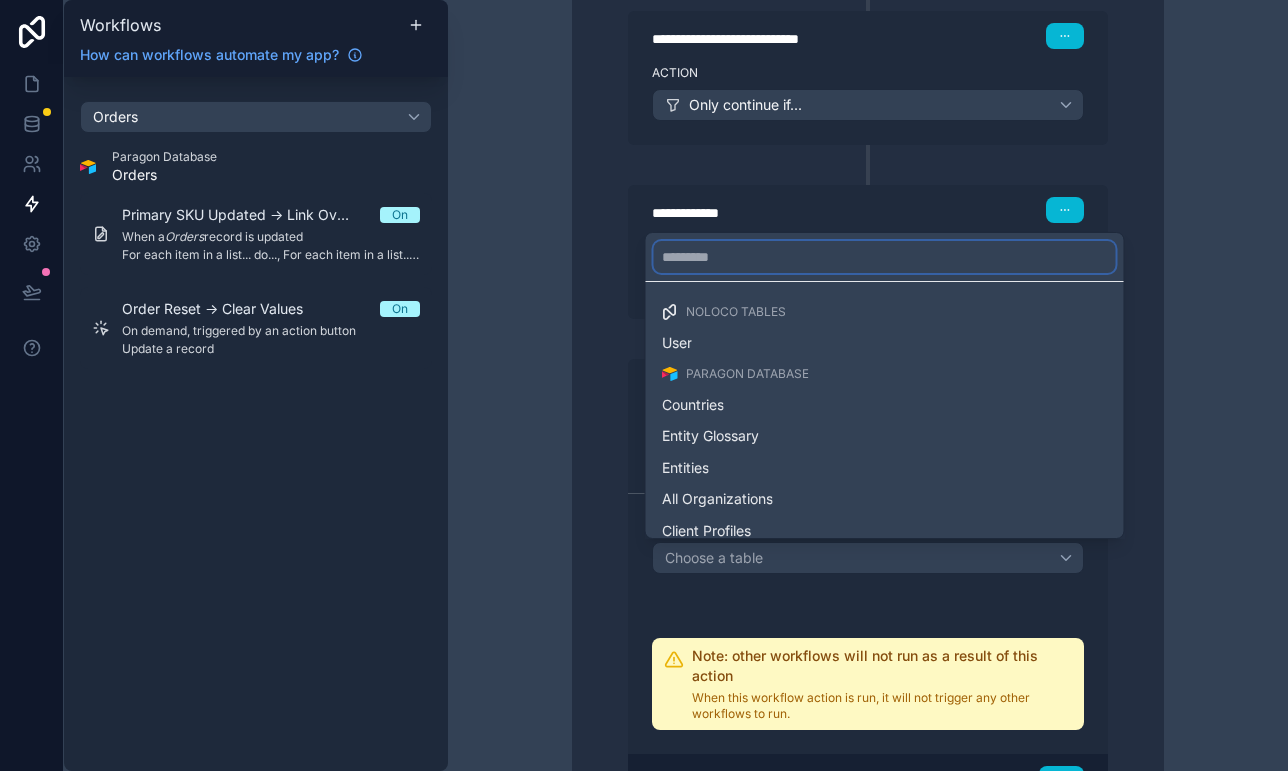 click at bounding box center [885, 257] 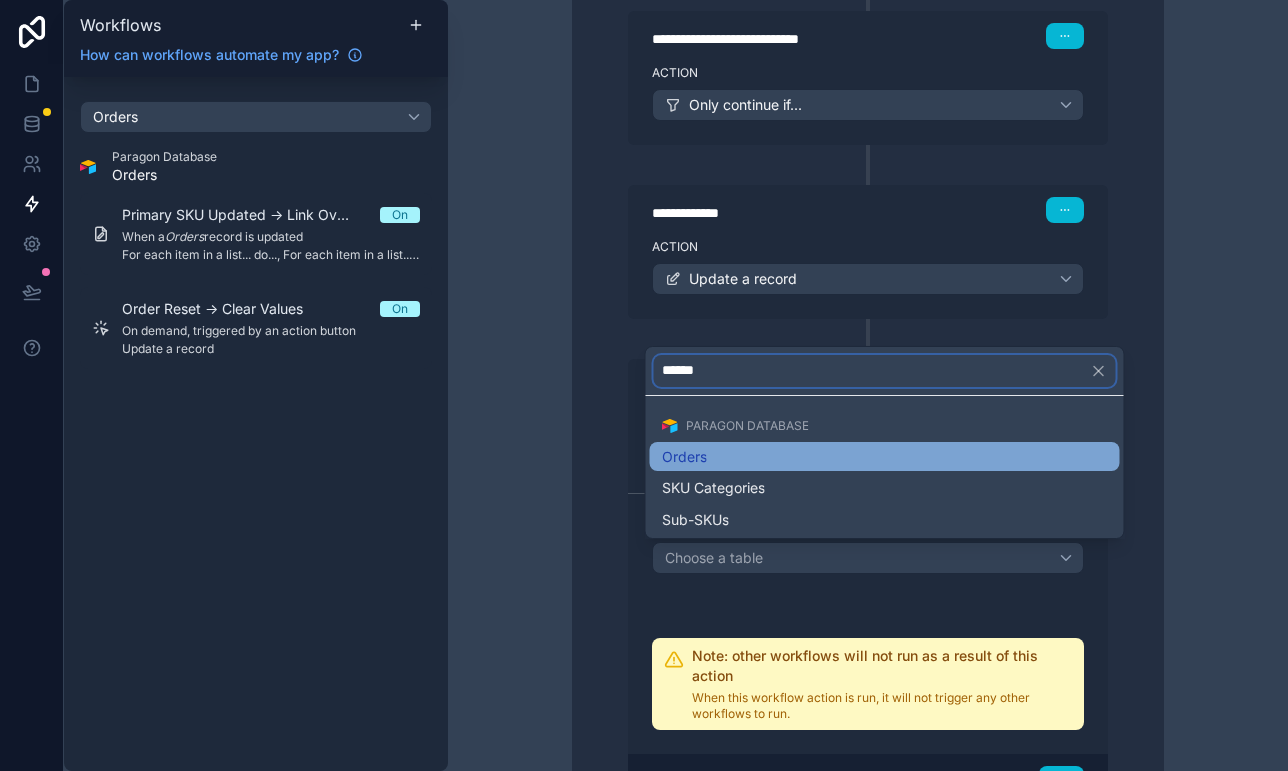 type on "******" 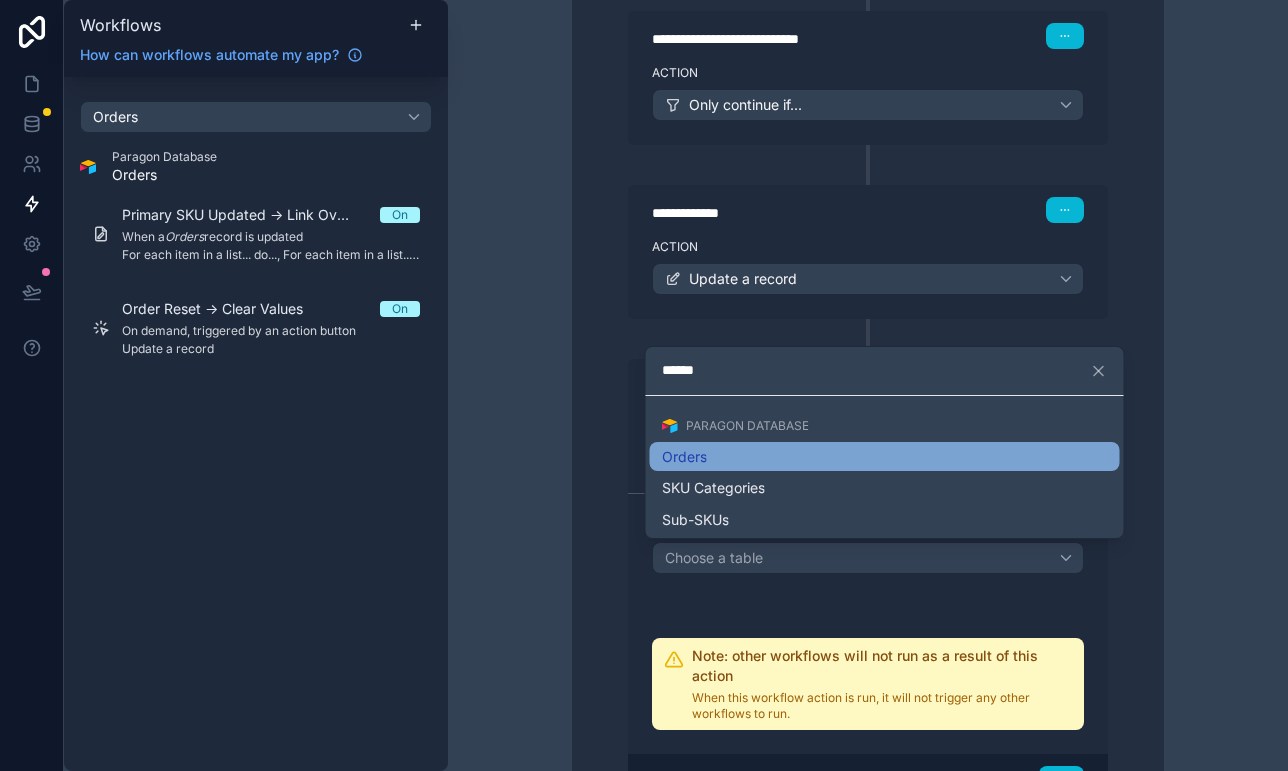 click on "Orders" at bounding box center (885, 457) 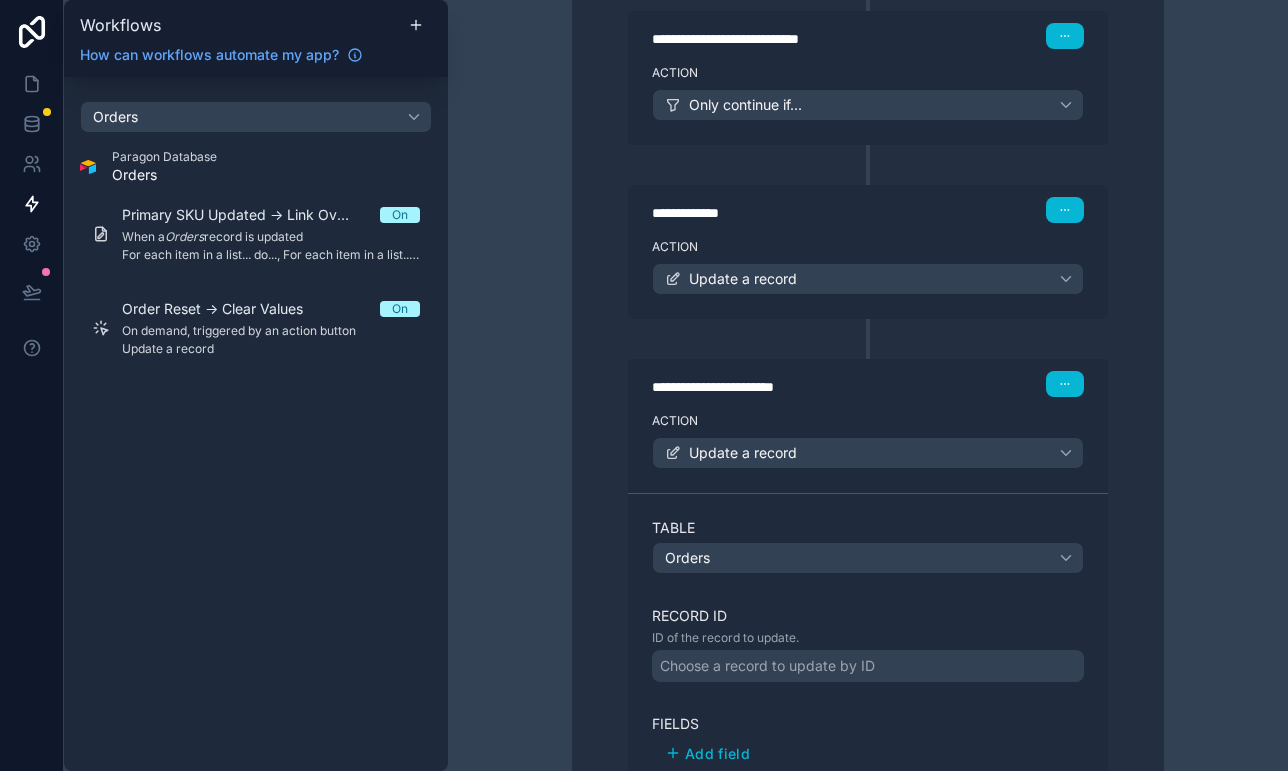 click on "Choose a record to update by ID" at bounding box center [767, 666] 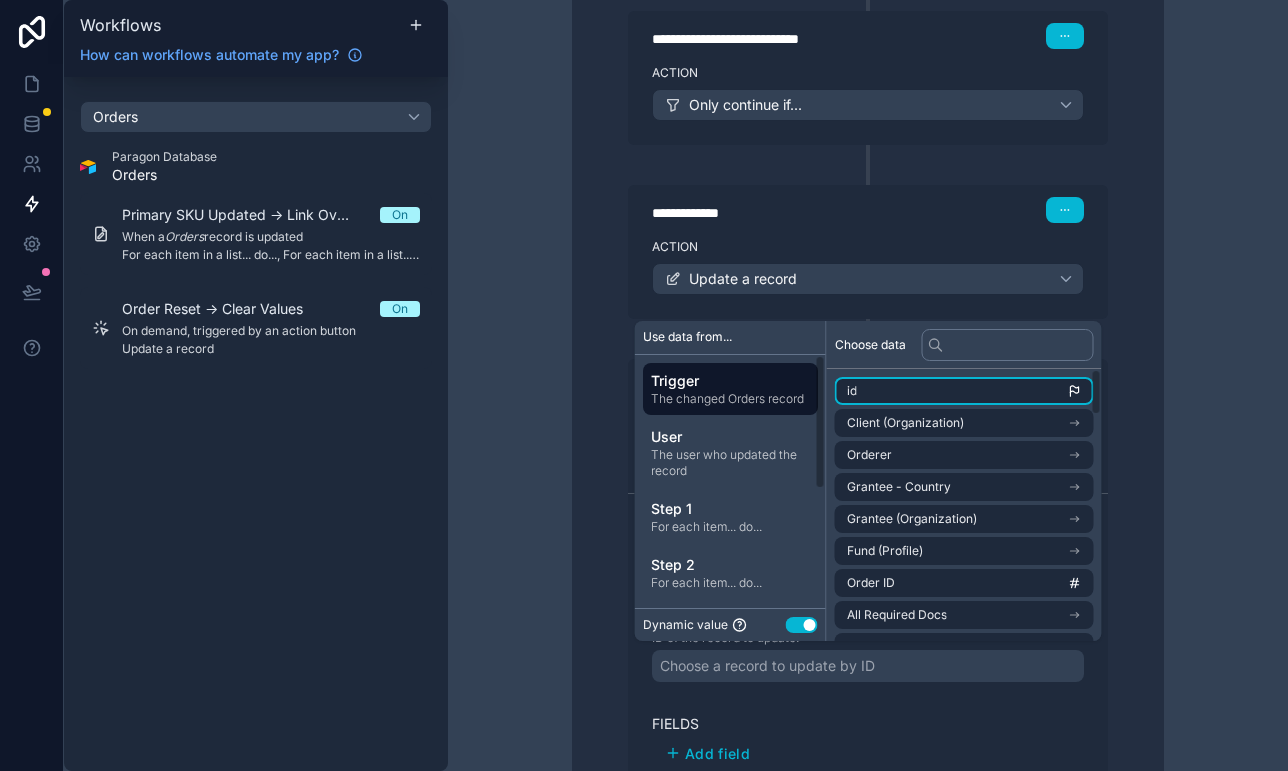 click on "id" at bounding box center (964, 391) 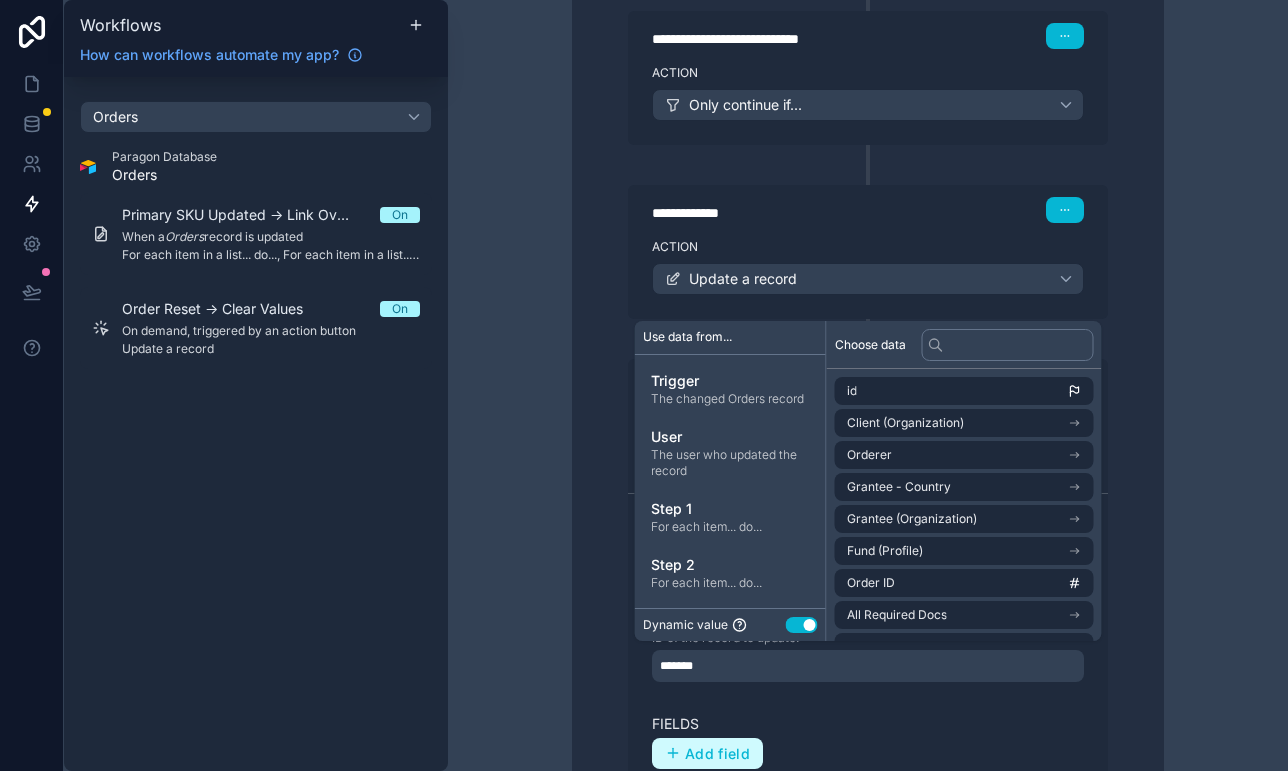 click on "Add field" at bounding box center (707, 754) 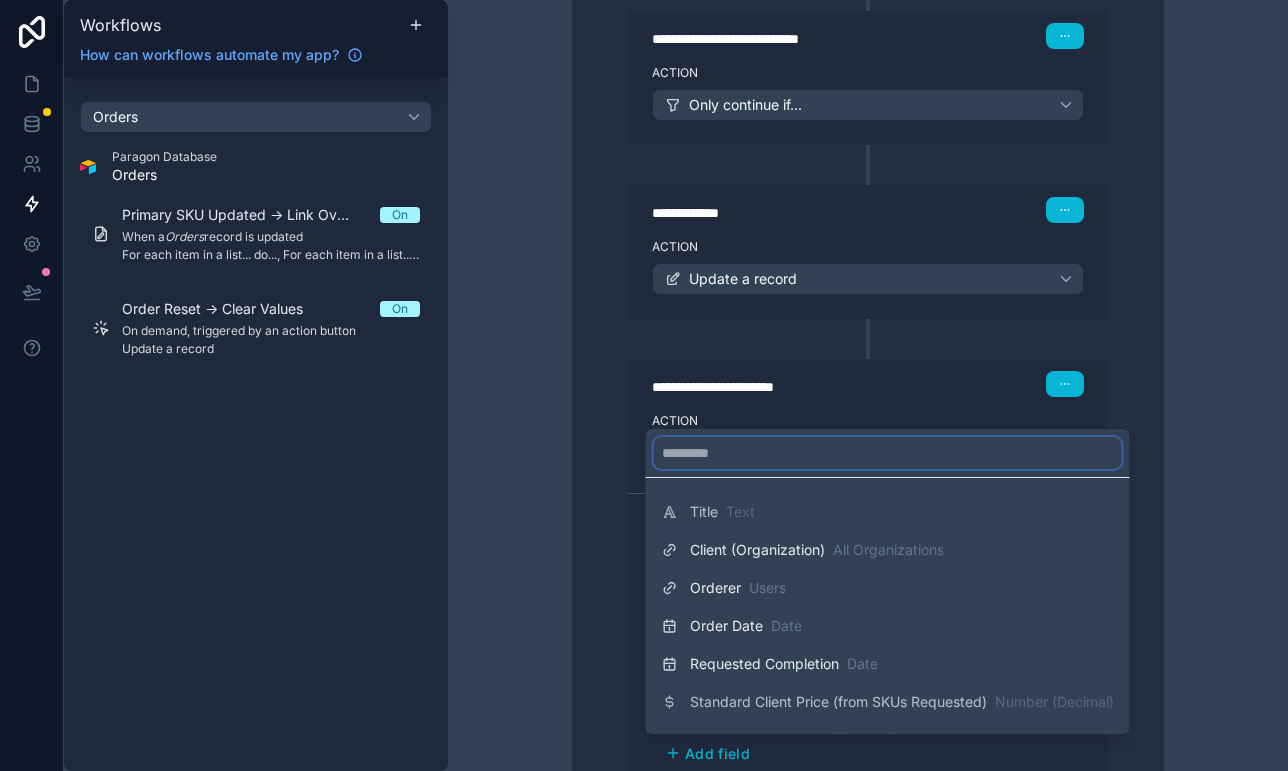click at bounding box center (888, 453) 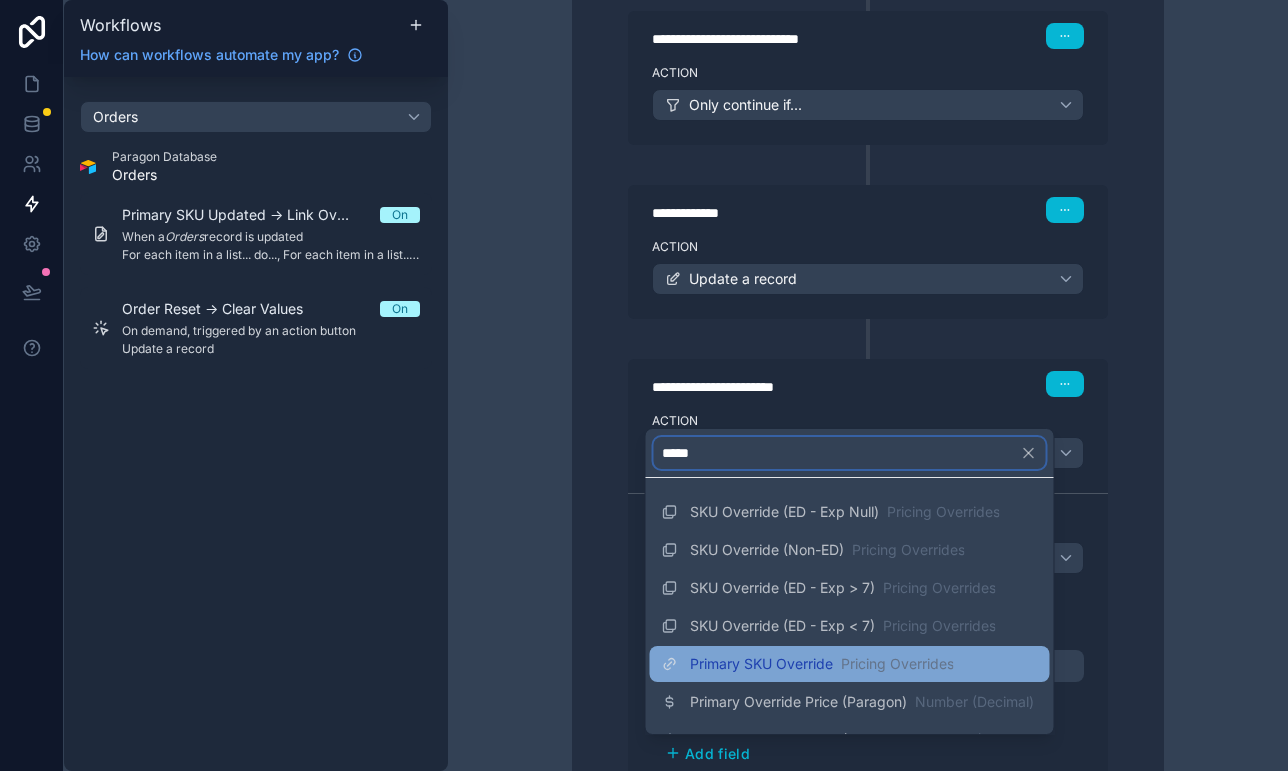 type on "*****" 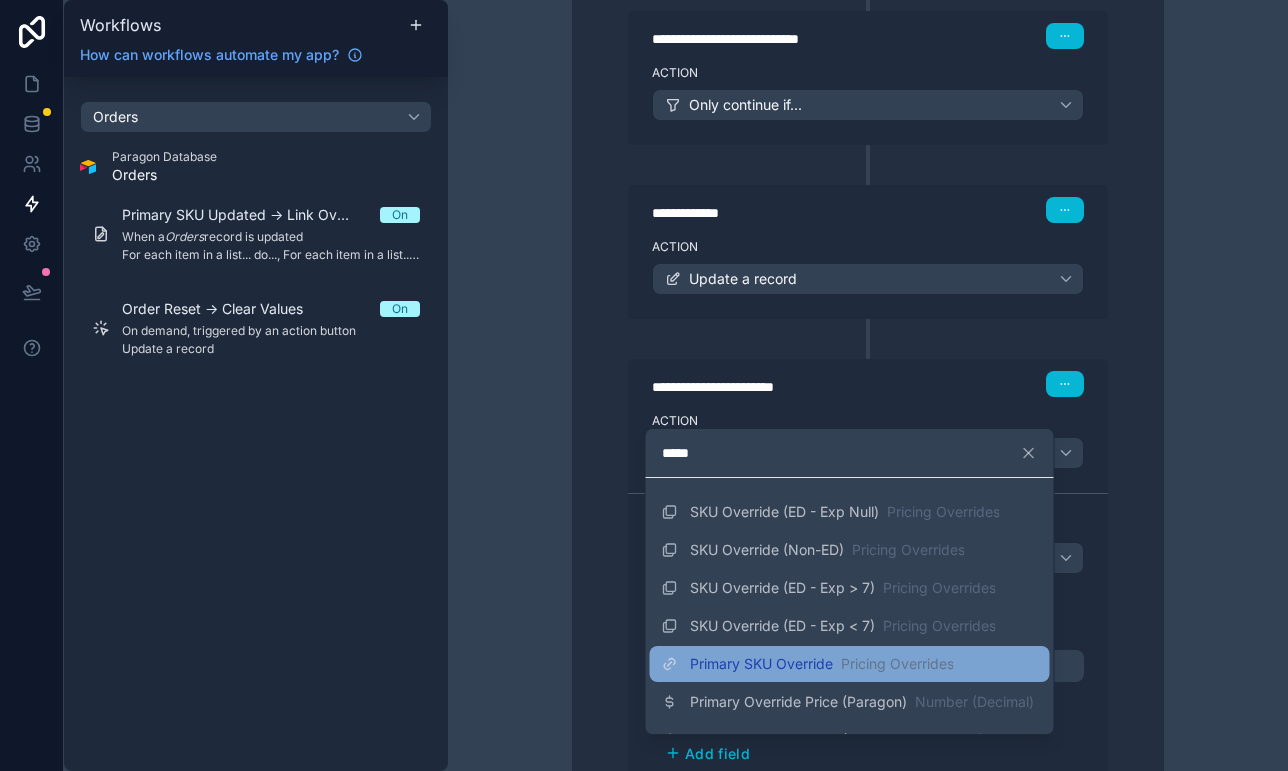 click on "Primary SKU Override" at bounding box center [761, 664] 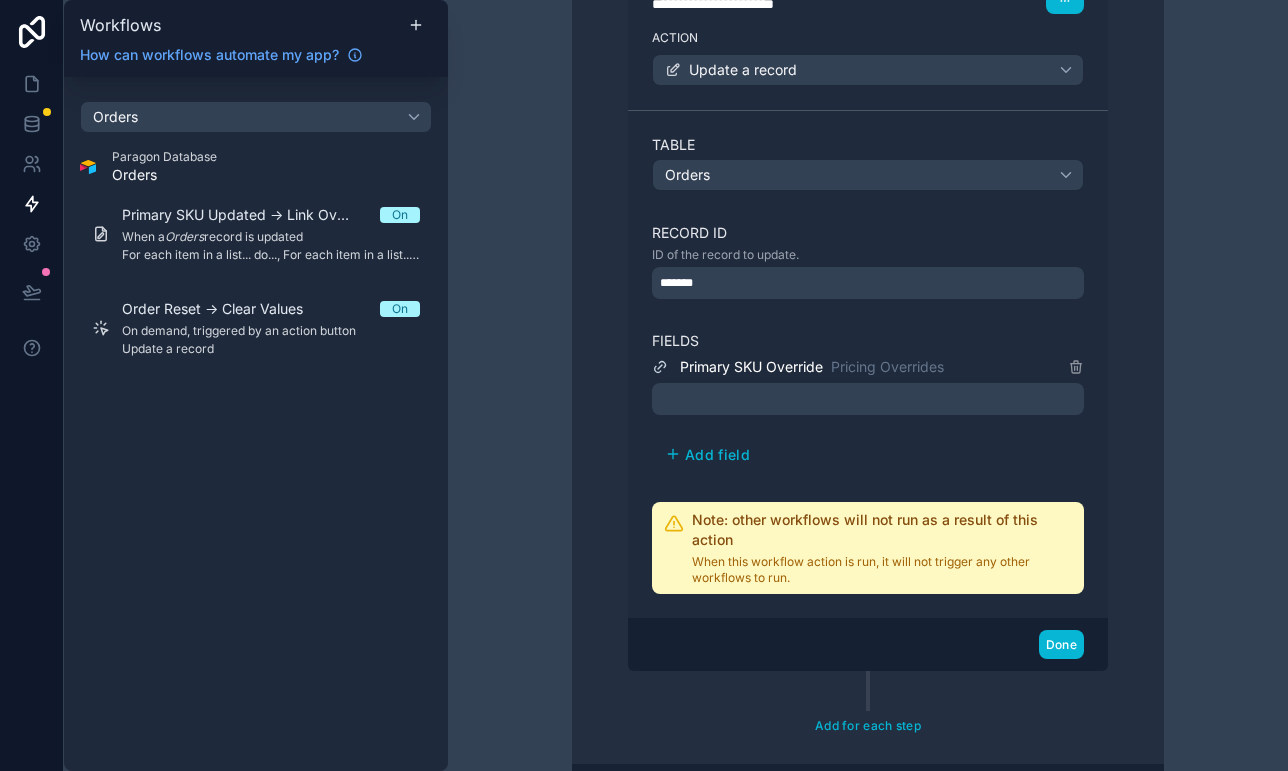 scroll, scrollTop: 1693, scrollLeft: 0, axis: vertical 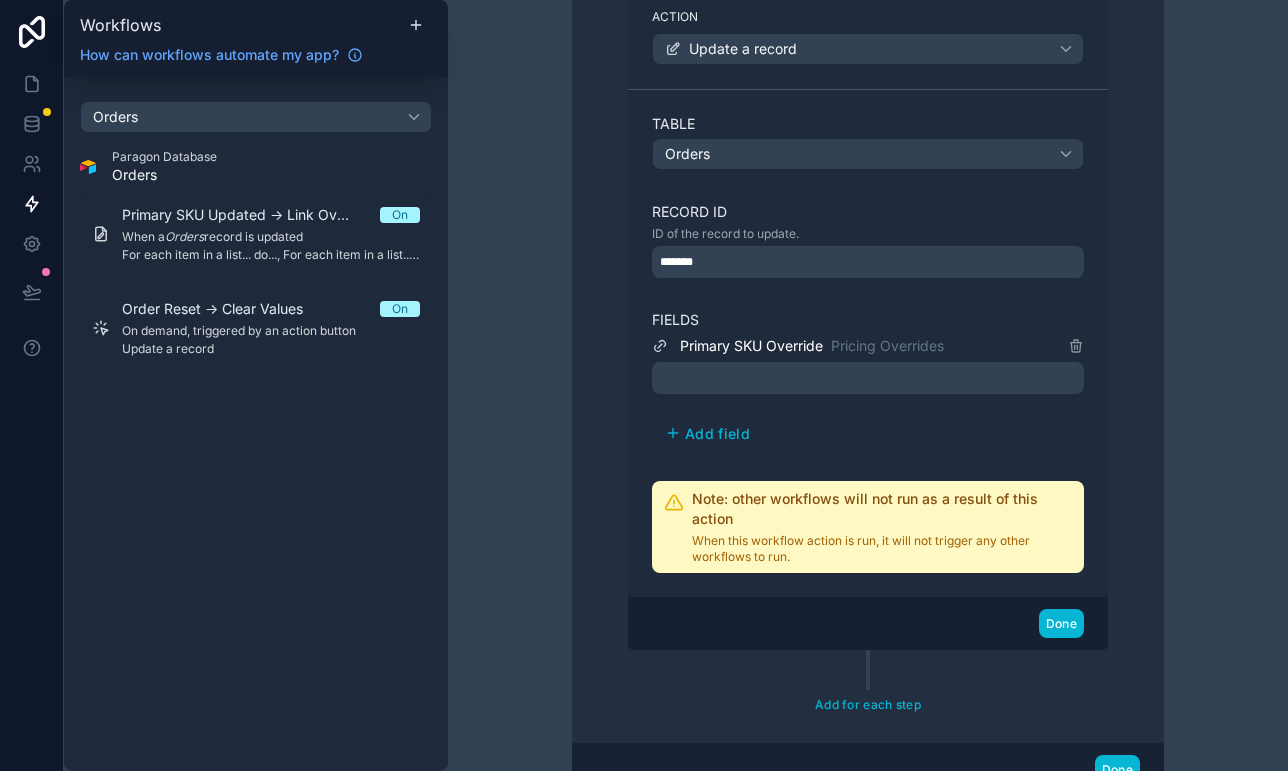 click at bounding box center [868, 378] 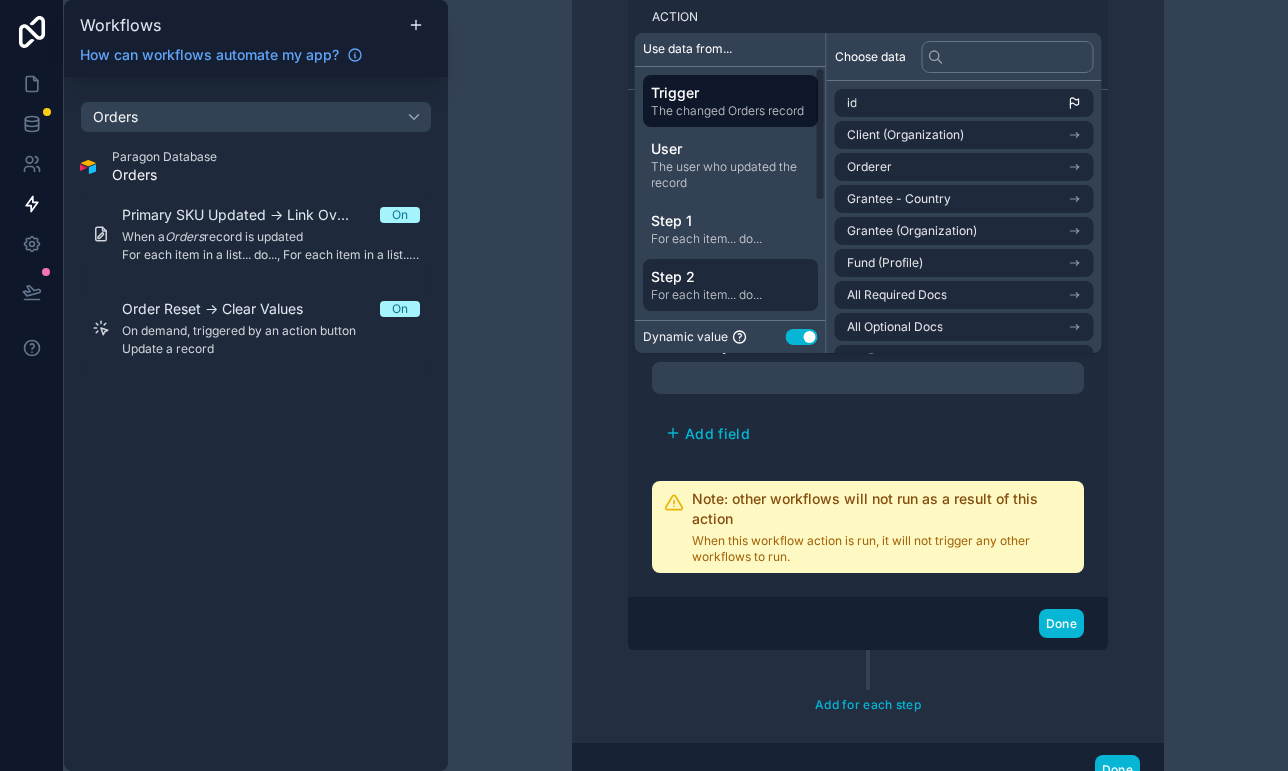 click on "For each item... do..." at bounding box center [730, 295] 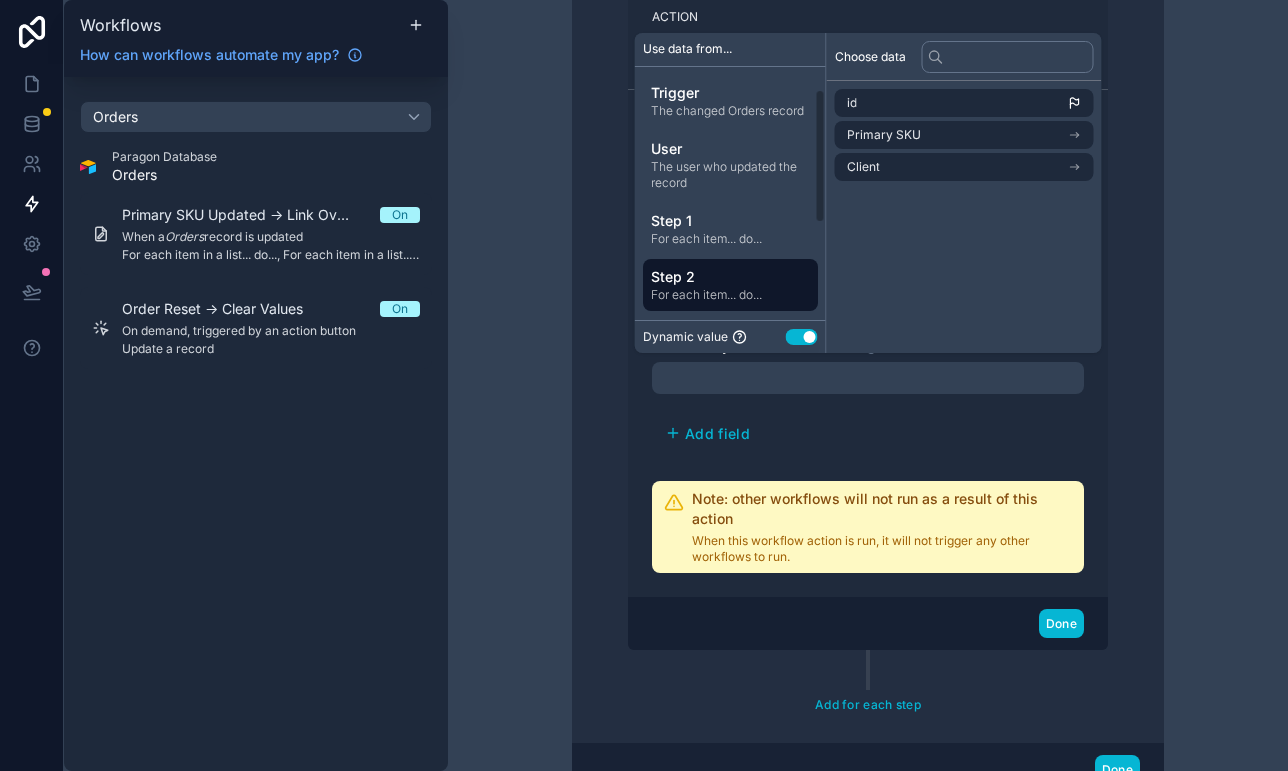 scroll, scrollTop: 222, scrollLeft: 0, axis: vertical 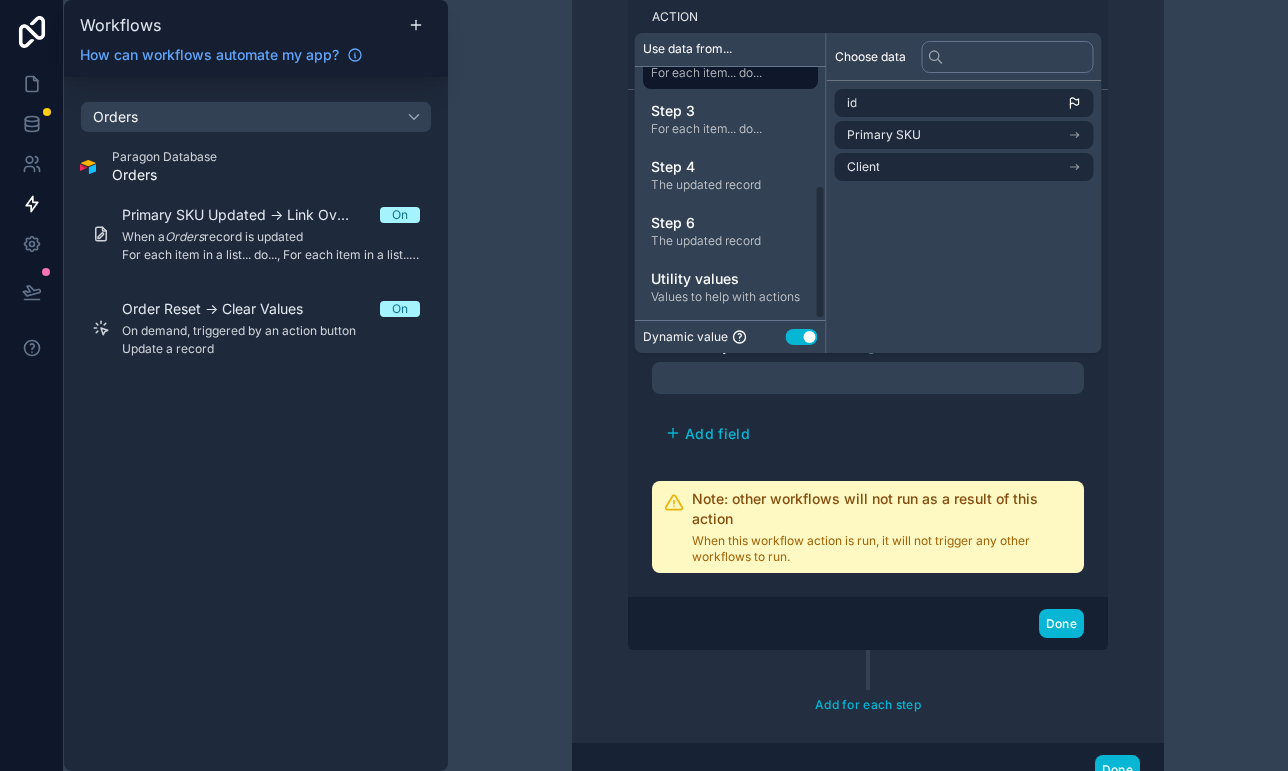 click on "Values to help with actions" at bounding box center [730, 297] 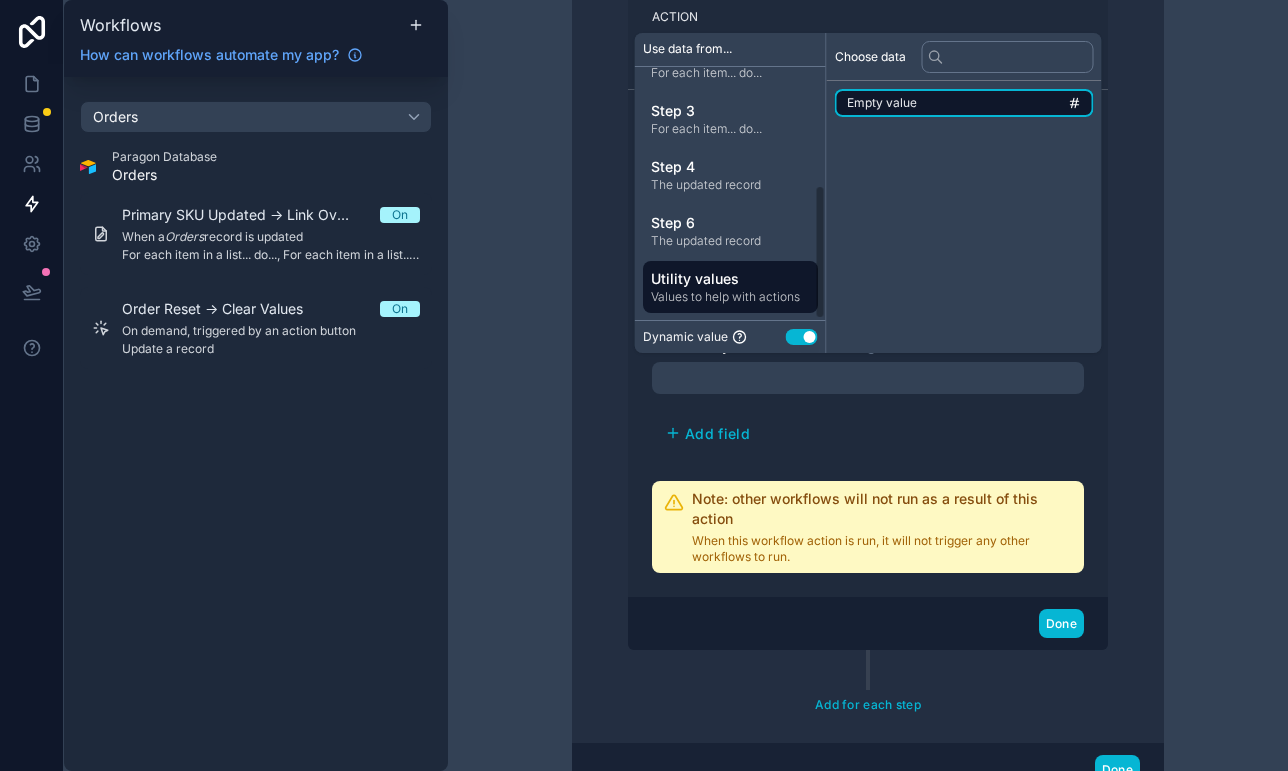 click on "Empty value" at bounding box center (964, 103) 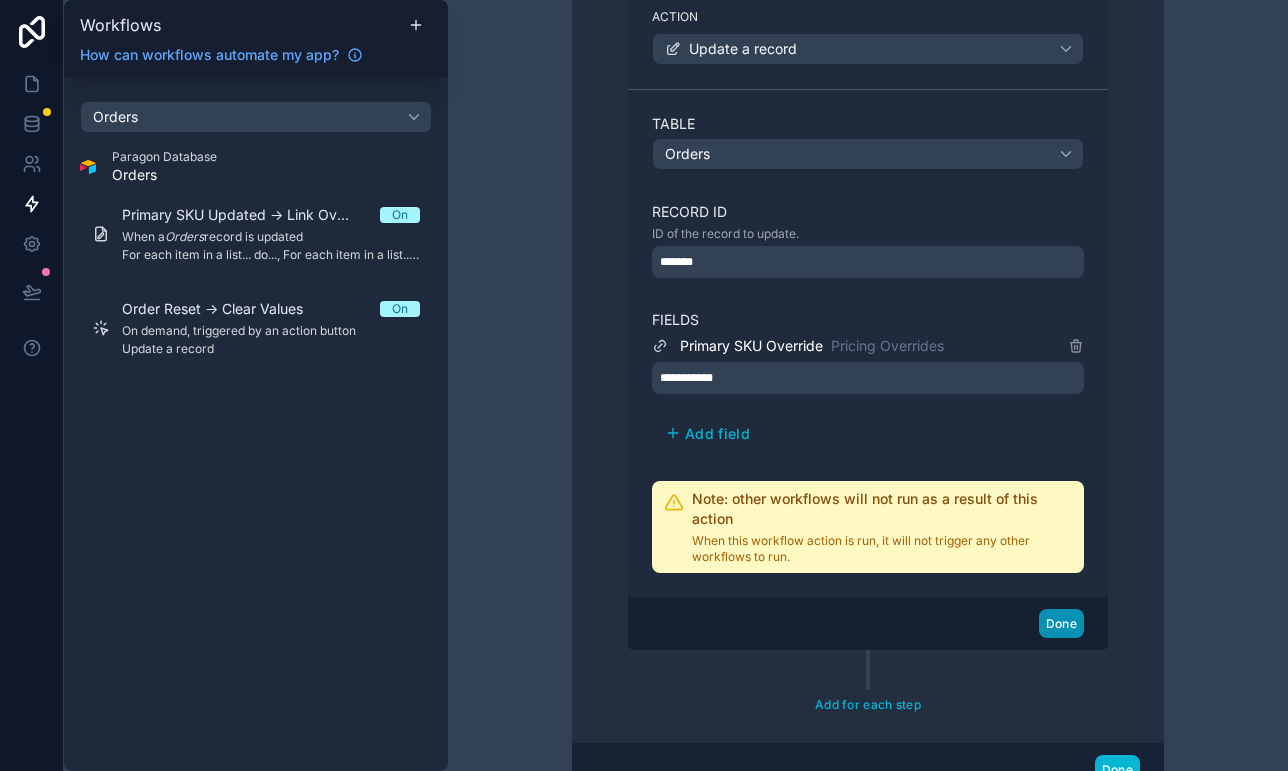 click on "Done" at bounding box center (1061, 623) 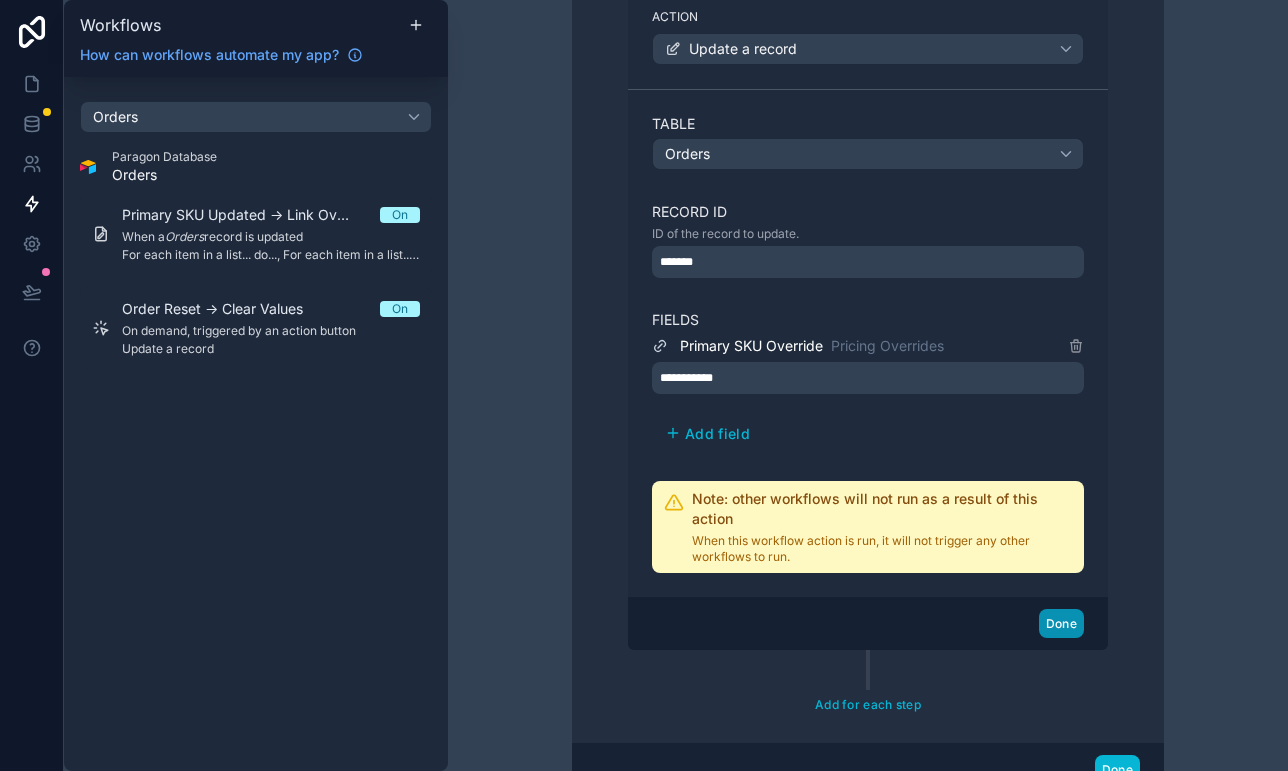 scroll, scrollTop: 1463, scrollLeft: 0, axis: vertical 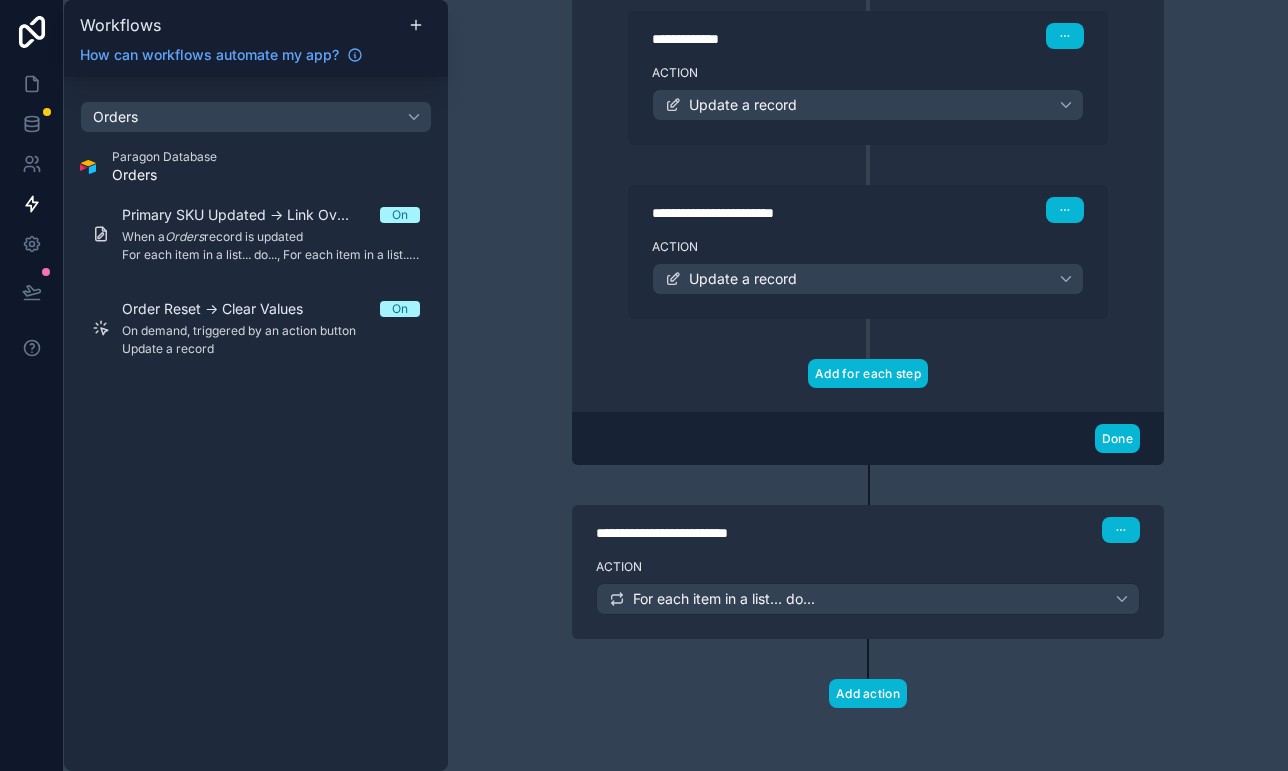 click on "Add for each step" at bounding box center [868, 373] 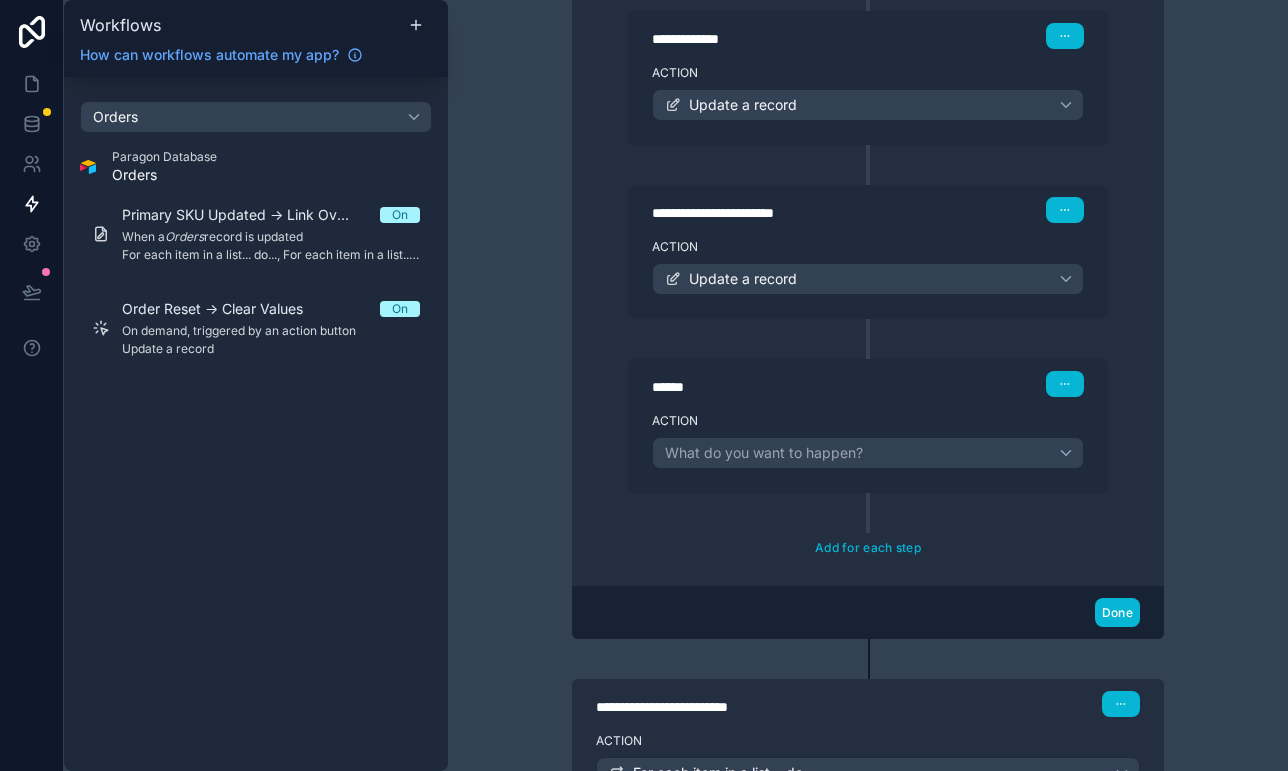 click on "****** Step 8" at bounding box center (868, 382) 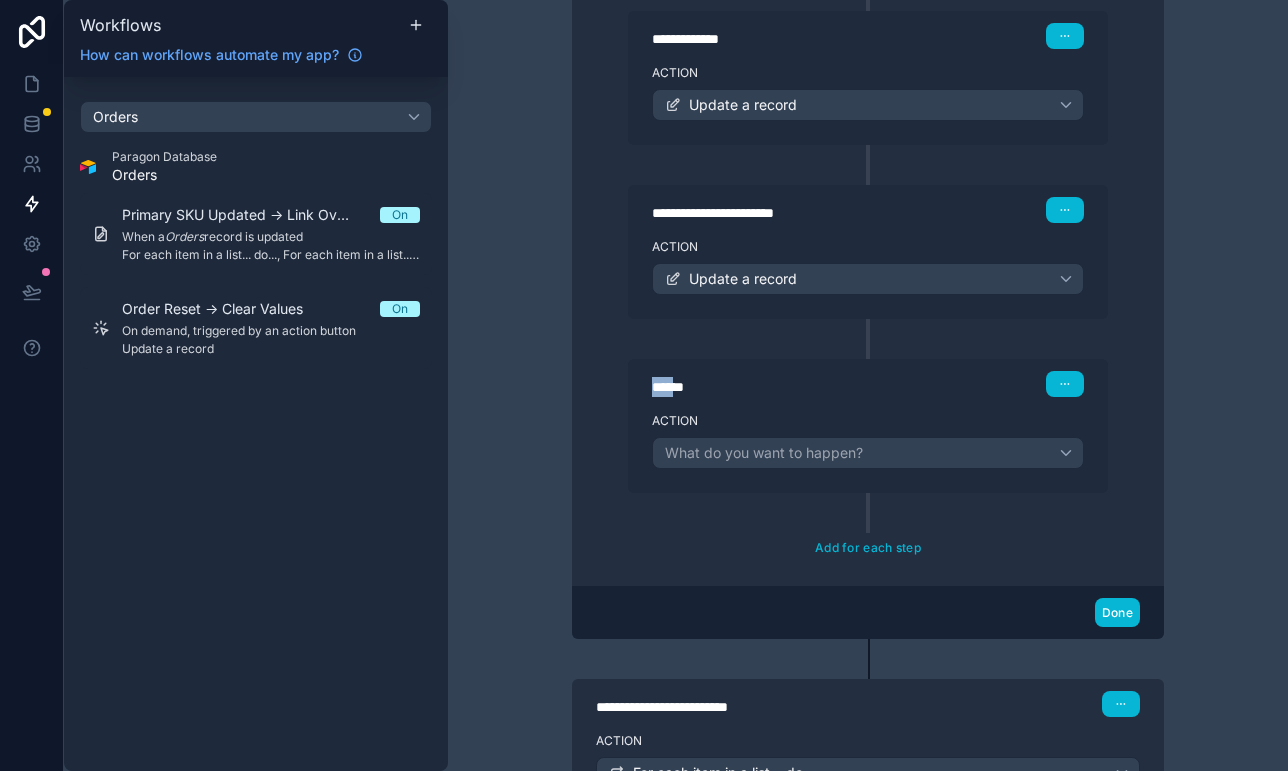click on "******" at bounding box center (802, 387) 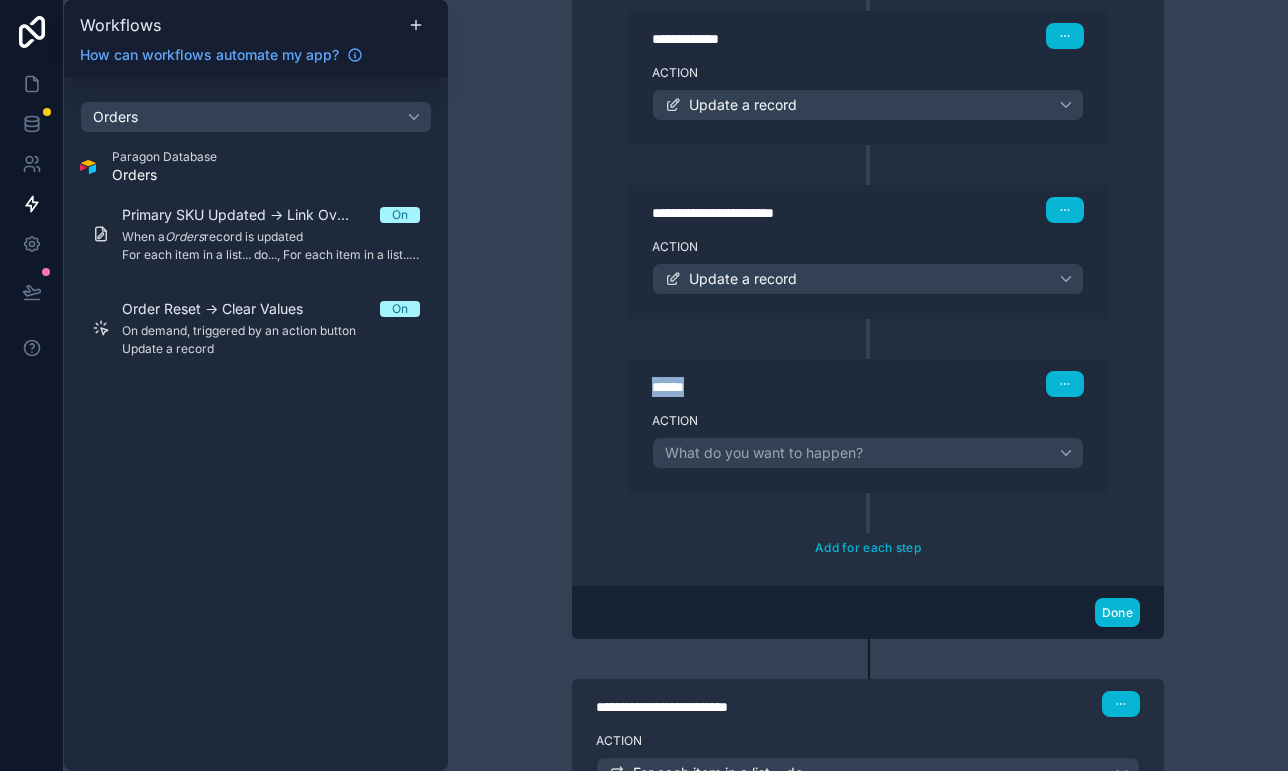 click on "******" at bounding box center [802, 387] 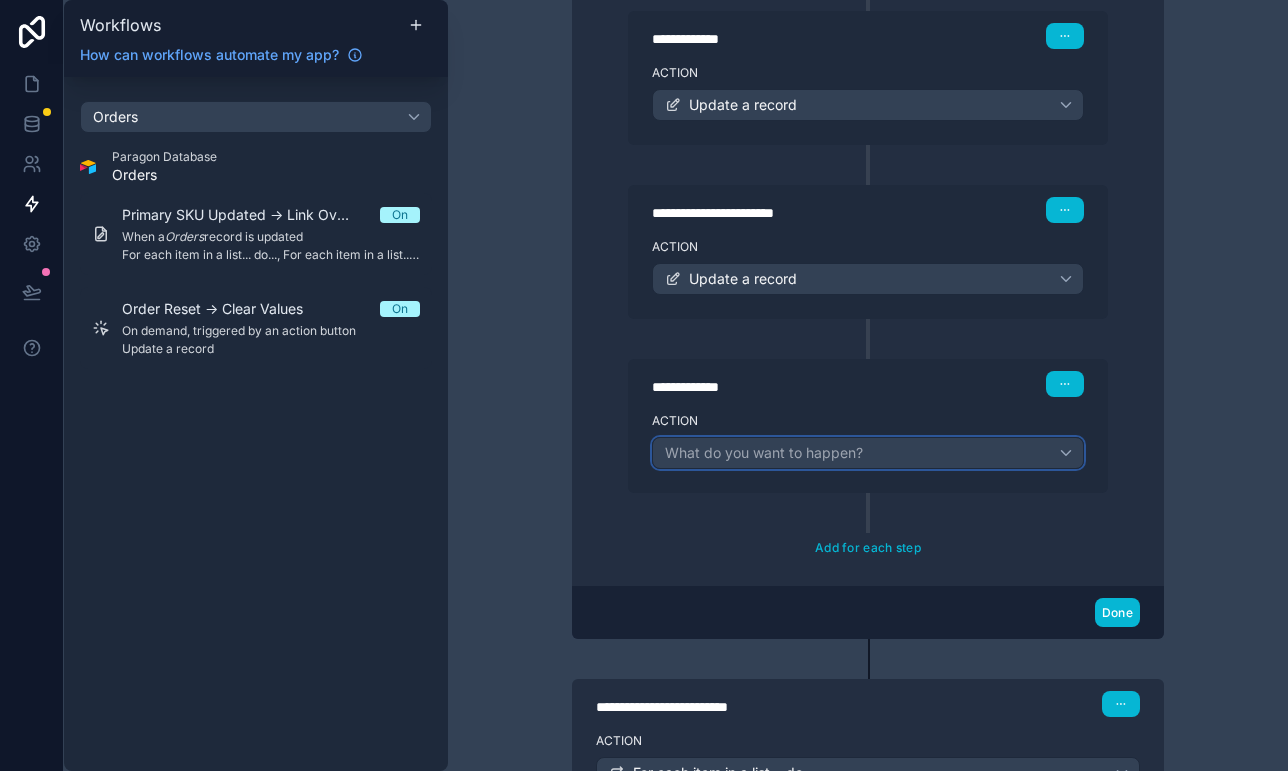 click on "What do you want to happen?" at bounding box center [868, 453] 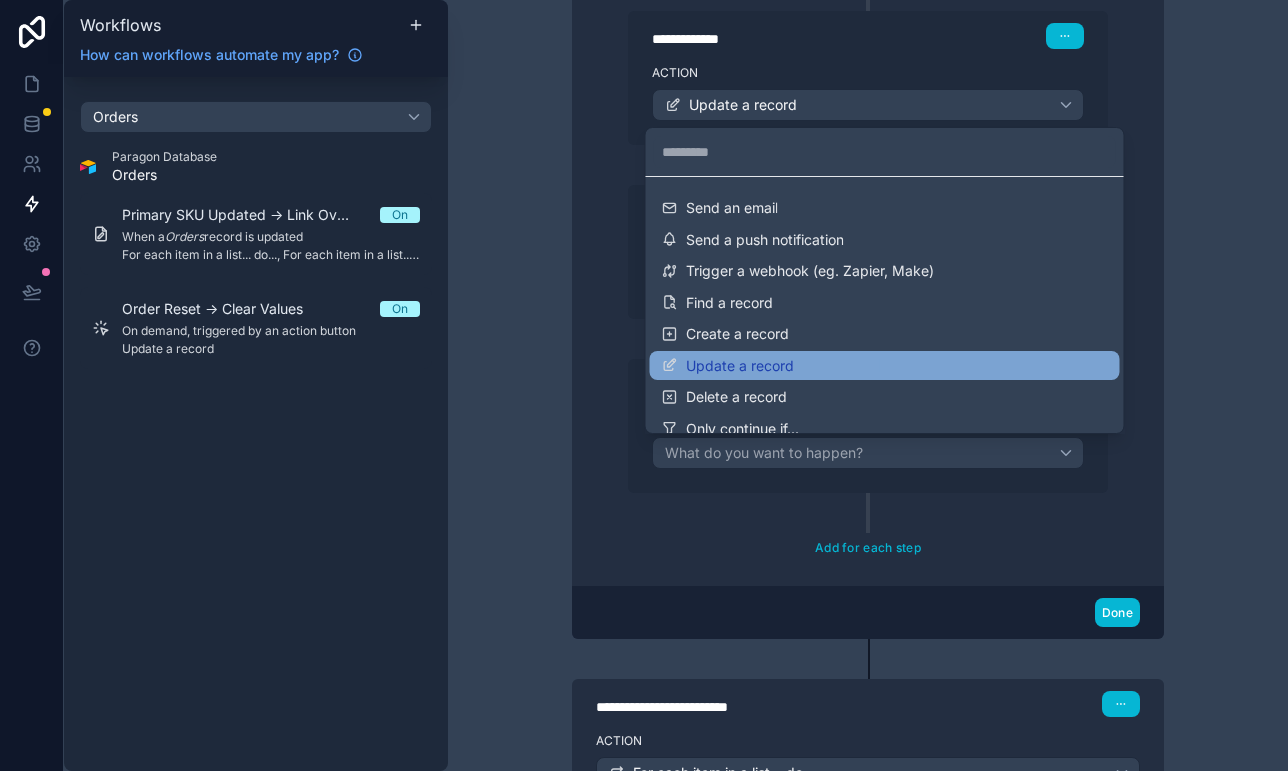click on "Update a record" at bounding box center [885, 366] 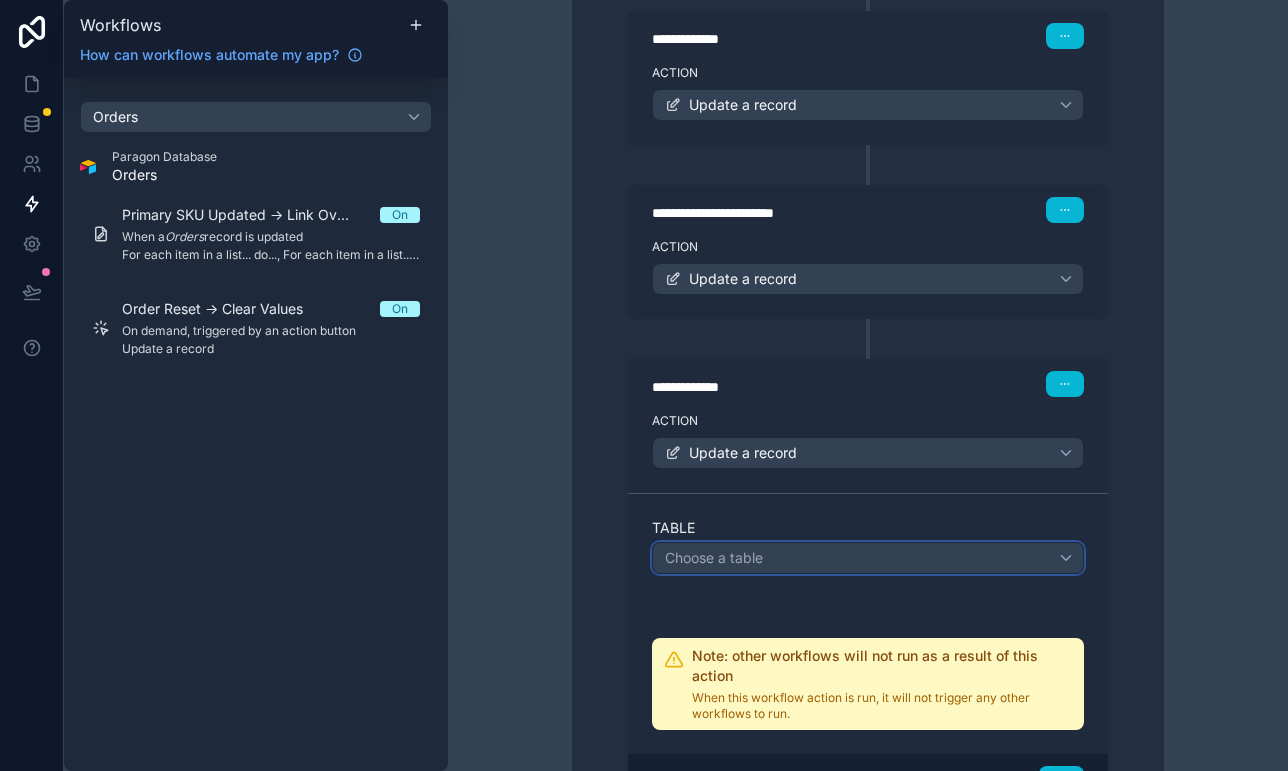 click on "Choose a table" at bounding box center [868, 558] 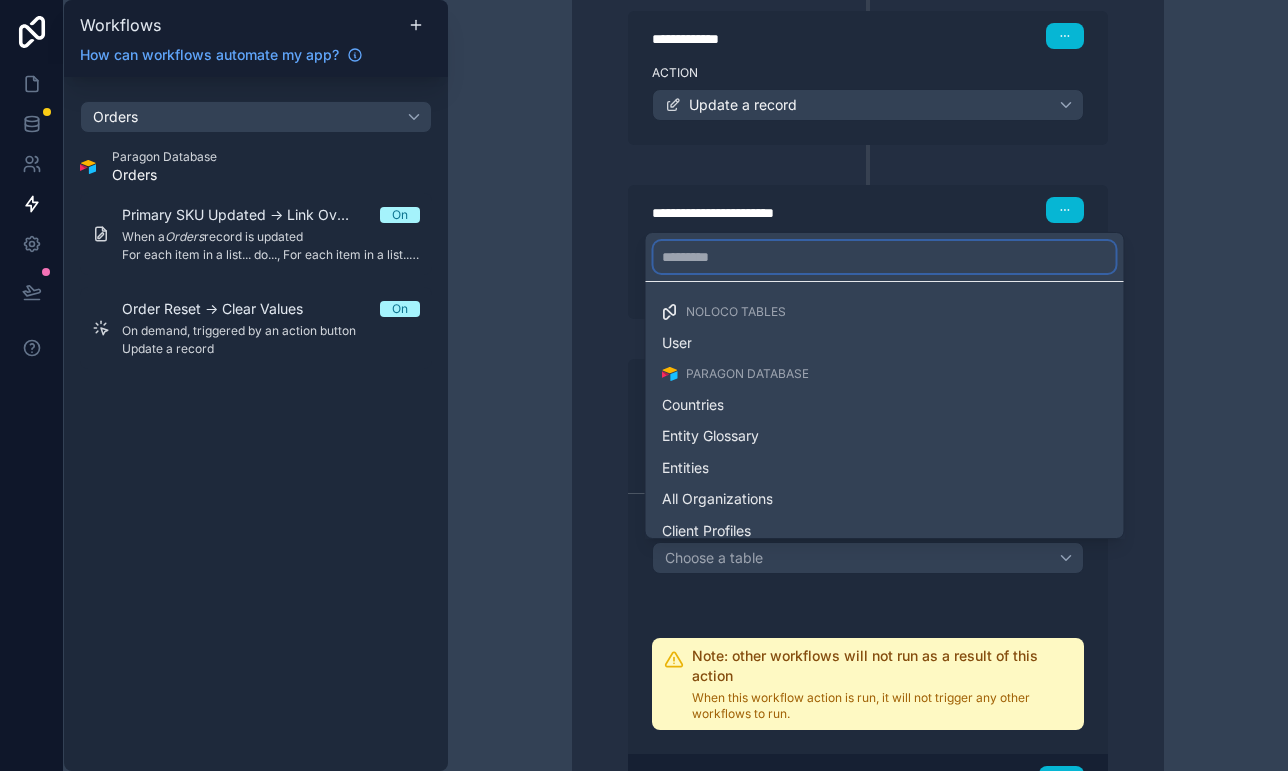 click at bounding box center [885, 257] 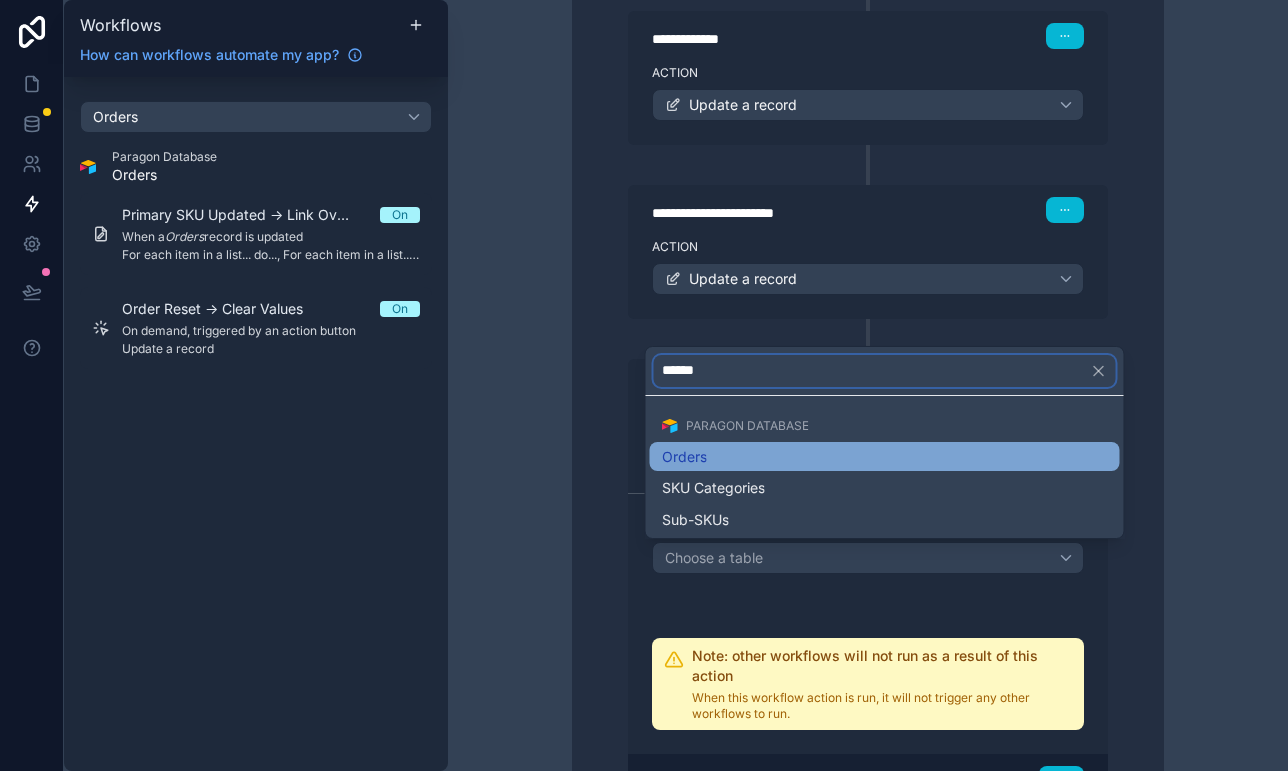 type on "******" 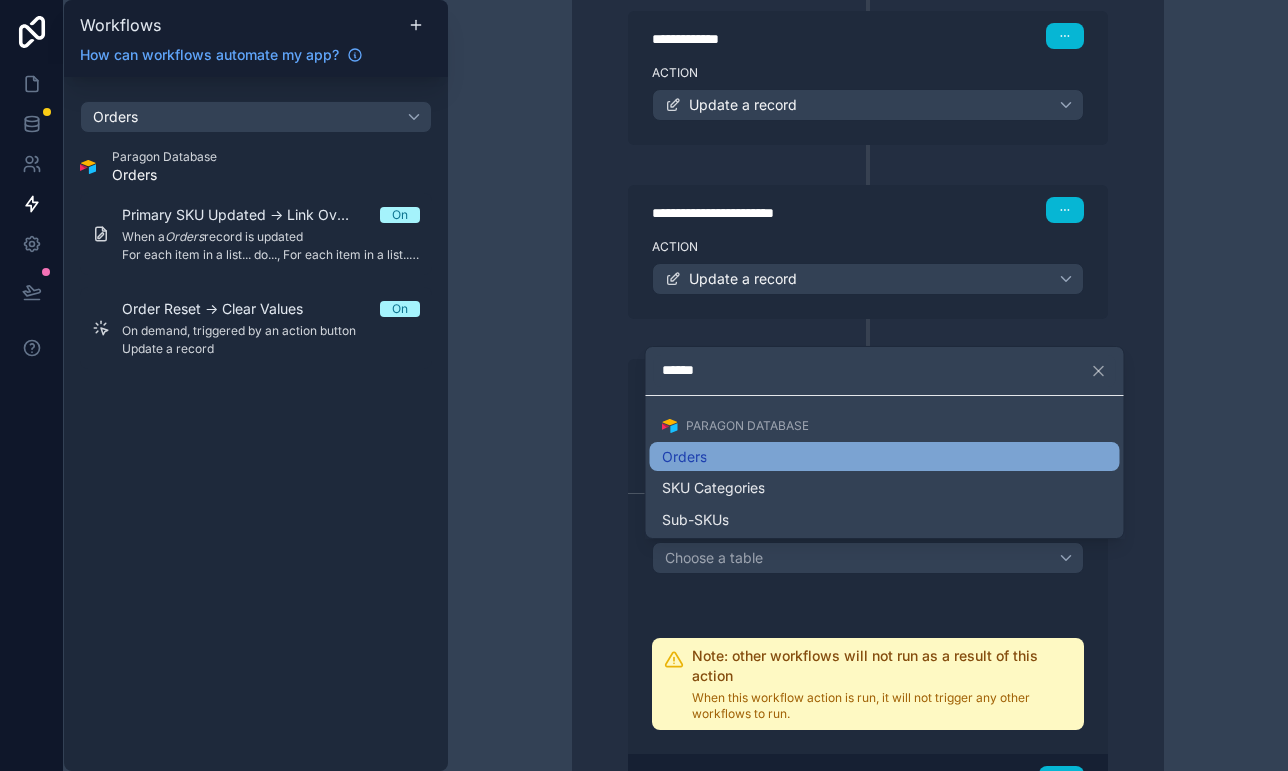 click on "Orders" at bounding box center [885, 457] 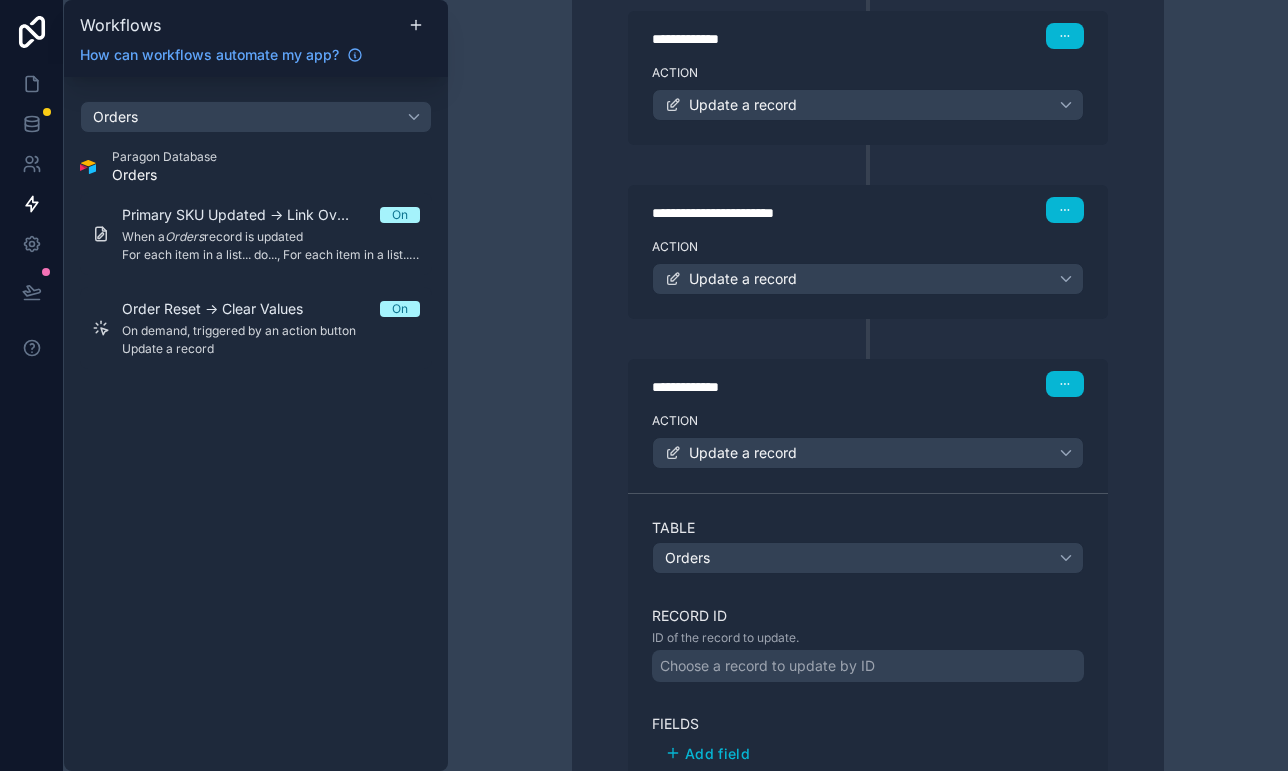 click on "Choose a record to update by ID" at bounding box center (767, 666) 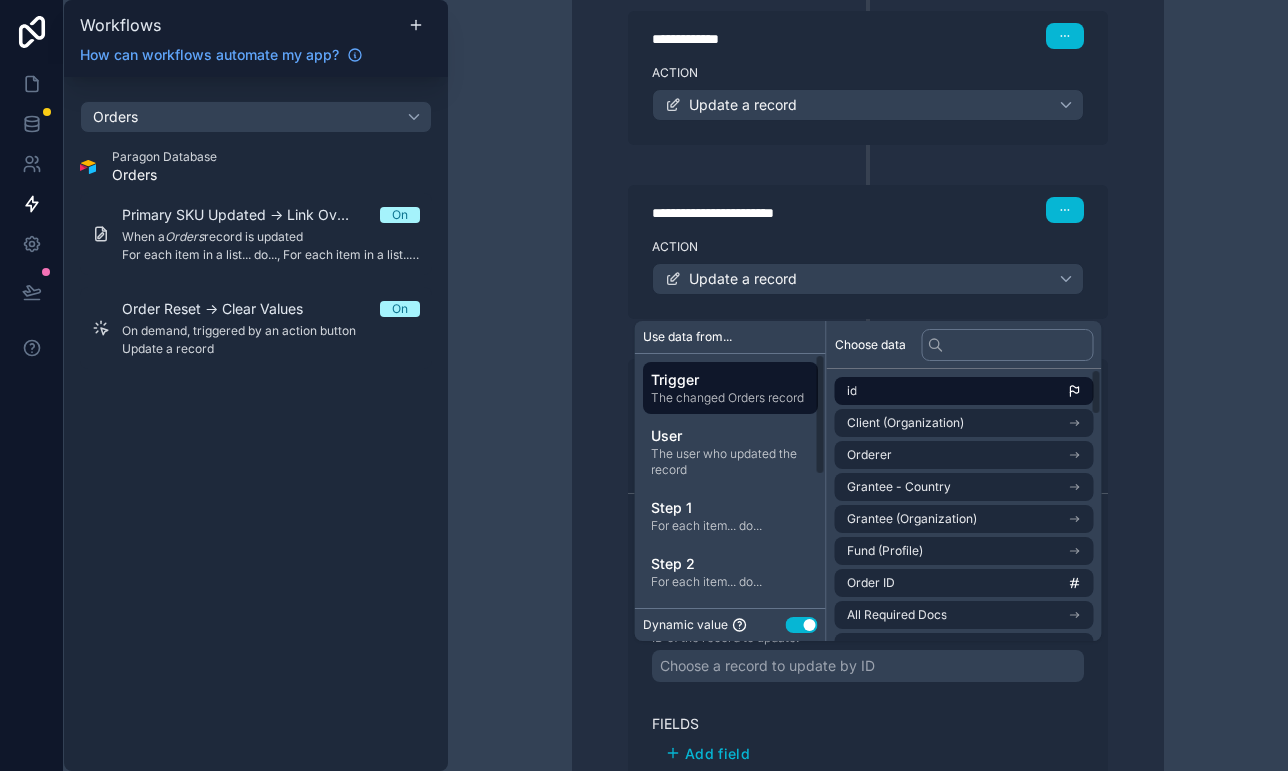 click on "id" at bounding box center [964, 391] 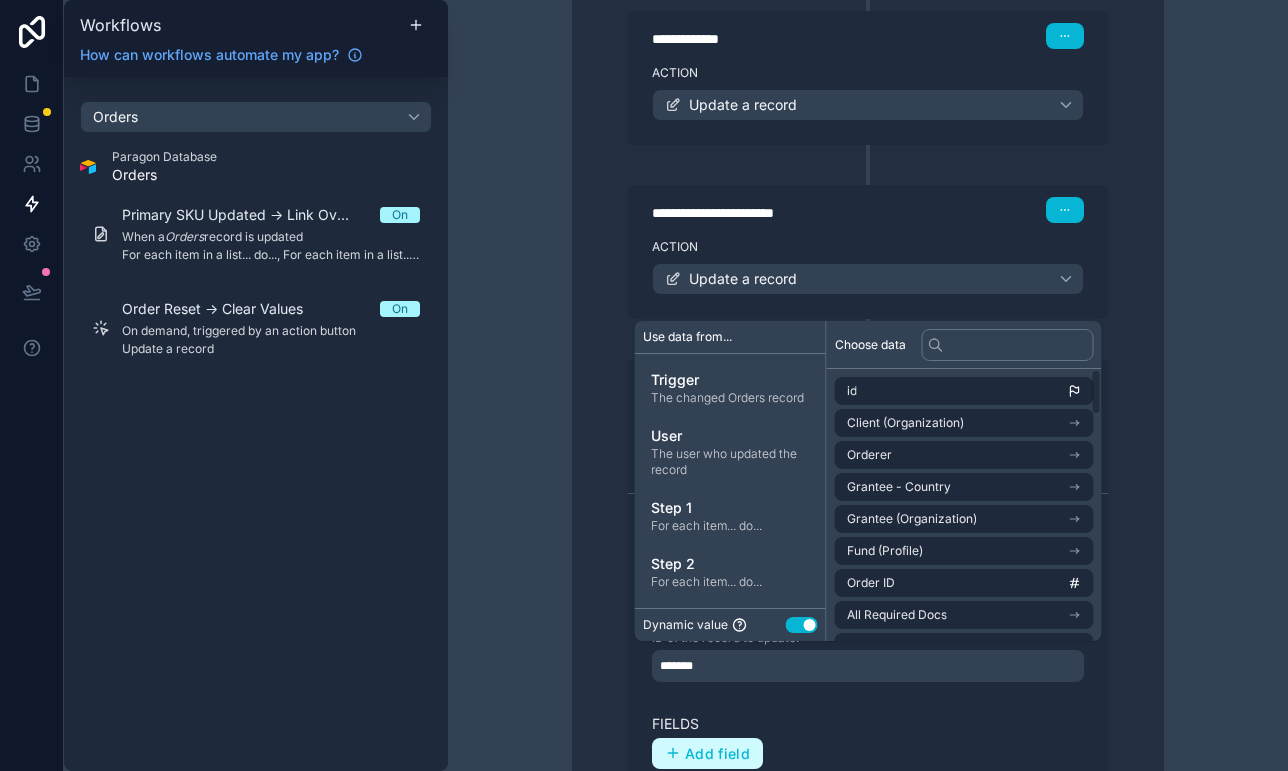 click on "Add field" at bounding box center [707, 754] 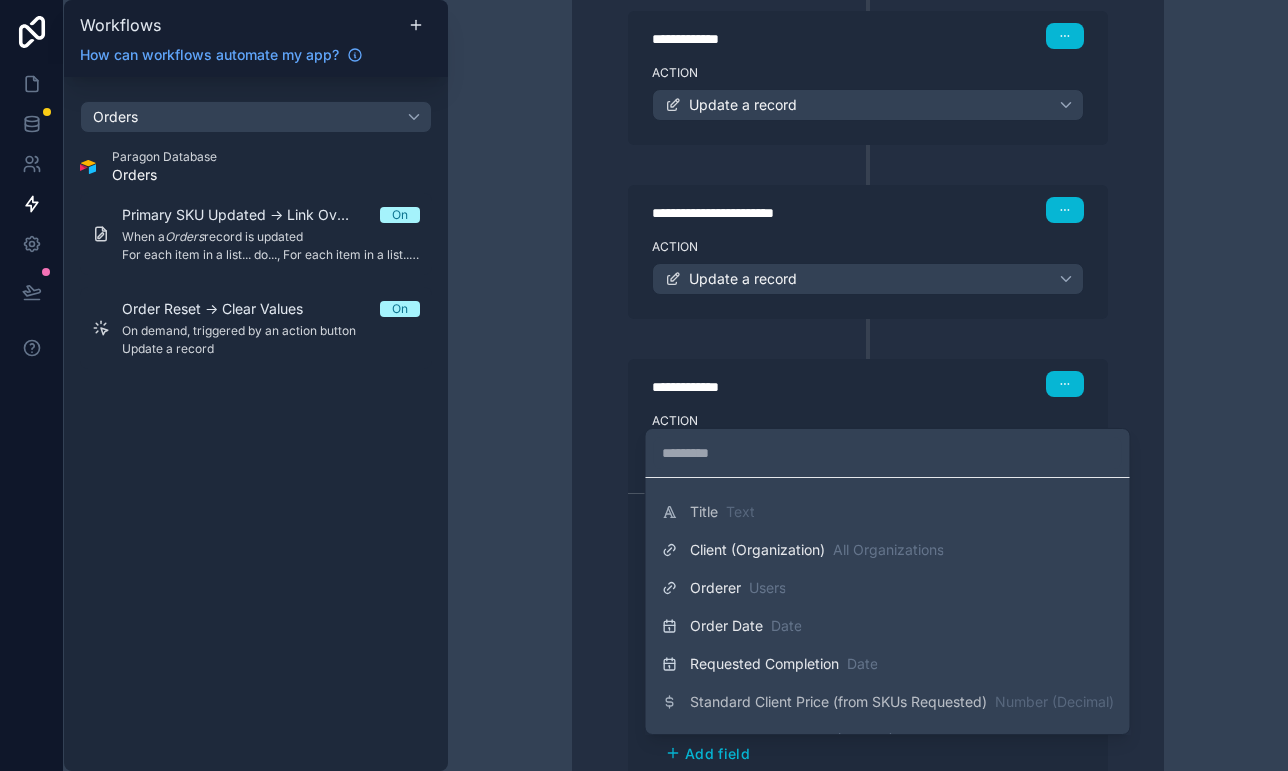 click at bounding box center (888, 453) 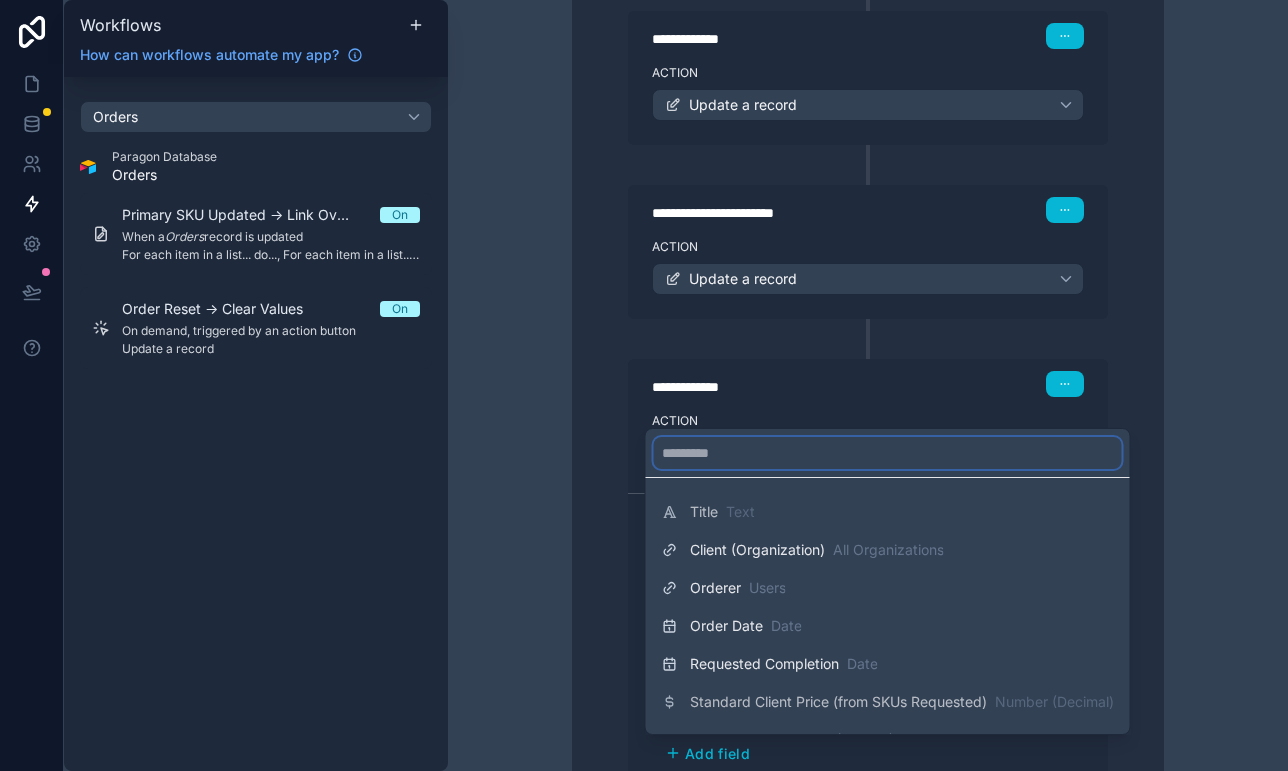 click at bounding box center (888, 453) 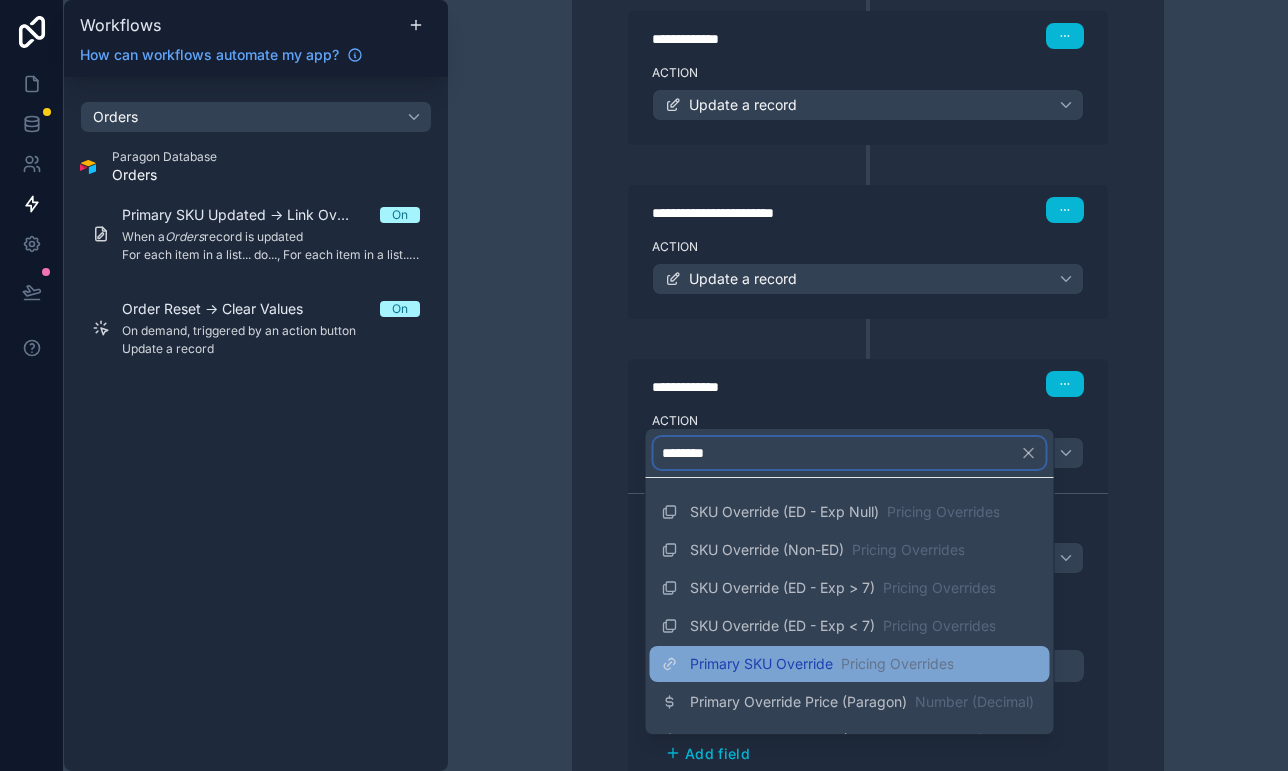 type on "********" 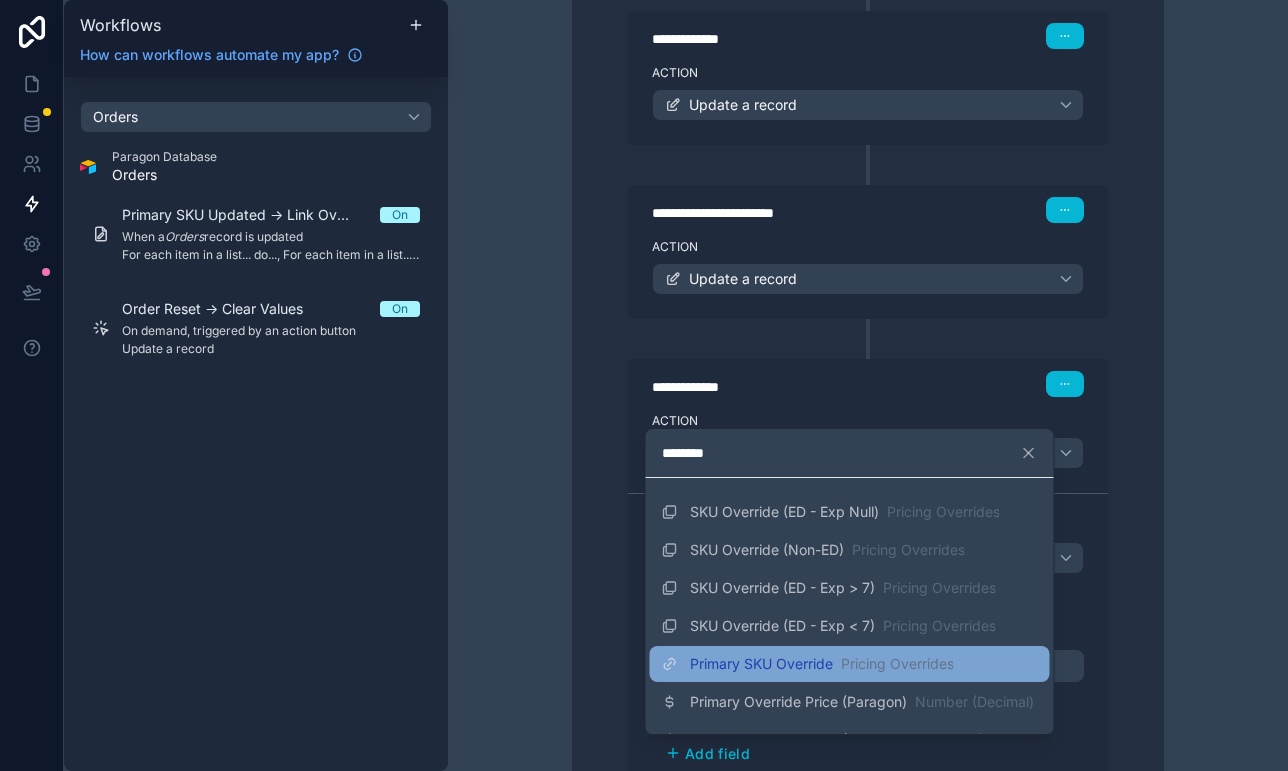 click on "Primary SKU Override" at bounding box center [761, 664] 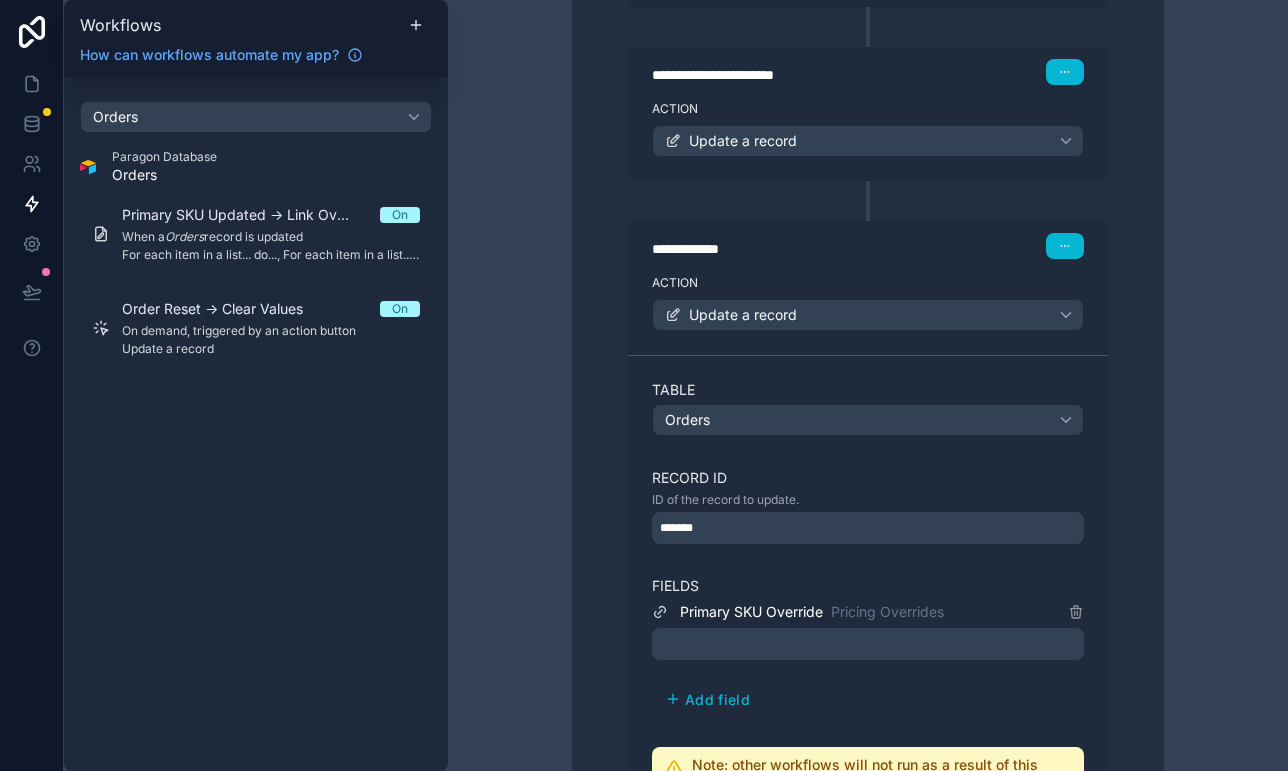 scroll, scrollTop: 1630, scrollLeft: 0, axis: vertical 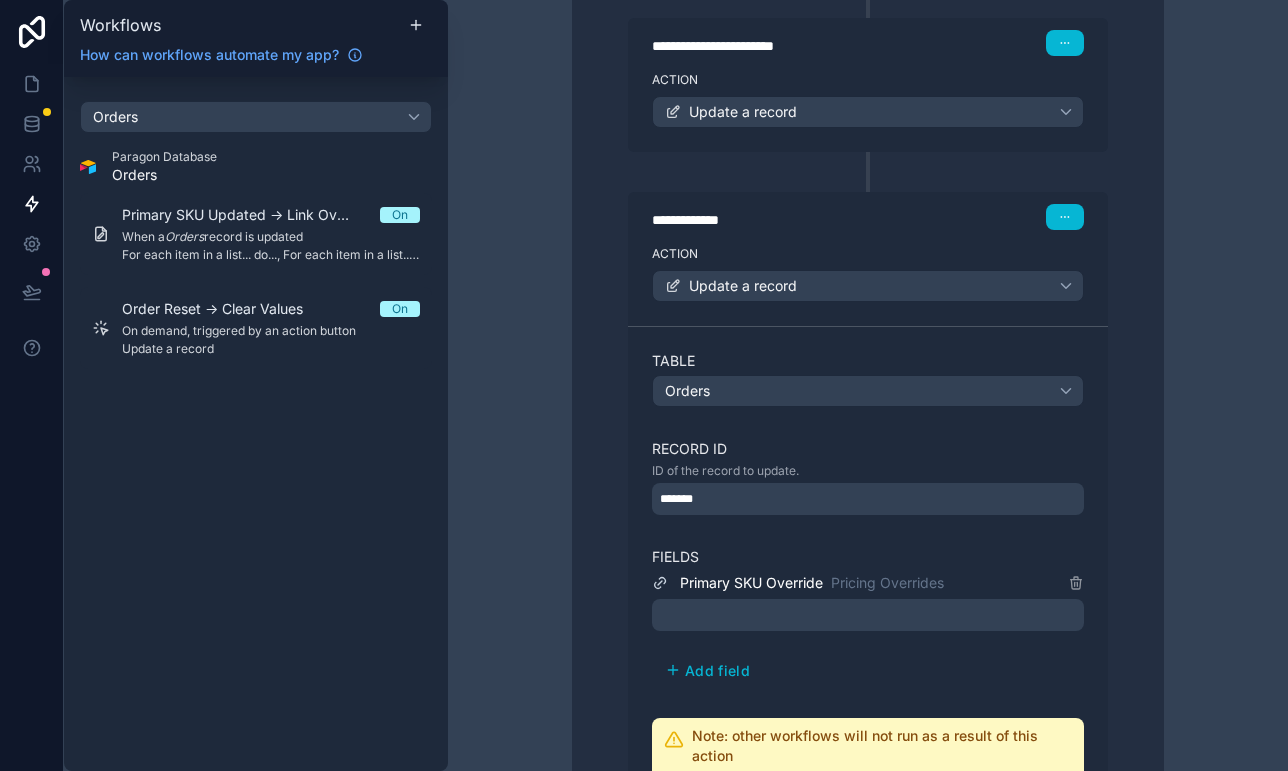 click at bounding box center [868, 615] 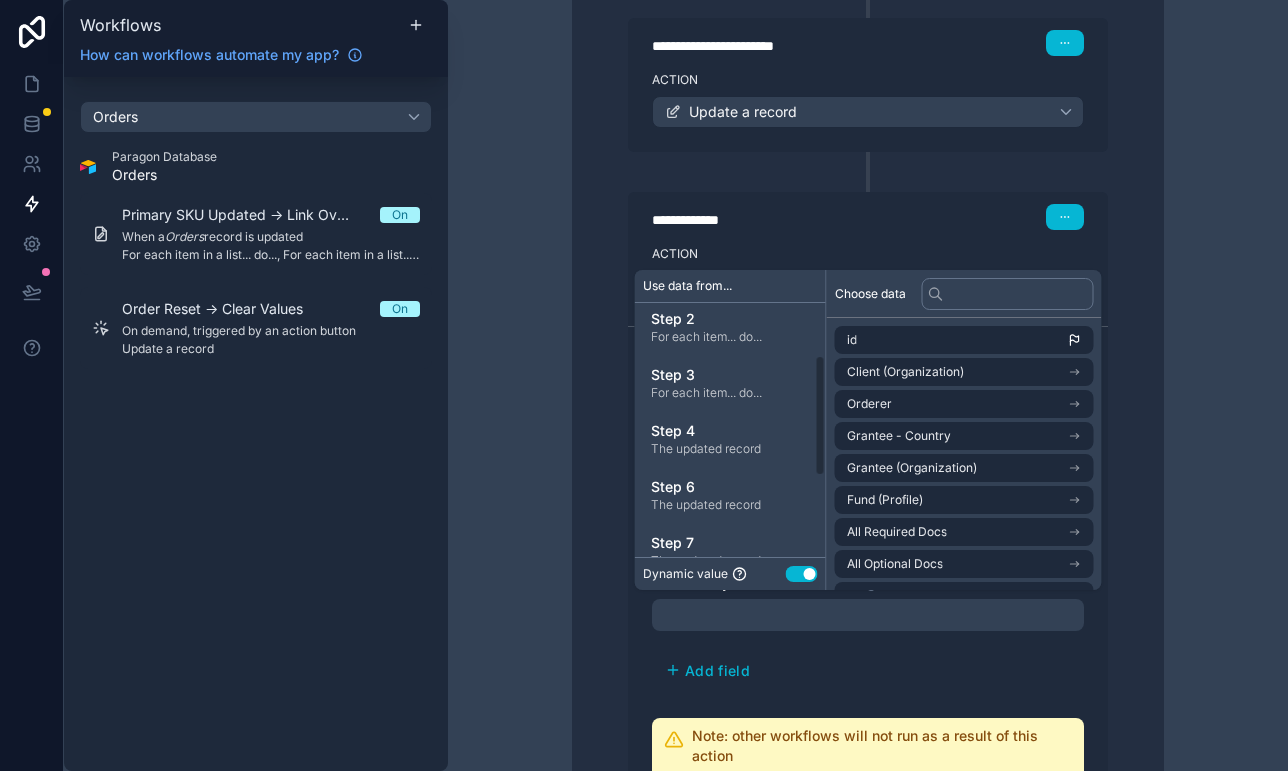 scroll, scrollTop: 207, scrollLeft: 0, axis: vertical 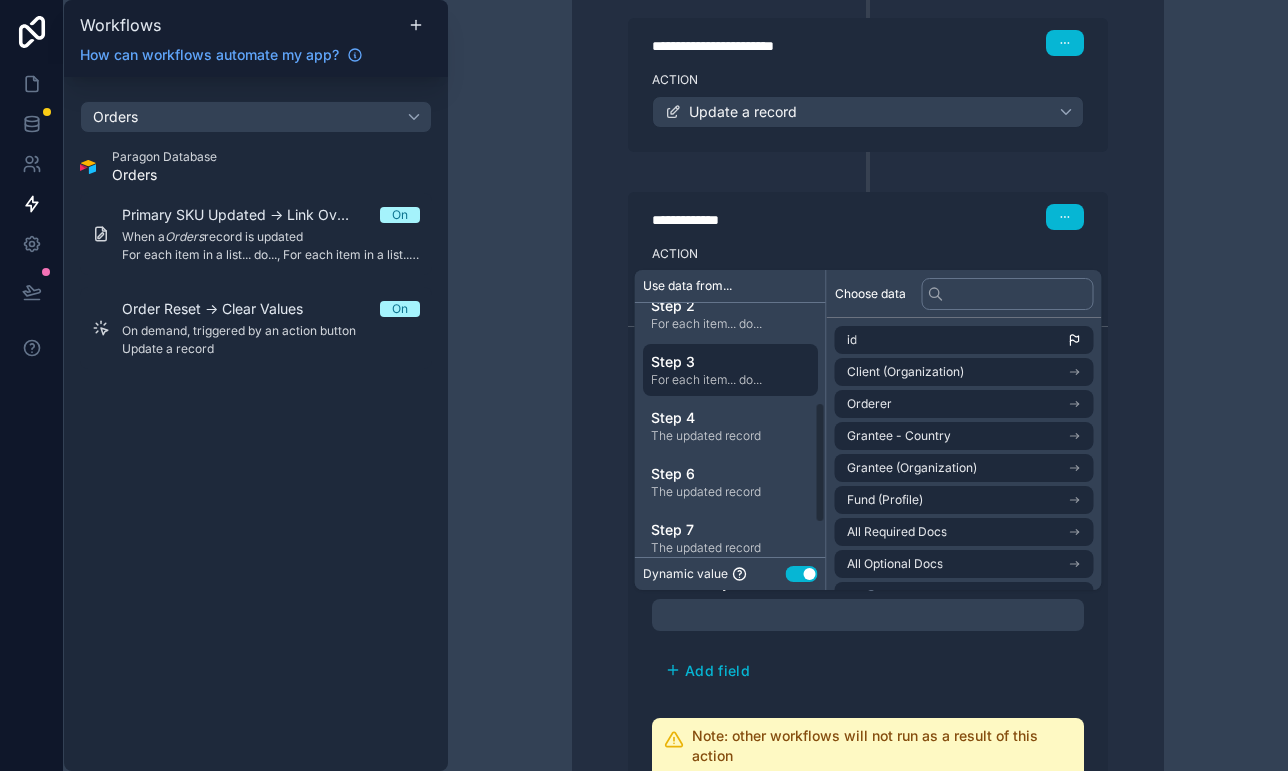 click on "For each item... do..." at bounding box center [730, 380] 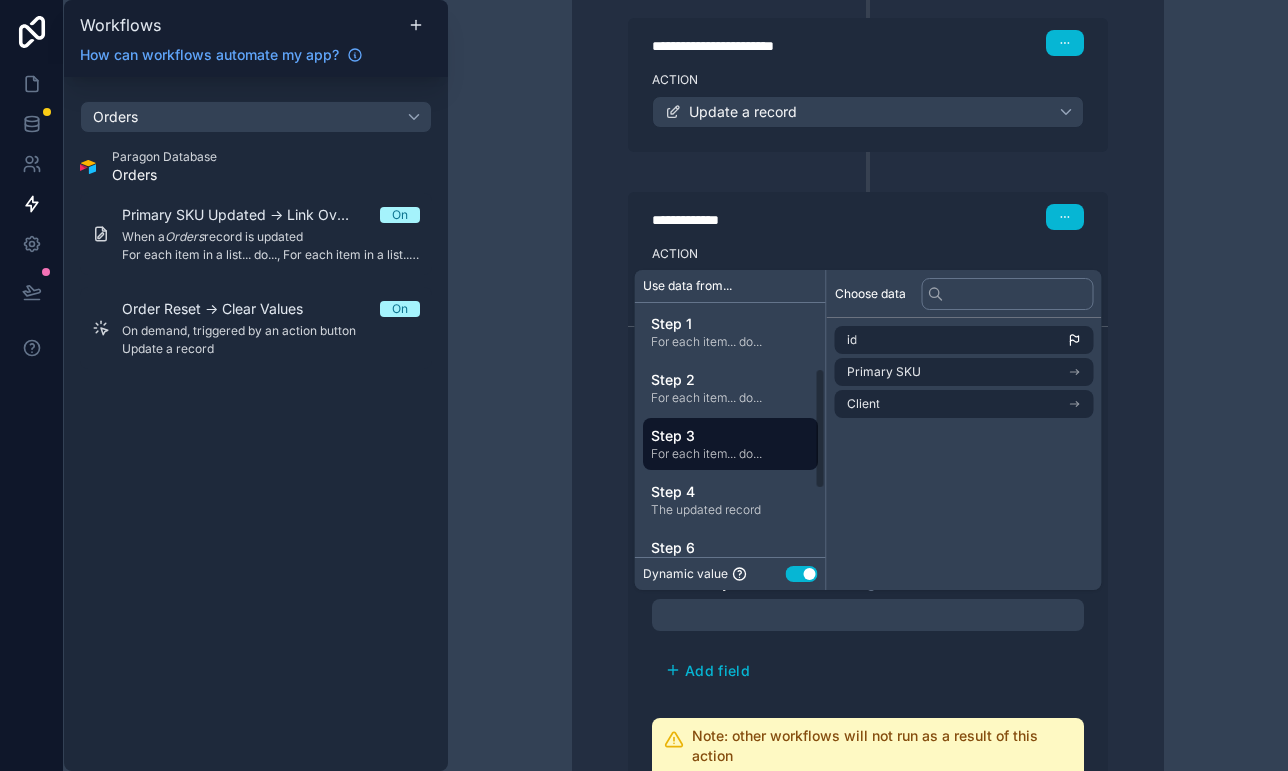 scroll, scrollTop: 125, scrollLeft: 0, axis: vertical 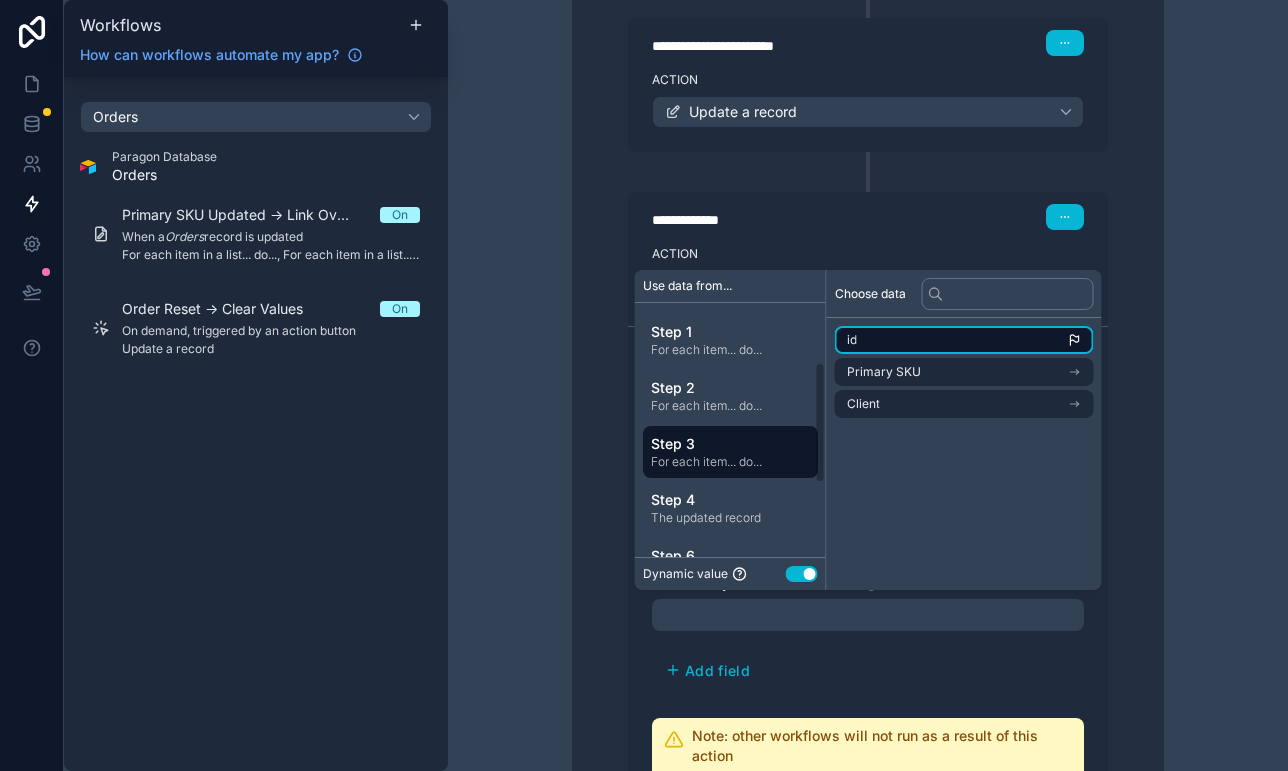 click on "id" at bounding box center (964, 340) 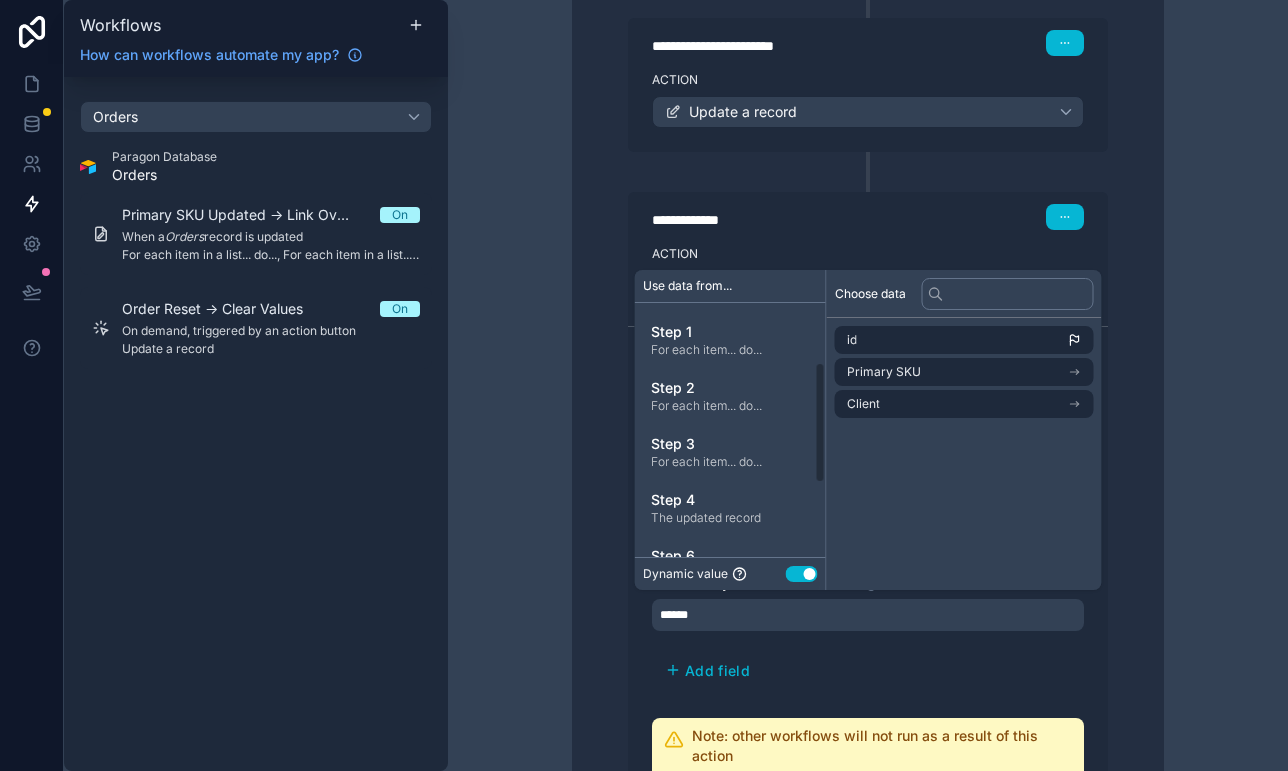 click on "**********" at bounding box center [868, 115] 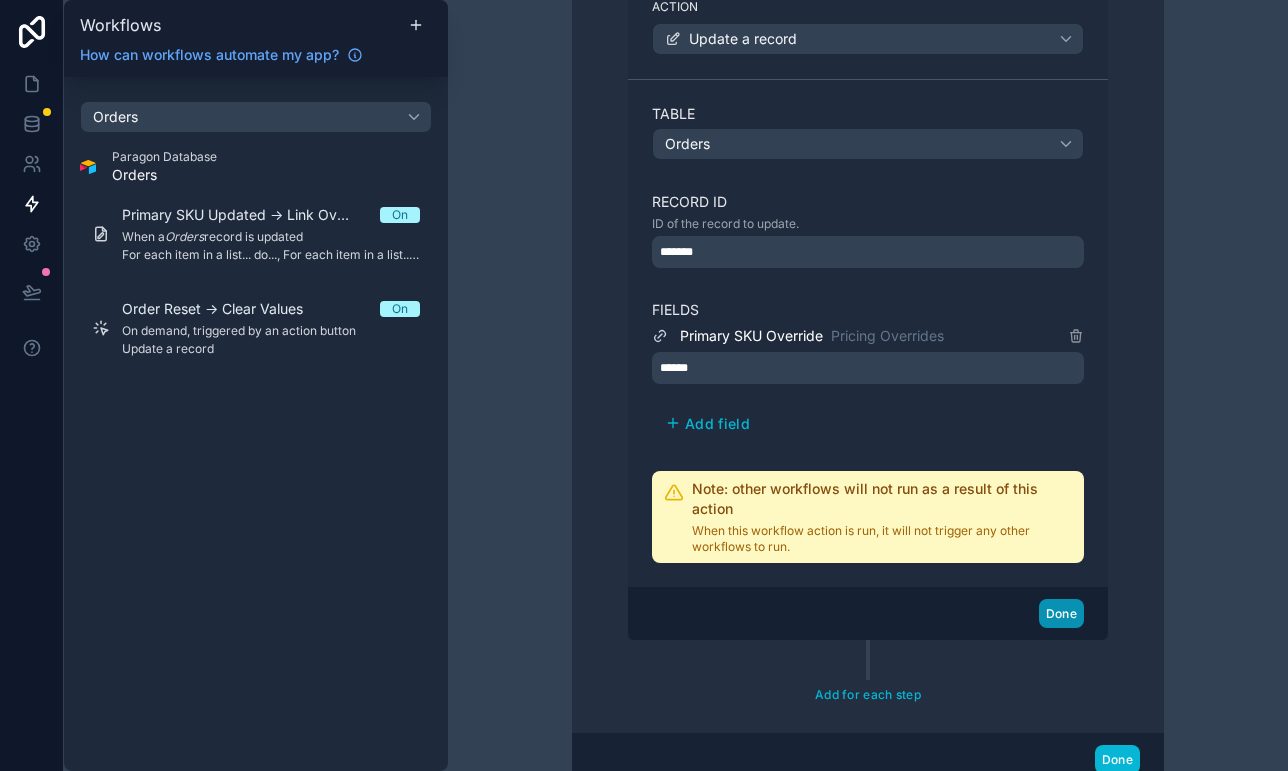 click on "Done" at bounding box center [1061, 613] 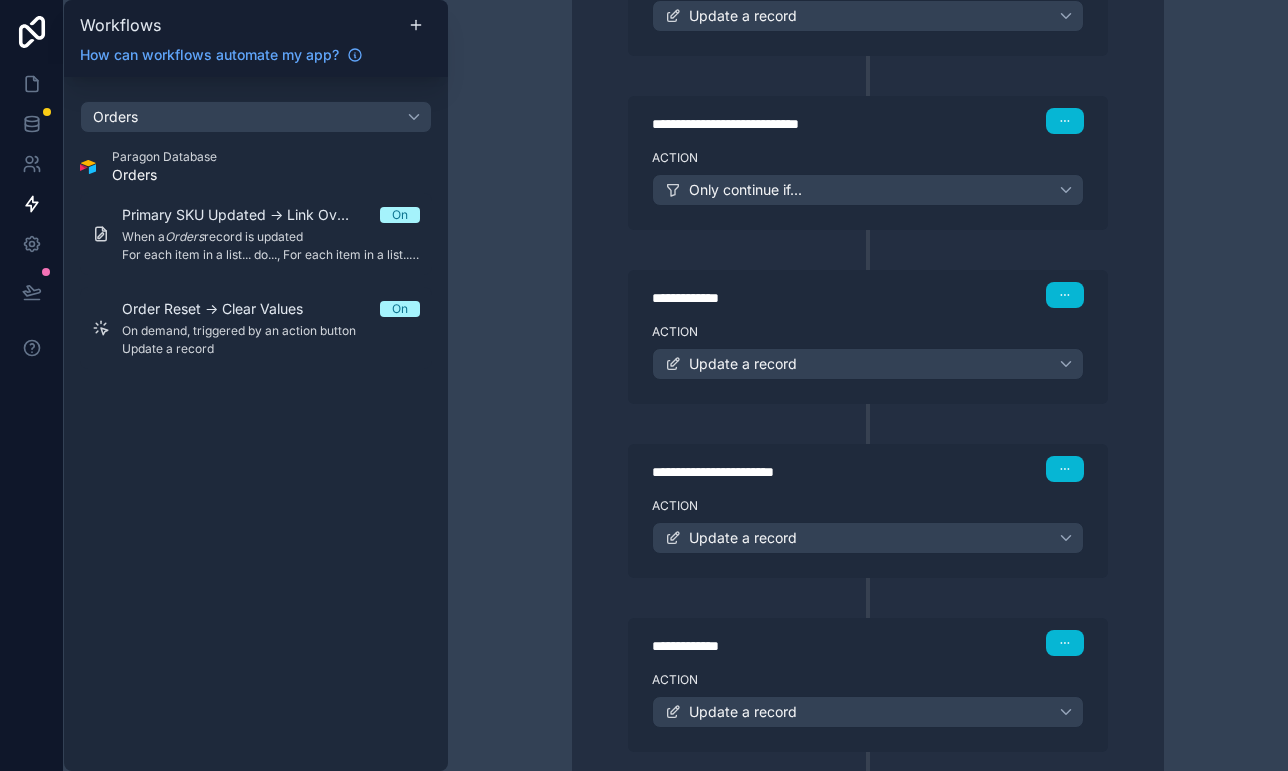 scroll, scrollTop: 1184, scrollLeft: 0, axis: vertical 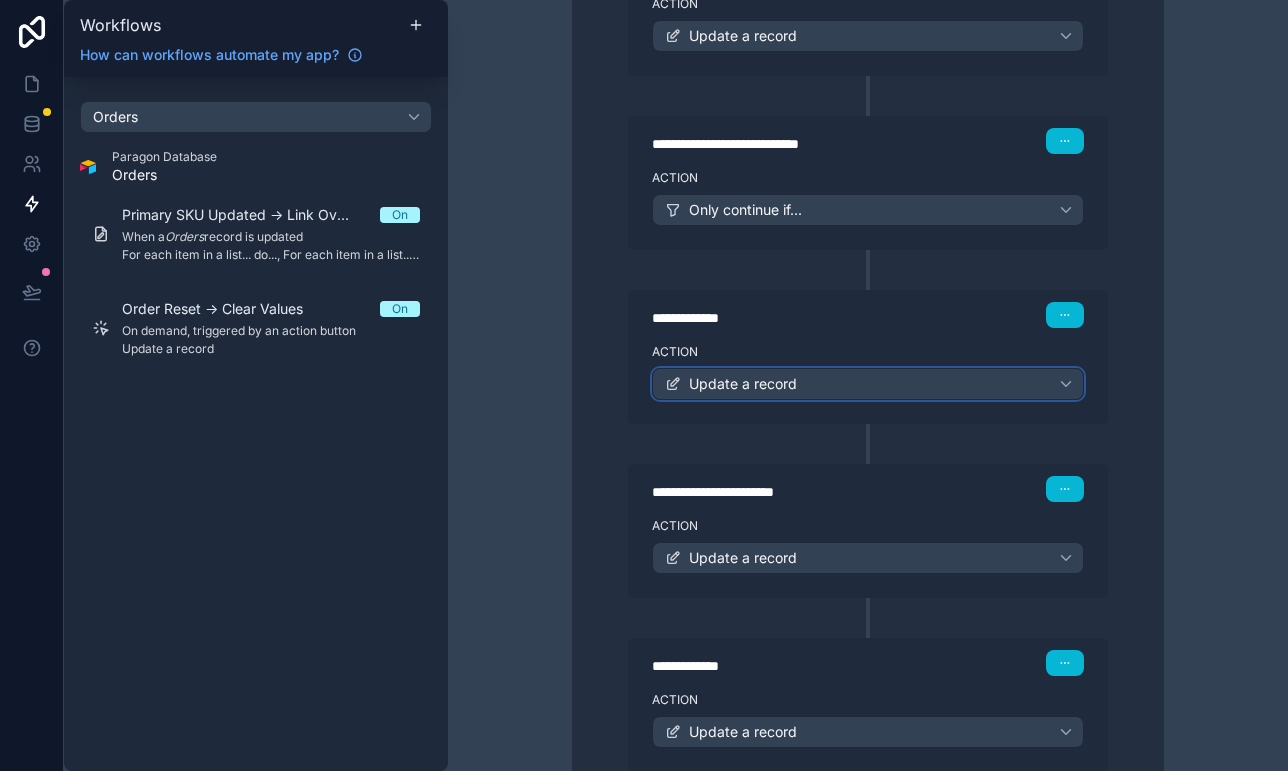 click on "Update a record" at bounding box center [868, 384] 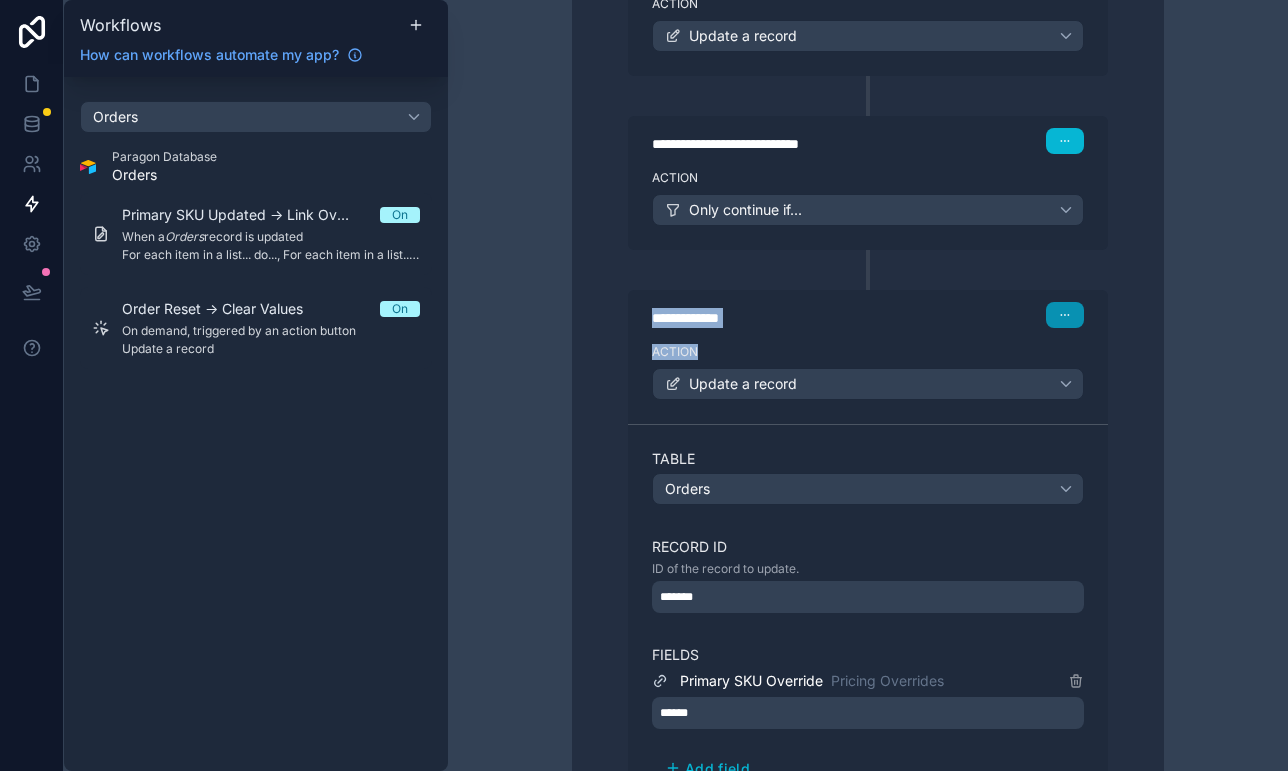 click 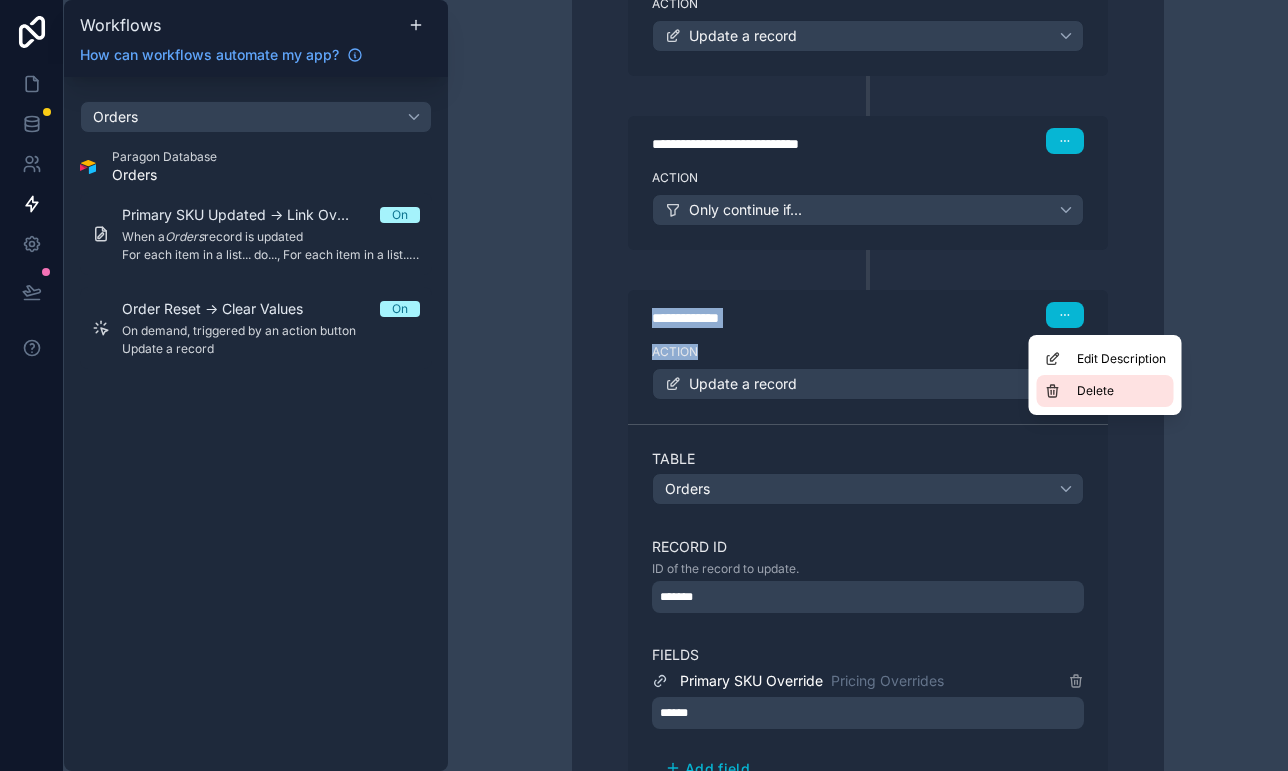 click on "Delete" at bounding box center [1105, 391] 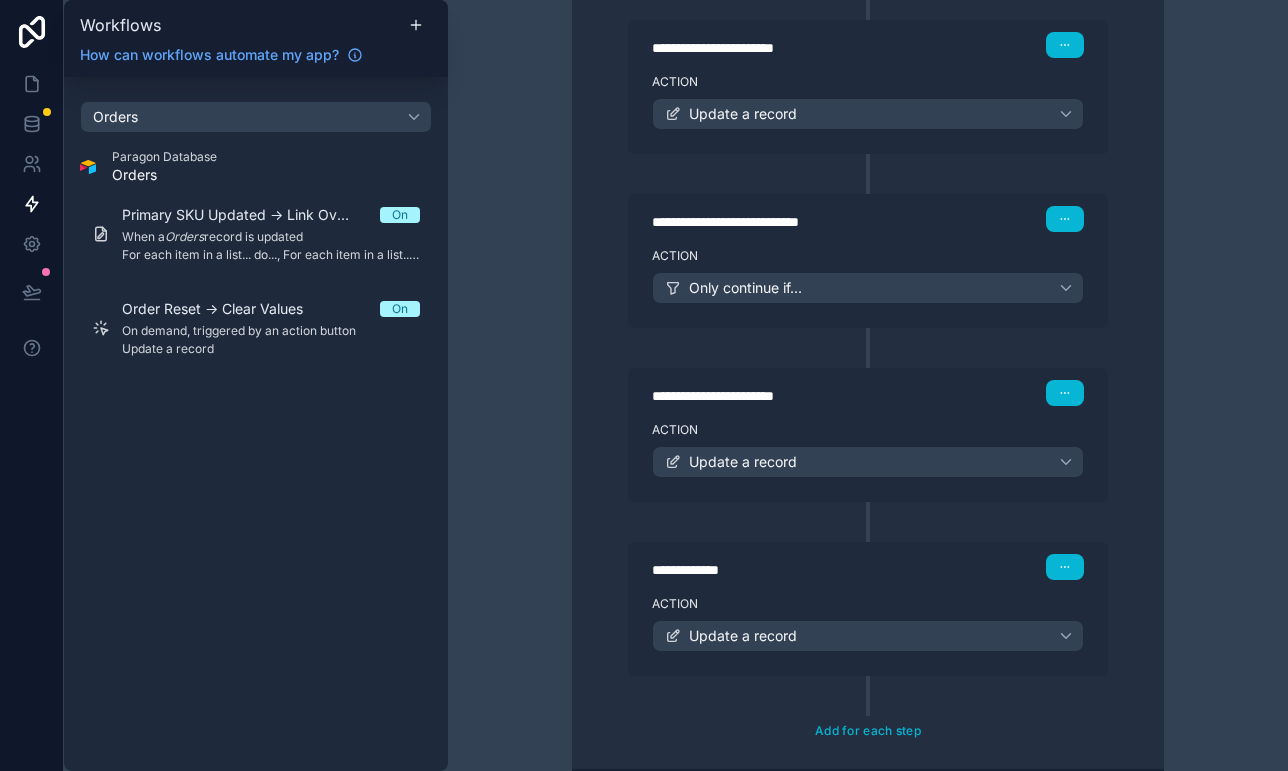 scroll, scrollTop: 1101, scrollLeft: 0, axis: vertical 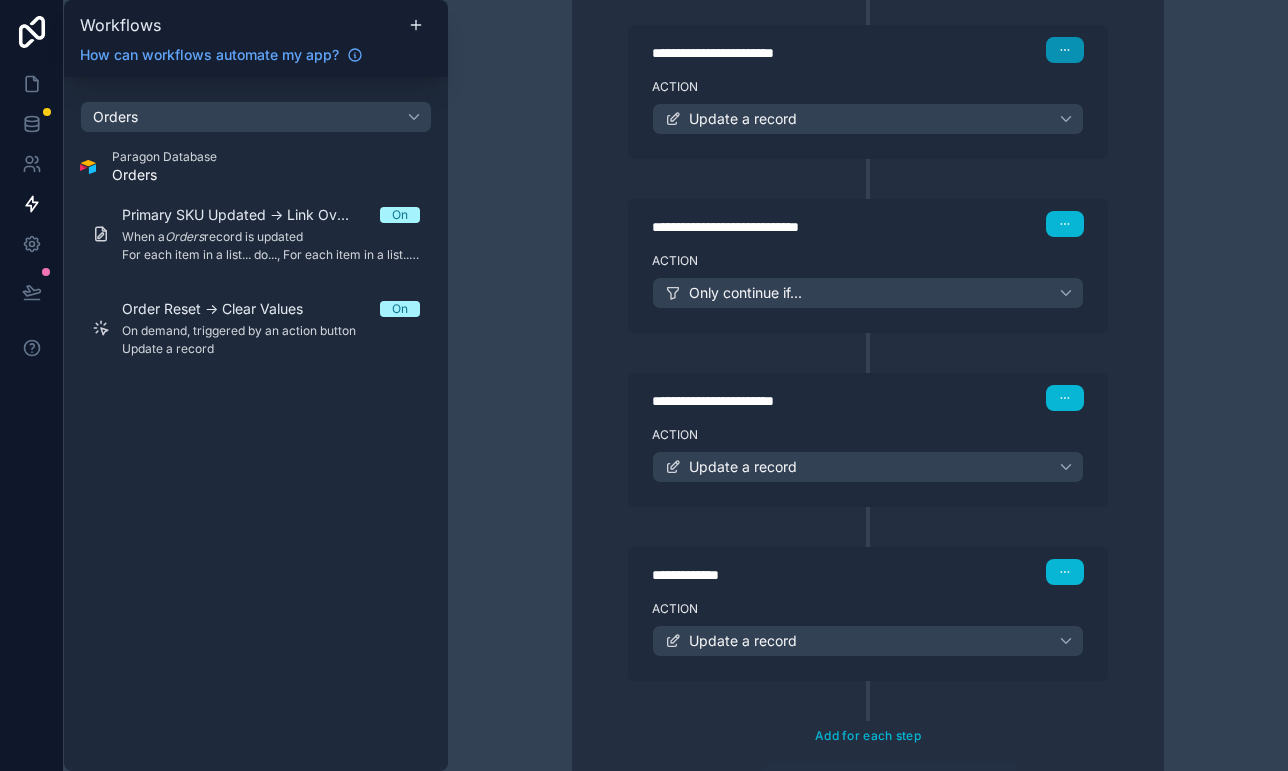 click 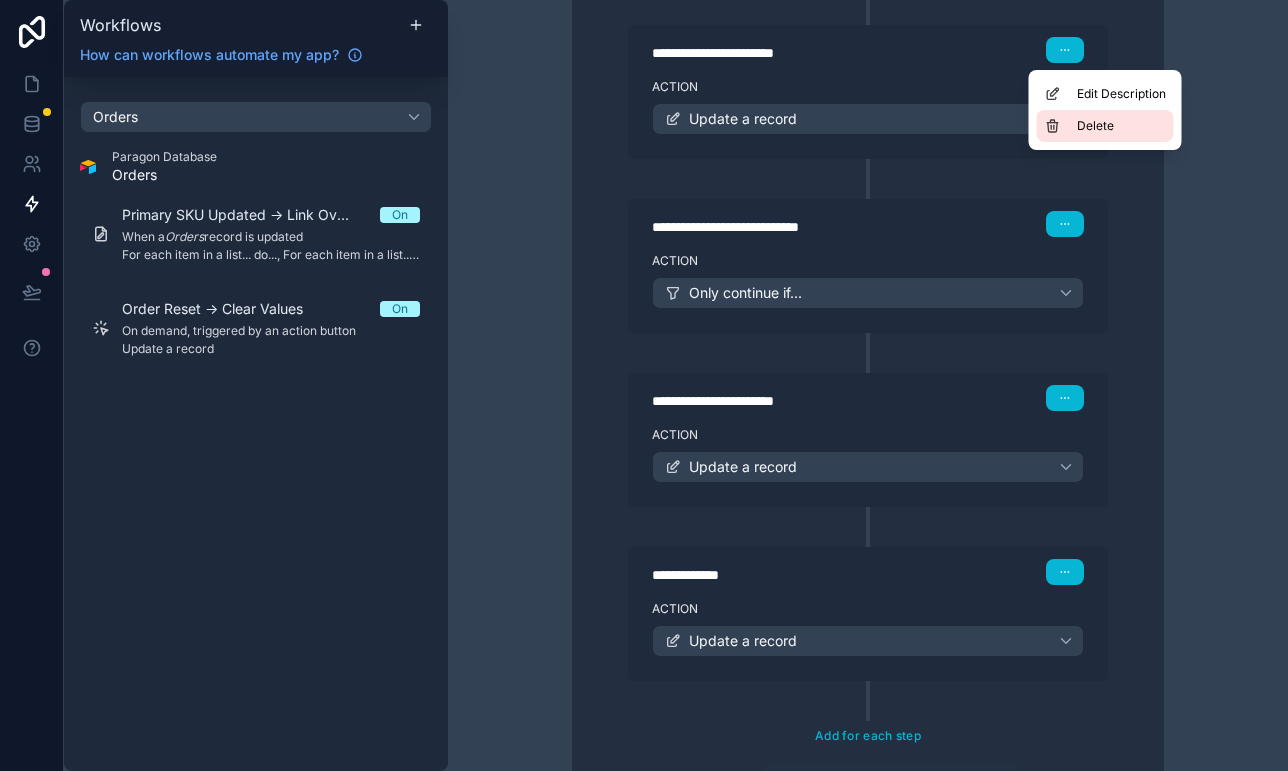 click on "Delete" at bounding box center [1105, 126] 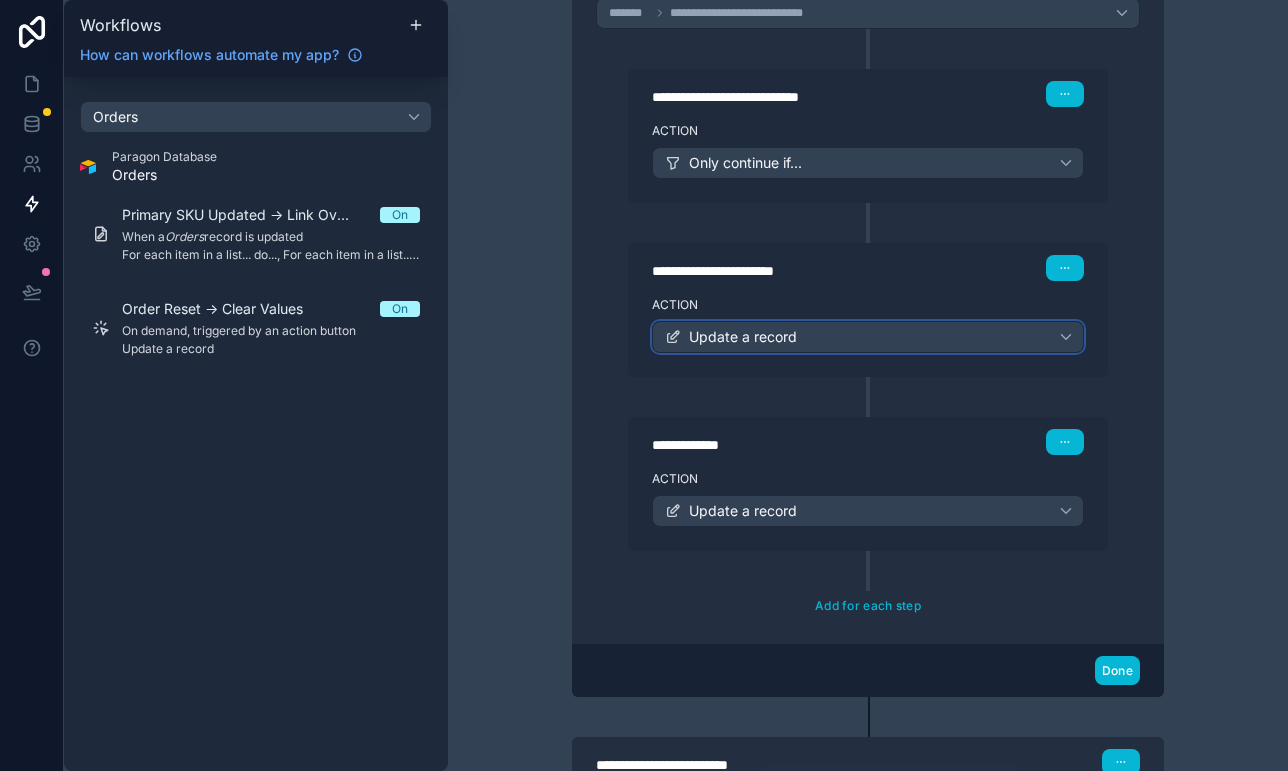 click on "Update a record" at bounding box center (868, 337) 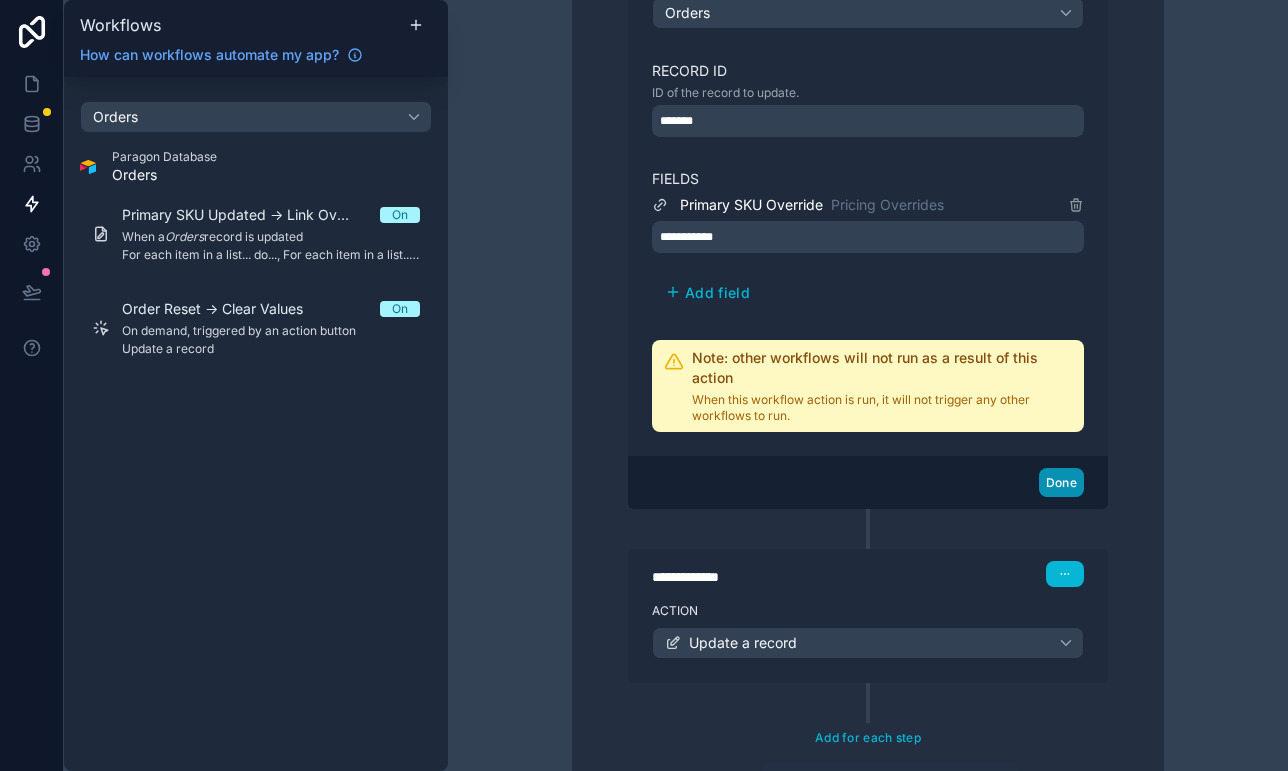 click on "Done" at bounding box center (1061, 482) 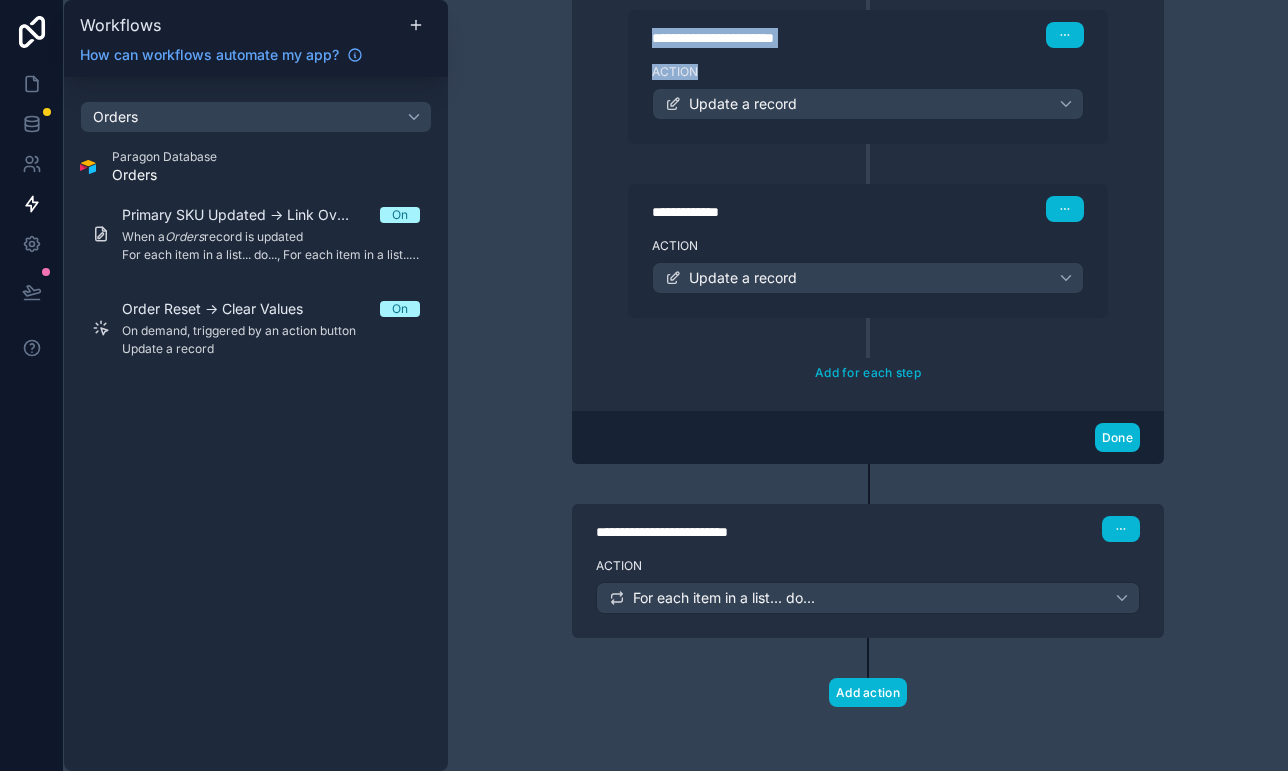 scroll, scrollTop: 1289, scrollLeft: 0, axis: vertical 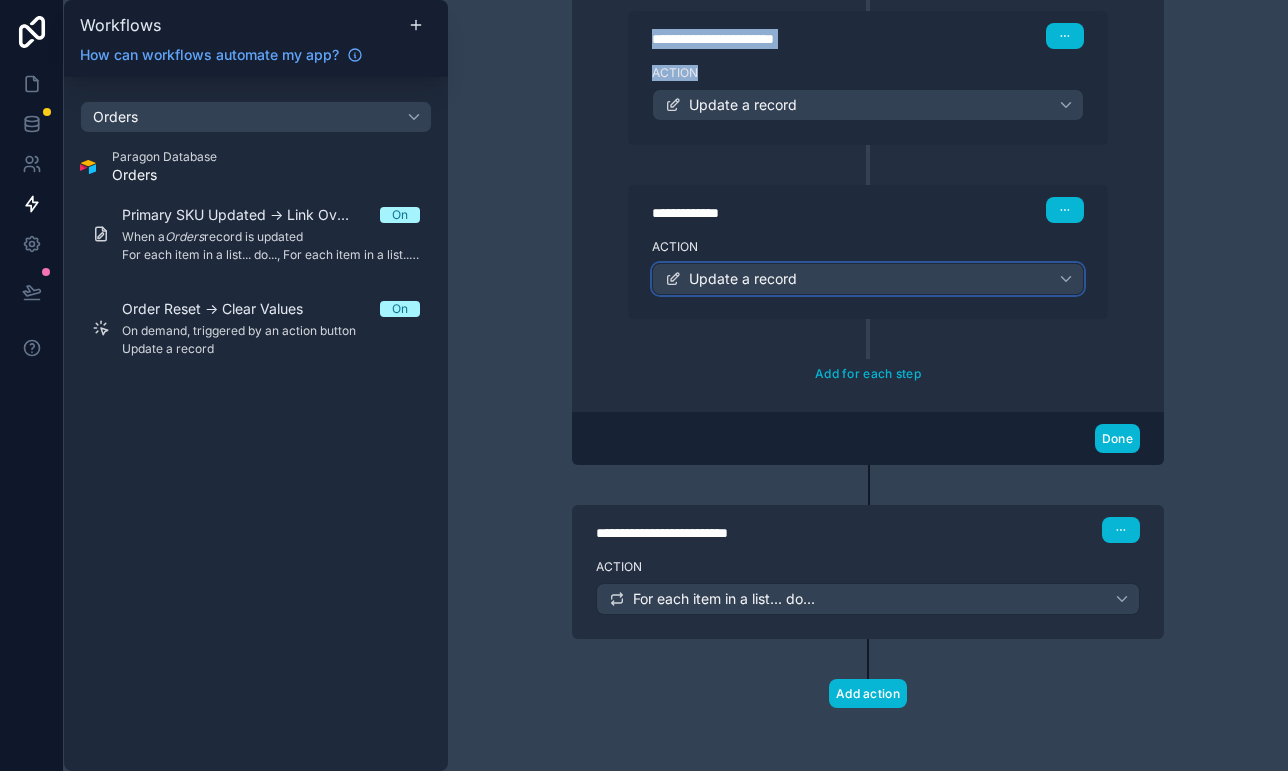 click on "Update a record" at bounding box center [743, 279] 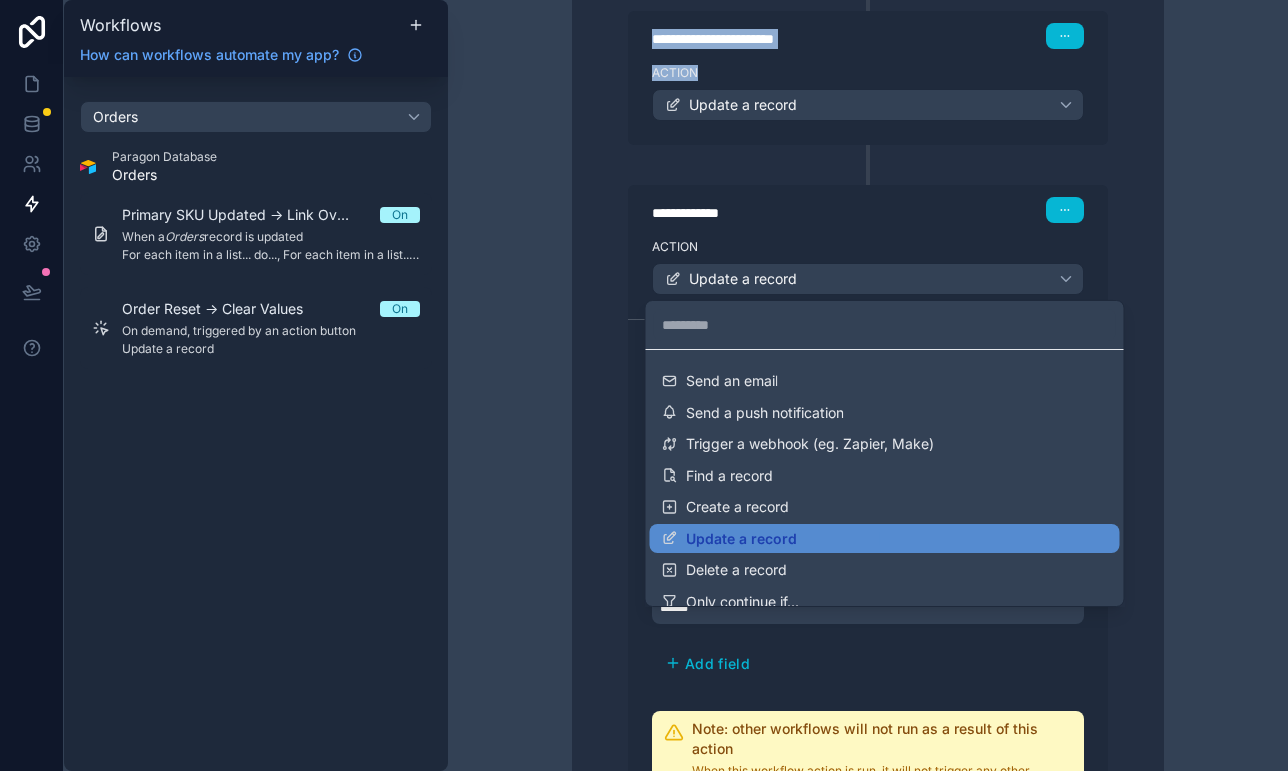 click at bounding box center [644, 385] 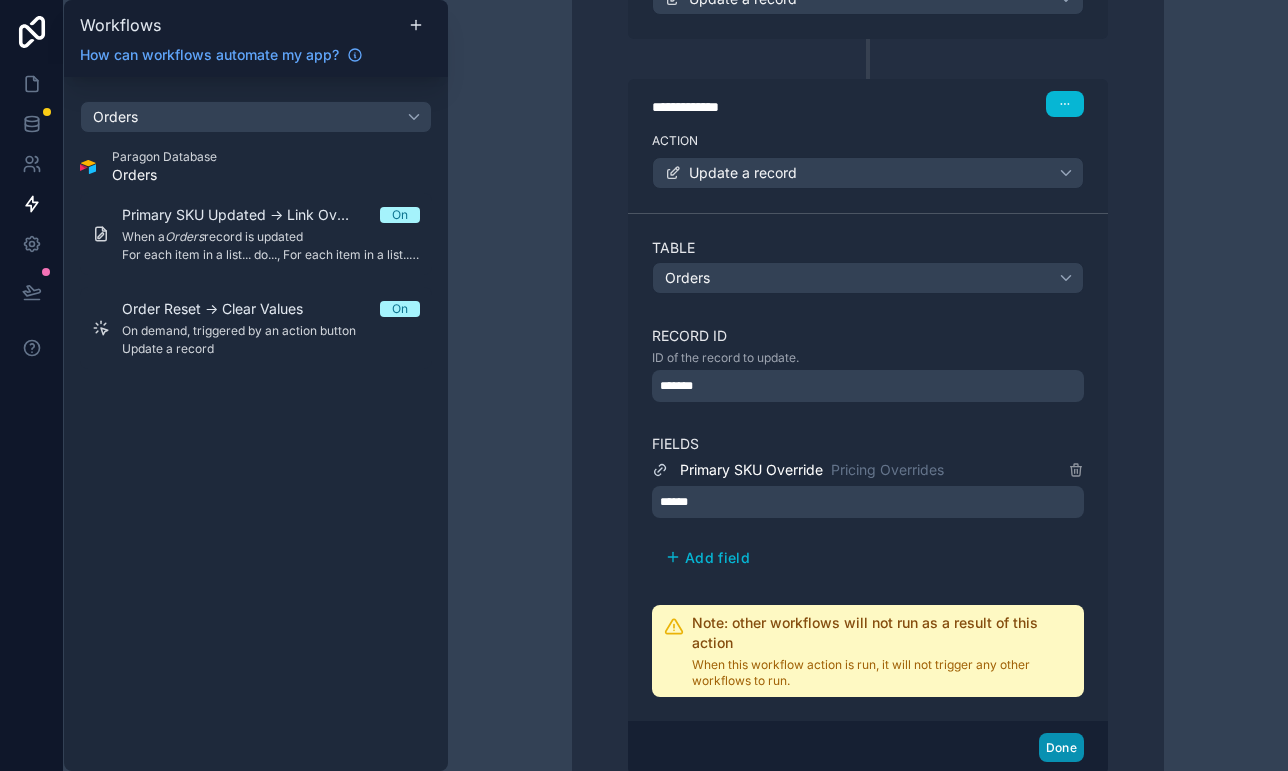 click on "Done" at bounding box center (1061, 747) 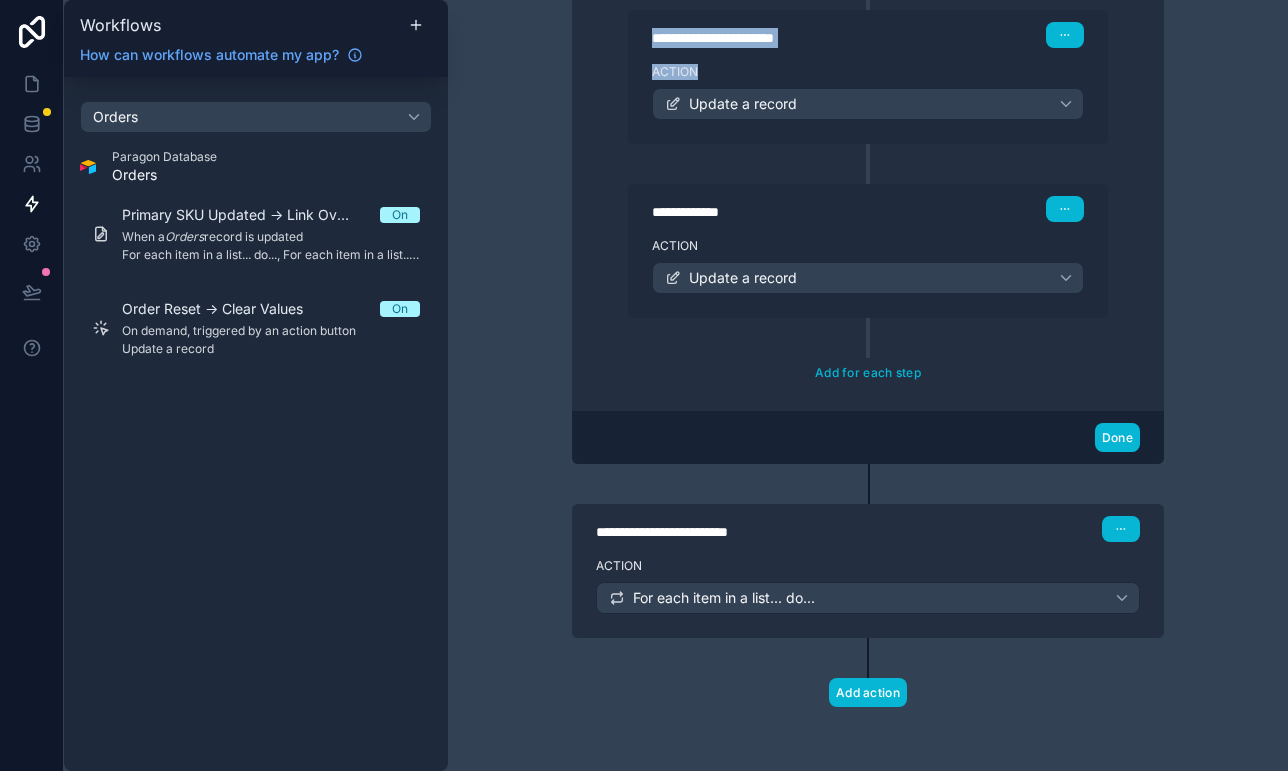 scroll, scrollTop: 1289, scrollLeft: 0, axis: vertical 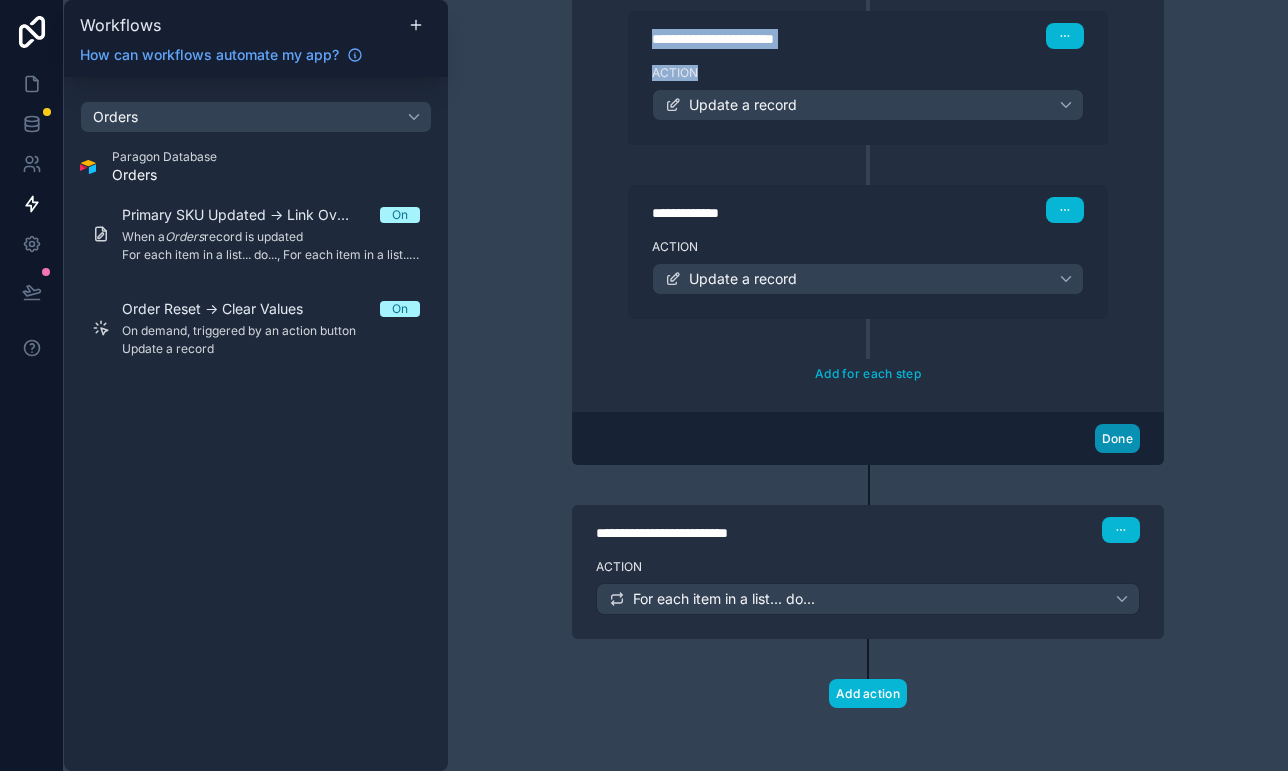 click on "Done" at bounding box center [1117, 438] 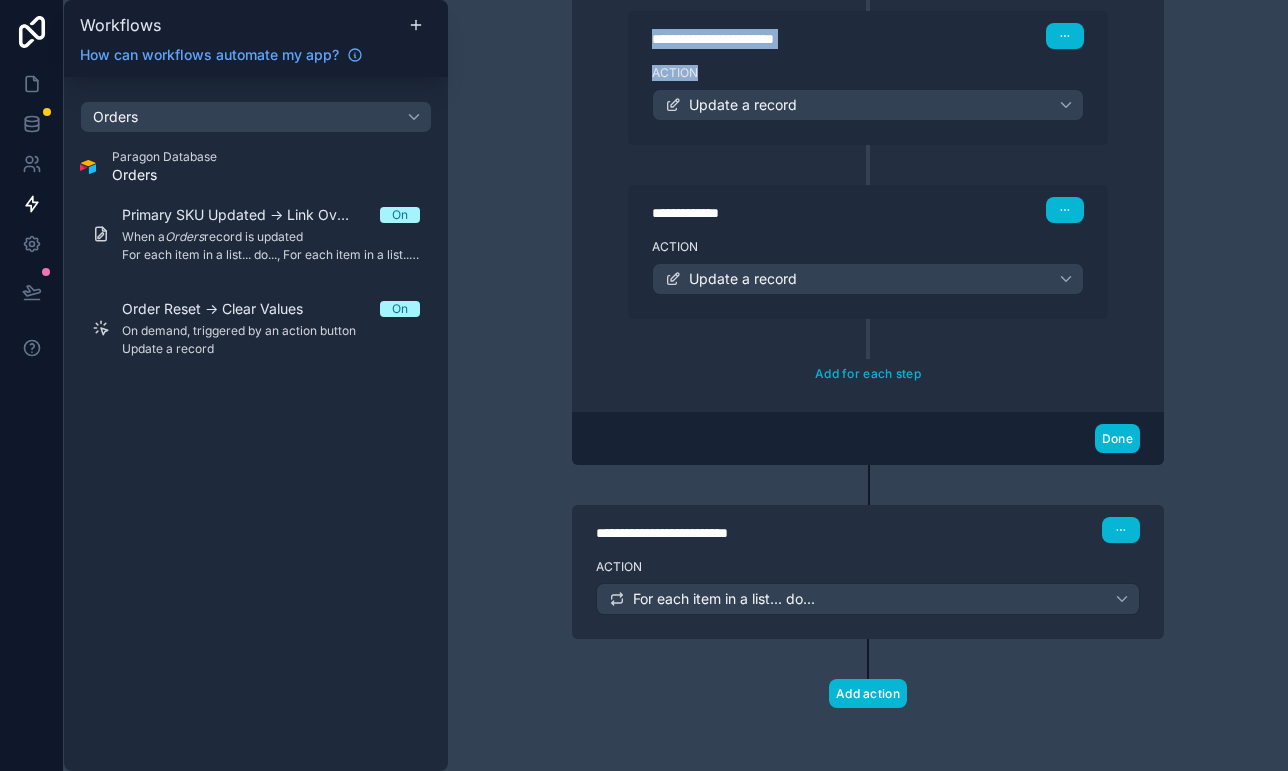 scroll, scrollTop: 536, scrollLeft: 0, axis: vertical 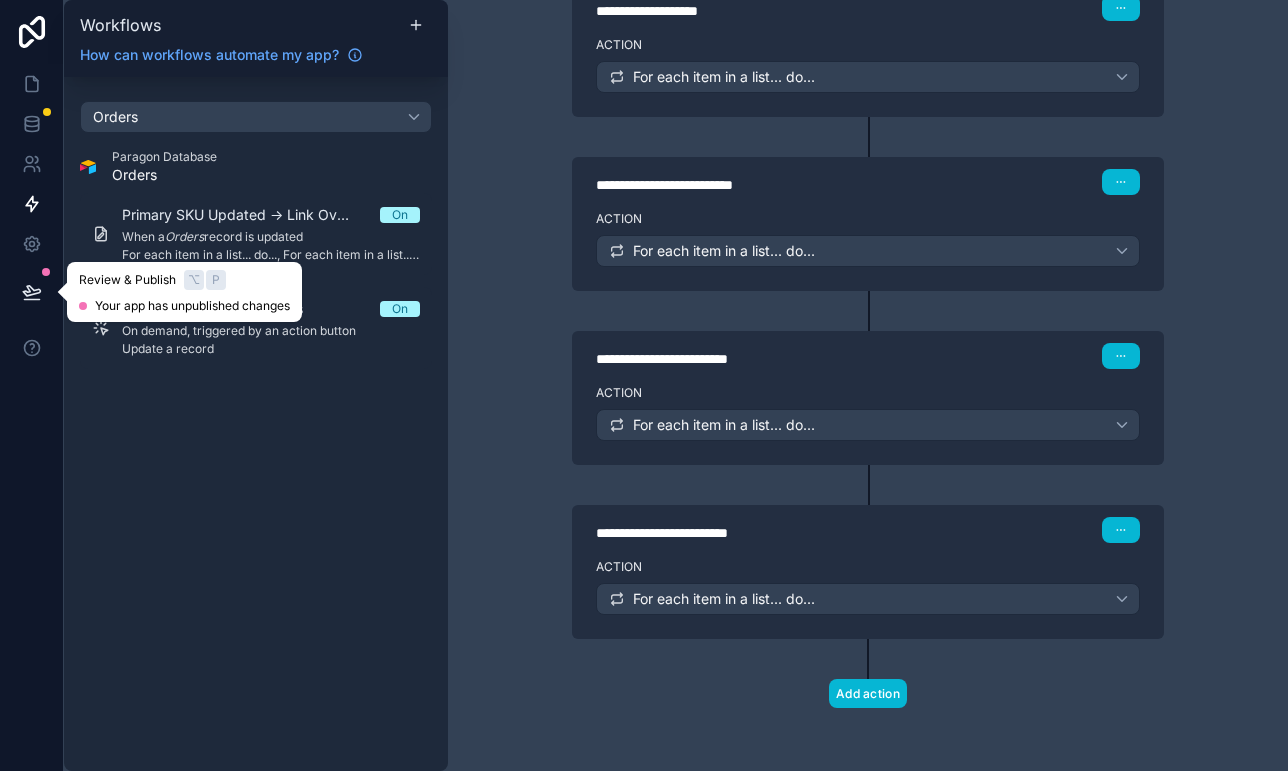 click 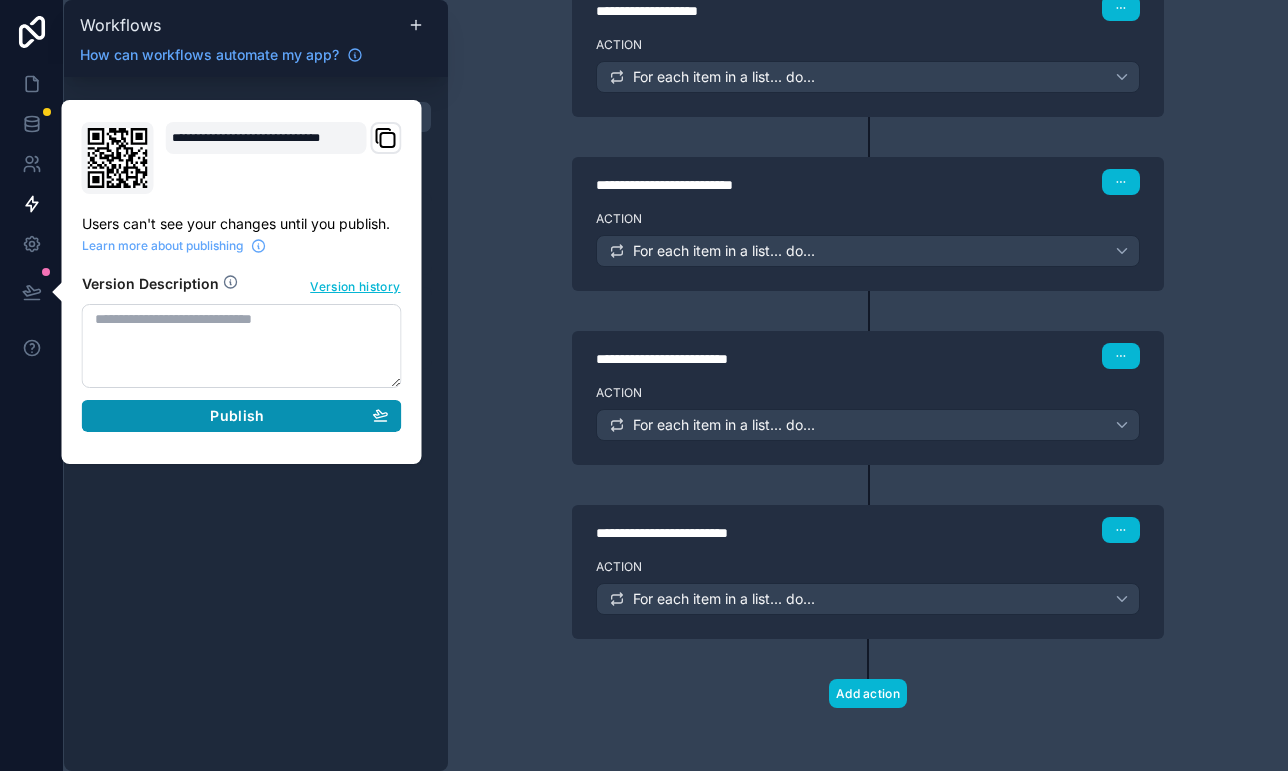 click on "Publish" at bounding box center (237, 416) 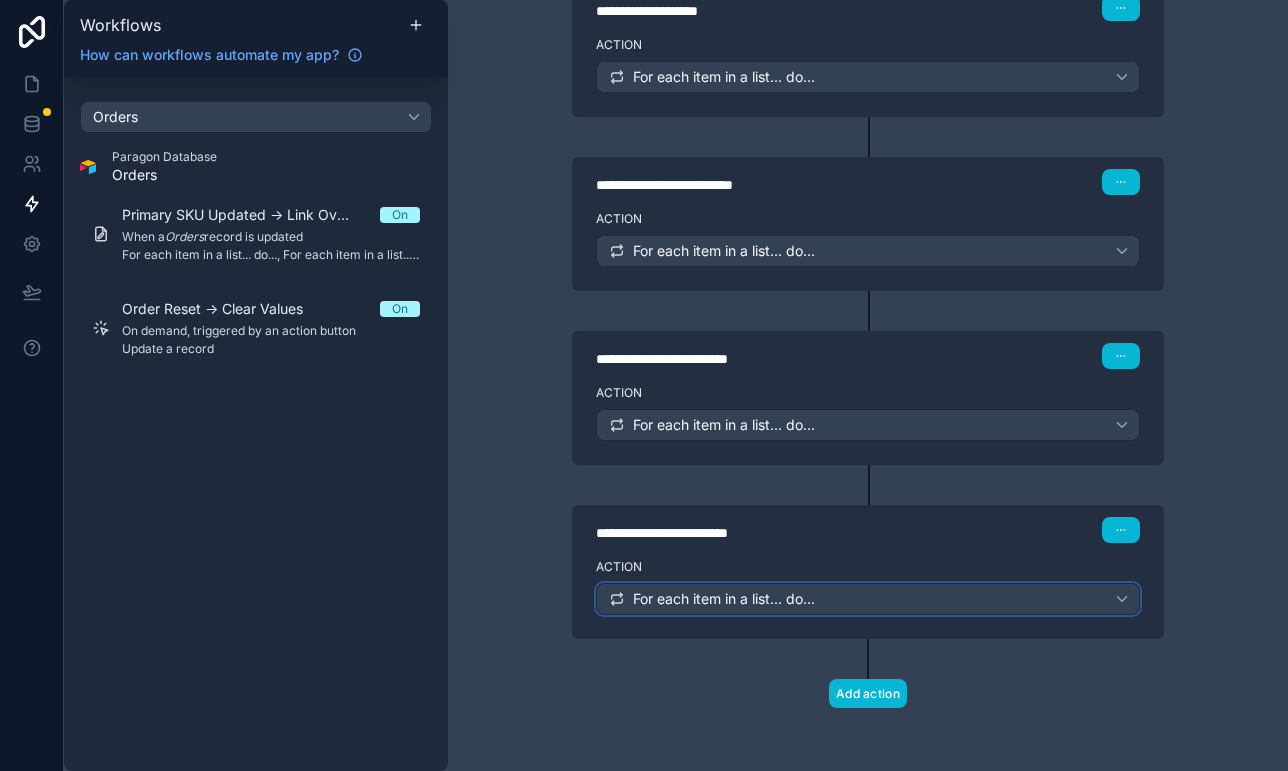 click on "For each item in a list... do..." at bounding box center [868, 599] 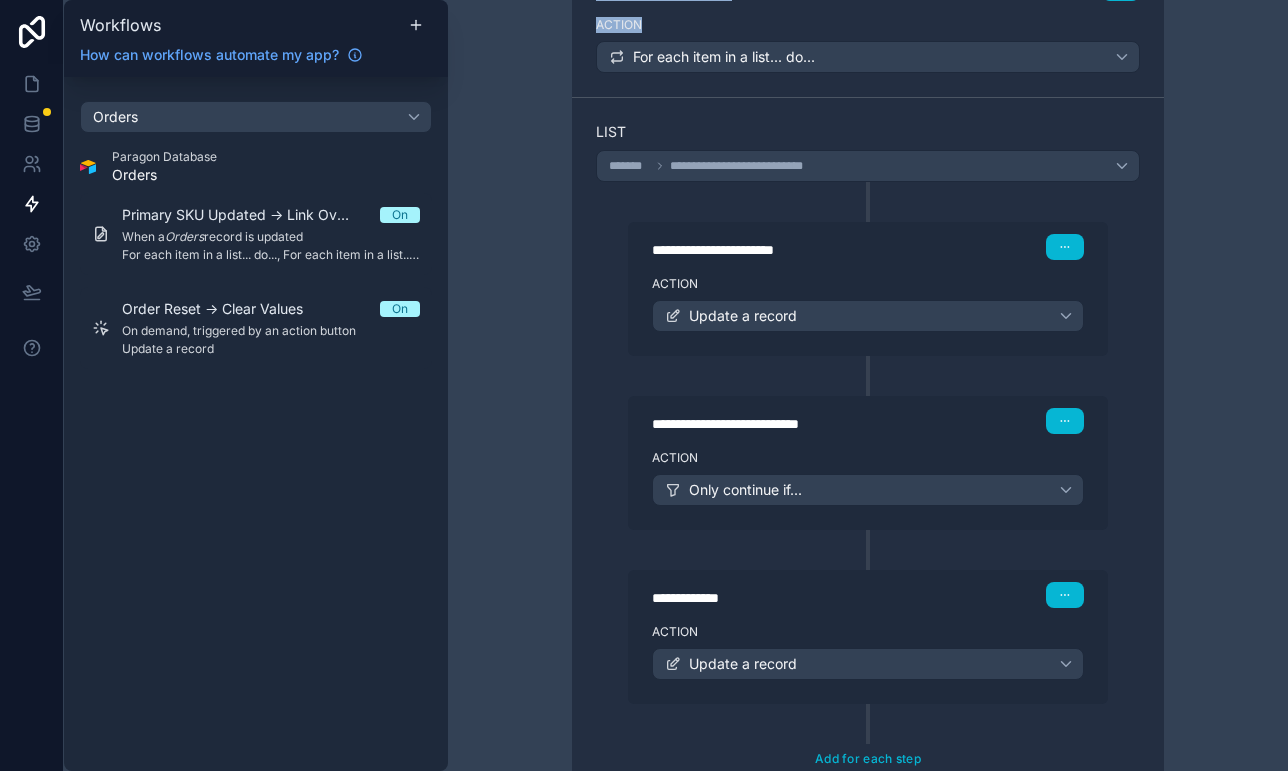 scroll, scrollTop: 1208, scrollLeft: 0, axis: vertical 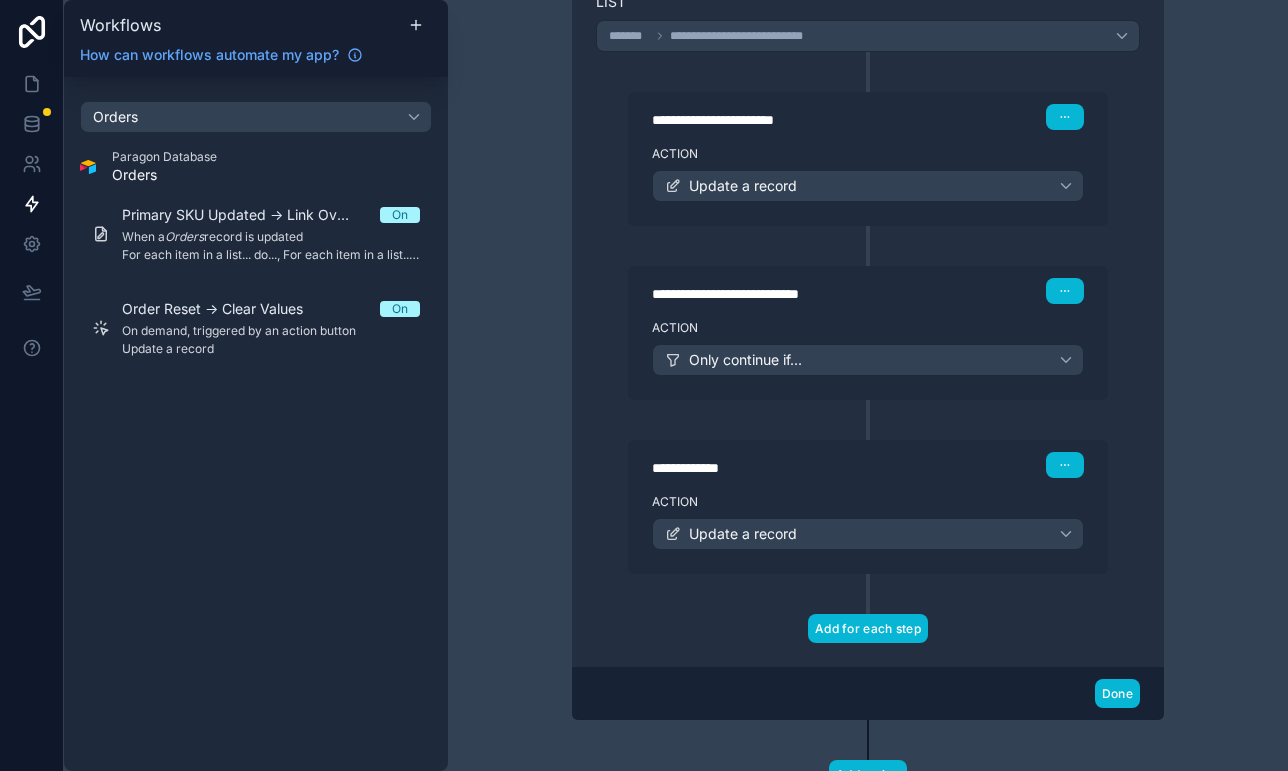 click on "Add for each step" at bounding box center [868, 628] 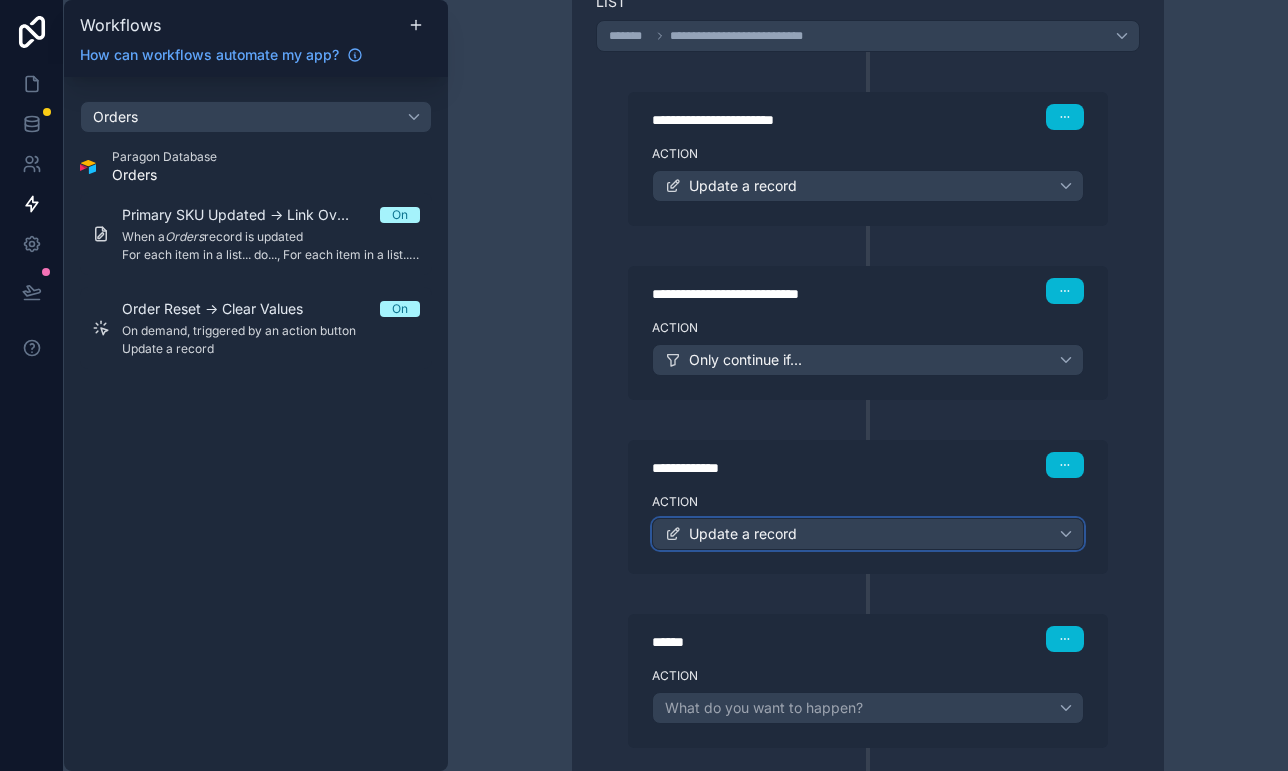 click on "Update a record" at bounding box center [743, 534] 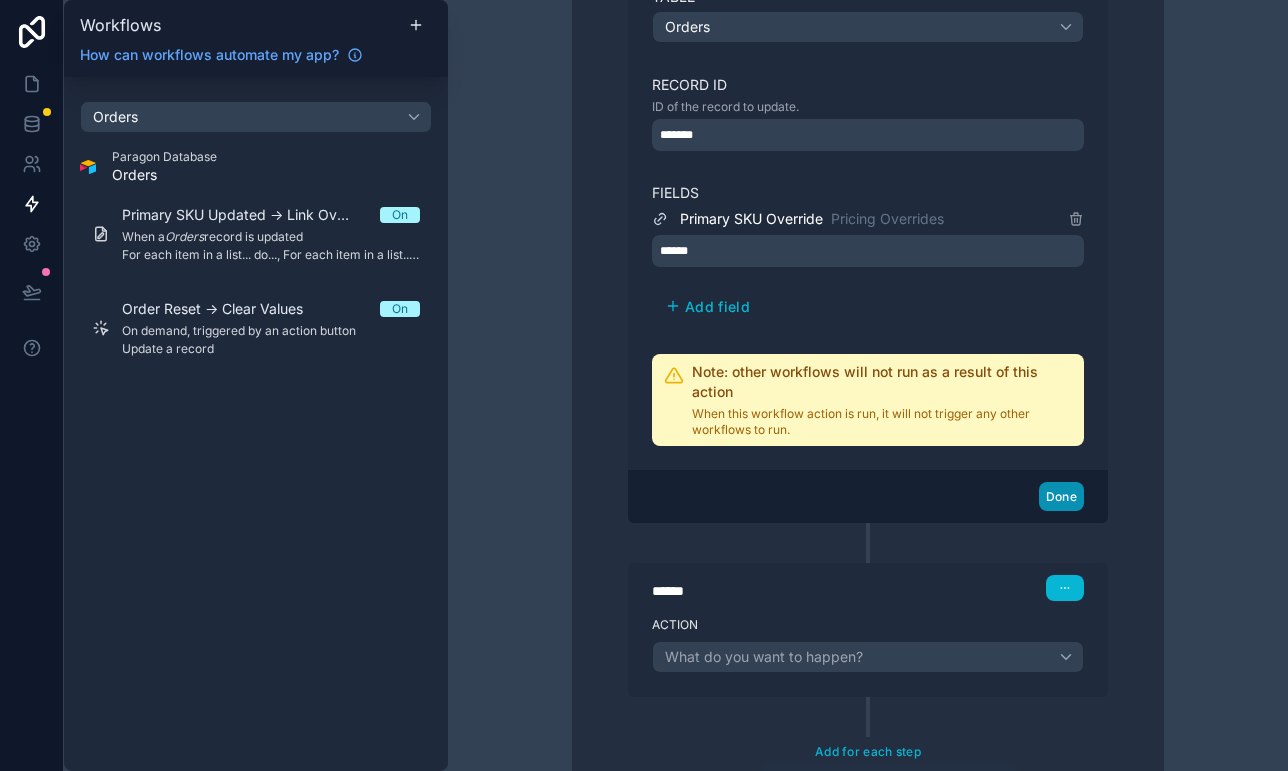 click on "Done" at bounding box center (1061, 496) 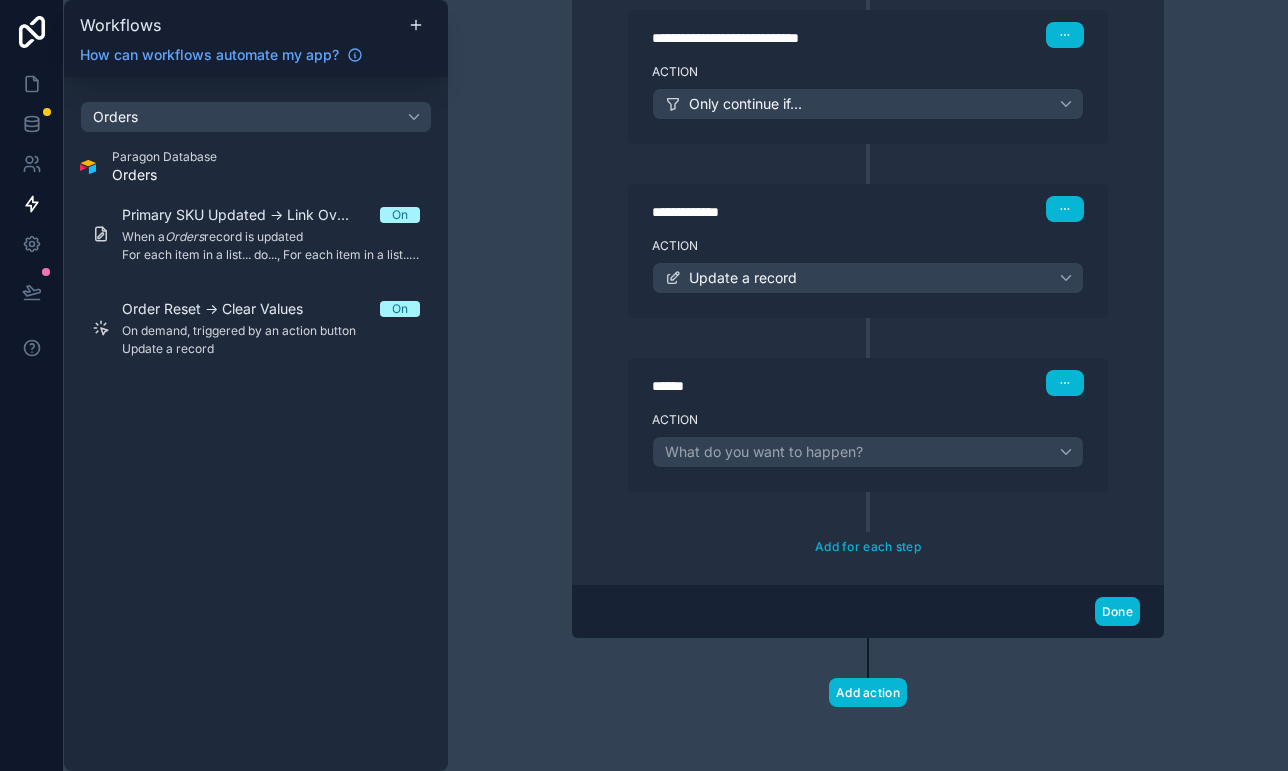scroll, scrollTop: 1463, scrollLeft: 0, axis: vertical 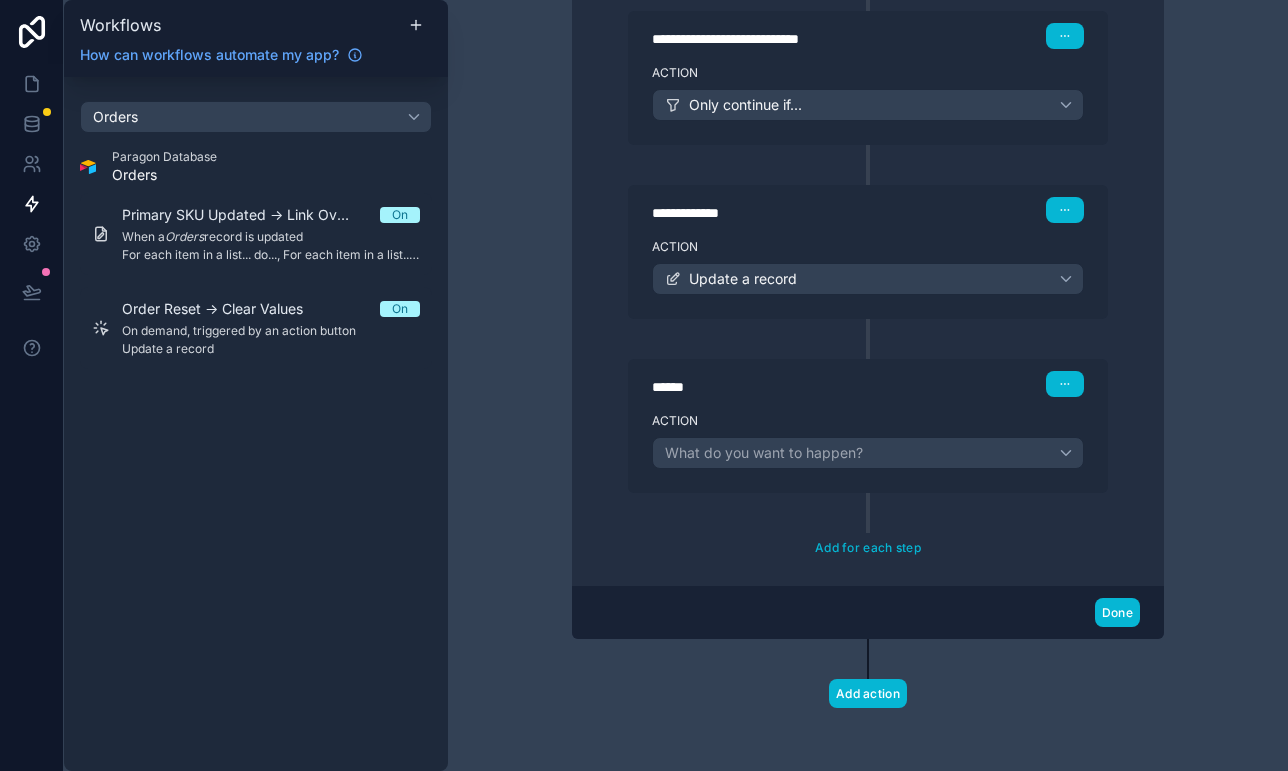 click on "******" at bounding box center [802, 387] 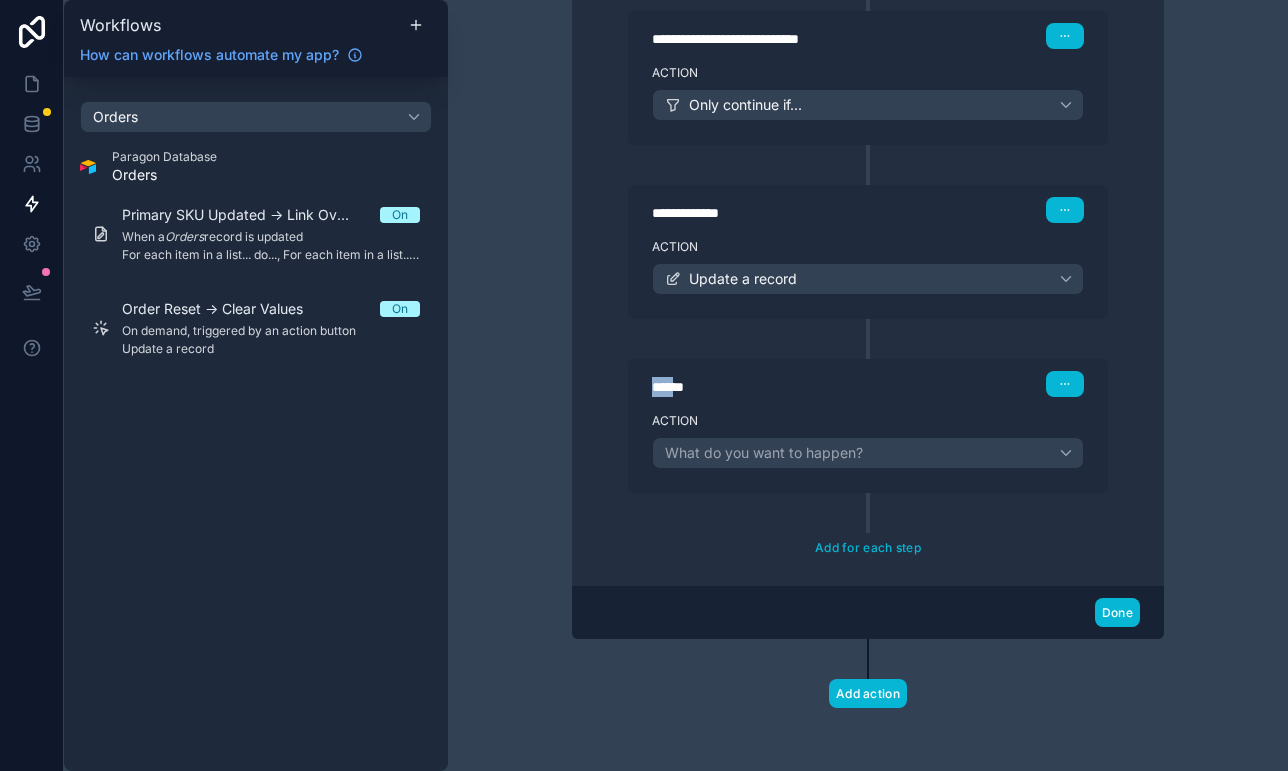 click on "******" at bounding box center [802, 387] 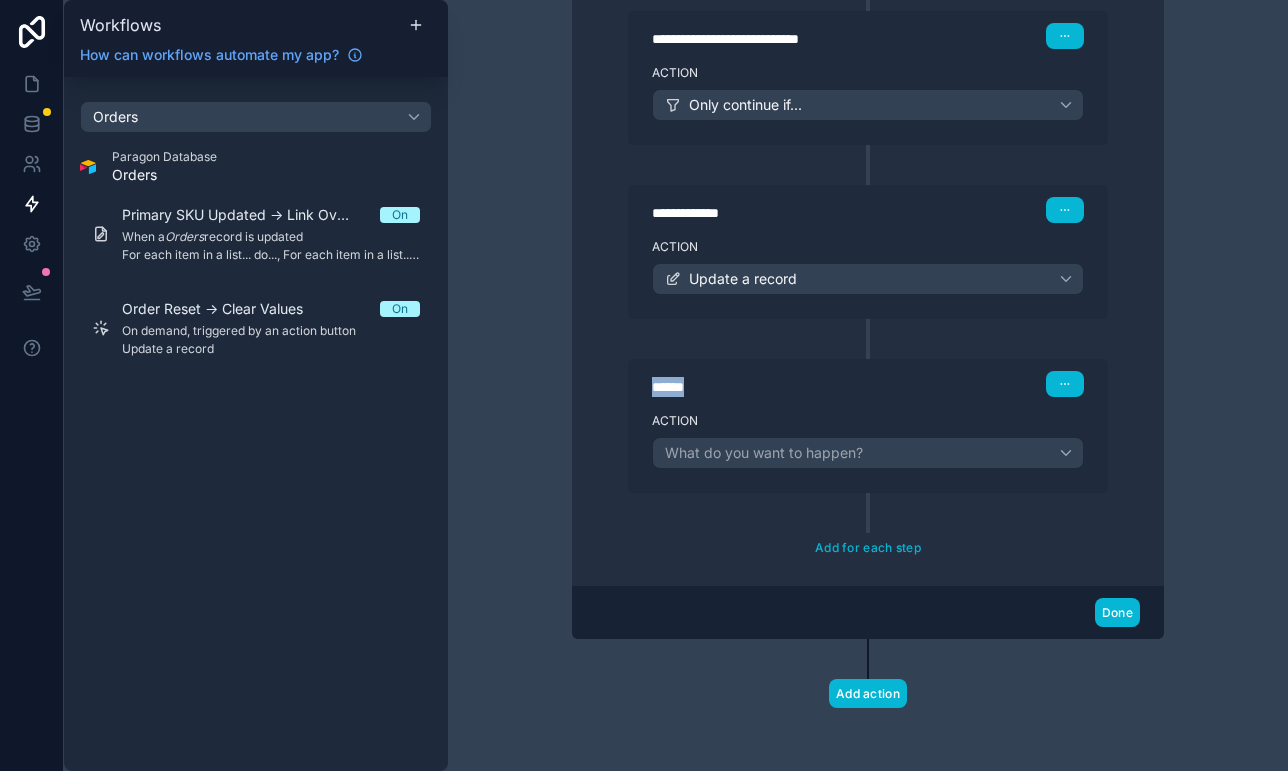 click on "******" at bounding box center [802, 387] 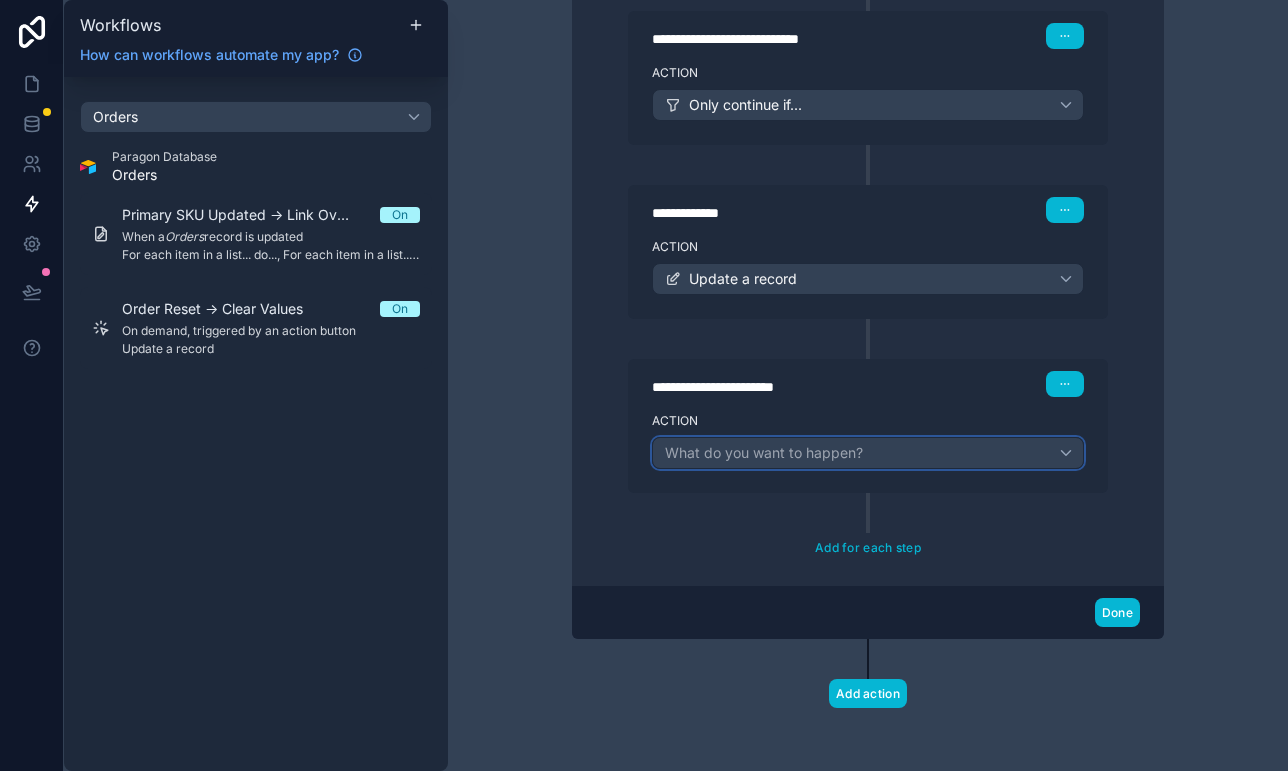 click on "What do you want to happen?" at bounding box center [868, 453] 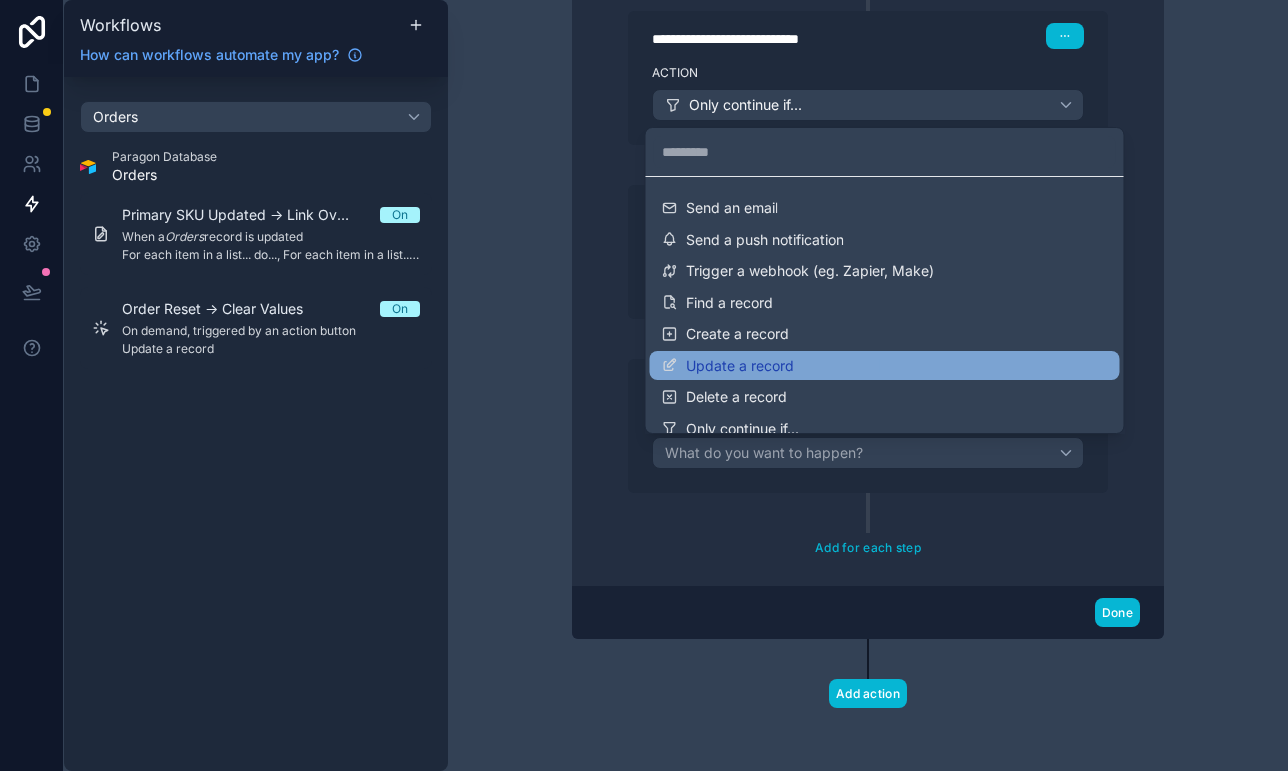 click on "Update a record" at bounding box center (740, 366) 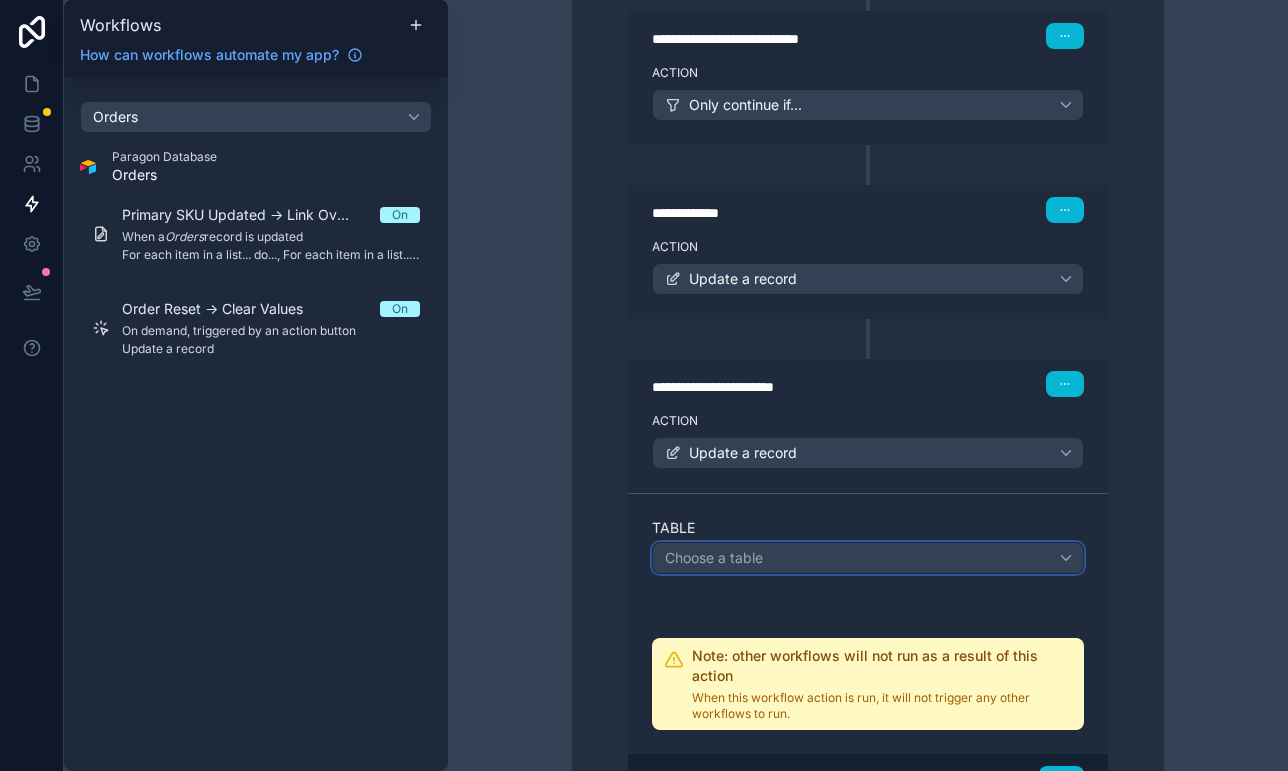 click on "Choose a table" at bounding box center (868, 558) 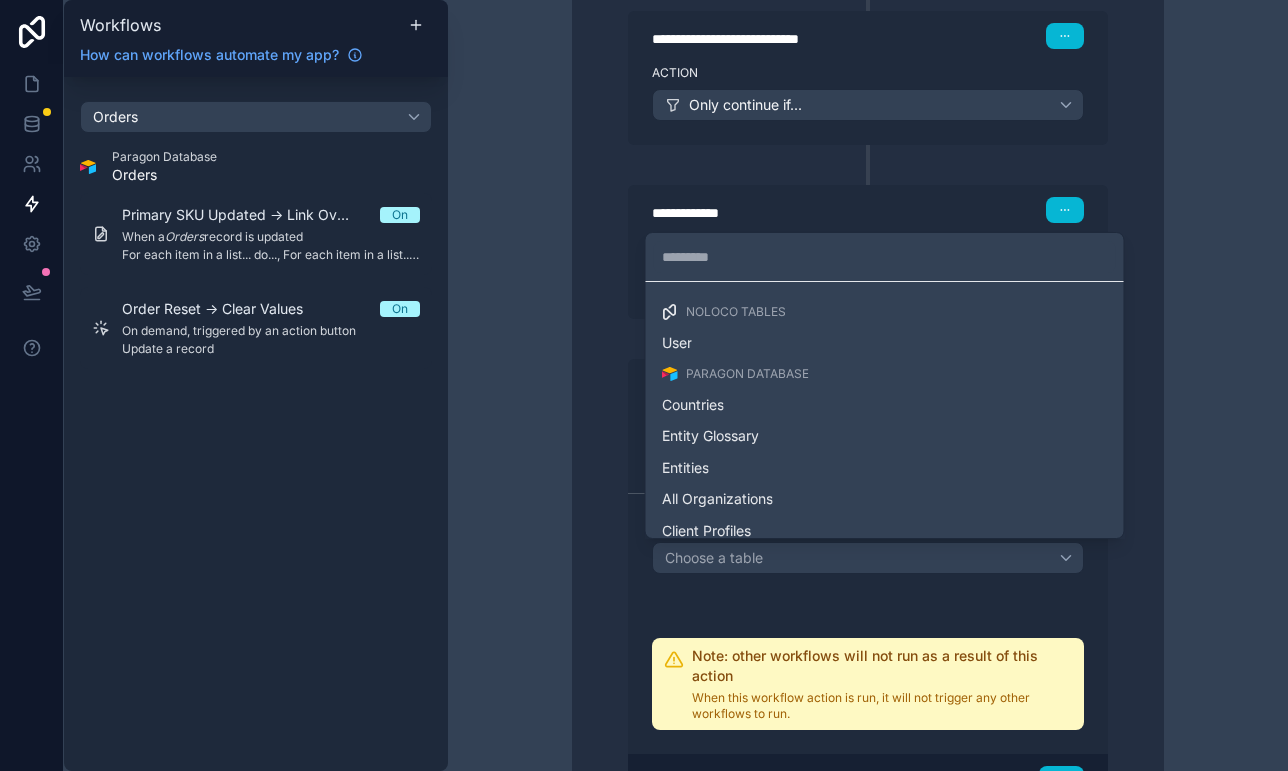 click at bounding box center (885, 257) 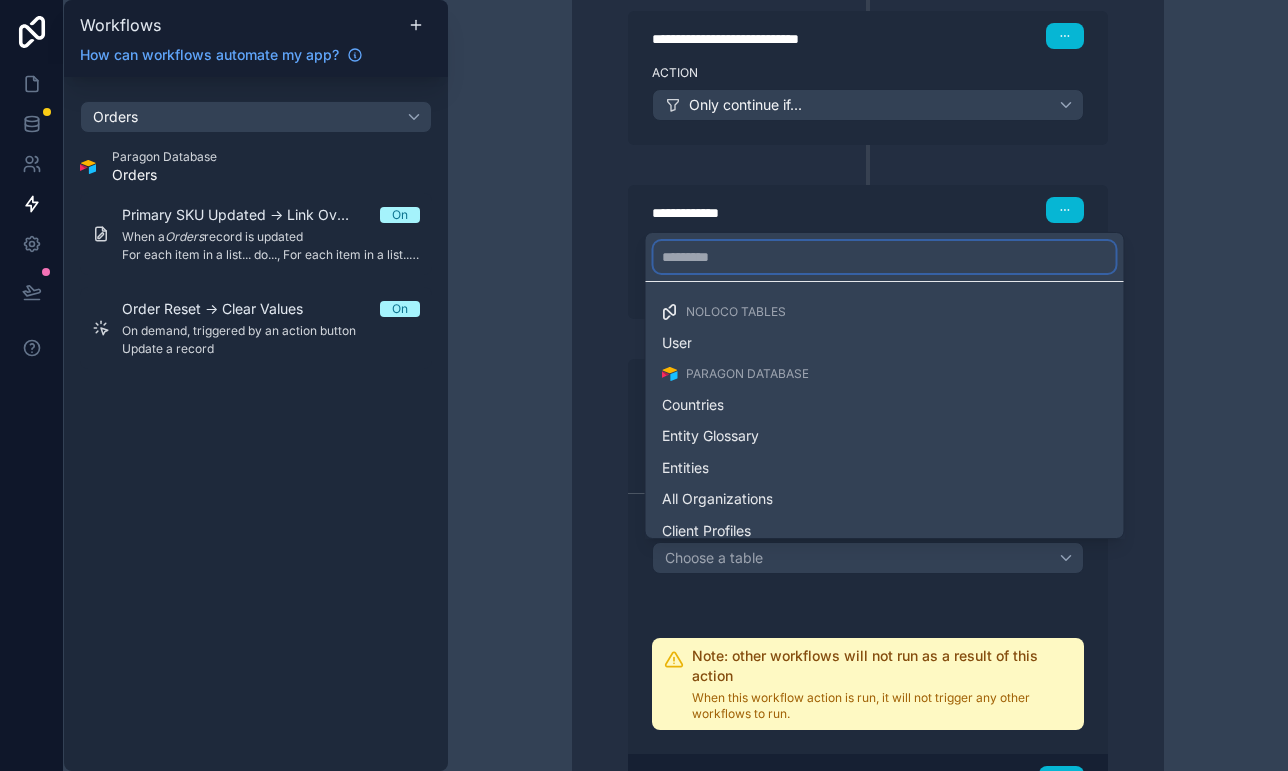 click at bounding box center [885, 257] 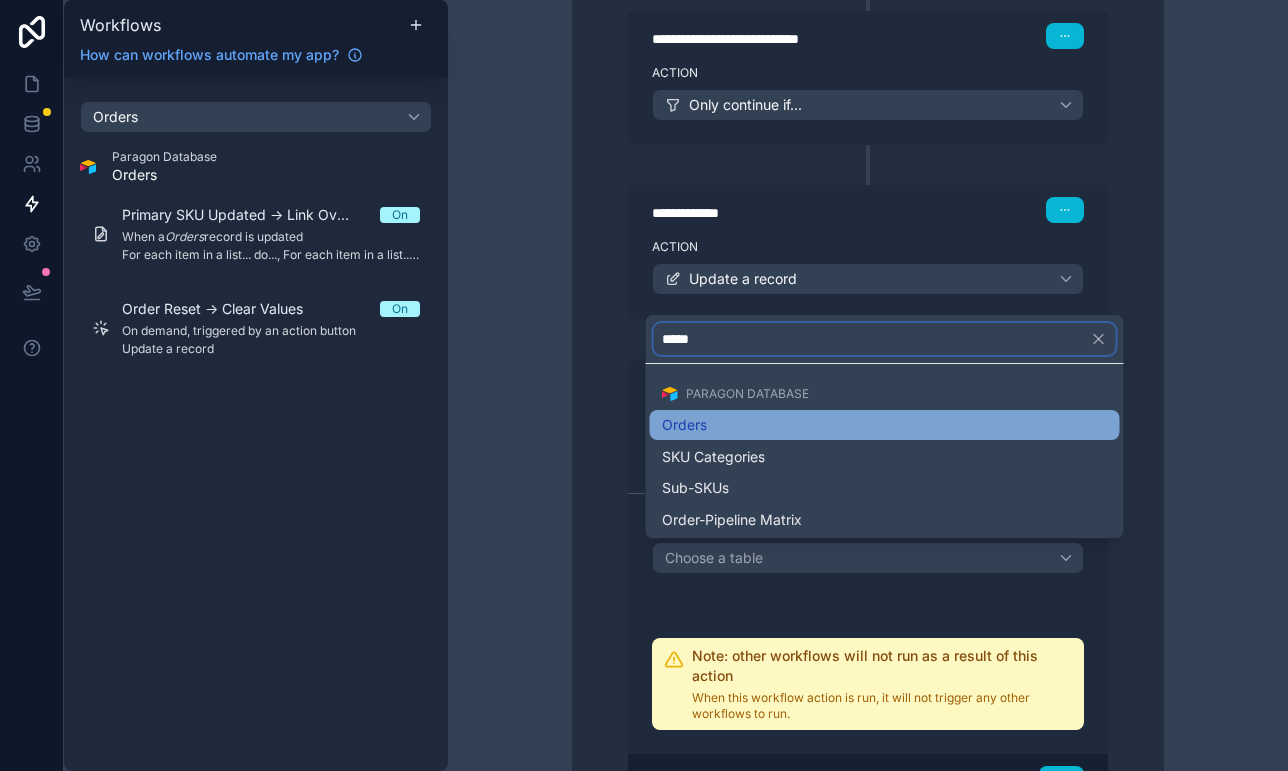 type on "*****" 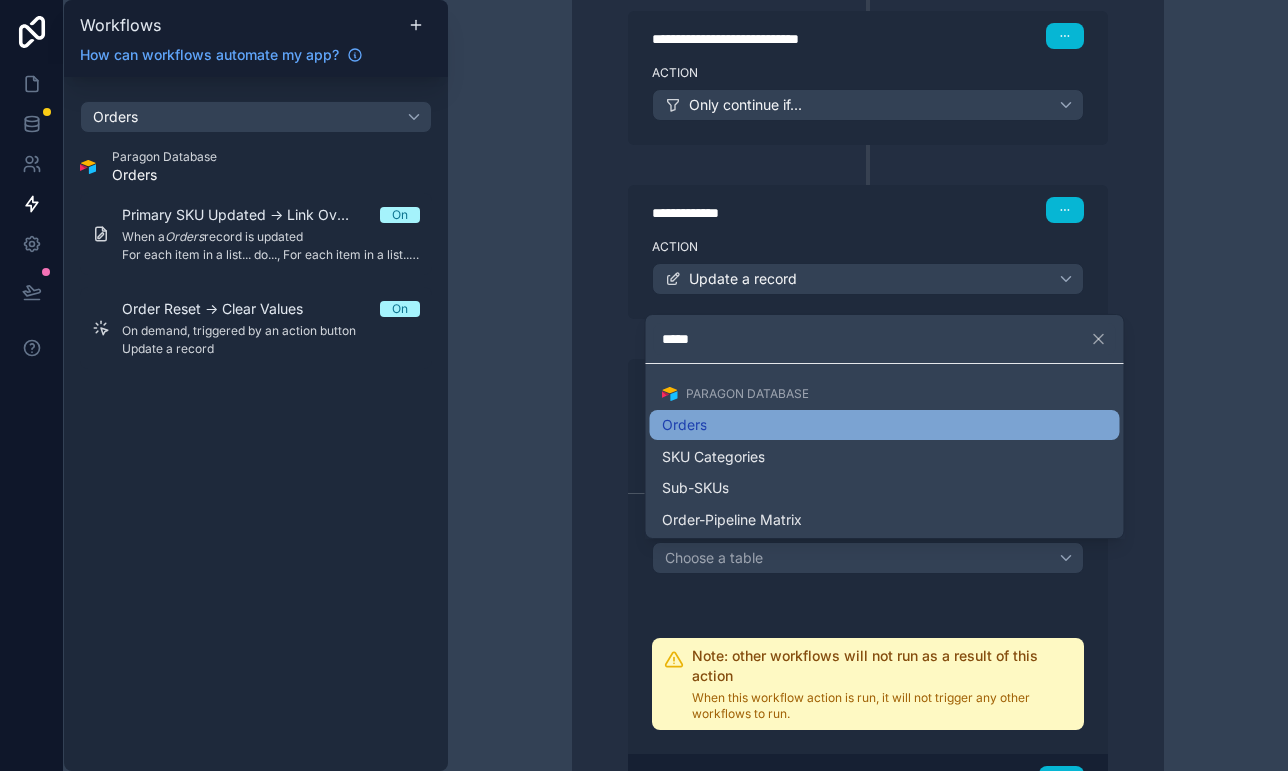 click on "Orders" at bounding box center (885, 425) 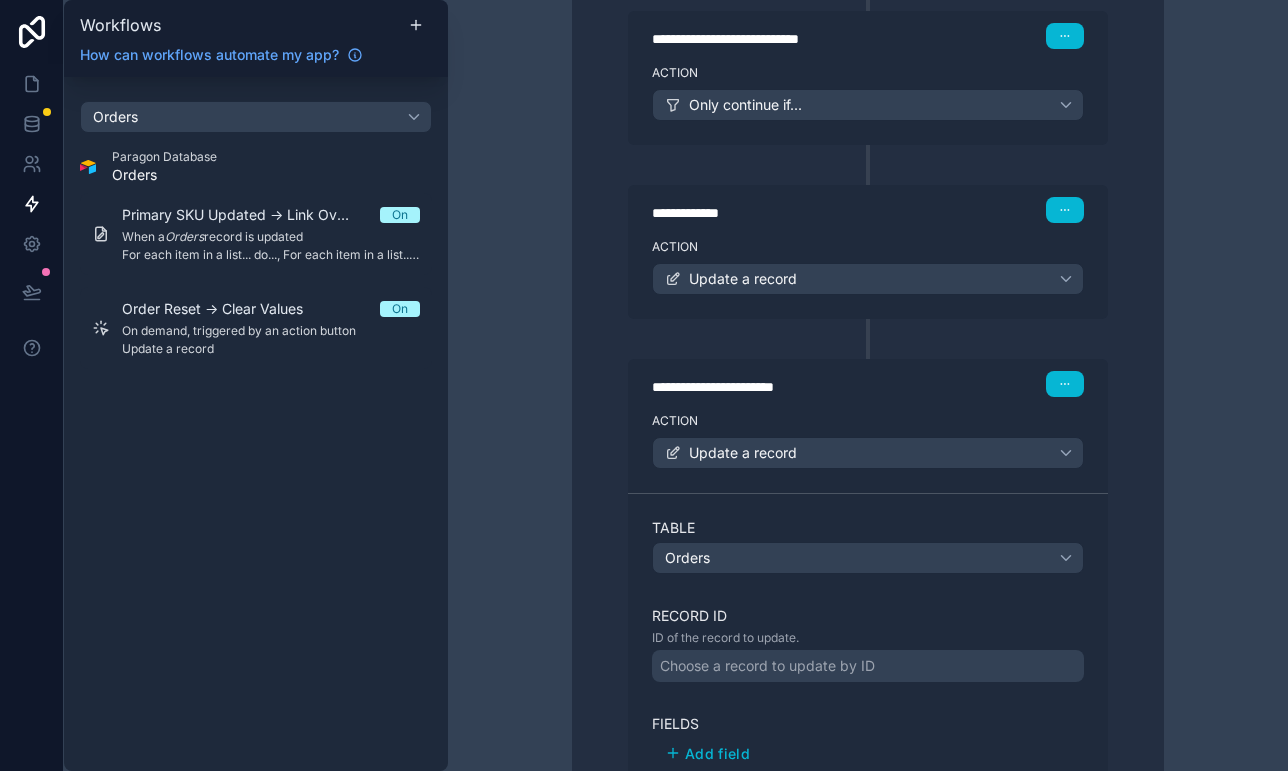 click on "Choose a record to update by ID" at bounding box center (767, 666) 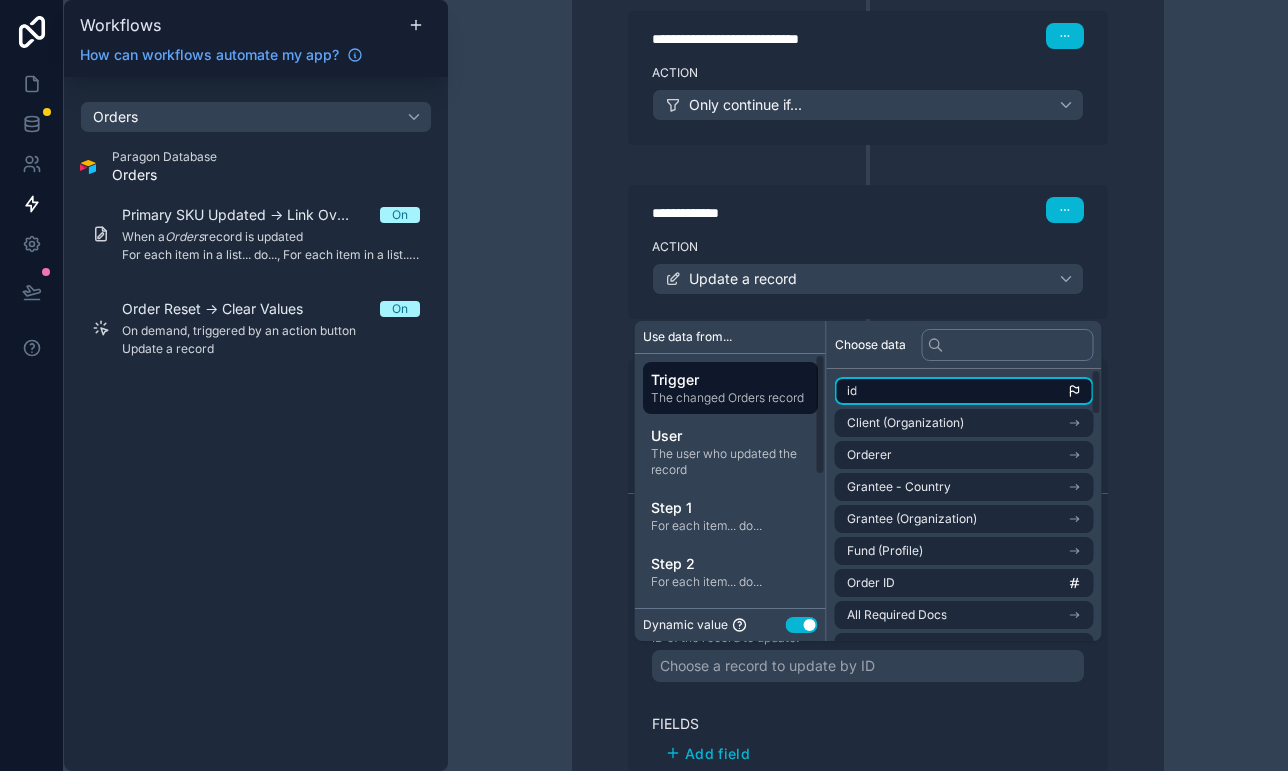 click on "id" at bounding box center (964, 391) 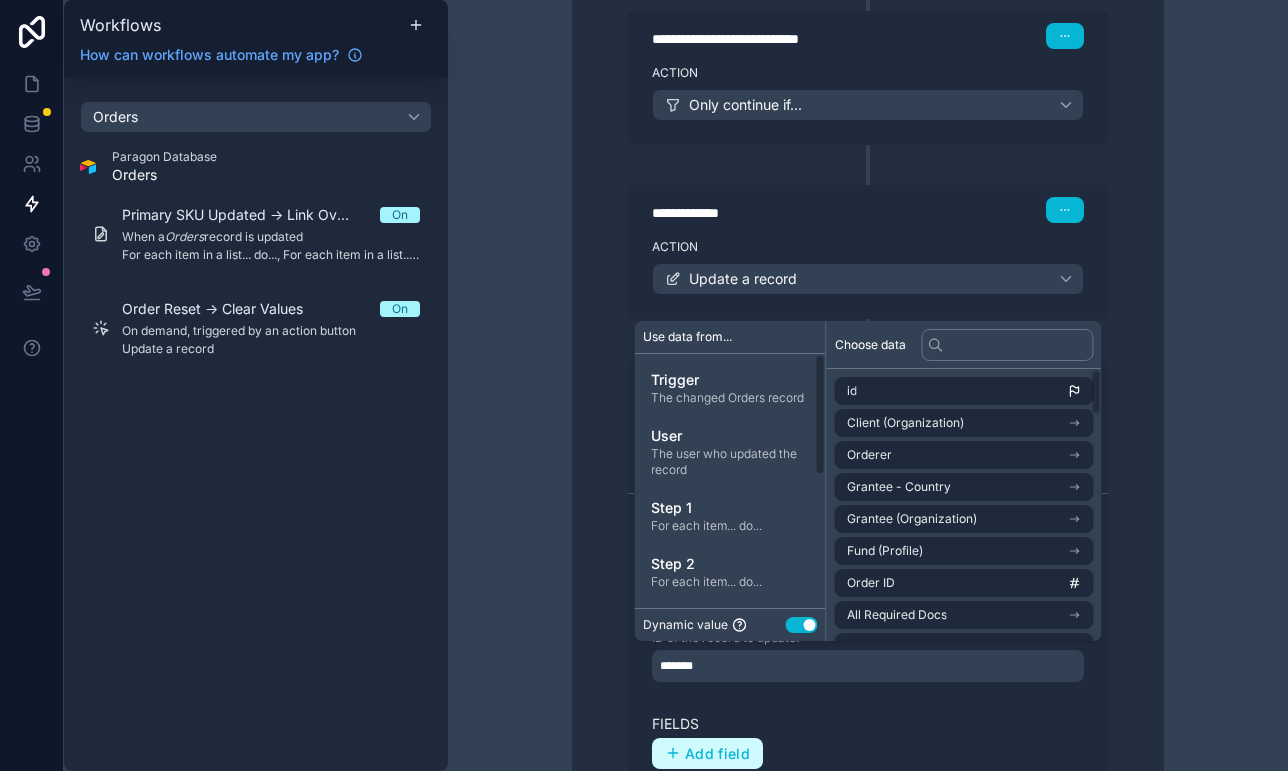 click on "Add field" at bounding box center (717, 754) 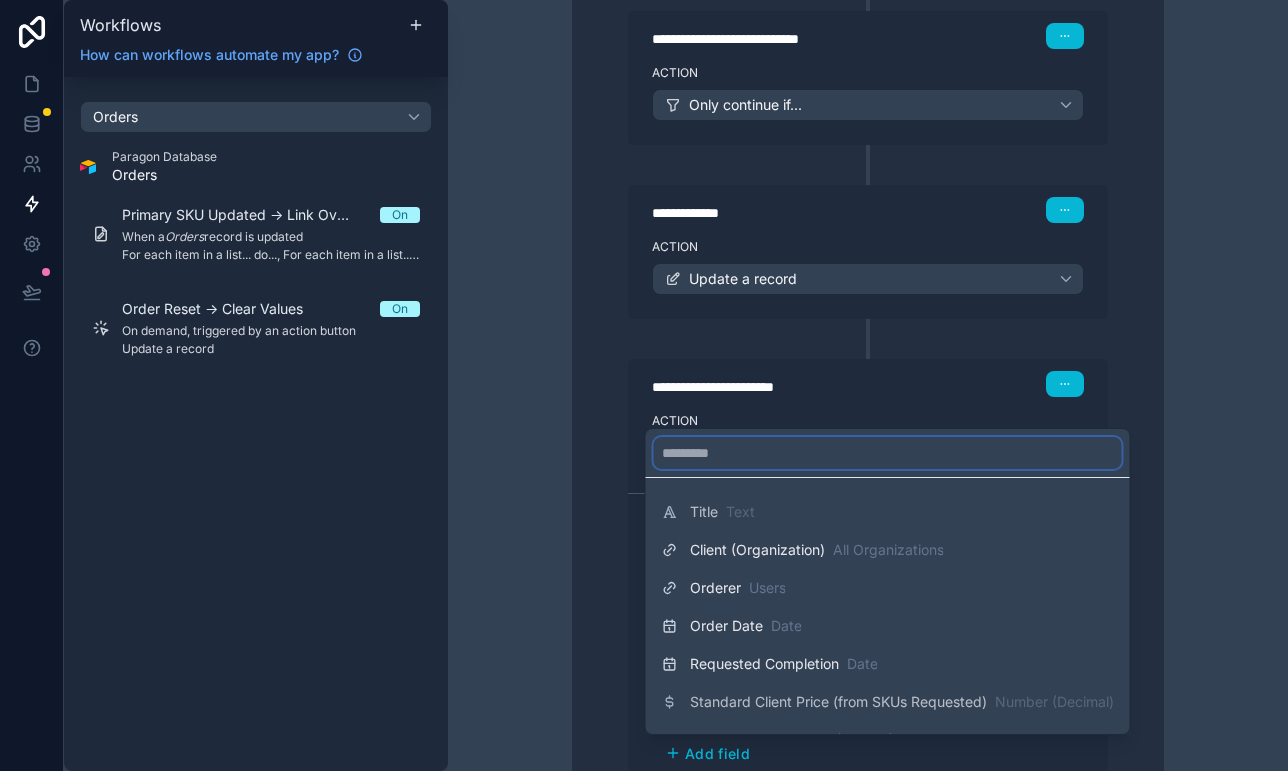click at bounding box center (888, 453) 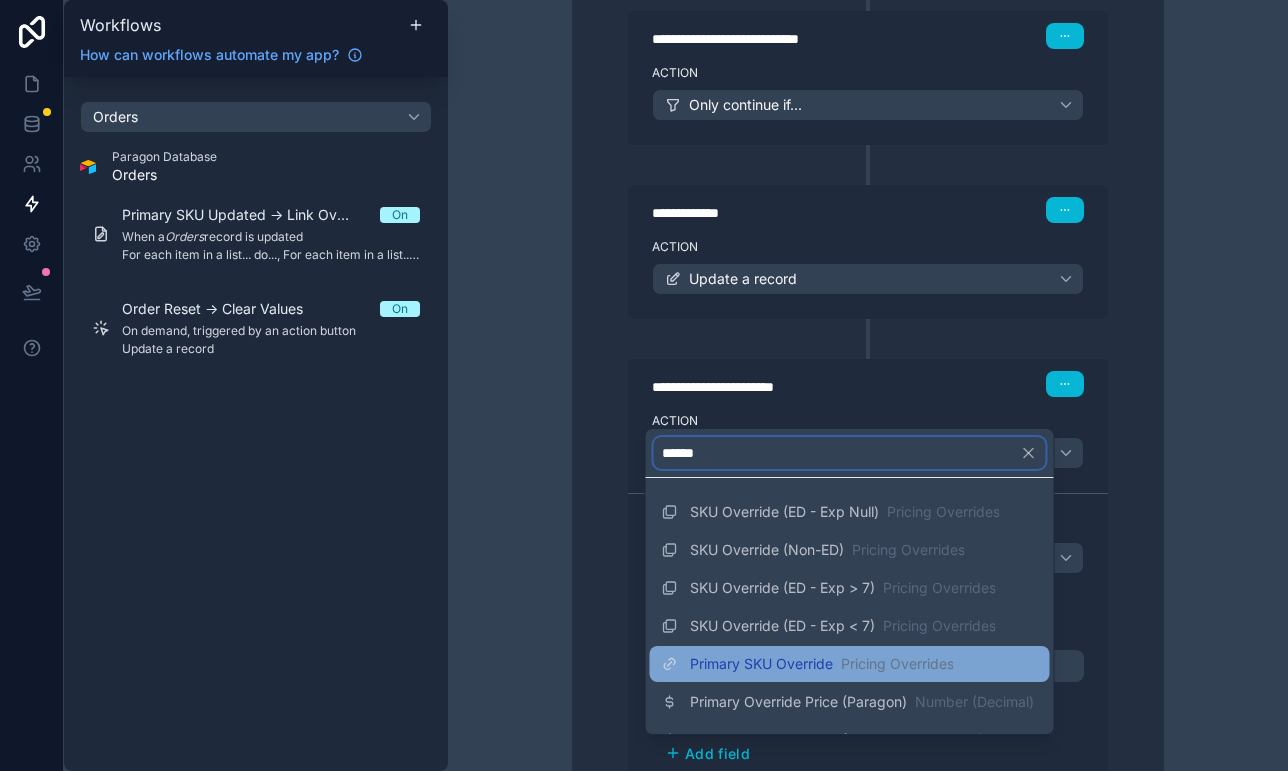 type on "******" 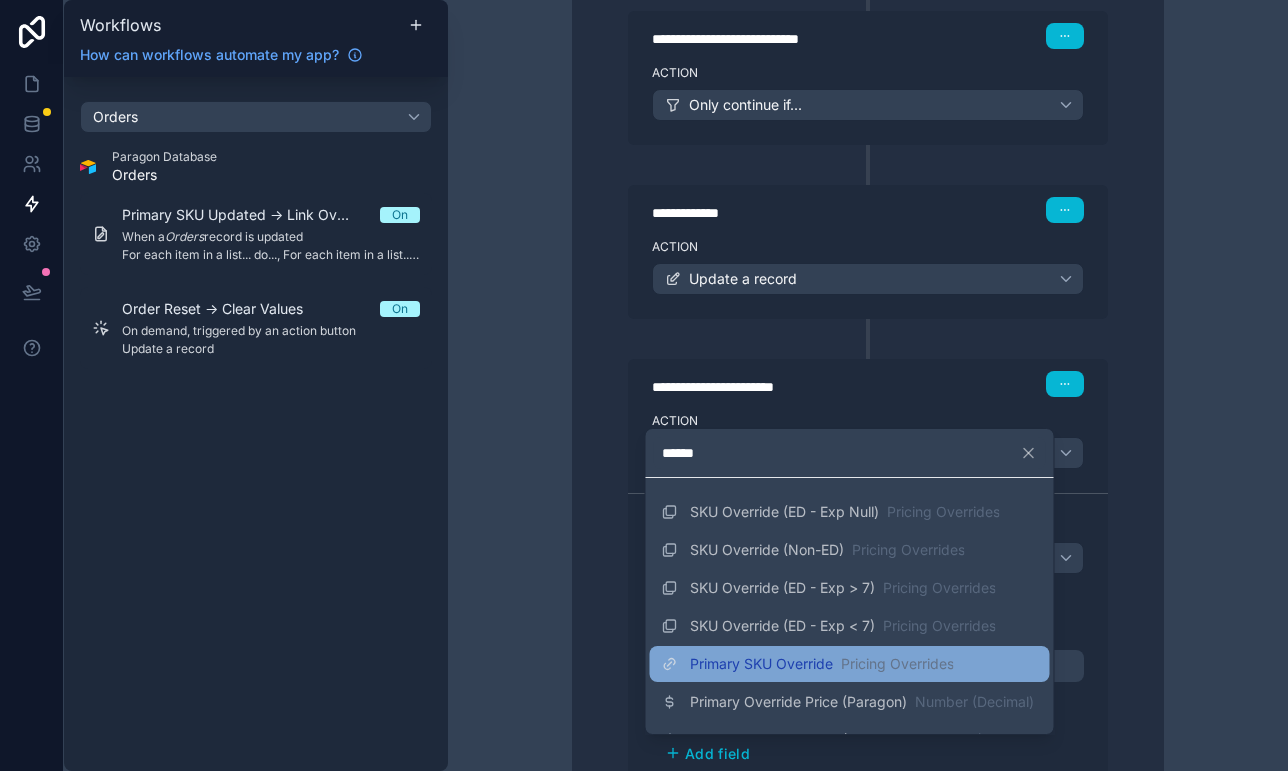 click on "Primary SKU Override Pricing Overrides" at bounding box center [808, 664] 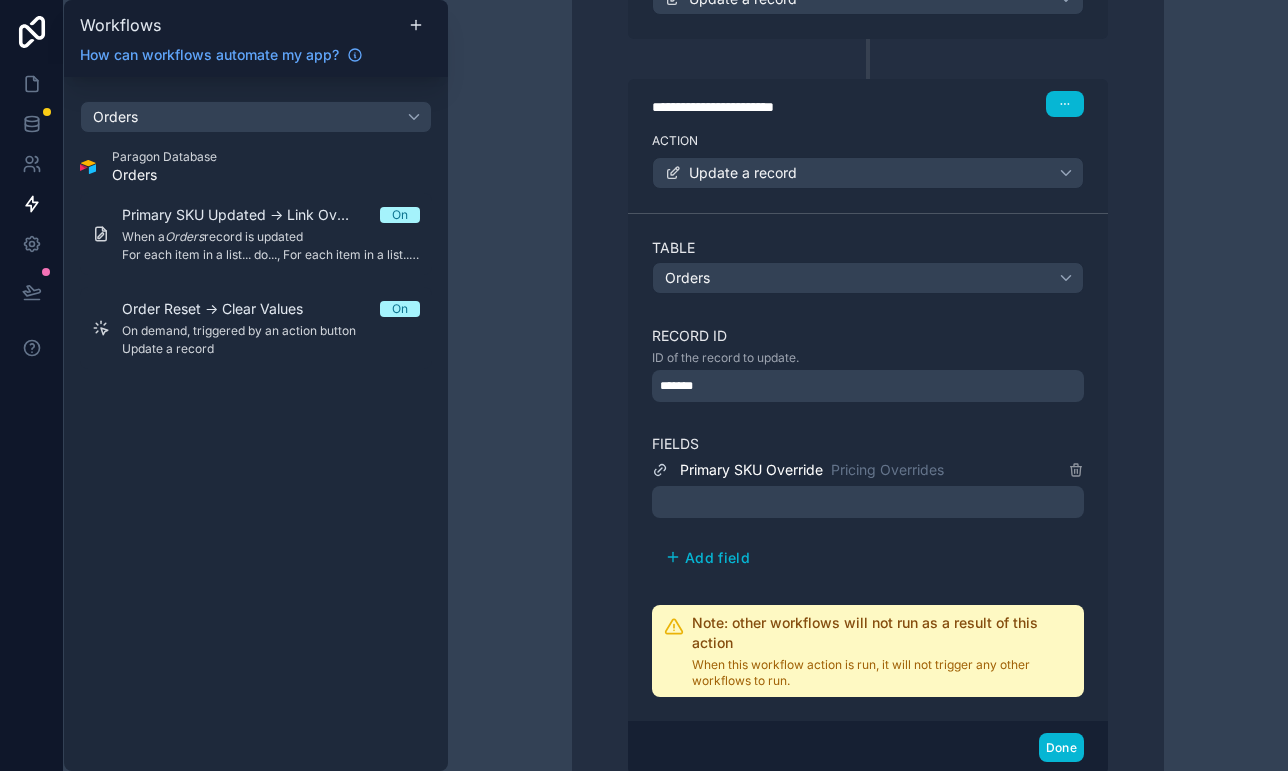 scroll, scrollTop: 1831, scrollLeft: 0, axis: vertical 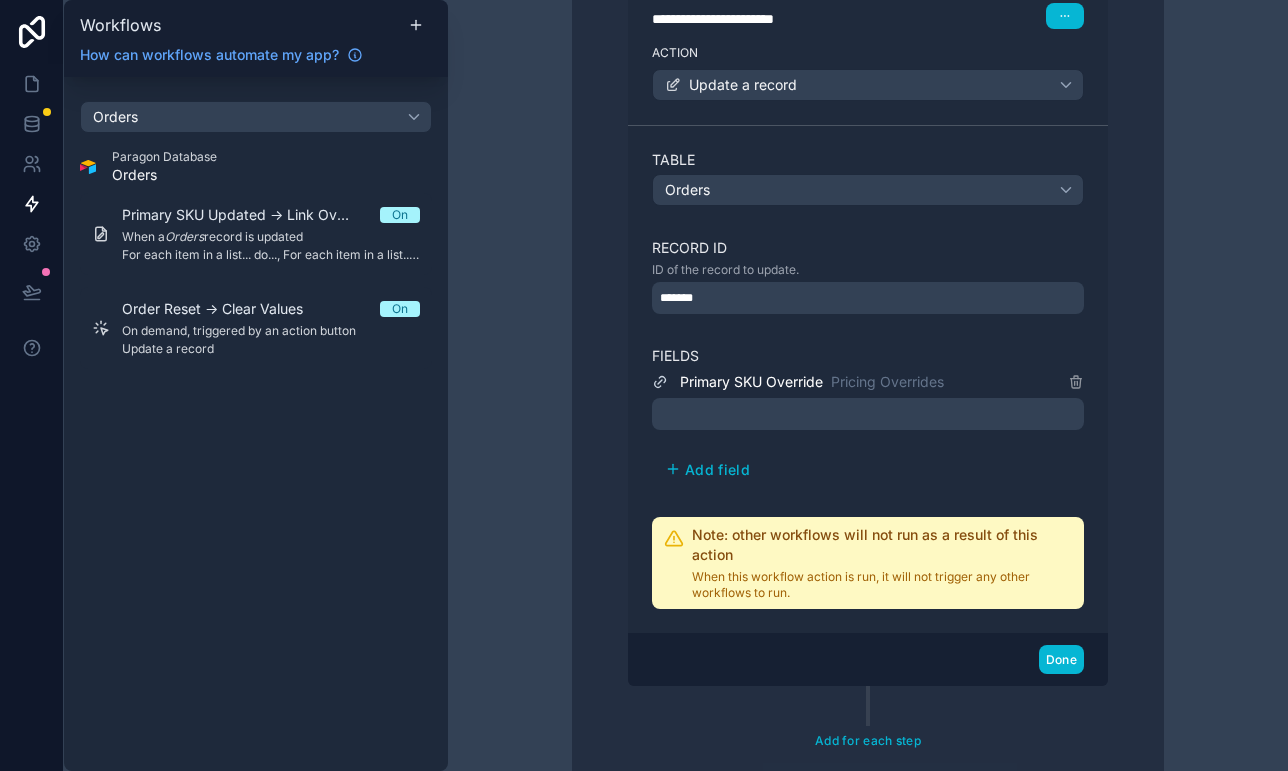 click at bounding box center [868, 414] 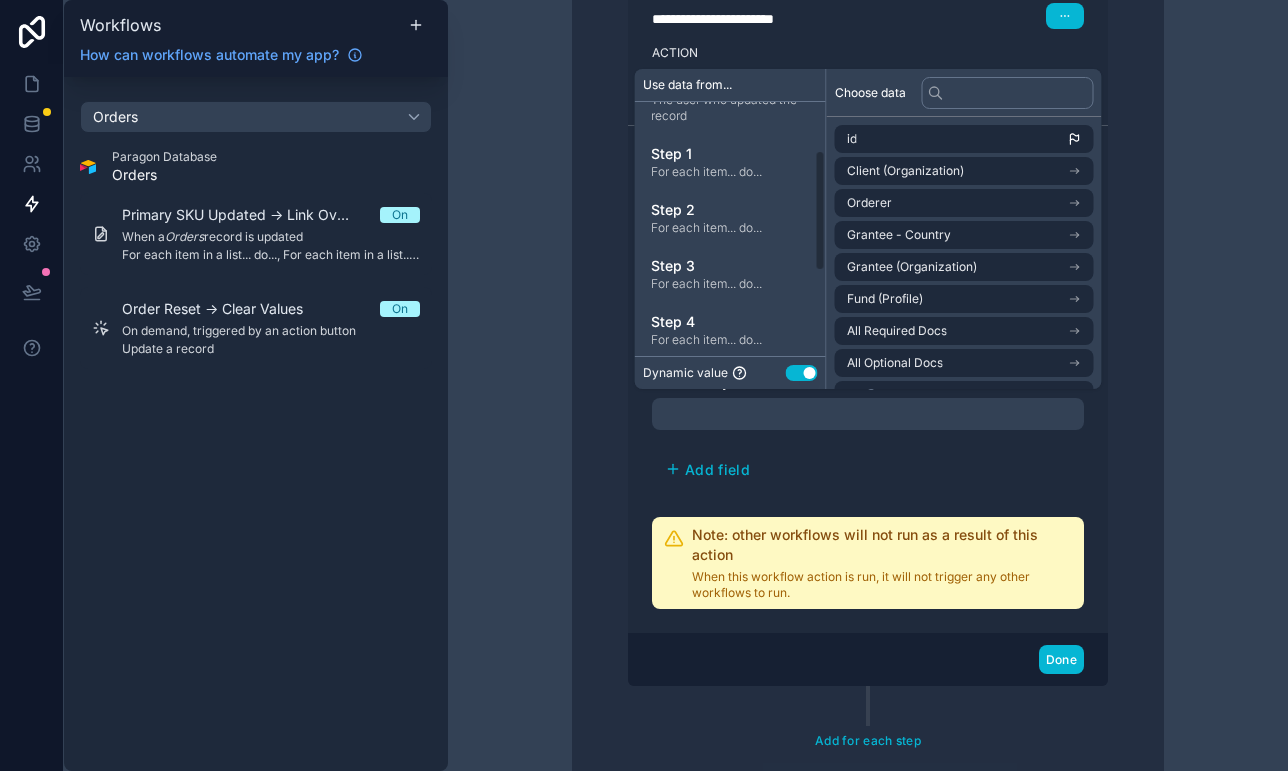 scroll, scrollTop: 278, scrollLeft: 0, axis: vertical 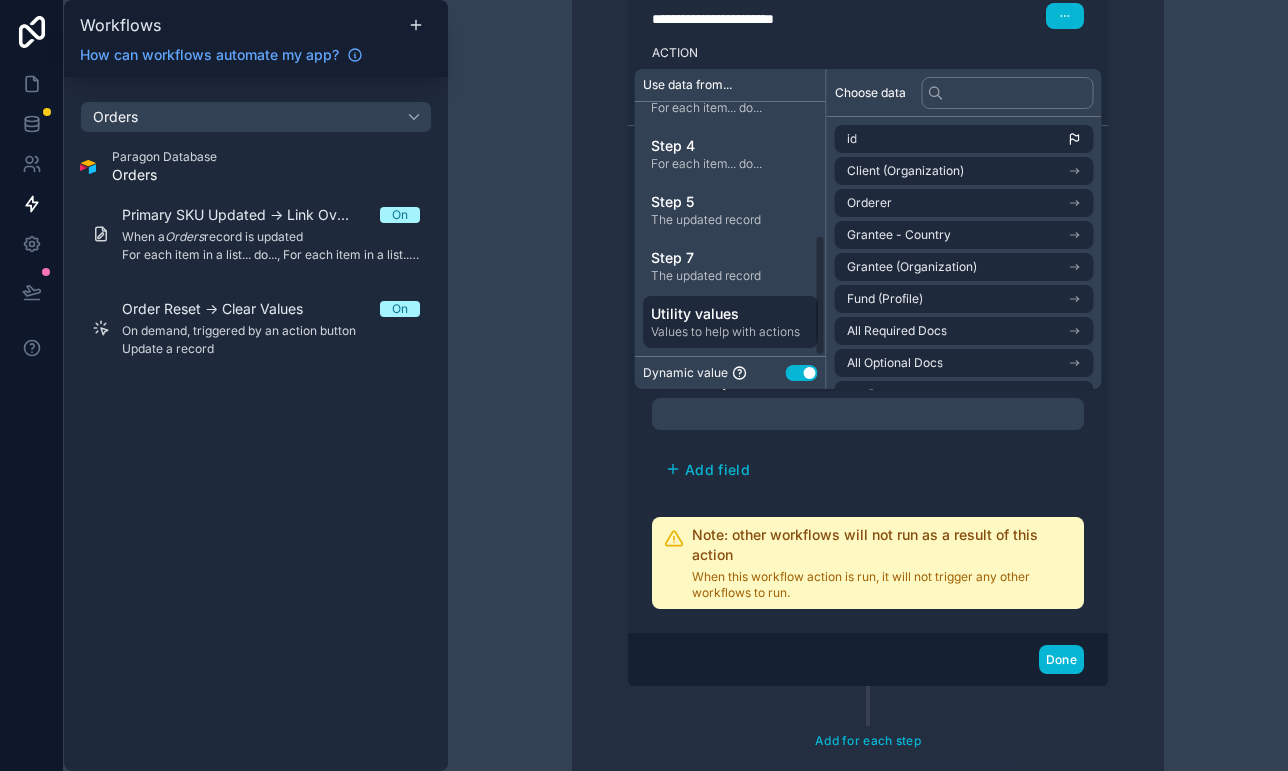 click on "Values to help with actions" at bounding box center [730, 332] 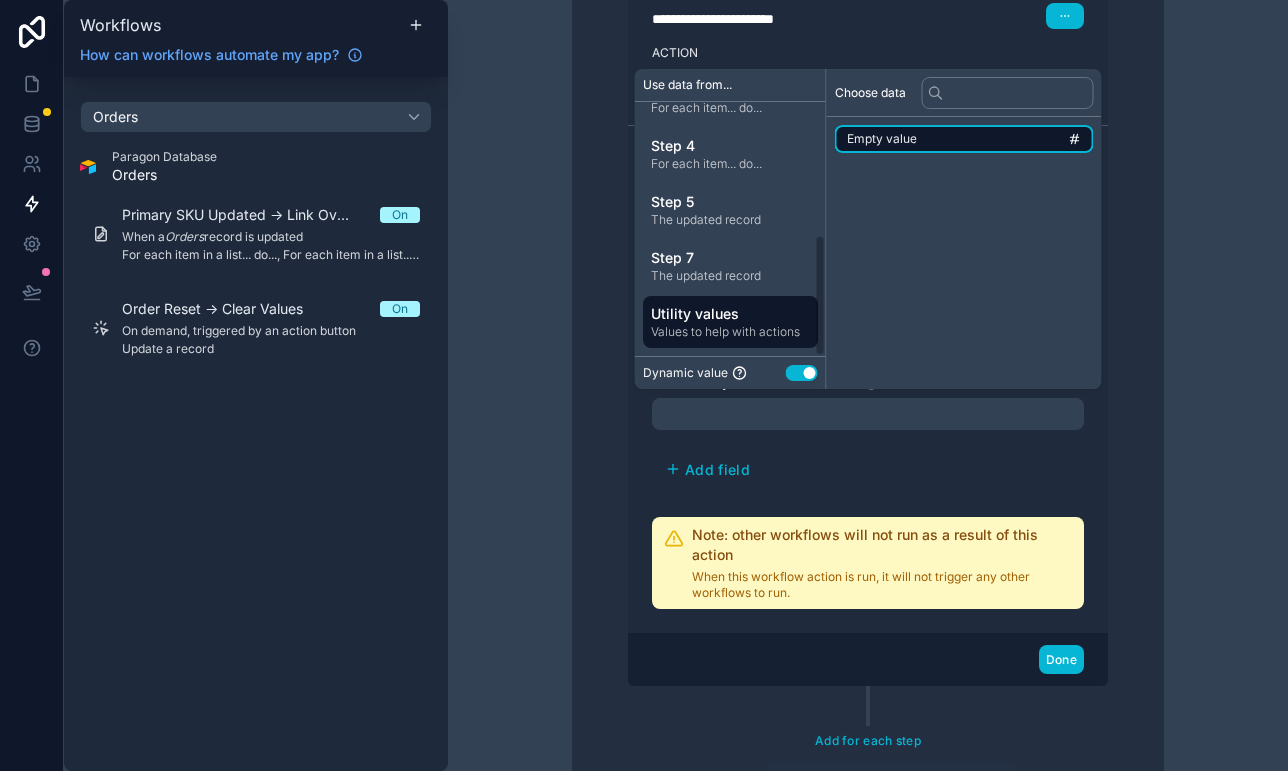 click on "Empty value" at bounding box center (964, 139) 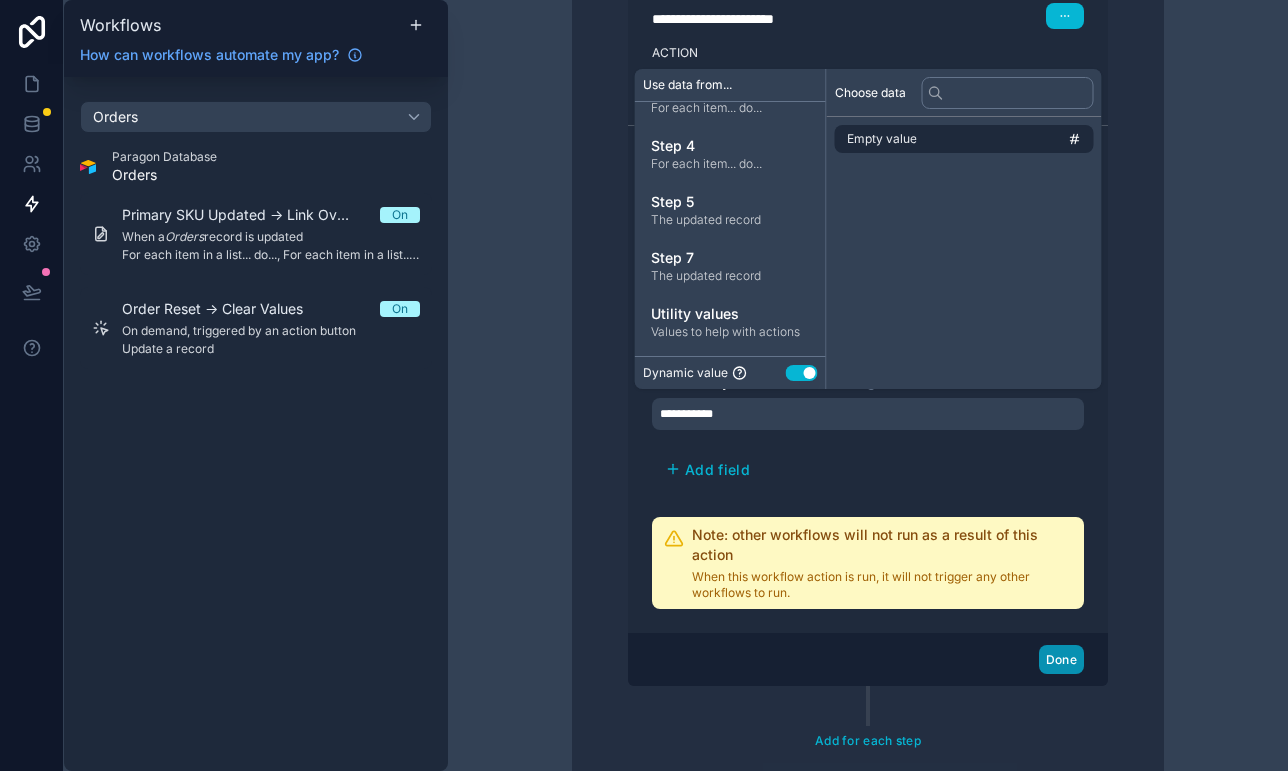 click on "Done" at bounding box center [1061, 659] 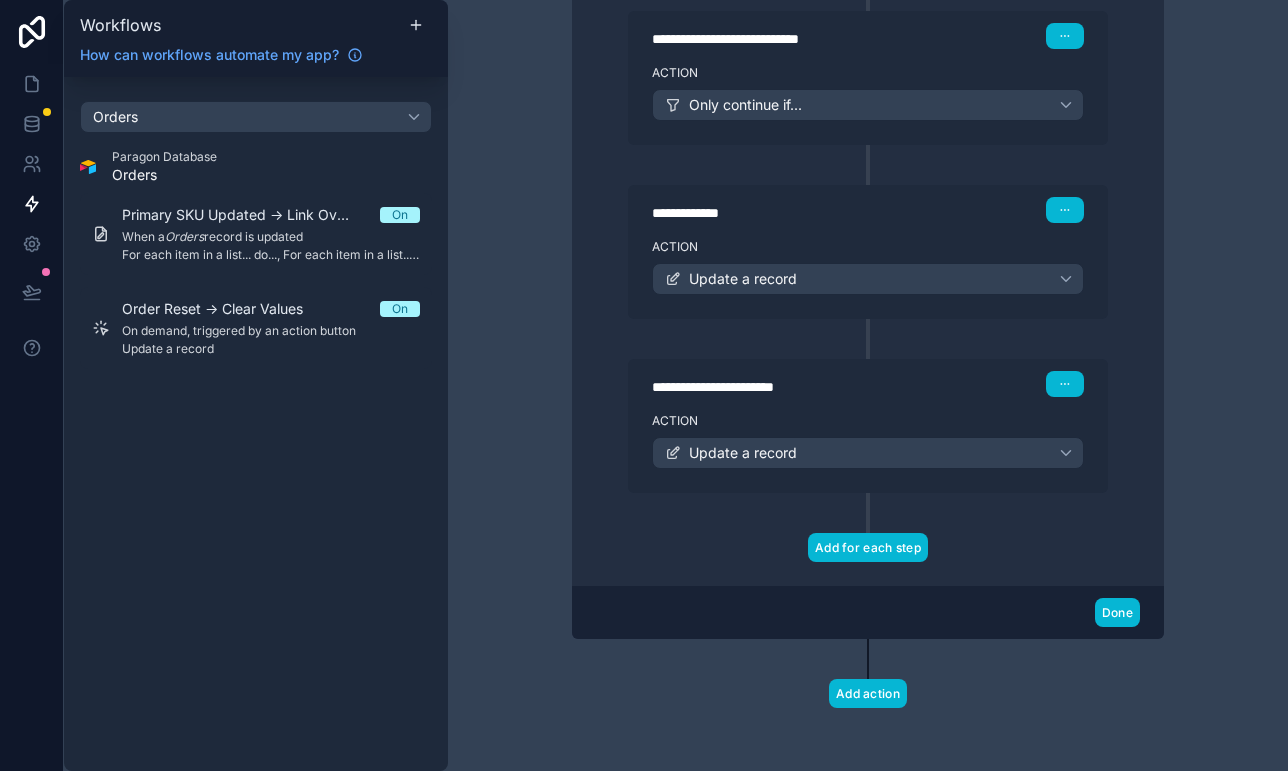 click on "Add for each step" at bounding box center (868, 547) 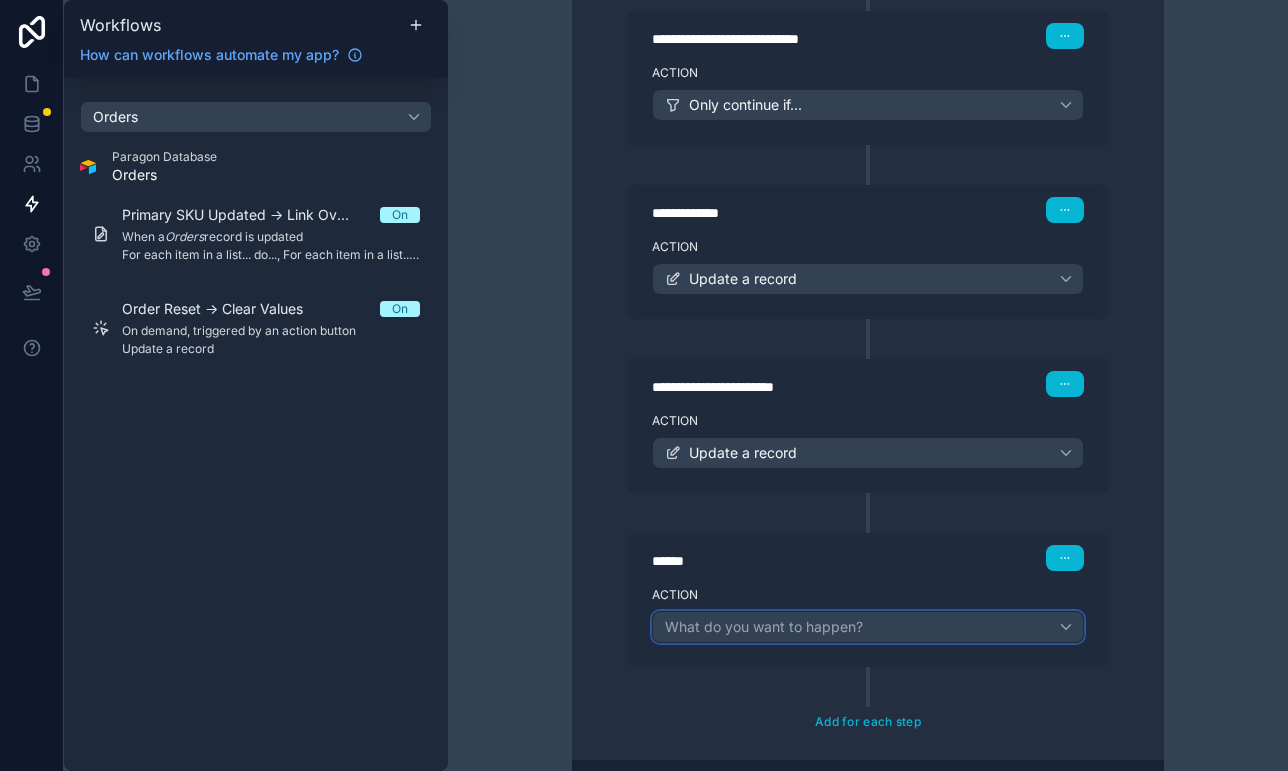 click on "What do you want to happen?" at bounding box center [764, 626] 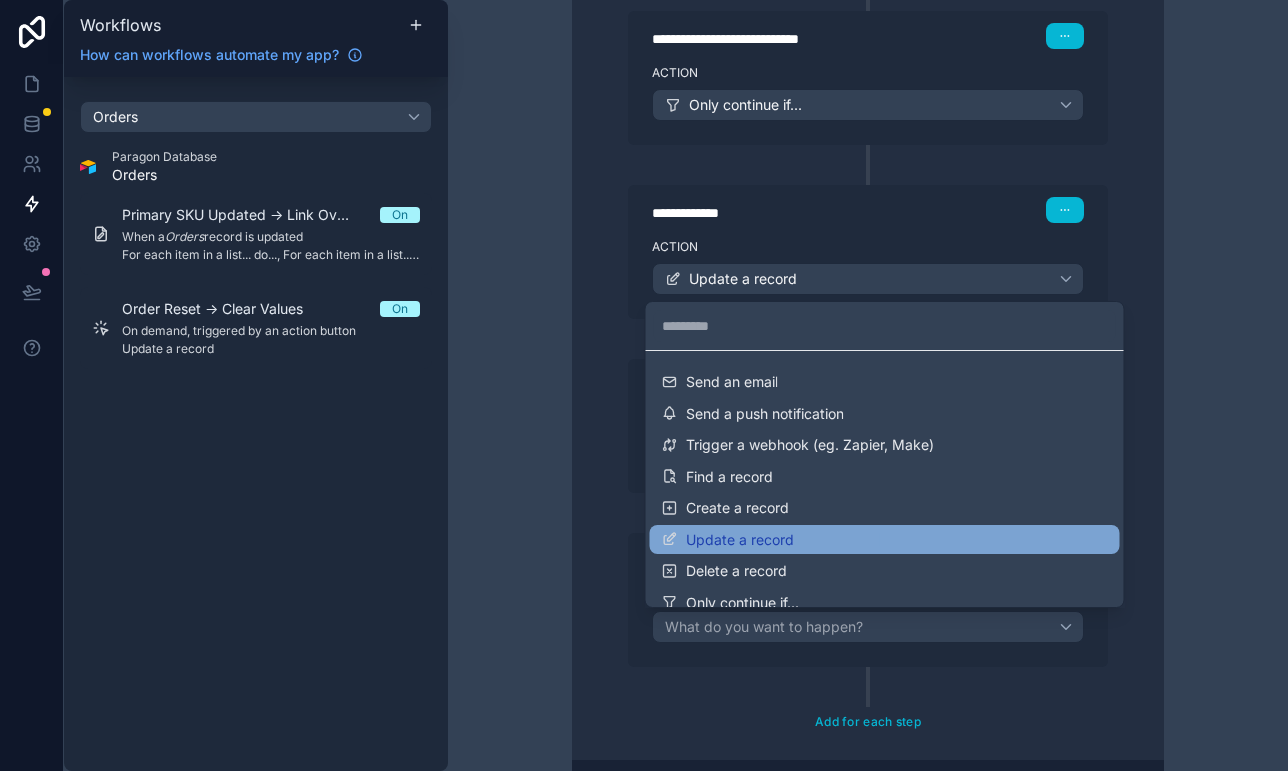 click on "Update a record" at bounding box center (740, 540) 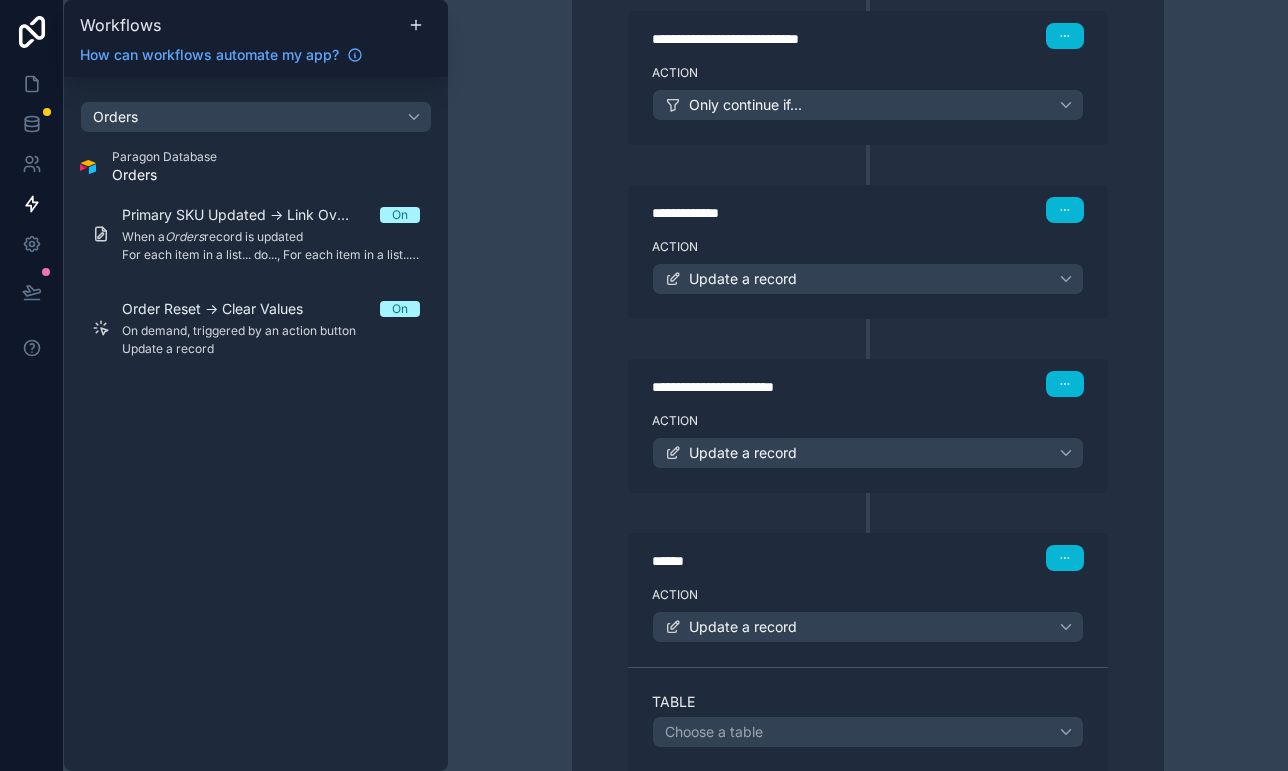 click on "******" at bounding box center [802, 561] 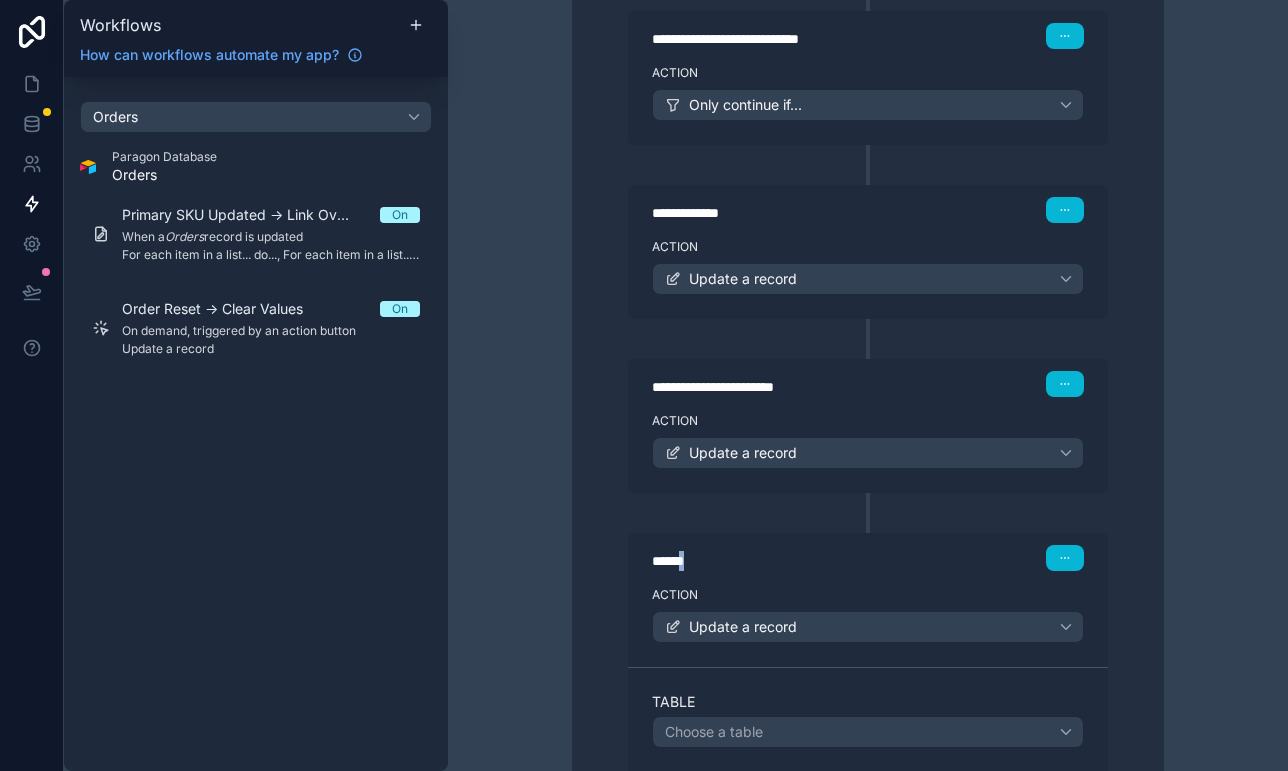 click on "******" at bounding box center (802, 561) 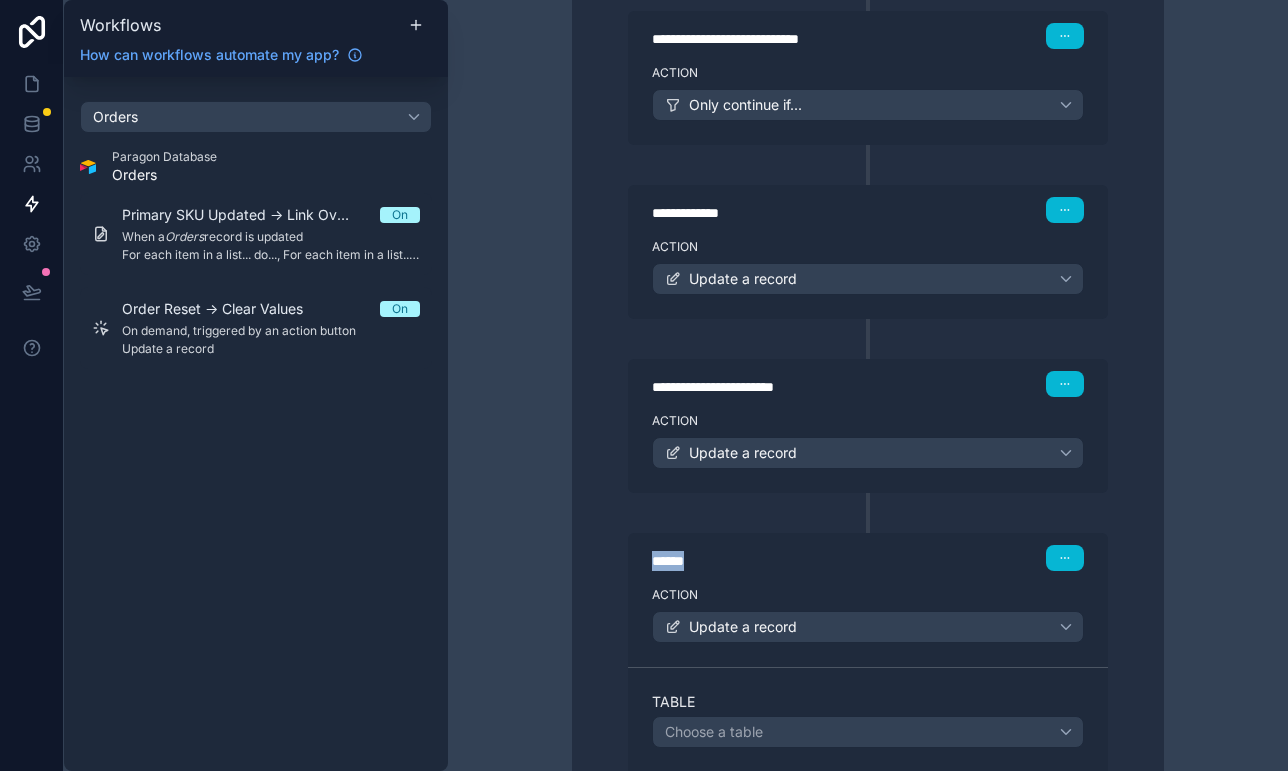 click on "******" at bounding box center [802, 561] 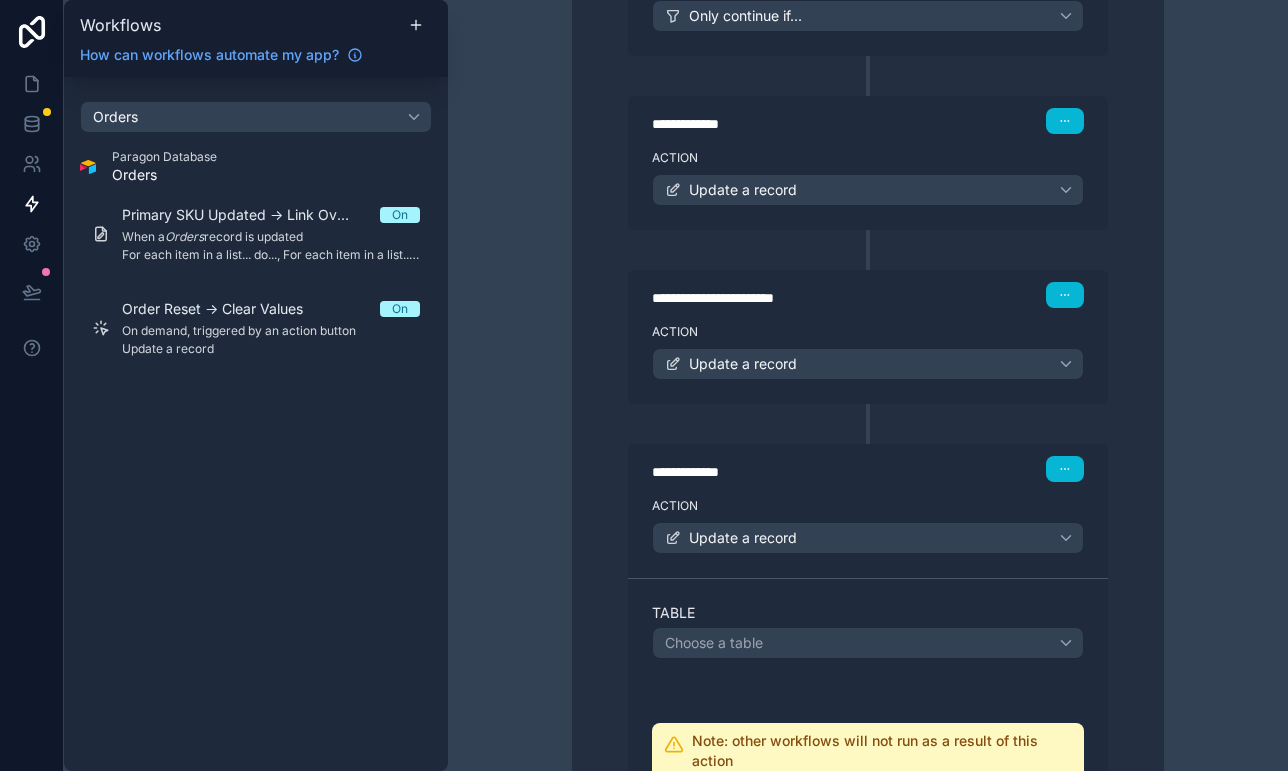 scroll, scrollTop: 1729, scrollLeft: 0, axis: vertical 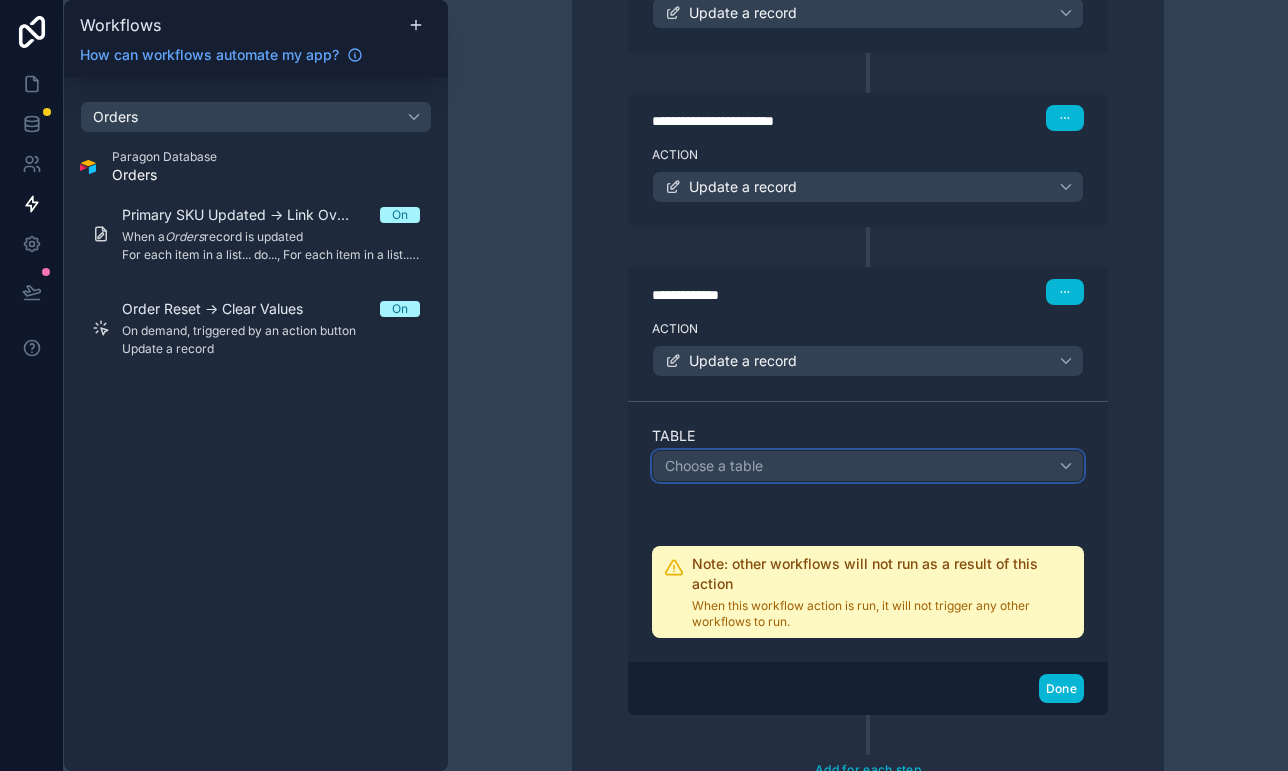 click on "Choose a table" at bounding box center [714, 465] 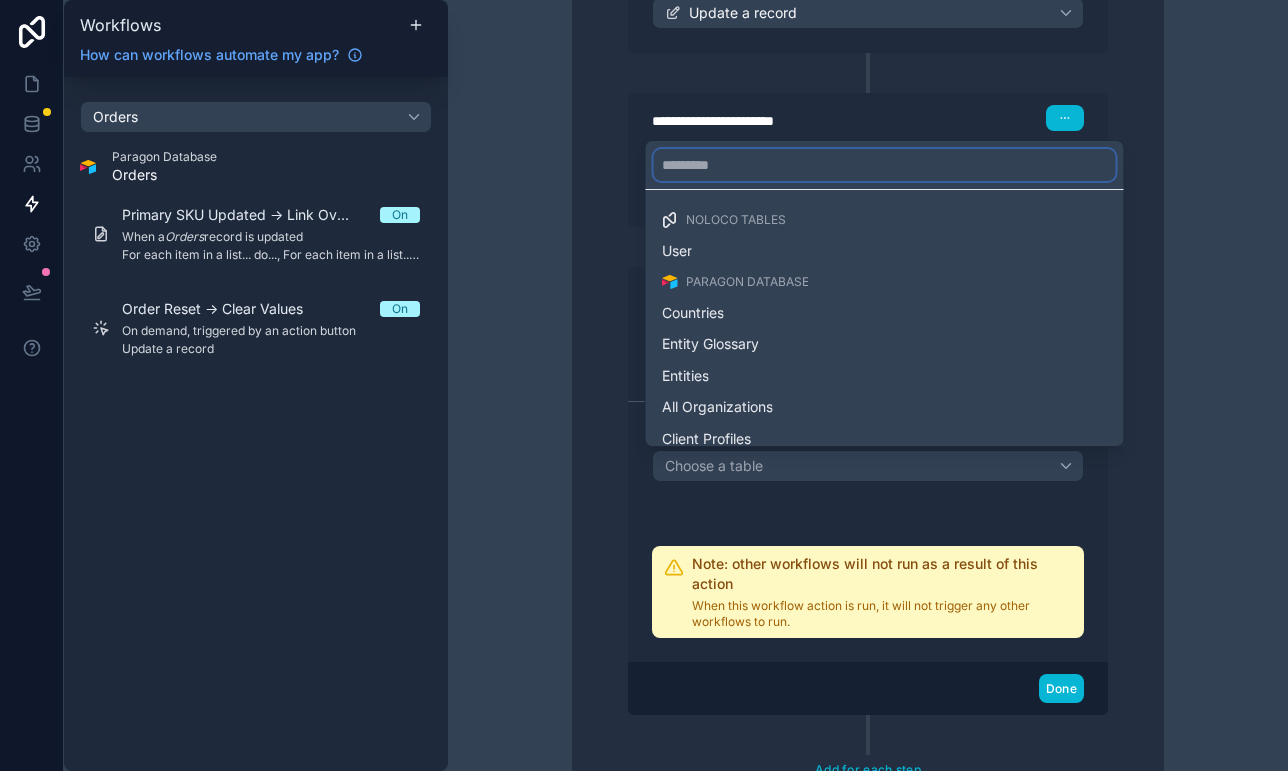 click at bounding box center [885, 165] 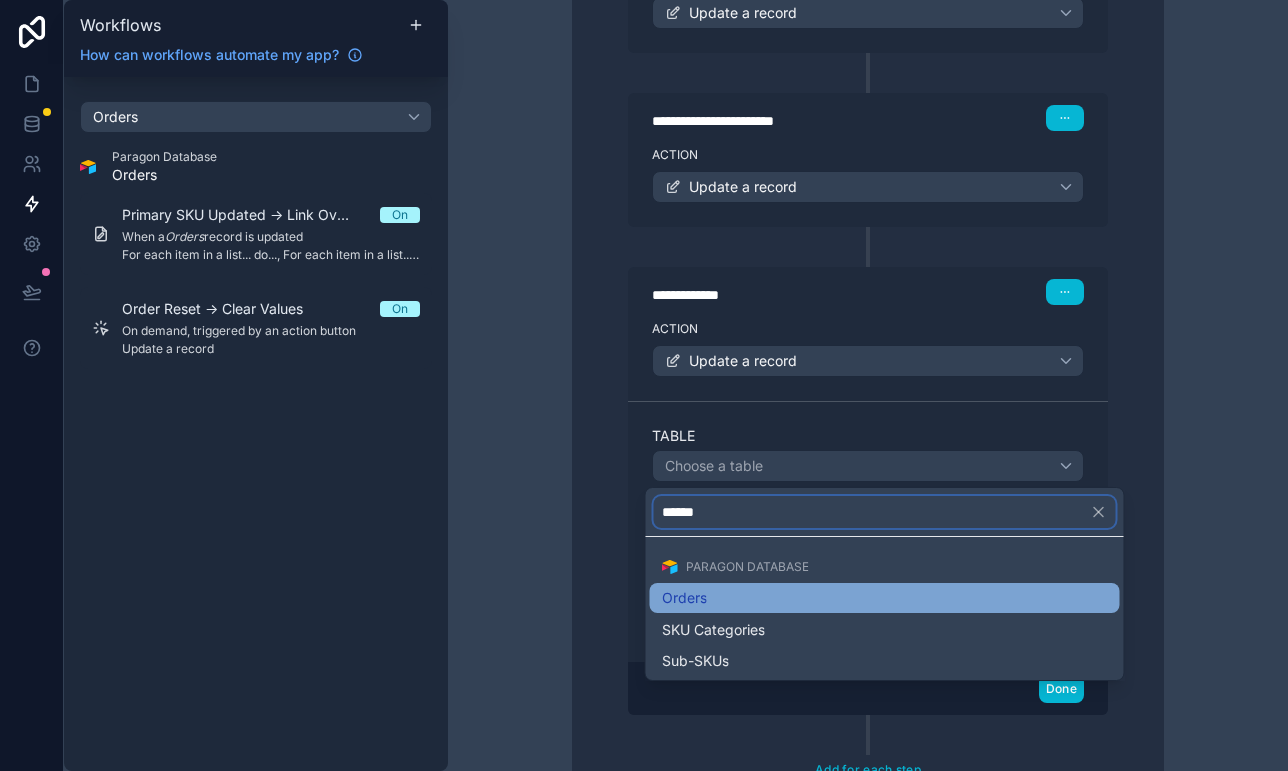 type on "******" 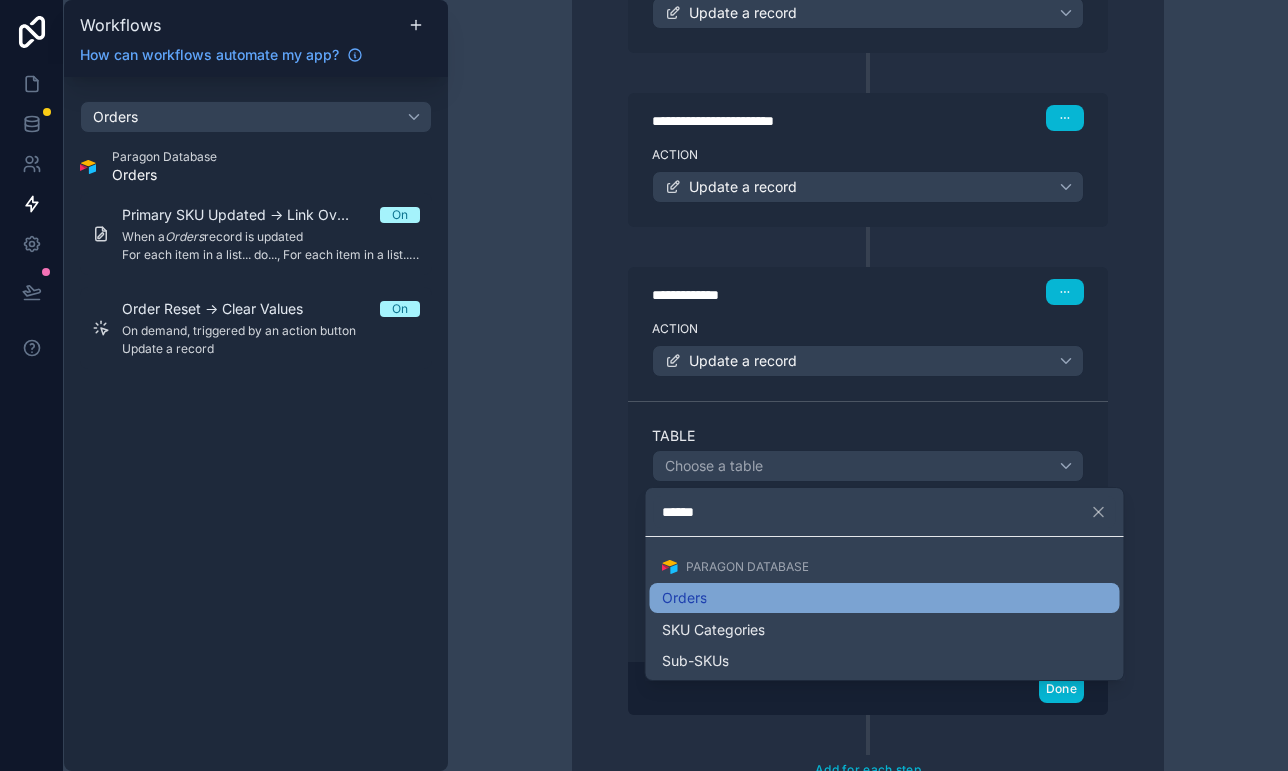click on "Orders" at bounding box center [885, 598] 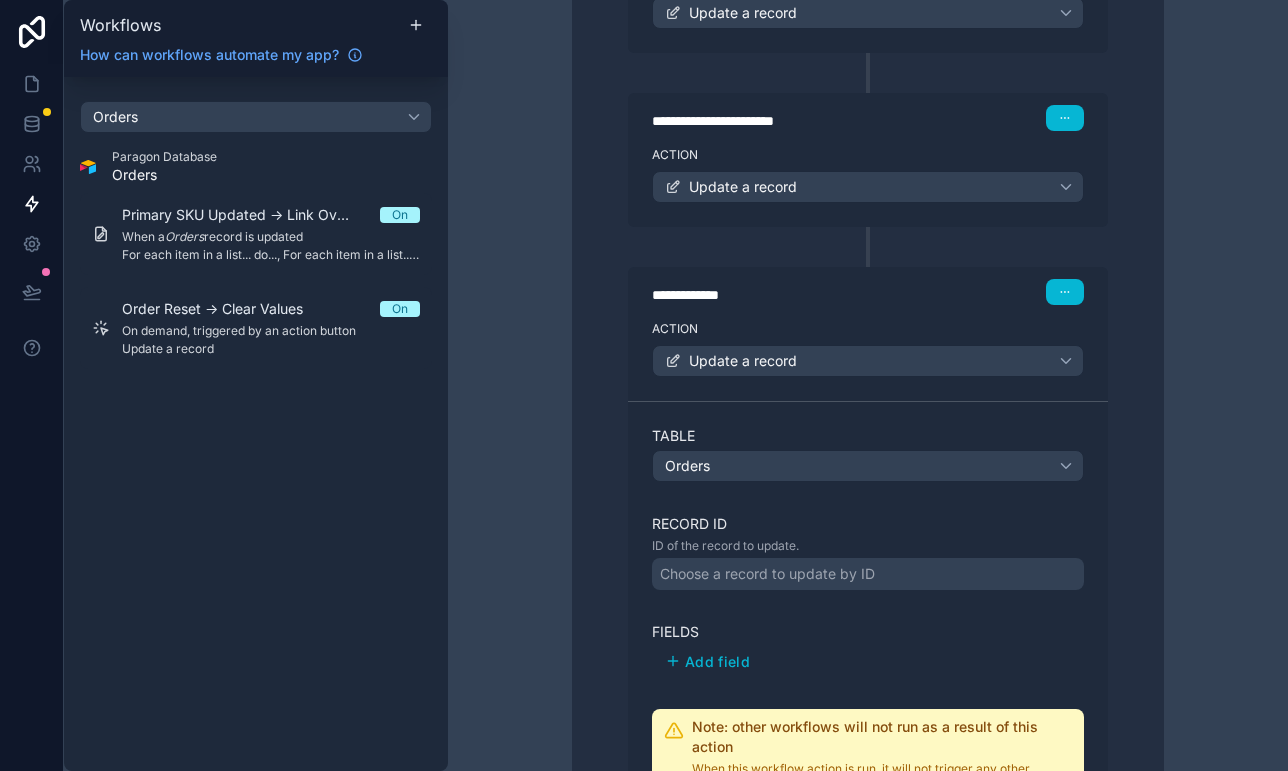 scroll, scrollTop: 1748, scrollLeft: 0, axis: vertical 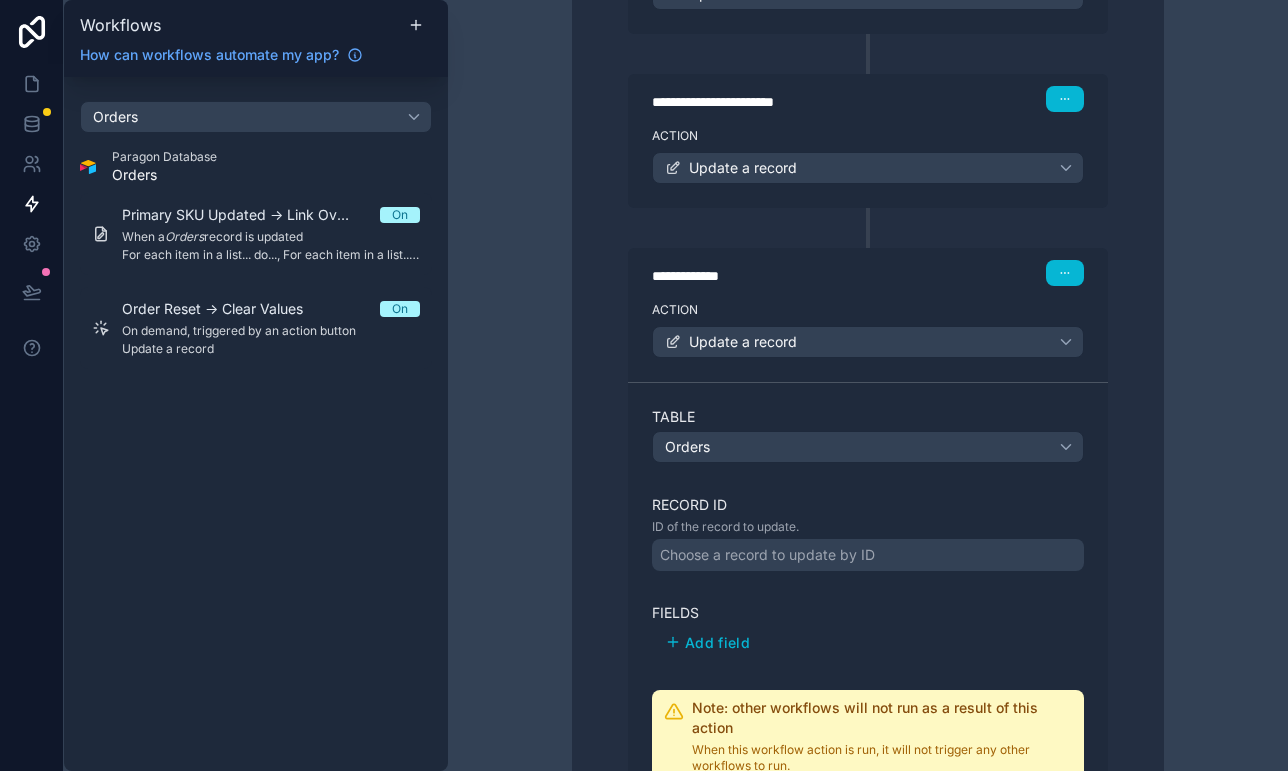 click on "Choose a record to update by ID" at bounding box center (767, 555) 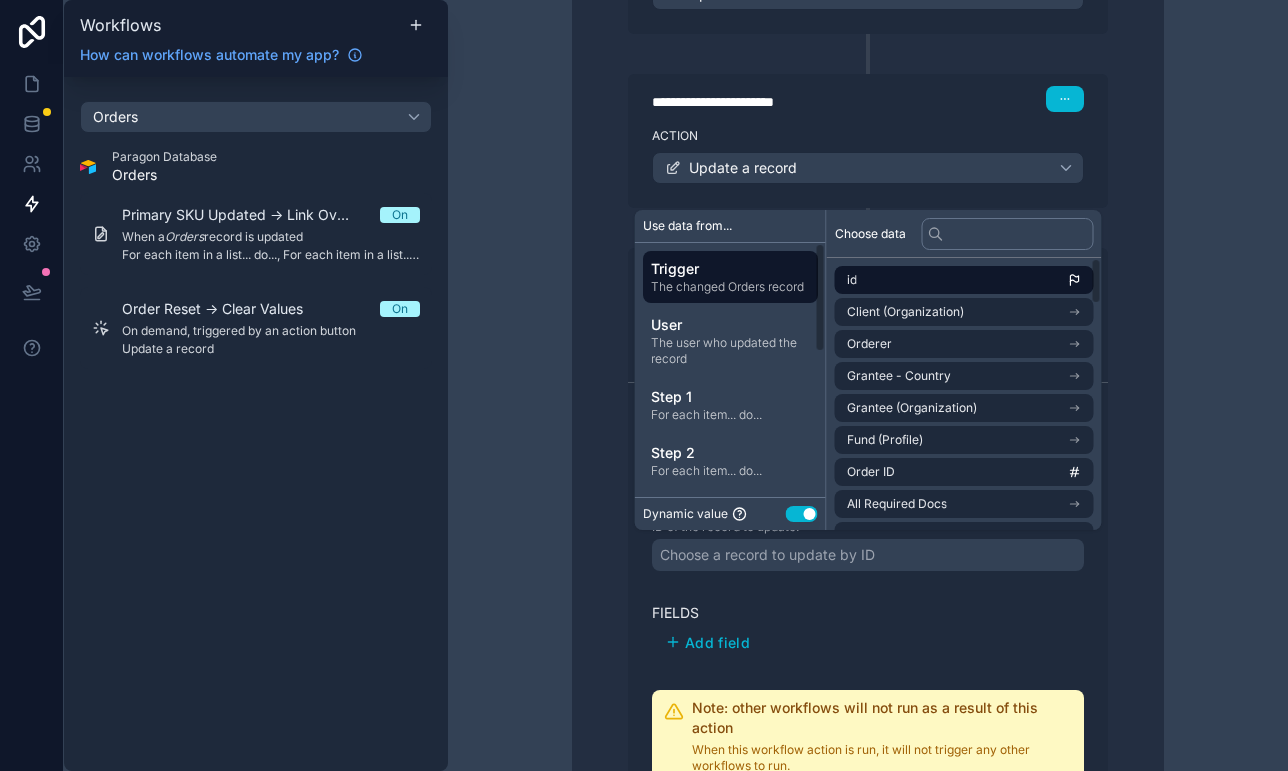 click on "id" at bounding box center [964, 280] 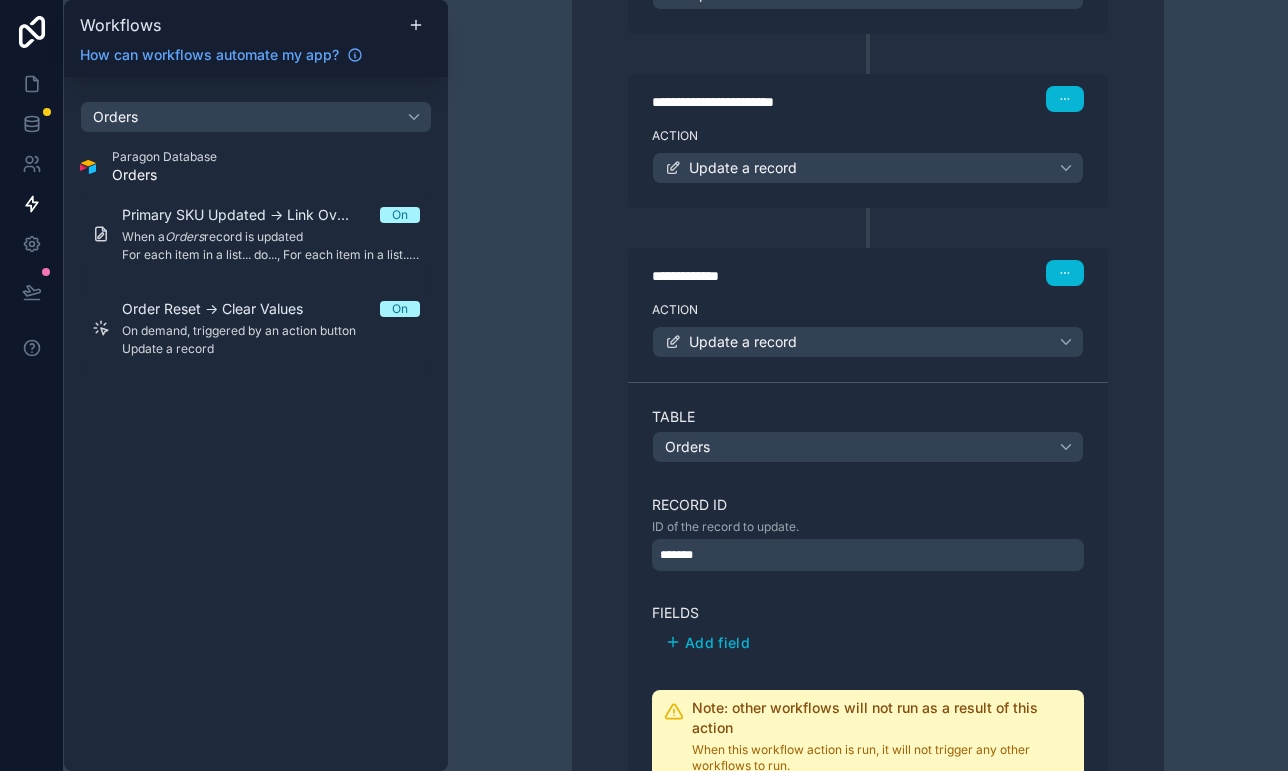 click on "**********" at bounding box center [868, 129] 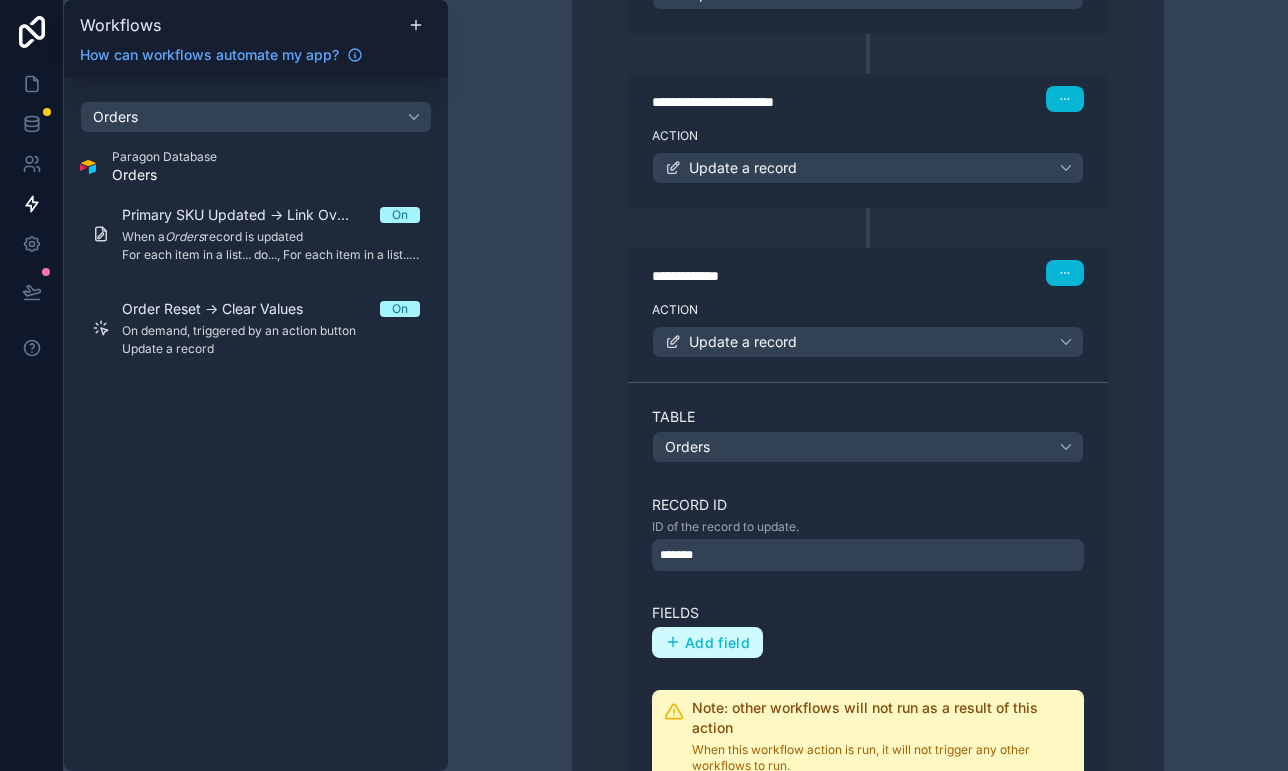 click on "Add field" at bounding box center (717, 643) 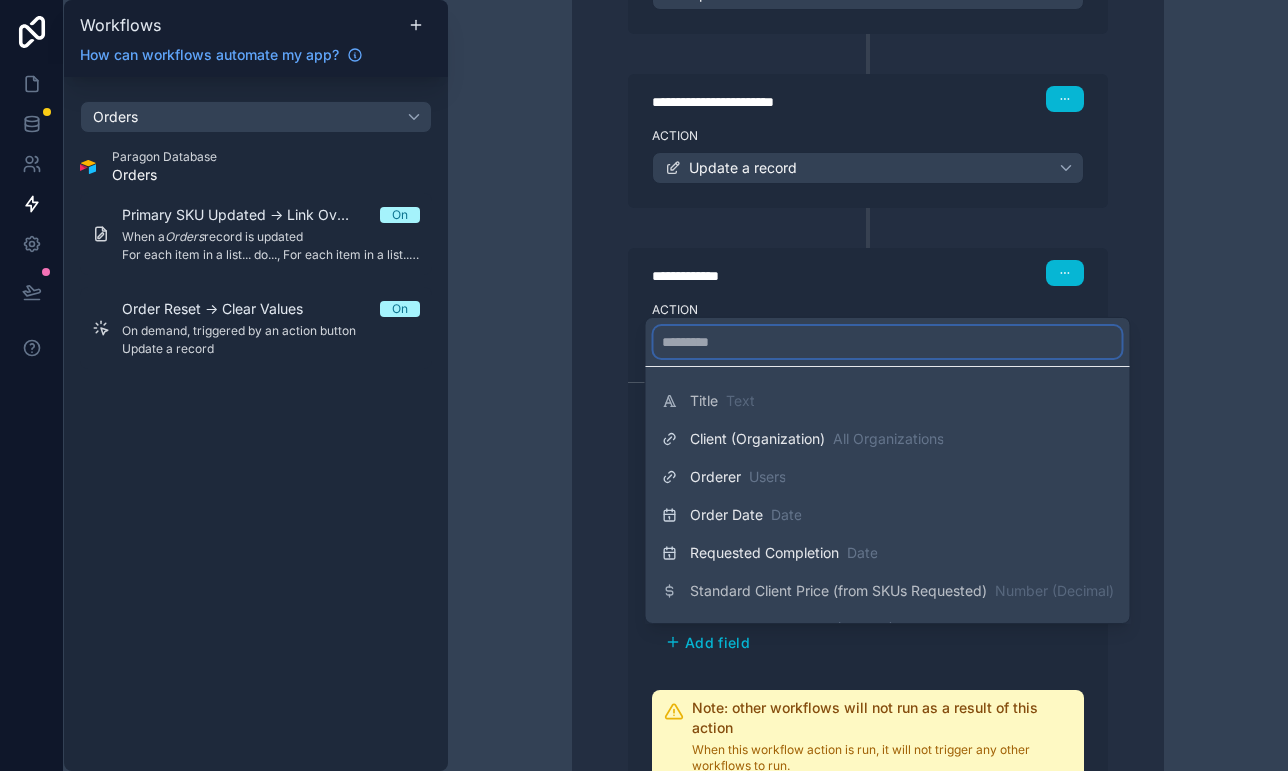 click at bounding box center (888, 342) 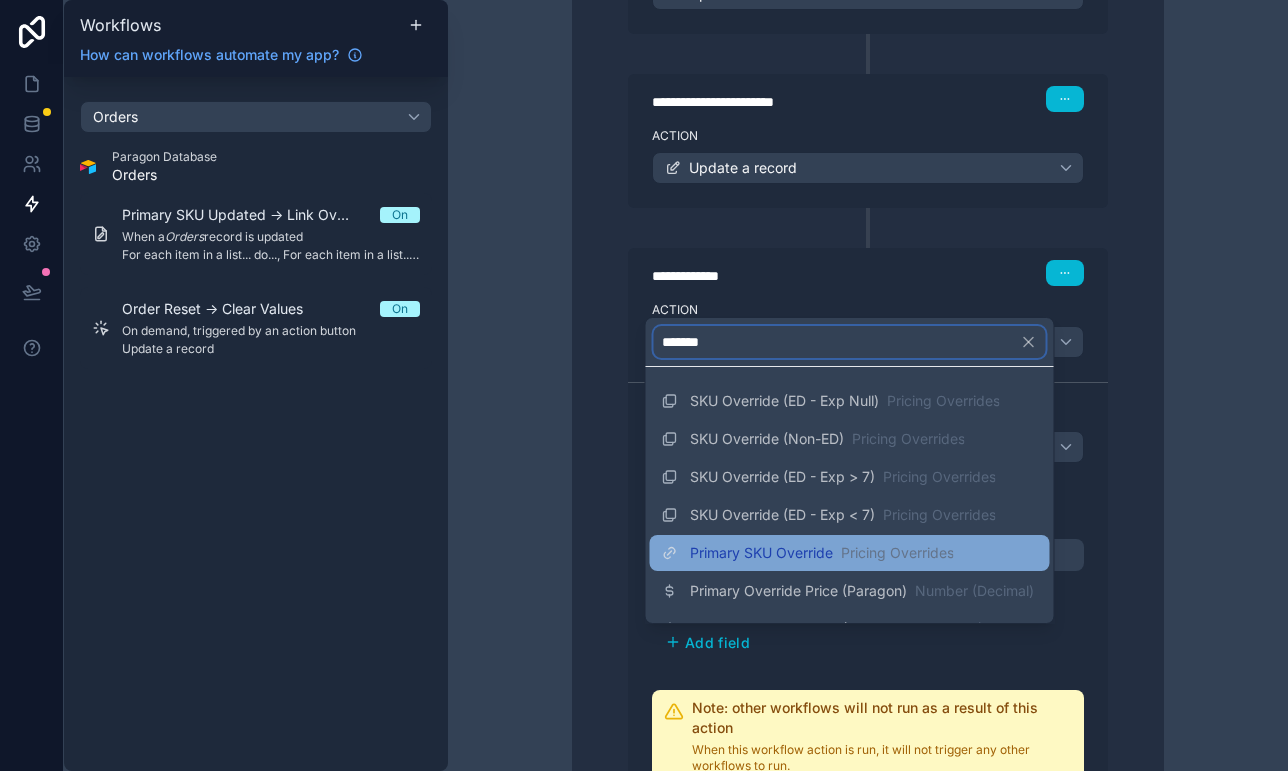 type on "*******" 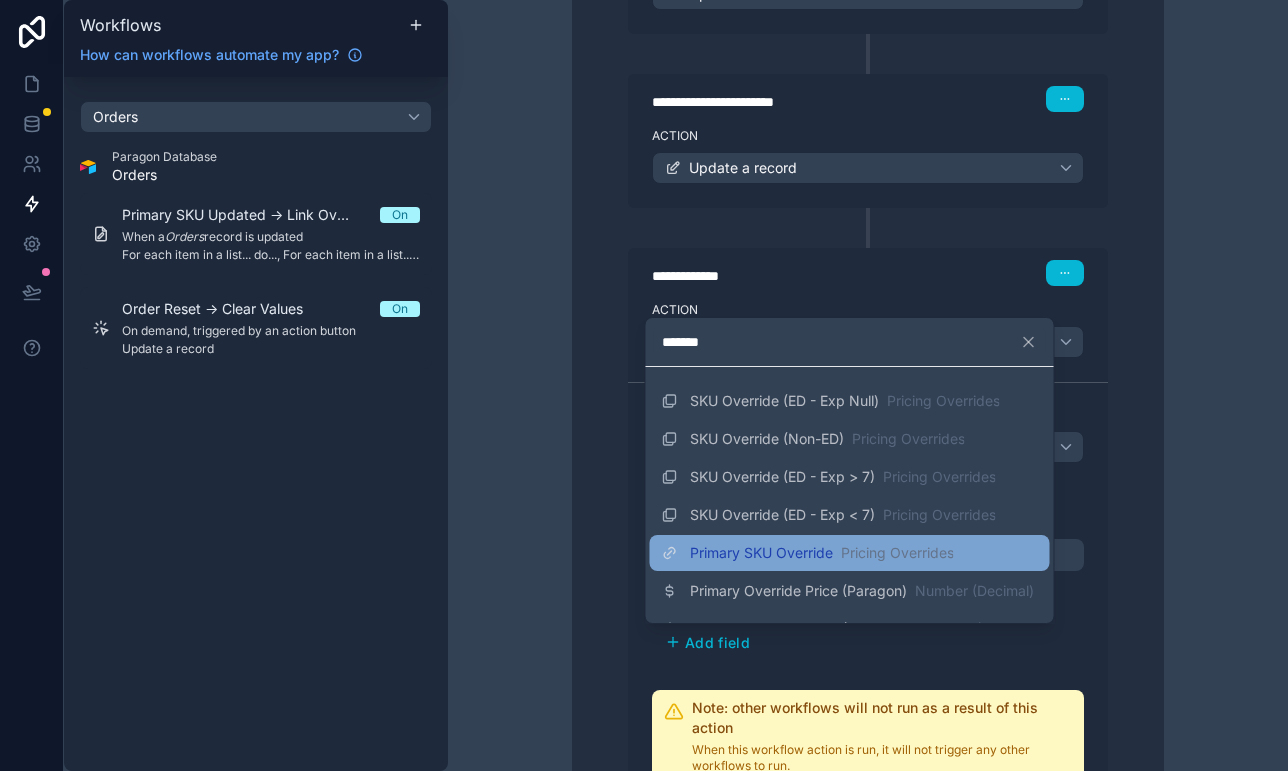 click on "Primary SKU Override" at bounding box center (761, 553) 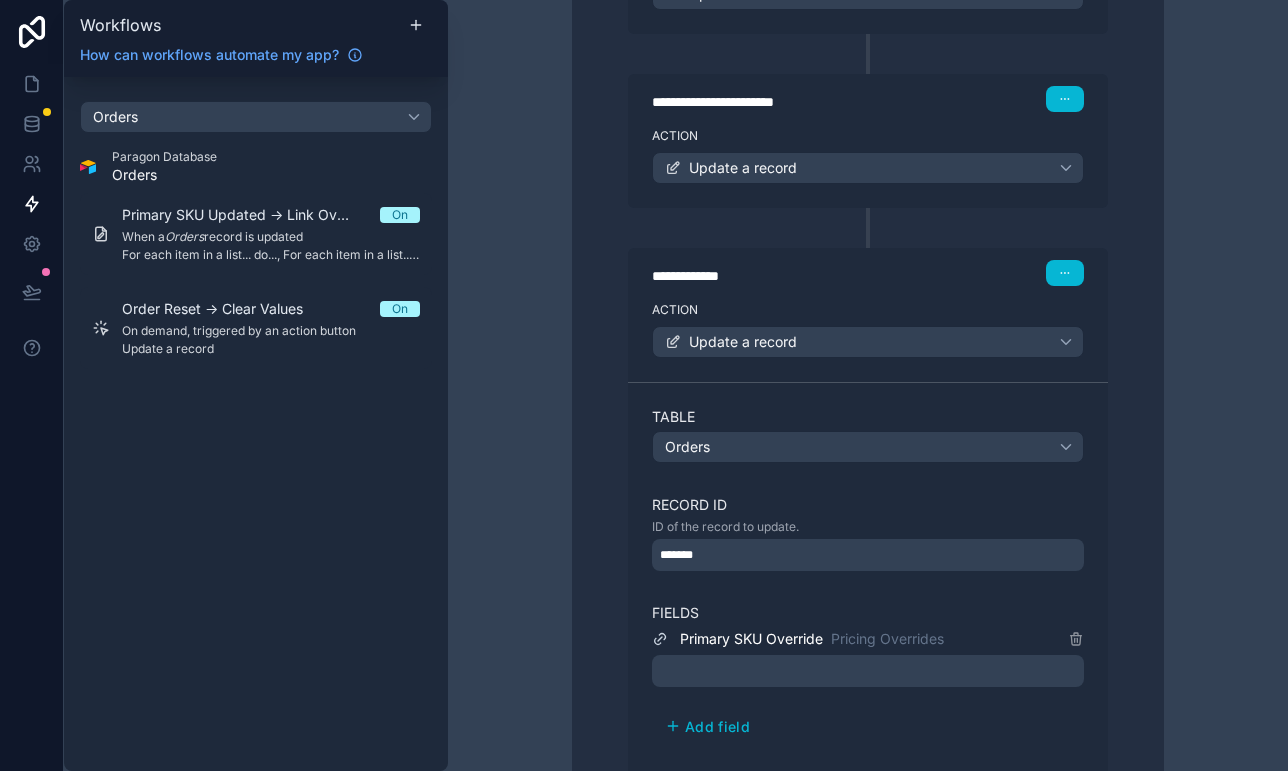 scroll, scrollTop: 1921, scrollLeft: 0, axis: vertical 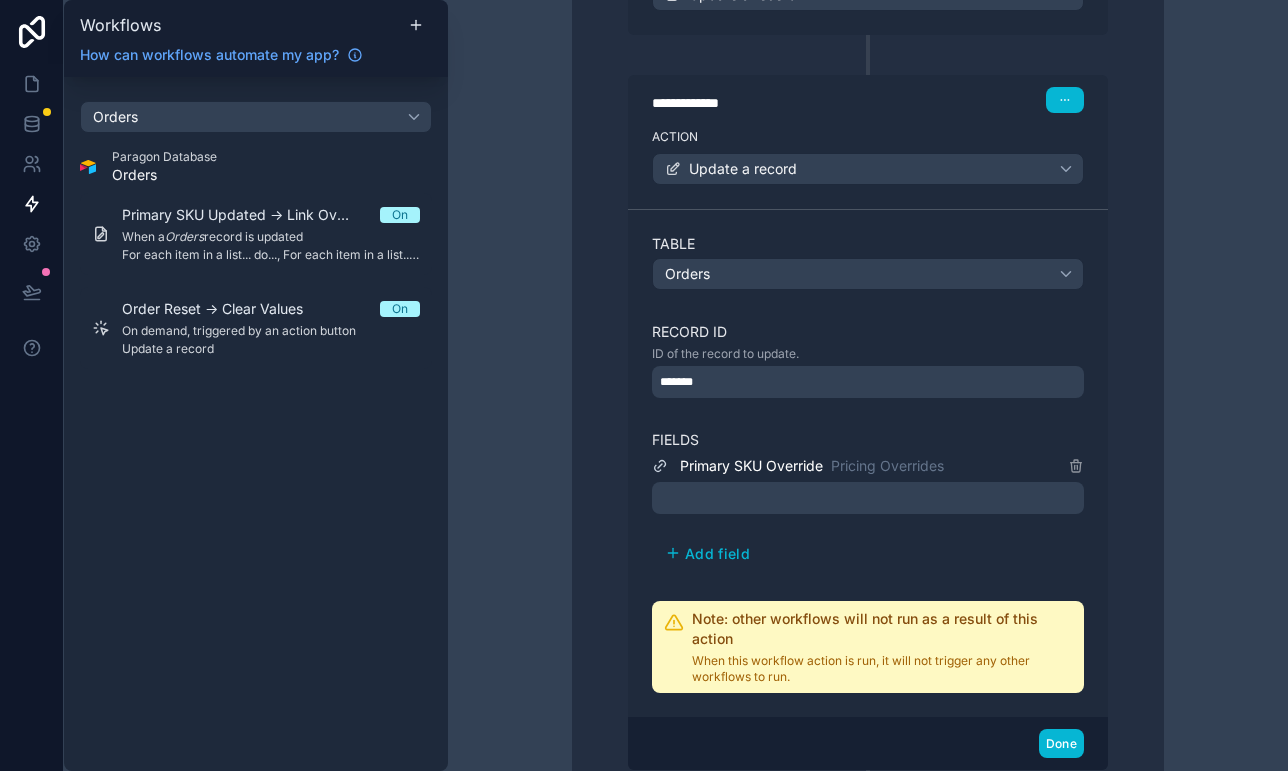 click at bounding box center (868, 498) 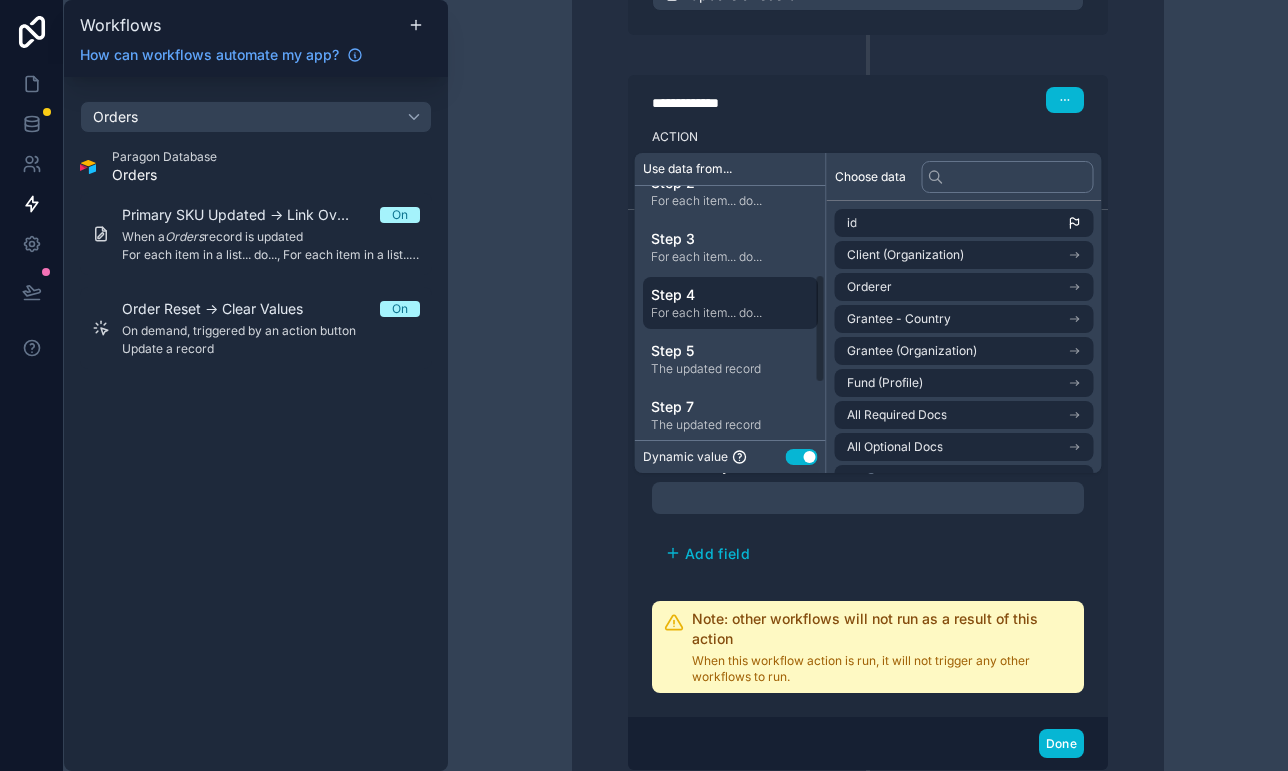 scroll, scrollTop: 204, scrollLeft: 0, axis: vertical 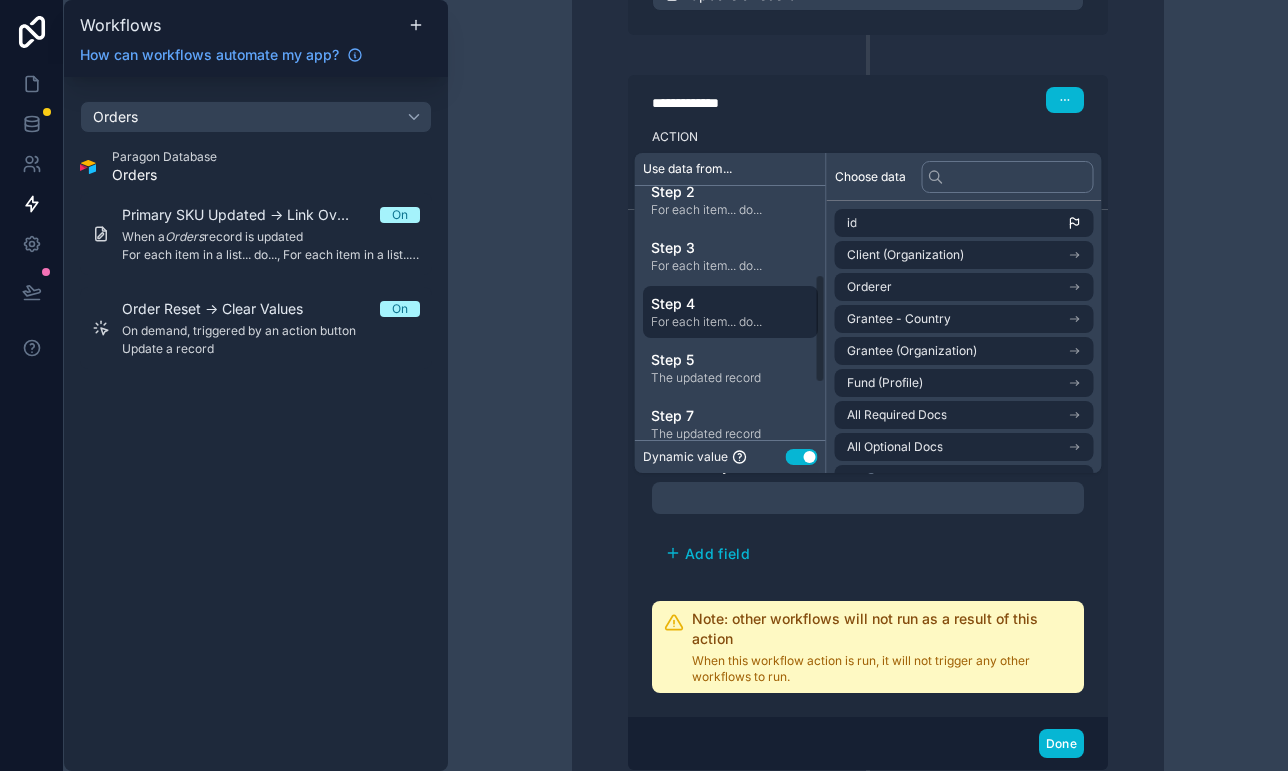 click on "Step 4" at bounding box center [730, 304] 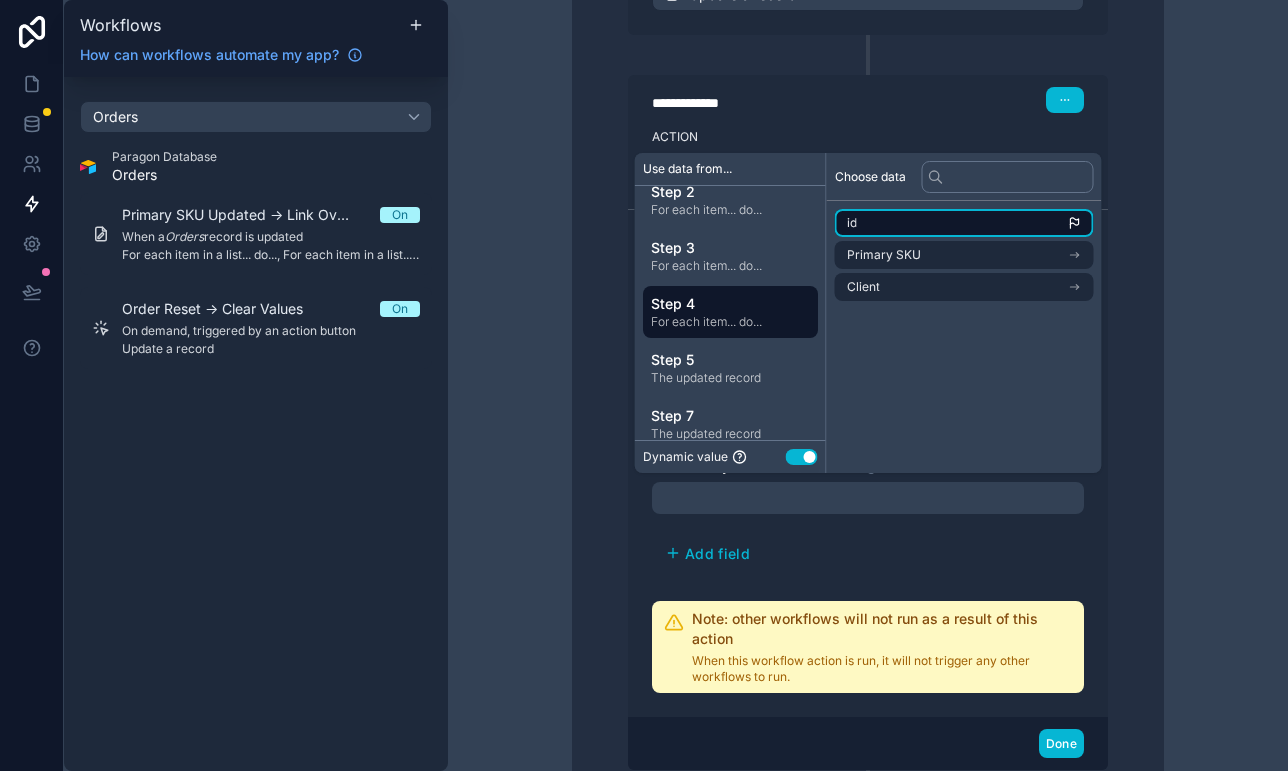 click on "id" at bounding box center [964, 223] 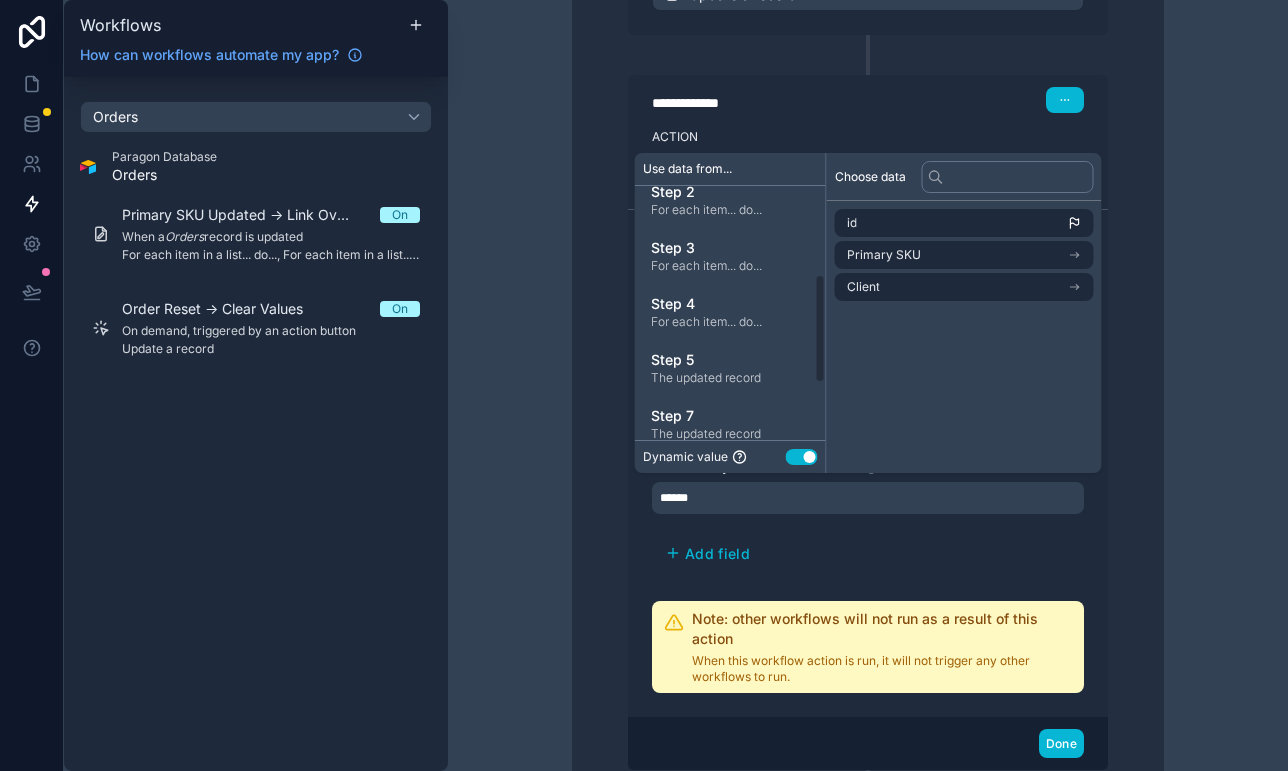 click on "**********" at bounding box center [868, 385] 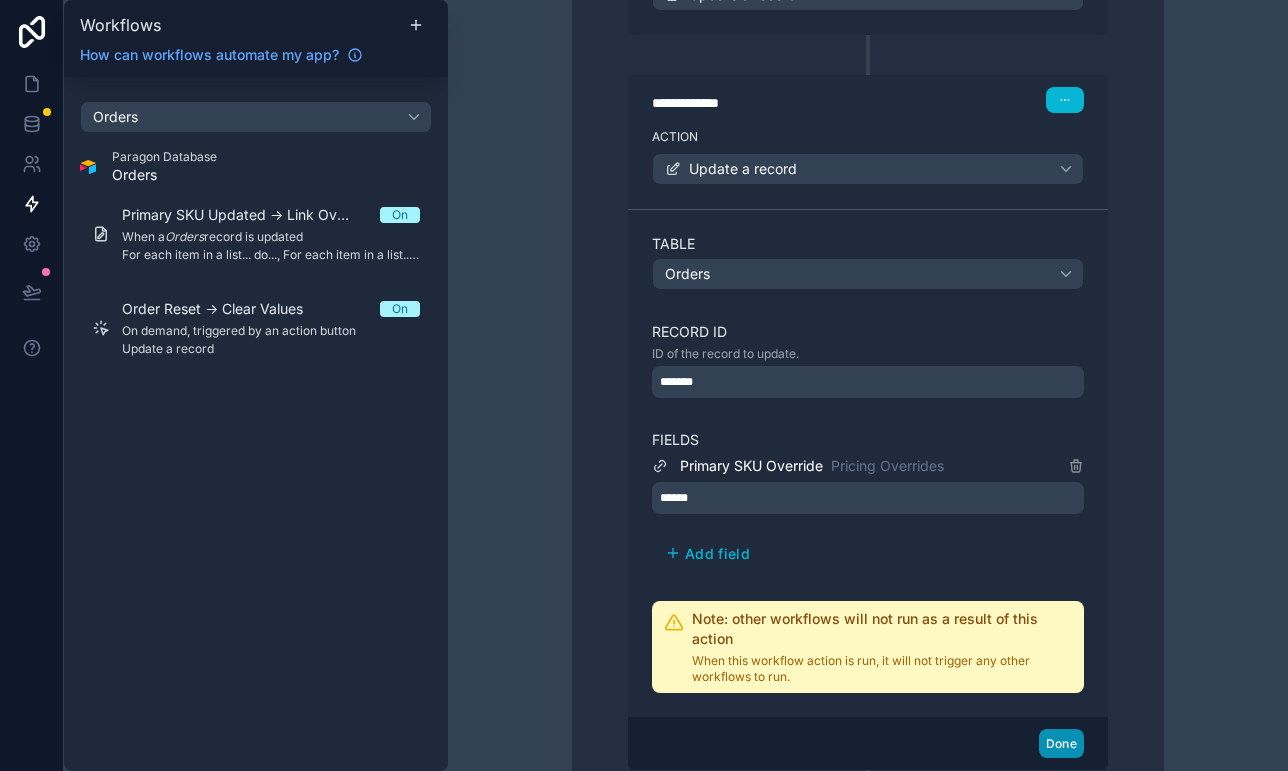 click on "Done" at bounding box center [1061, 743] 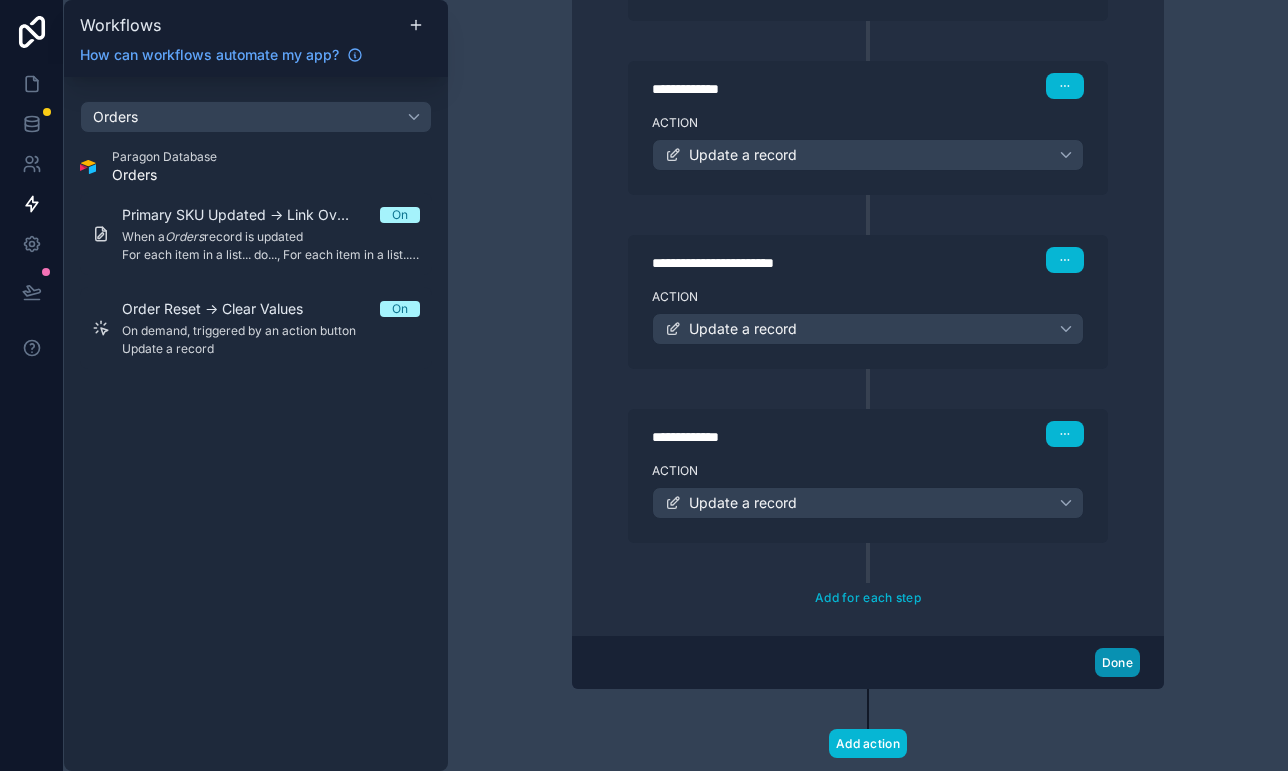 click on "Done" at bounding box center (1117, 662) 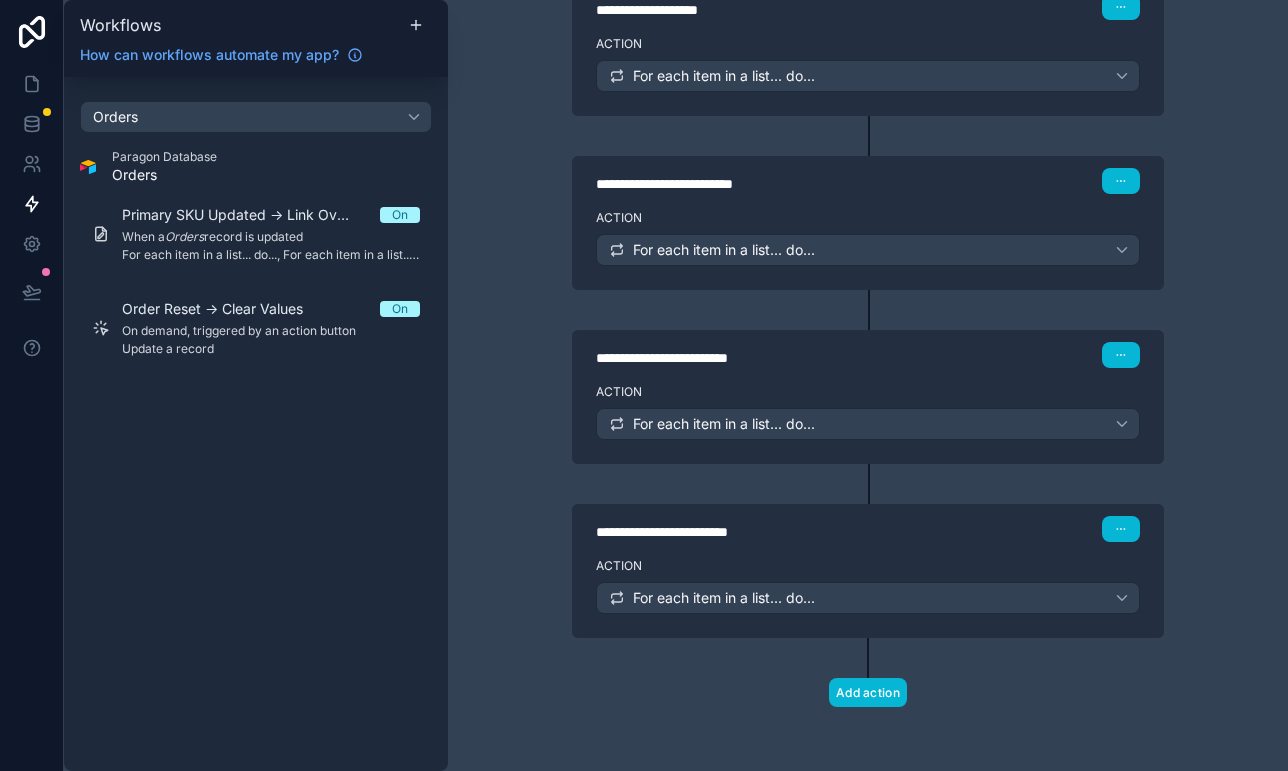 scroll, scrollTop: 536, scrollLeft: 0, axis: vertical 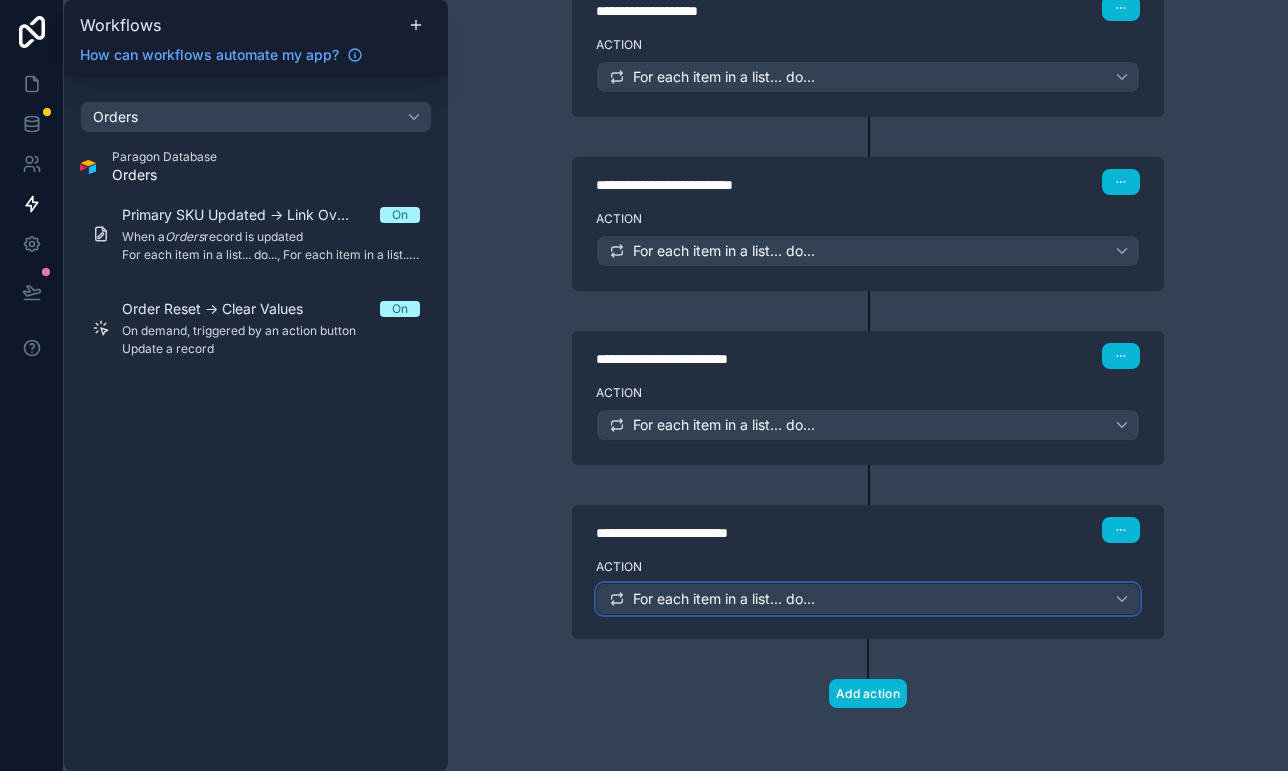 click on "For each item in a list... do..." at bounding box center (724, 599) 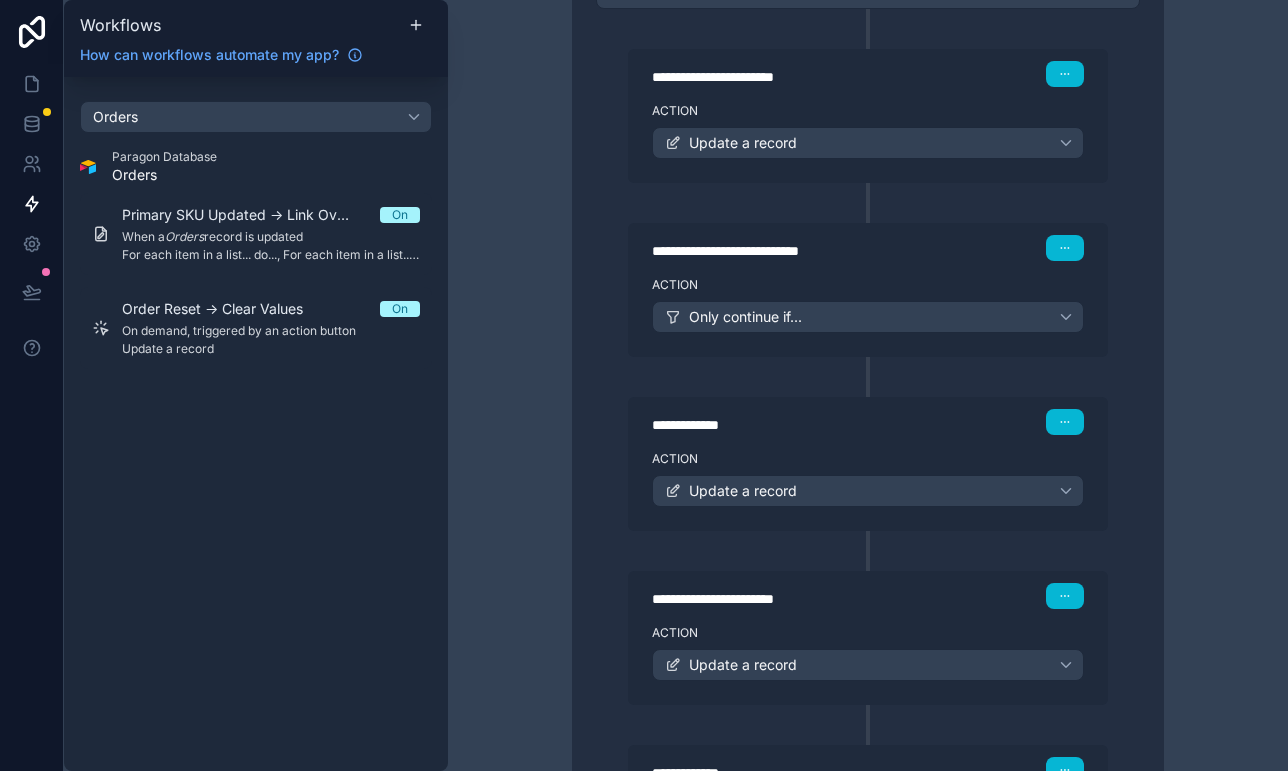 scroll, scrollTop: 1246, scrollLeft: 0, axis: vertical 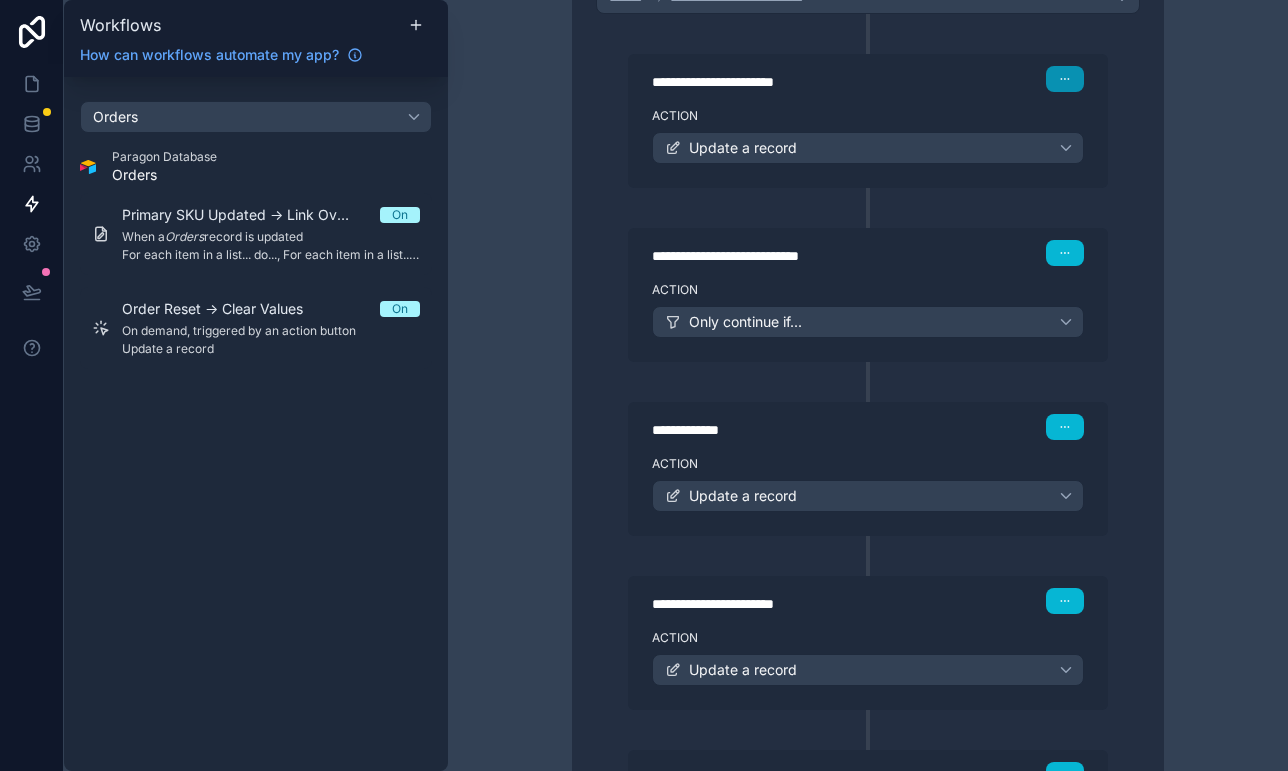 click at bounding box center [1065, 79] 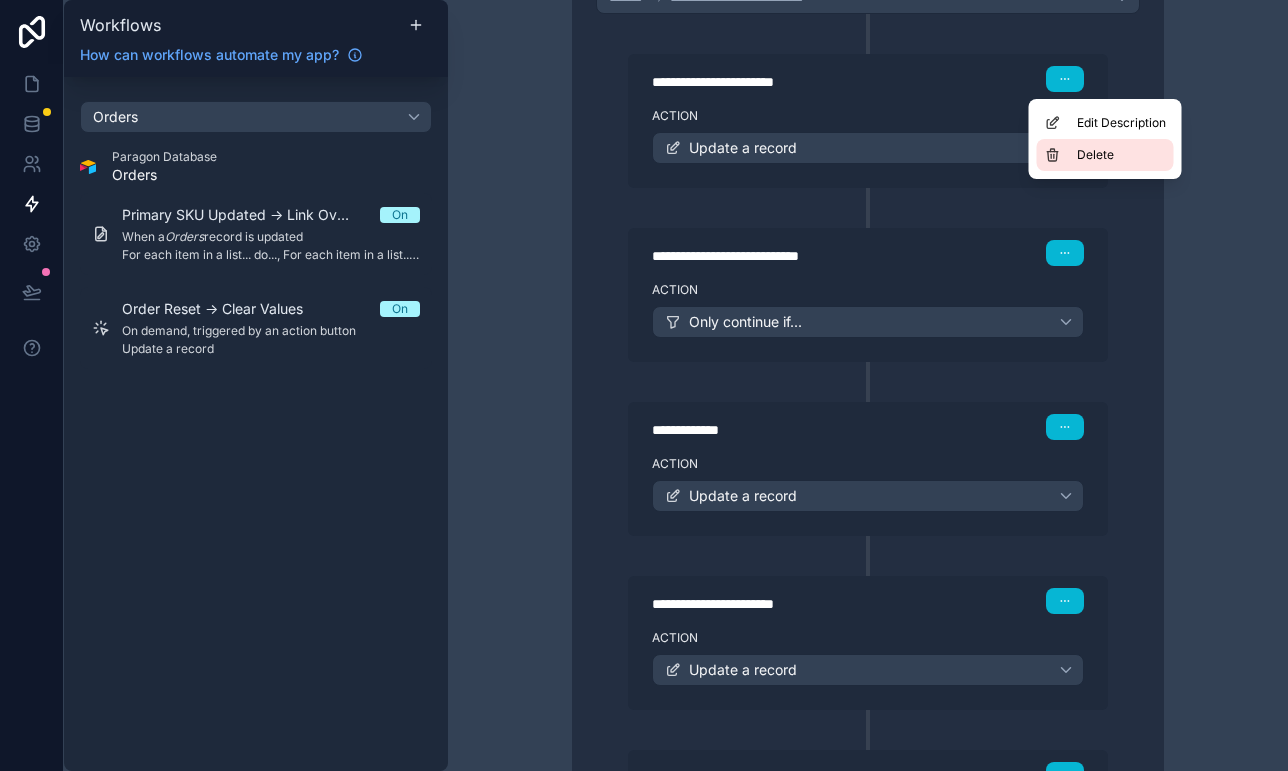 click on "Delete" at bounding box center [1105, 155] 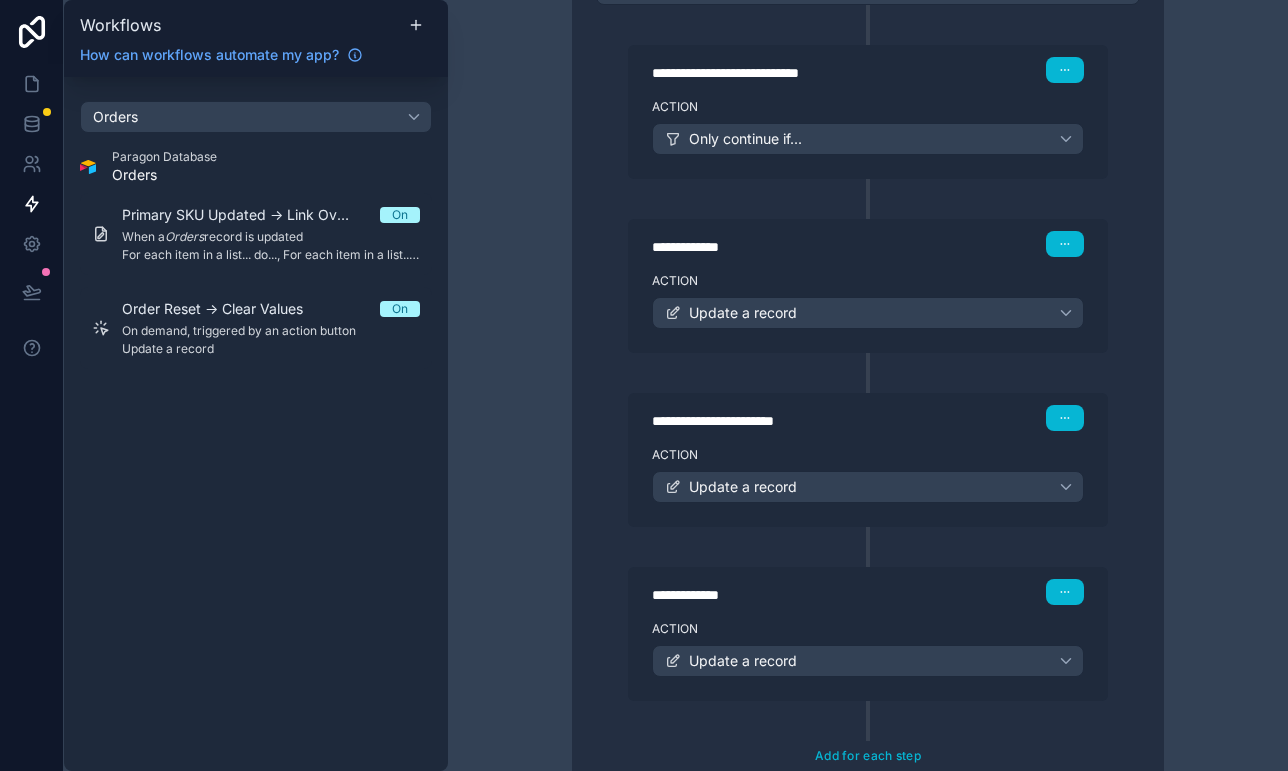 scroll, scrollTop: 1274, scrollLeft: 0, axis: vertical 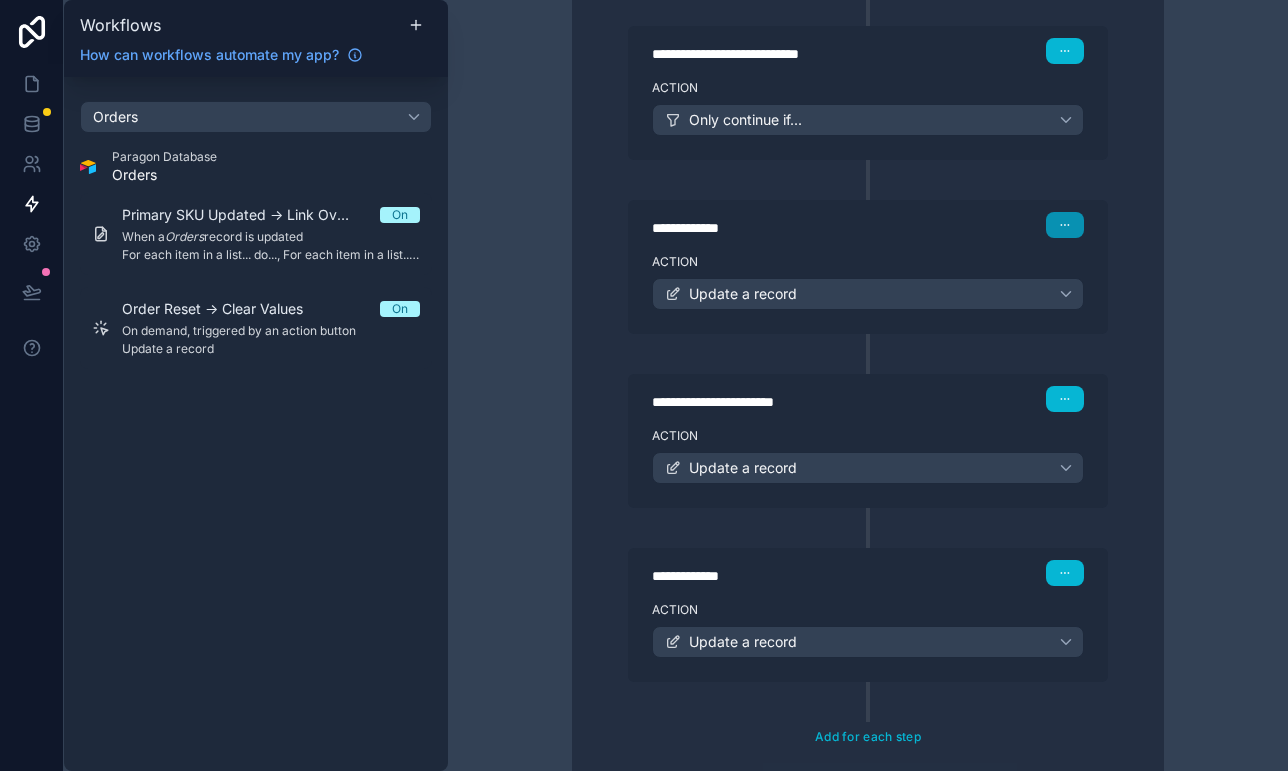 click 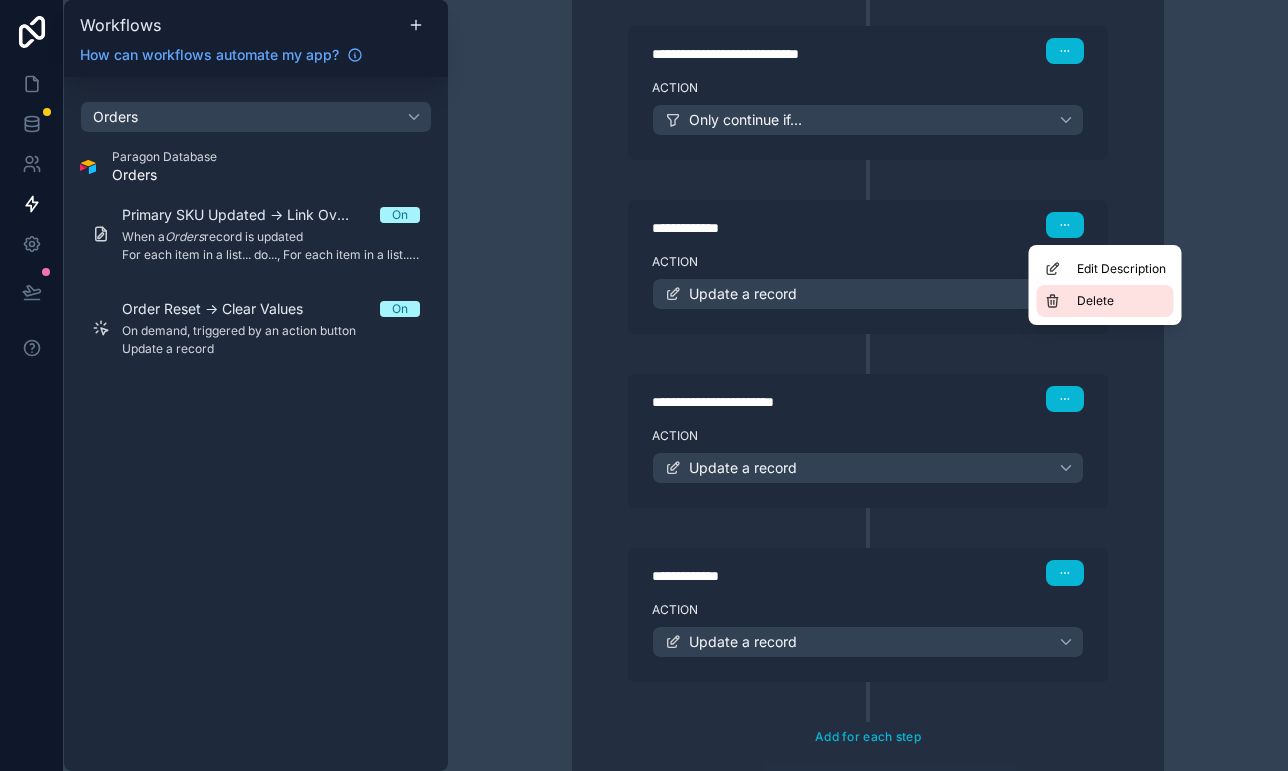 click on "Delete" at bounding box center (1105, 301) 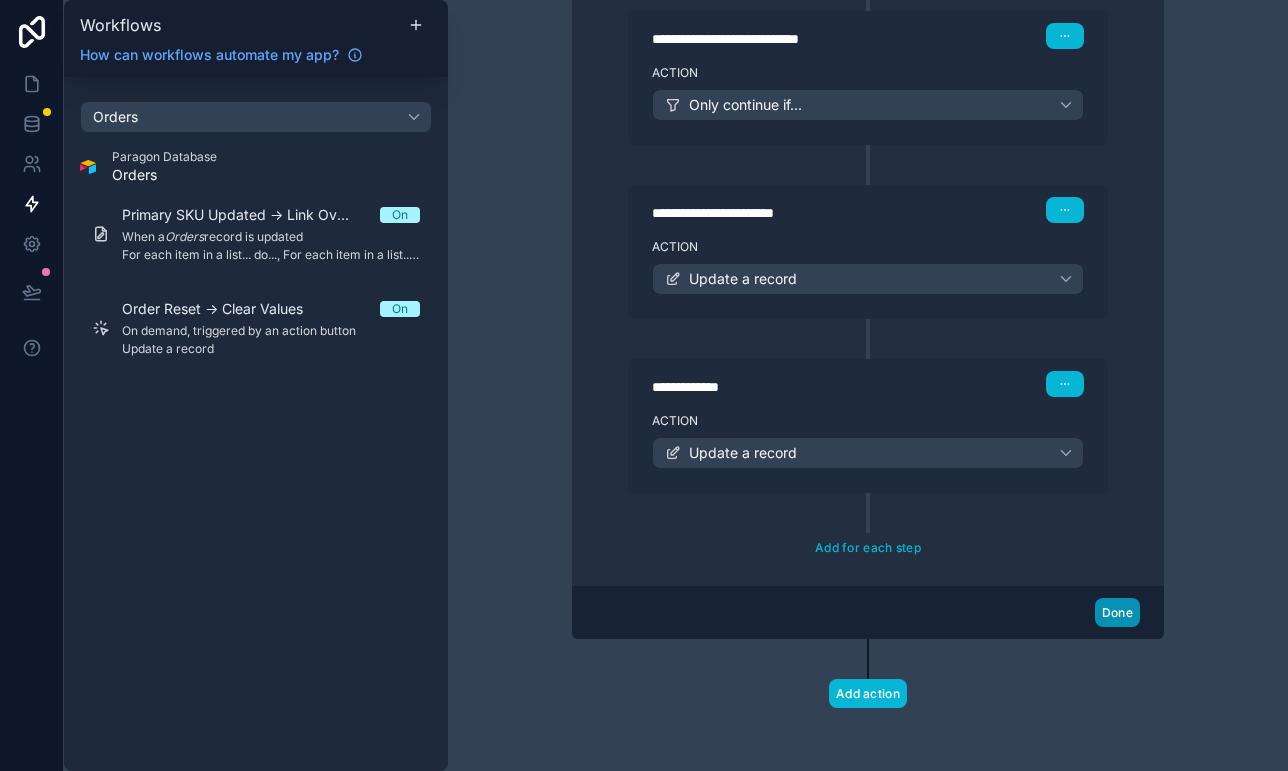 click on "Done" at bounding box center [1117, 612] 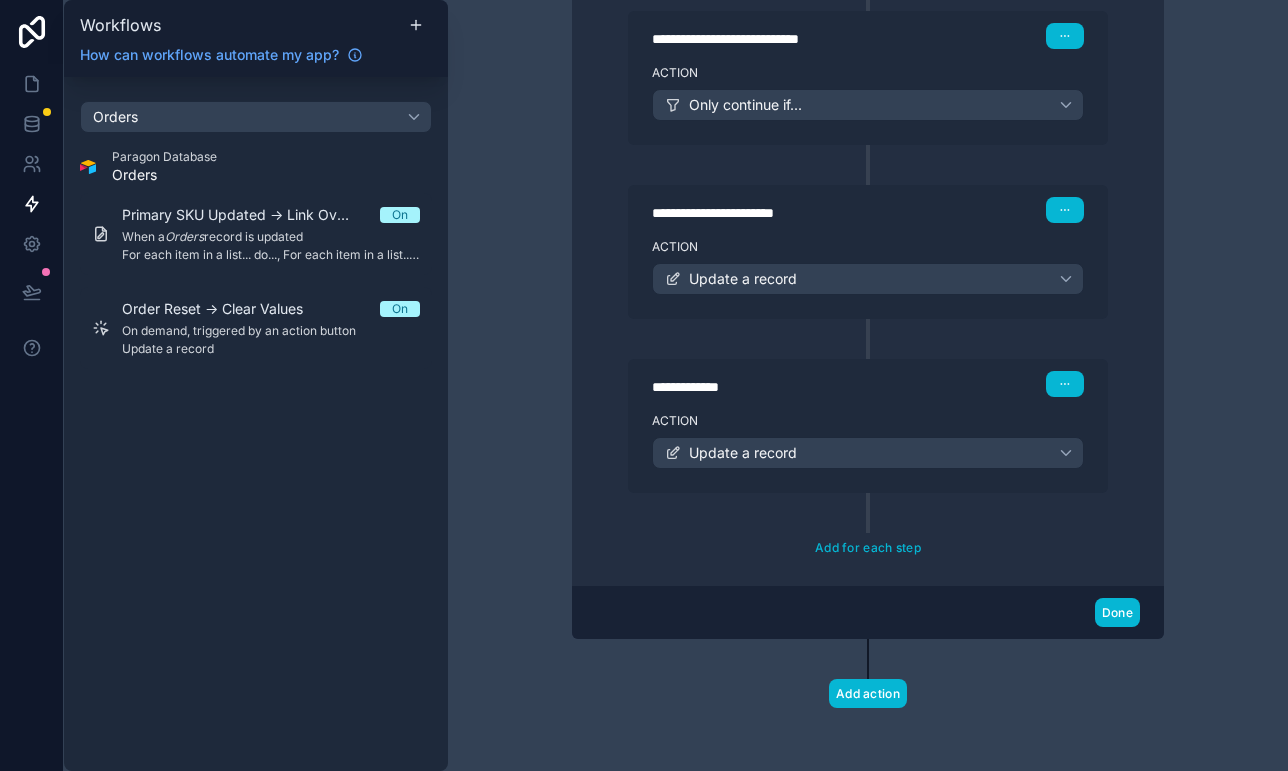 scroll, scrollTop: 536, scrollLeft: 0, axis: vertical 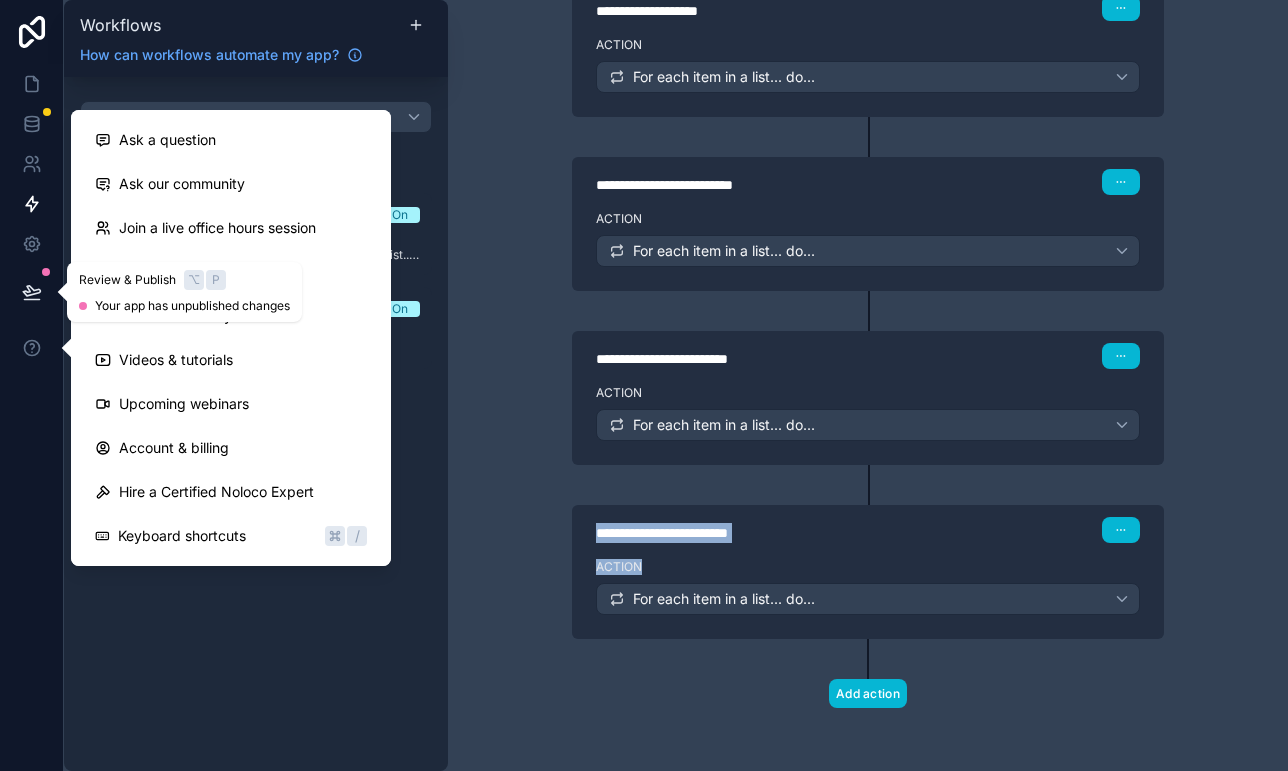 click 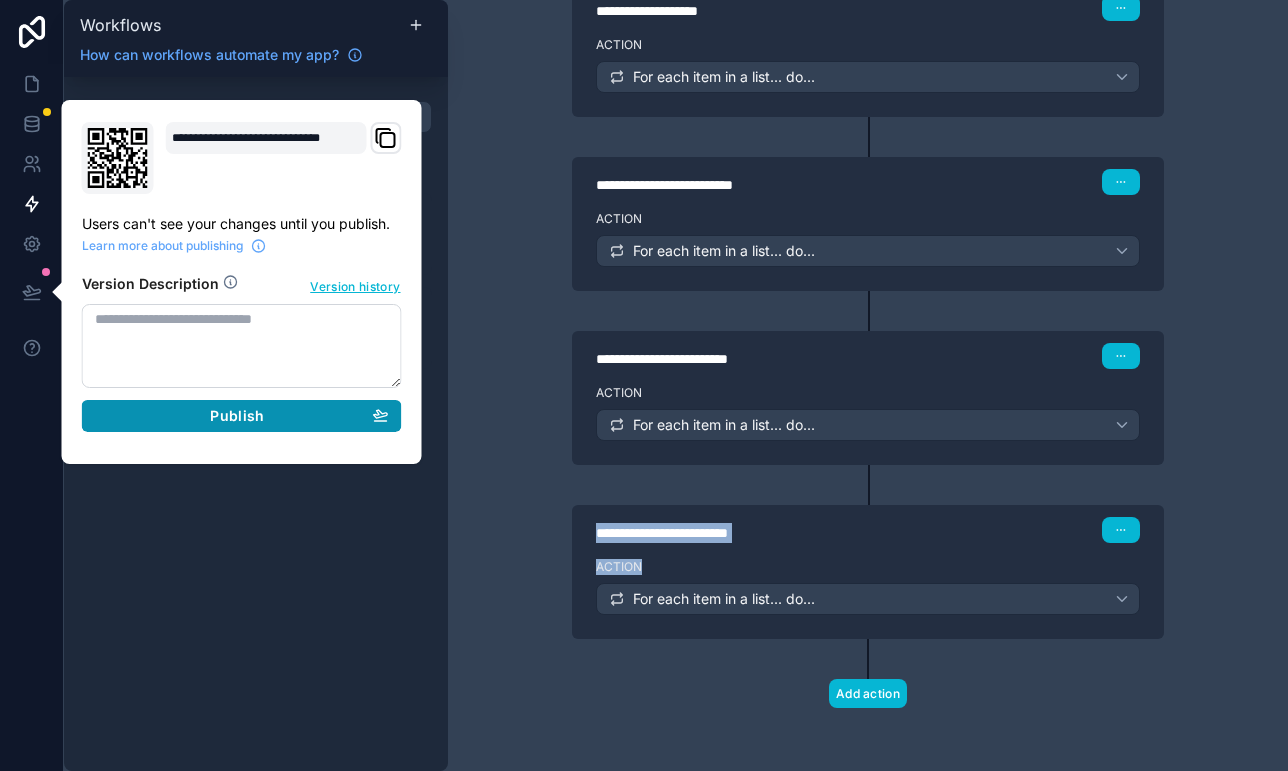 click on "Publish" at bounding box center [242, 416] 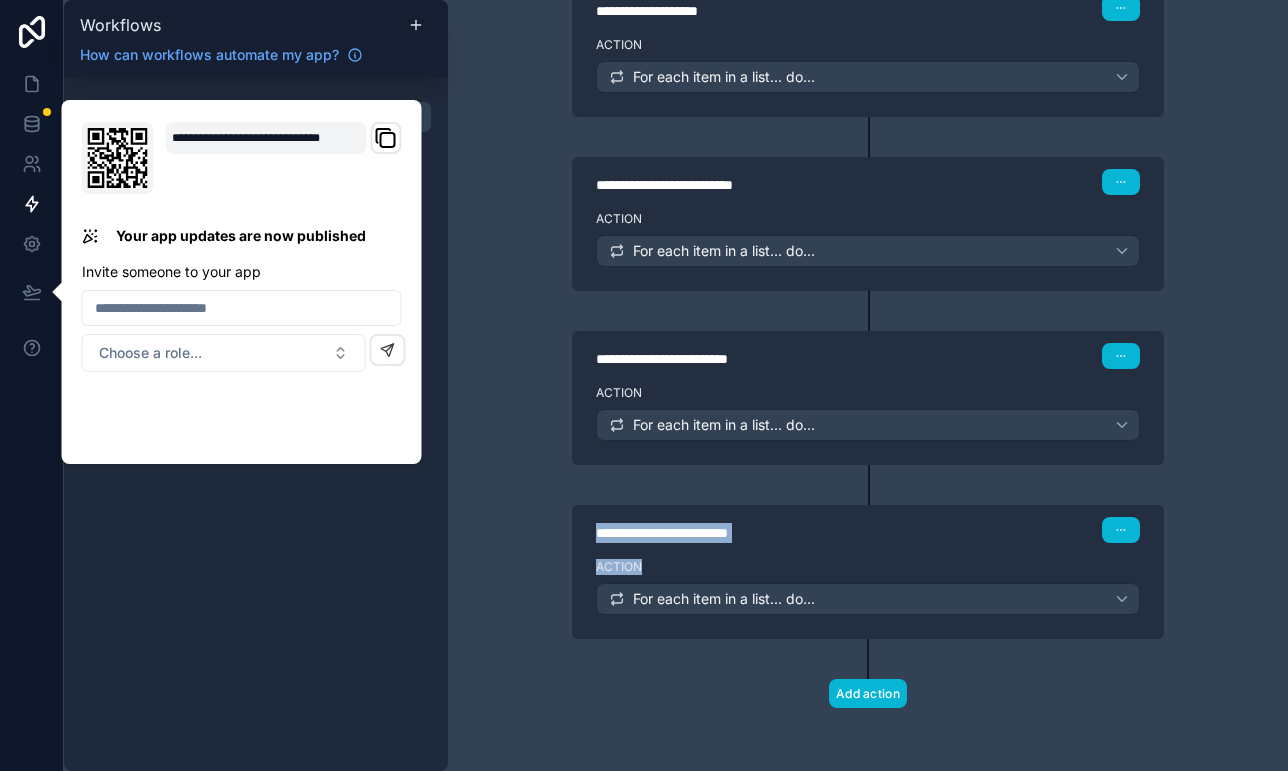 click on "**********" at bounding box center [868, 385] 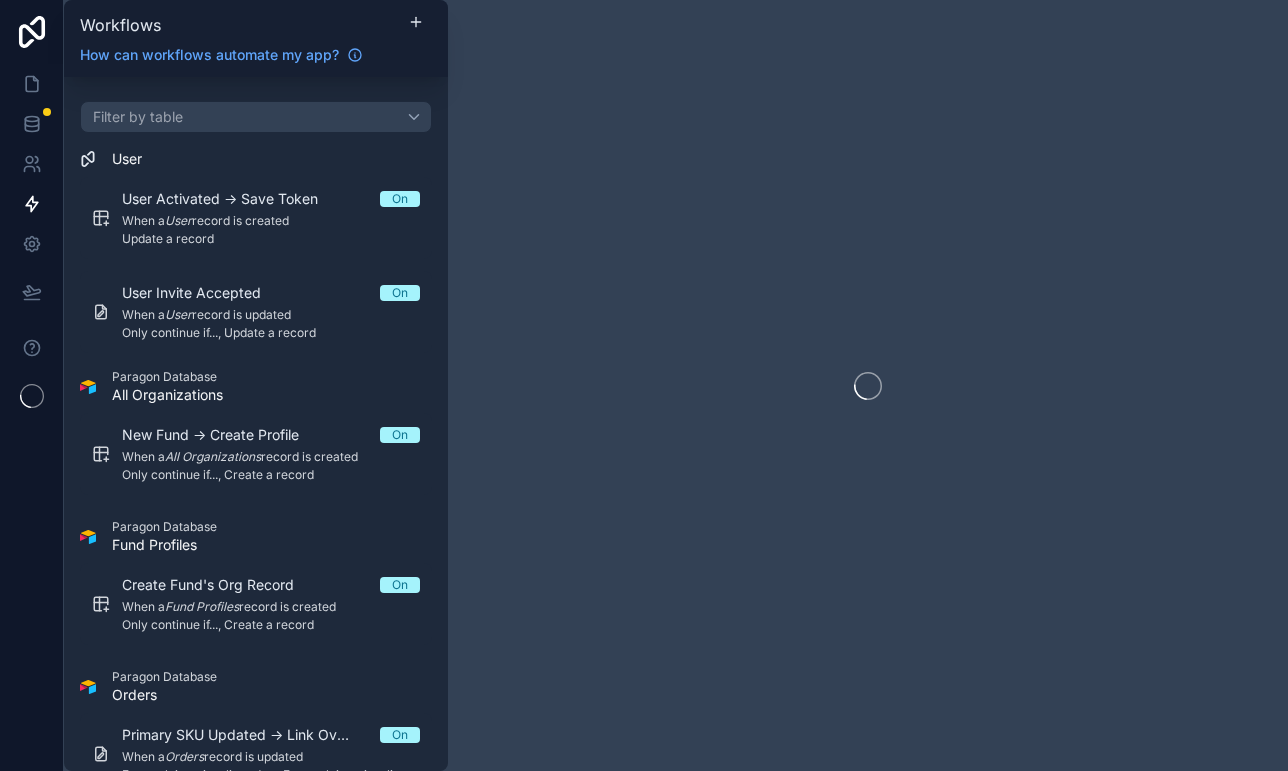 scroll, scrollTop: 0, scrollLeft: 0, axis: both 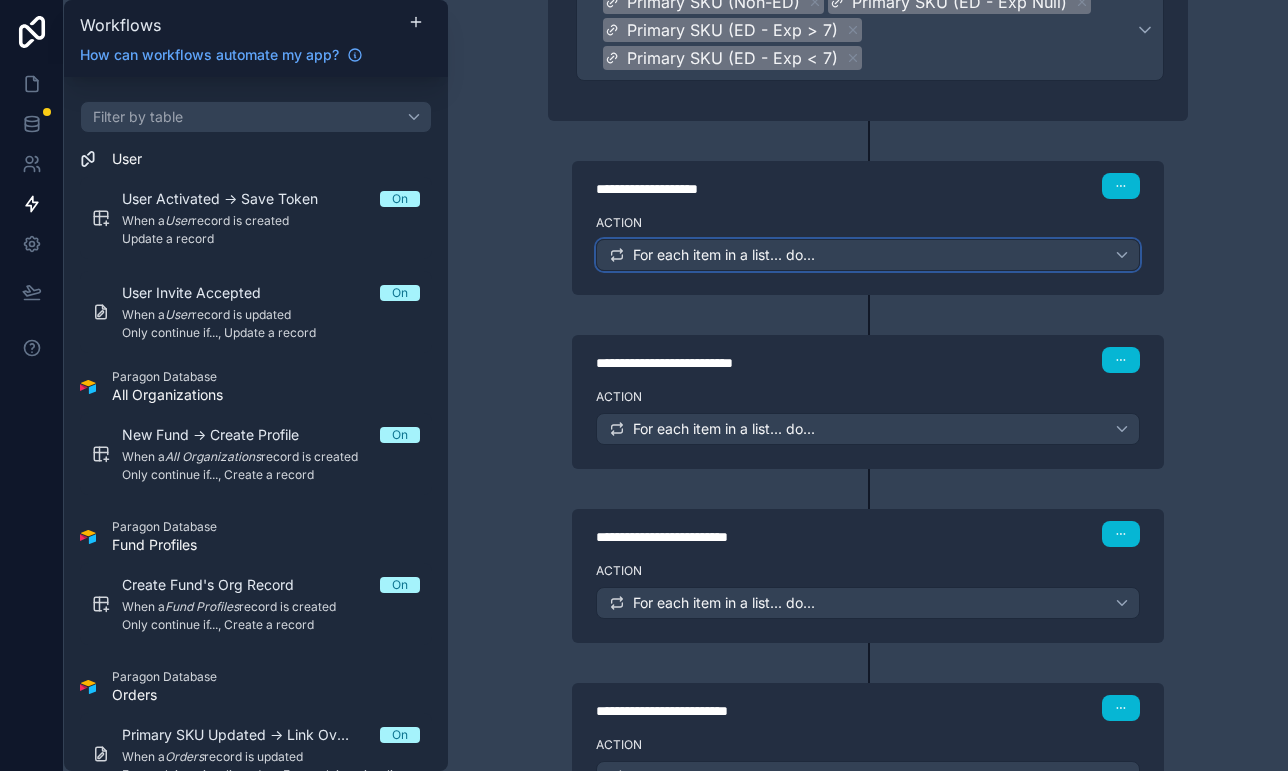 click on "For each item in a list... do..." at bounding box center (868, 255) 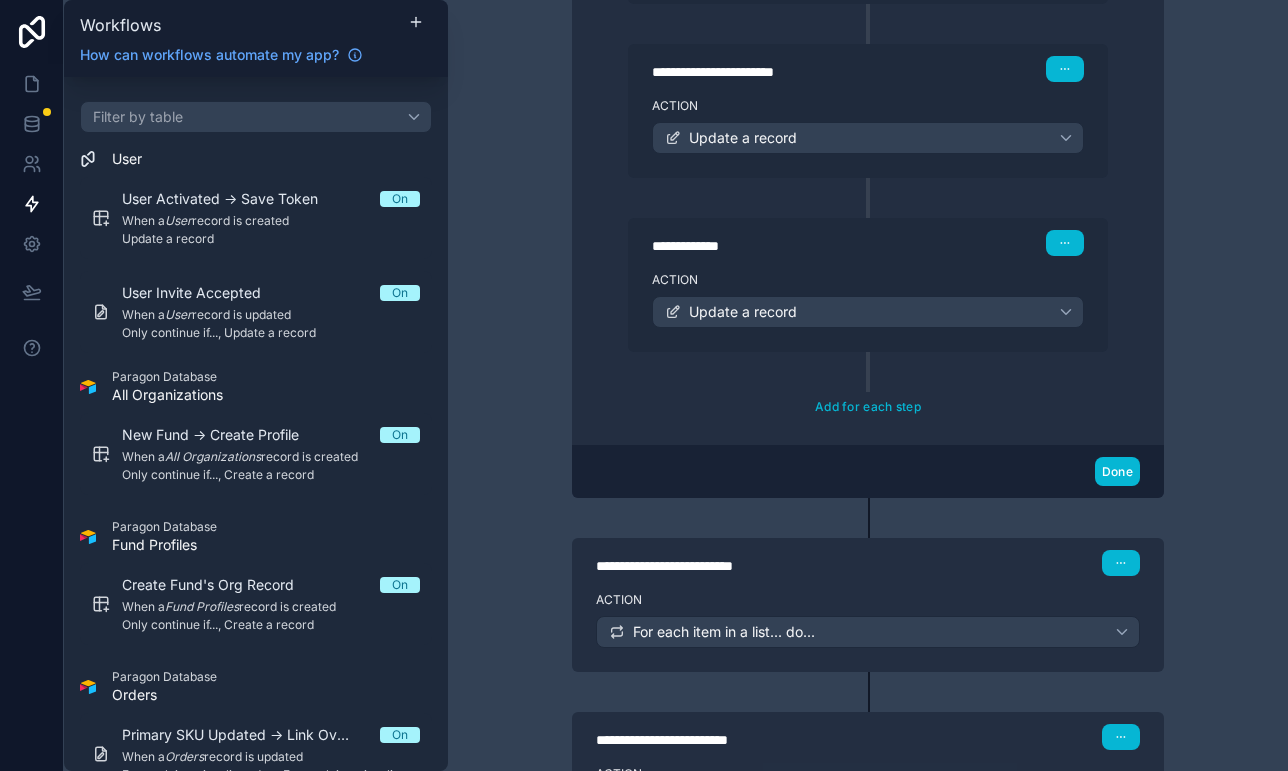 scroll, scrollTop: 957, scrollLeft: 0, axis: vertical 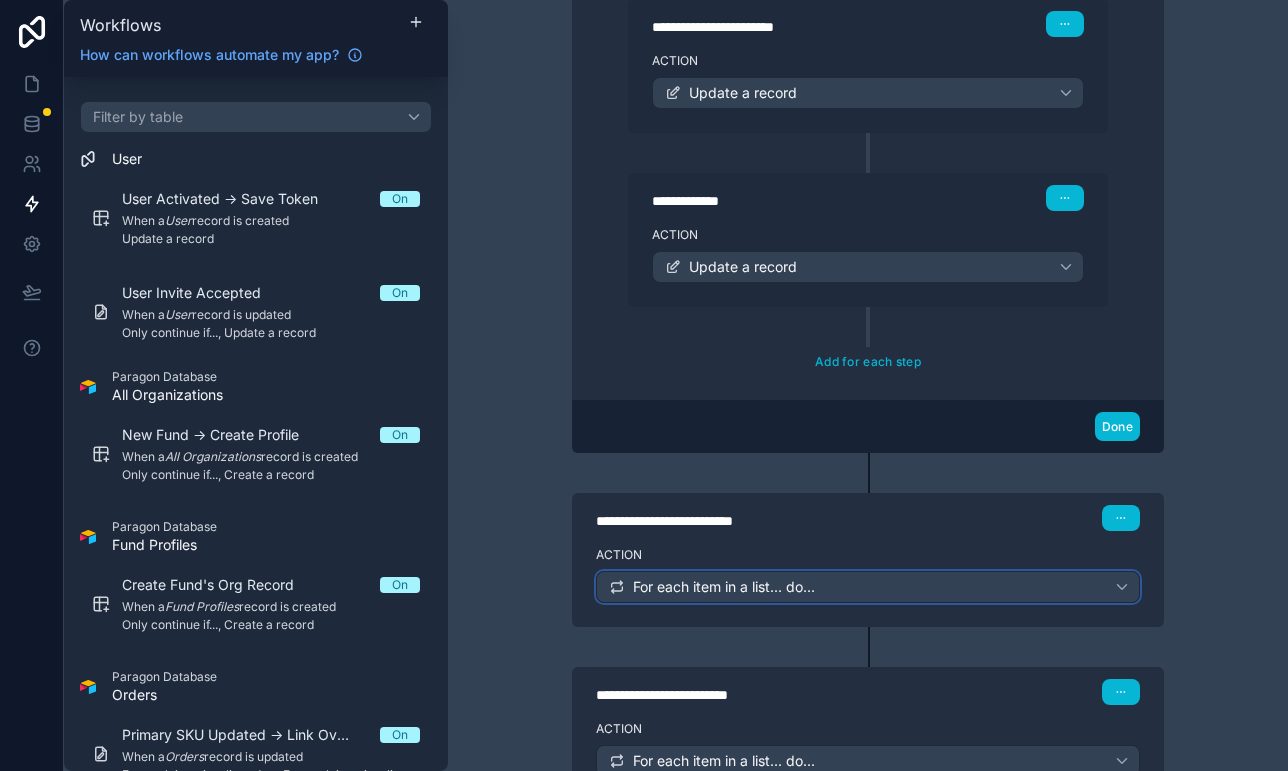 click on "For each item in a list... do..." at bounding box center (868, 587) 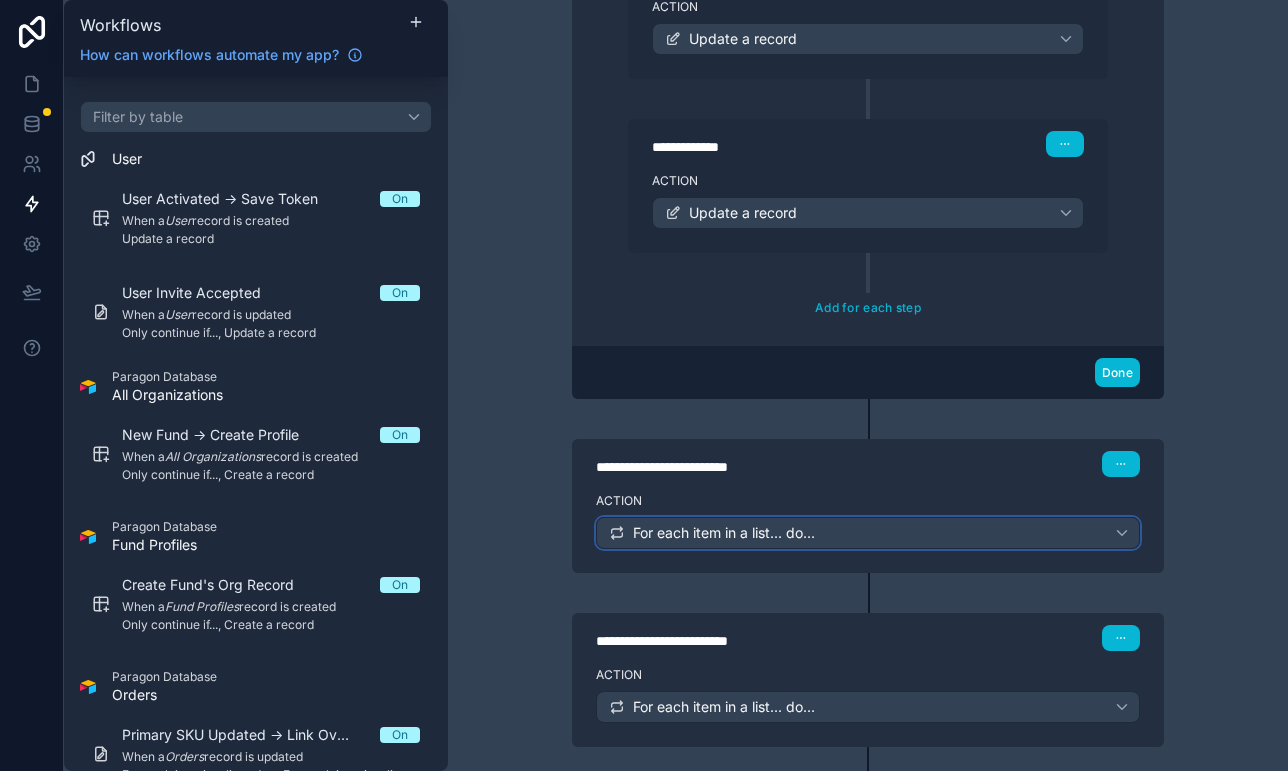 click on "For each item in a list... do..." at bounding box center [868, 533] 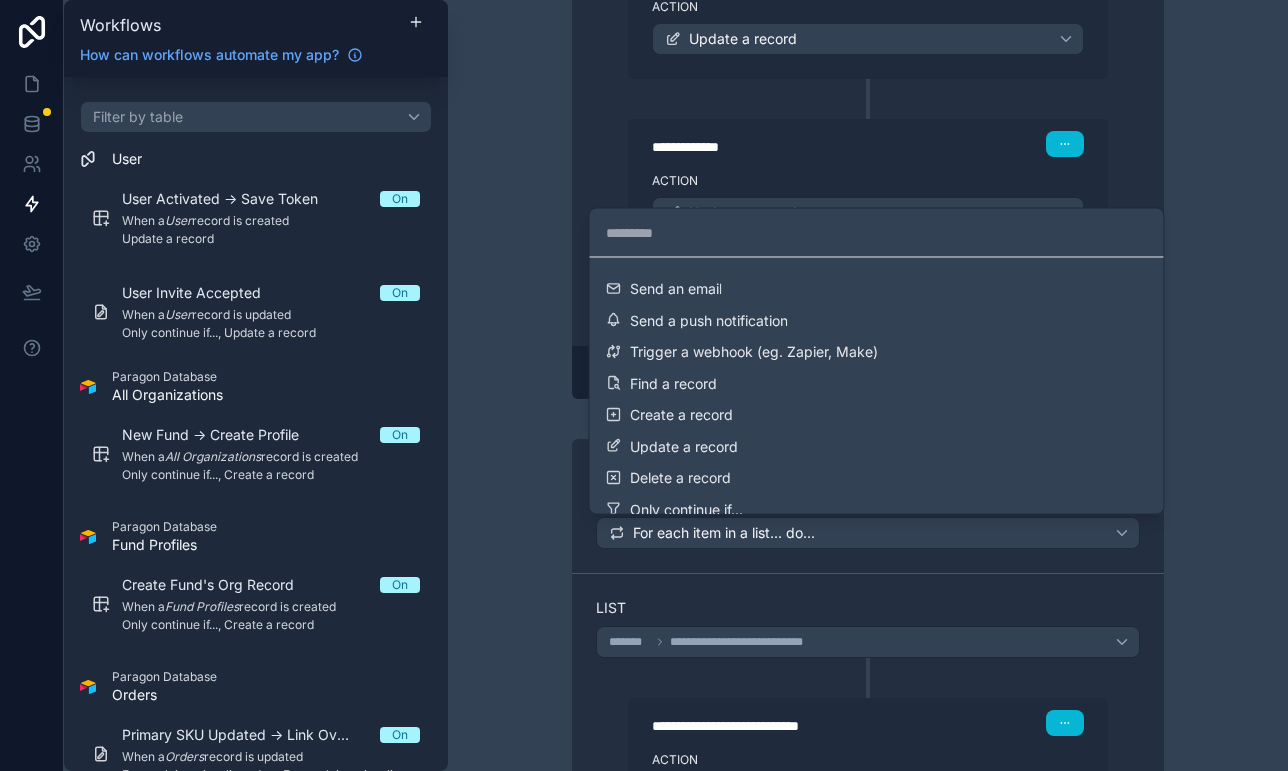 click at bounding box center [644, 385] 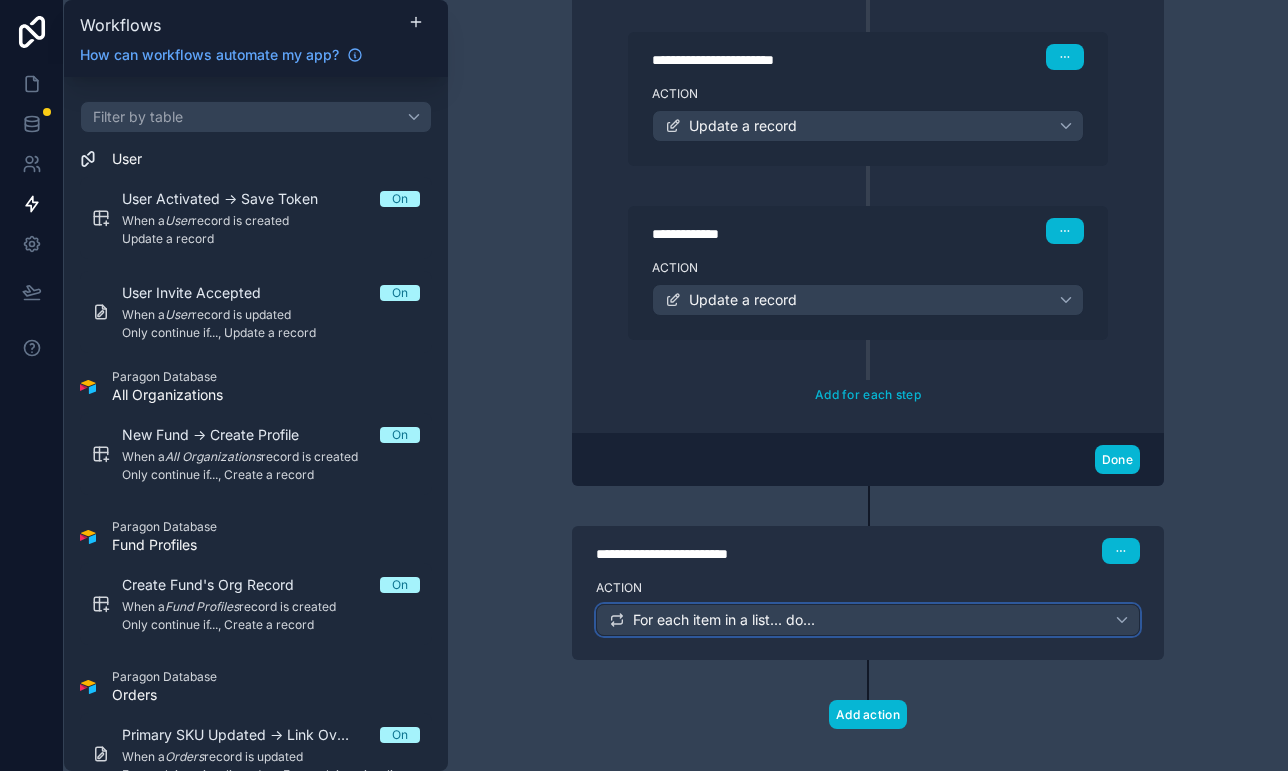 click on "For each item in a list... do..." at bounding box center (868, 620) 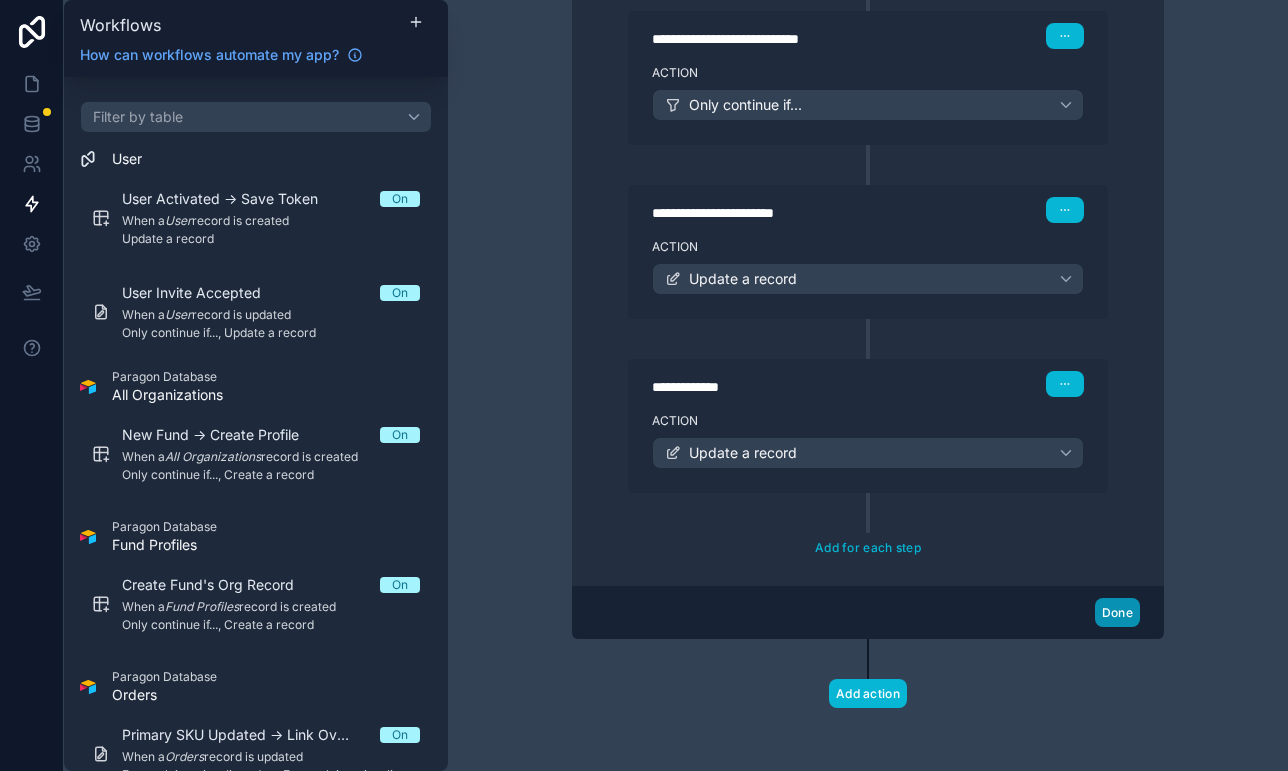 click on "Done" at bounding box center (1117, 612) 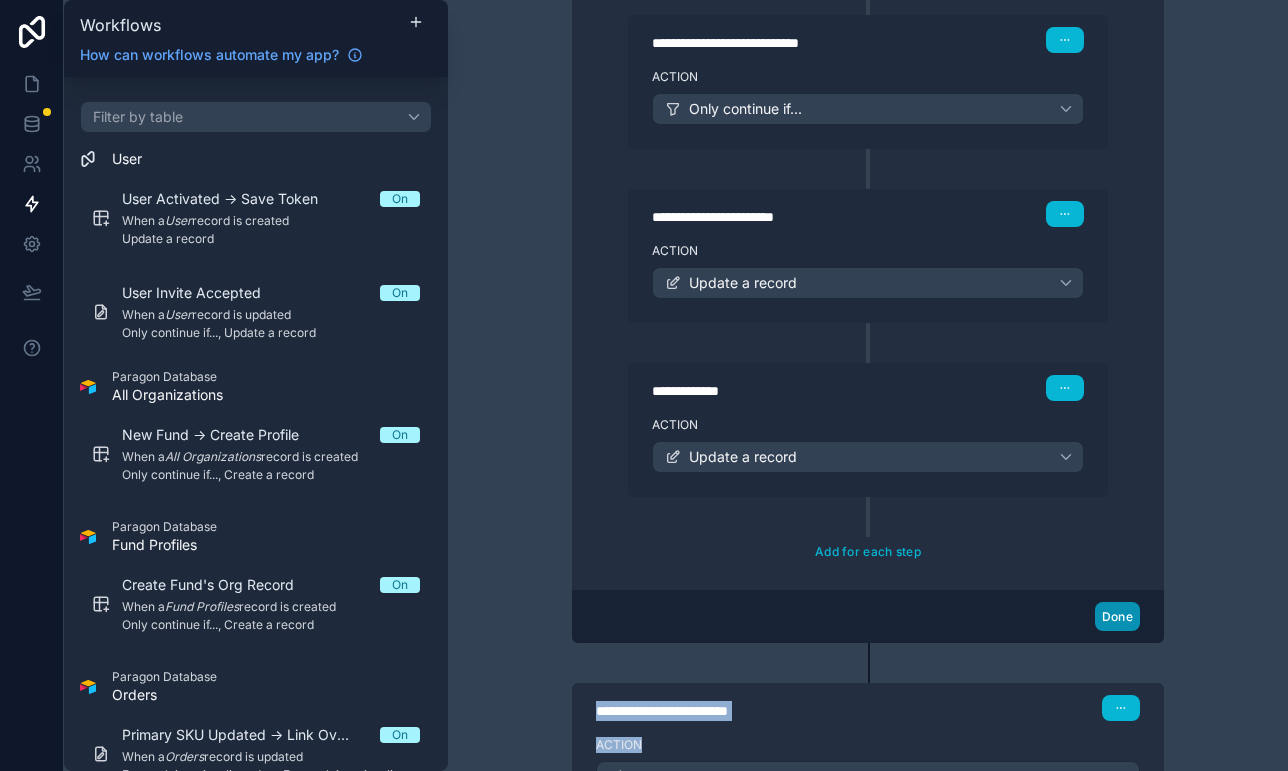 click on "Done" at bounding box center (1117, 616) 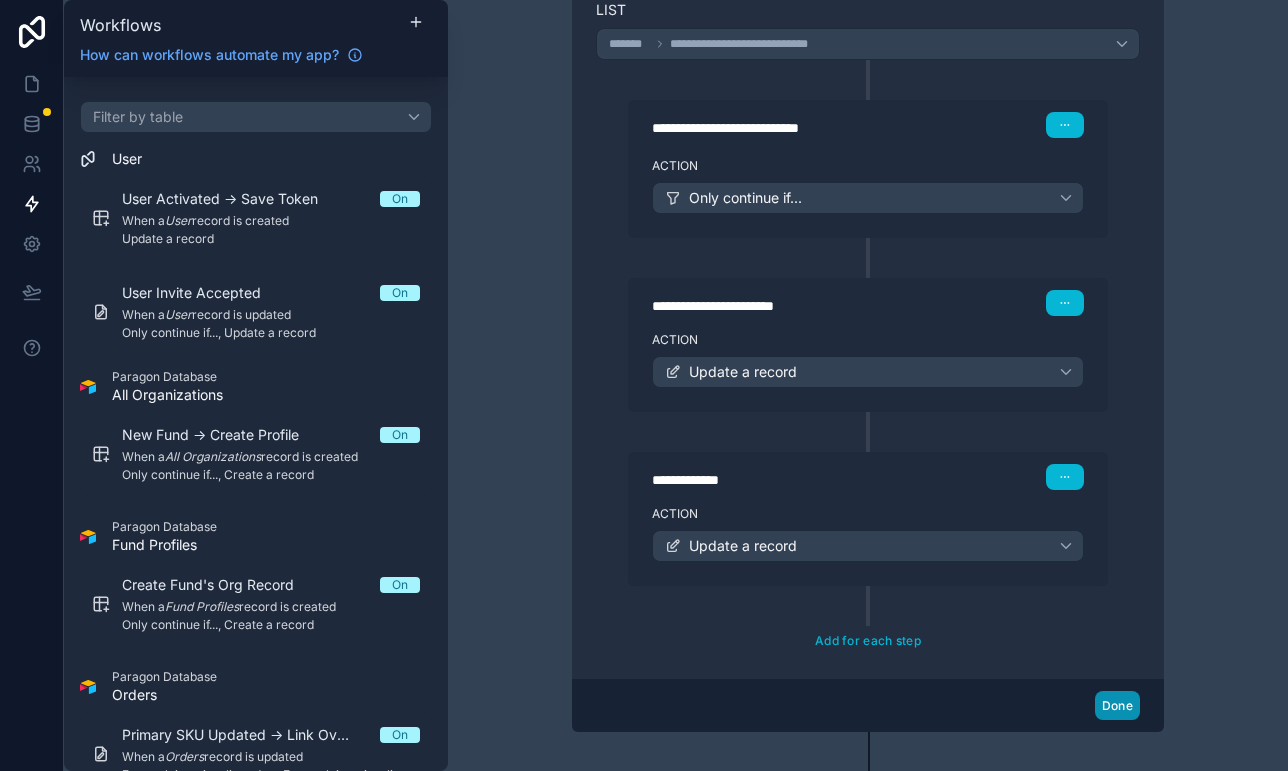 click on "Done" at bounding box center [1117, 705] 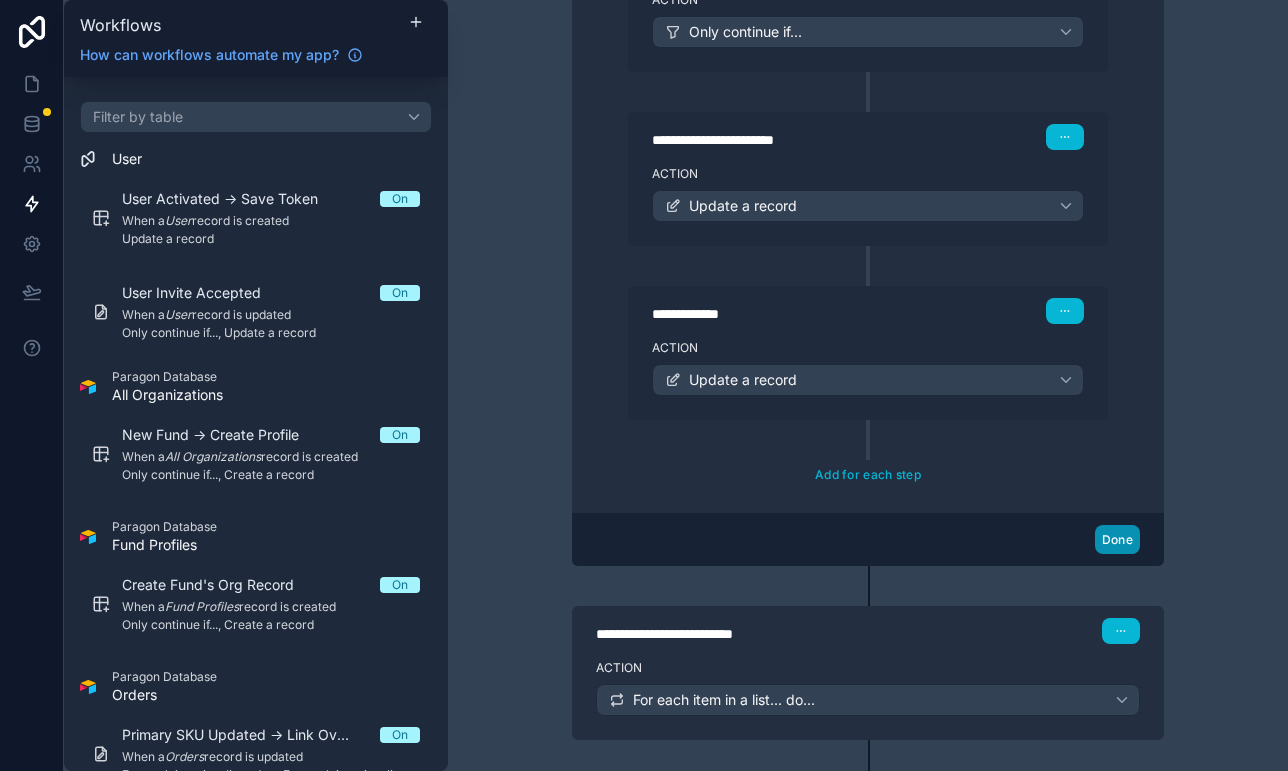 click on "Done" at bounding box center [1117, 539] 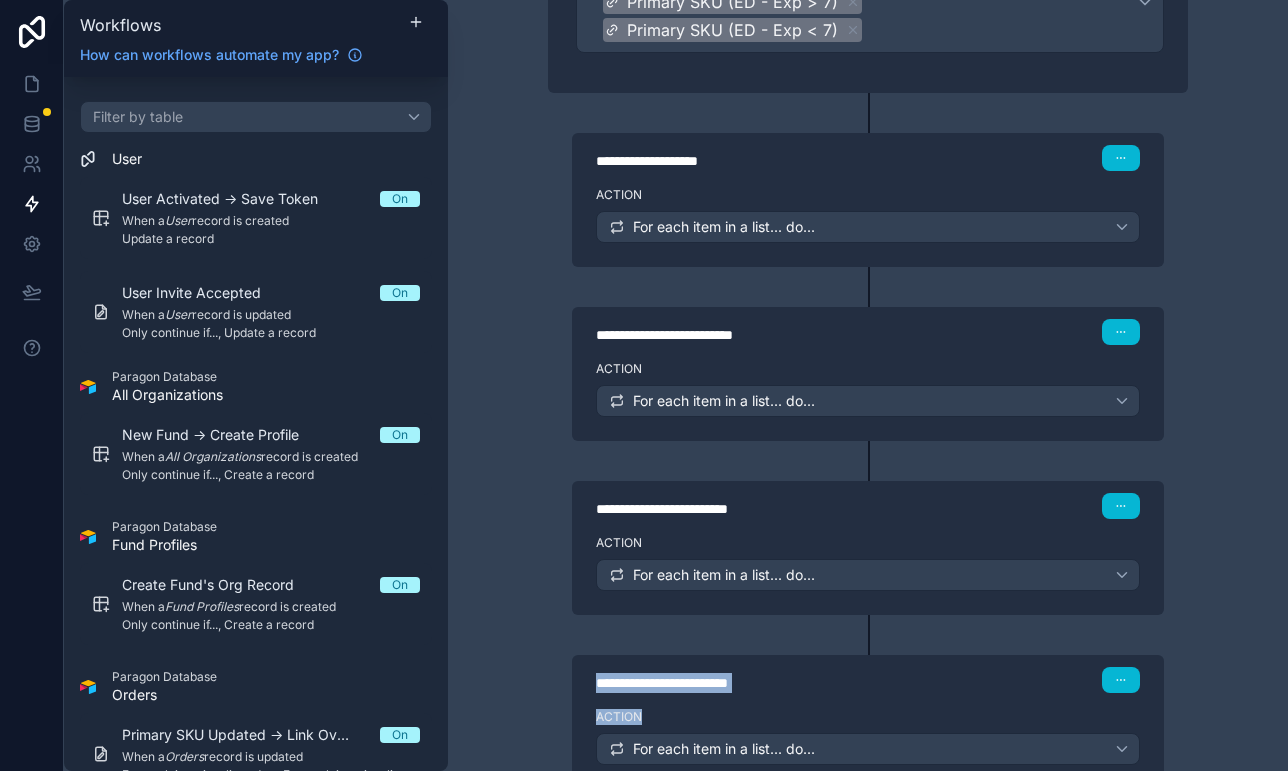 scroll, scrollTop: 0, scrollLeft: 0, axis: both 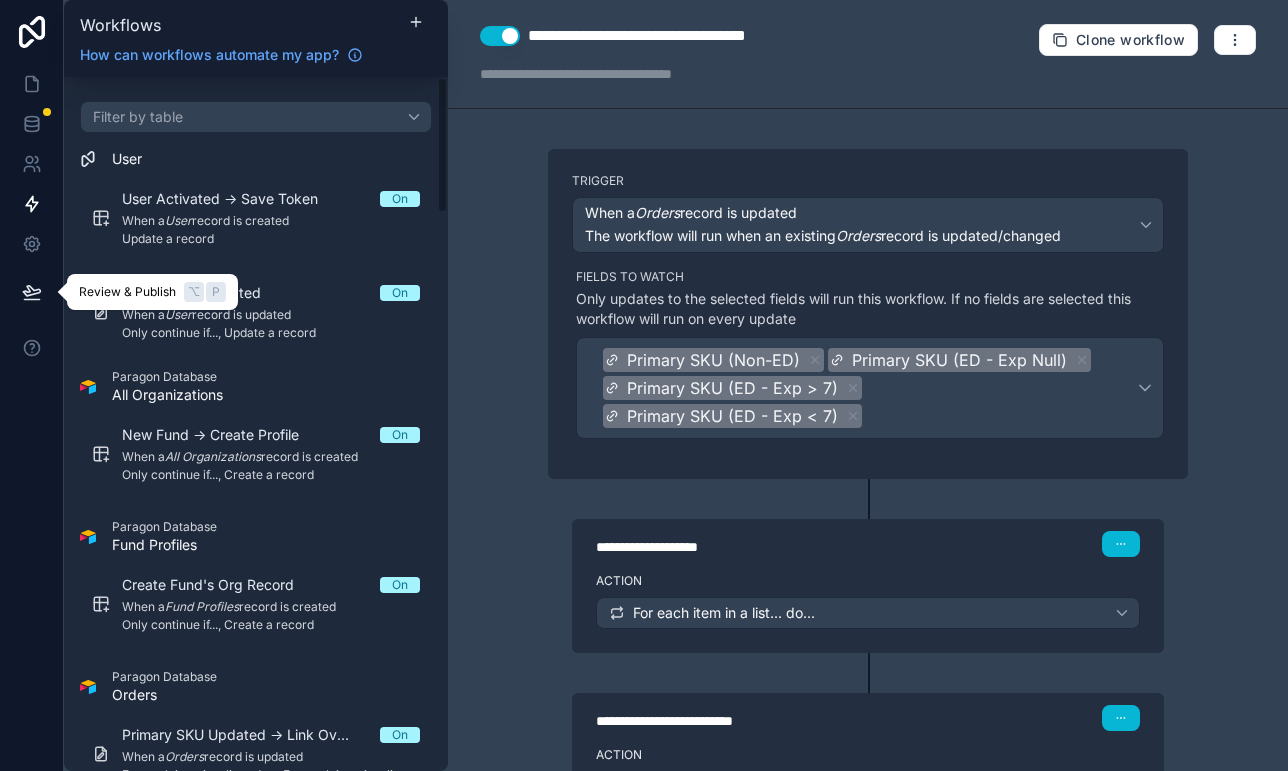 click at bounding box center (32, 292) 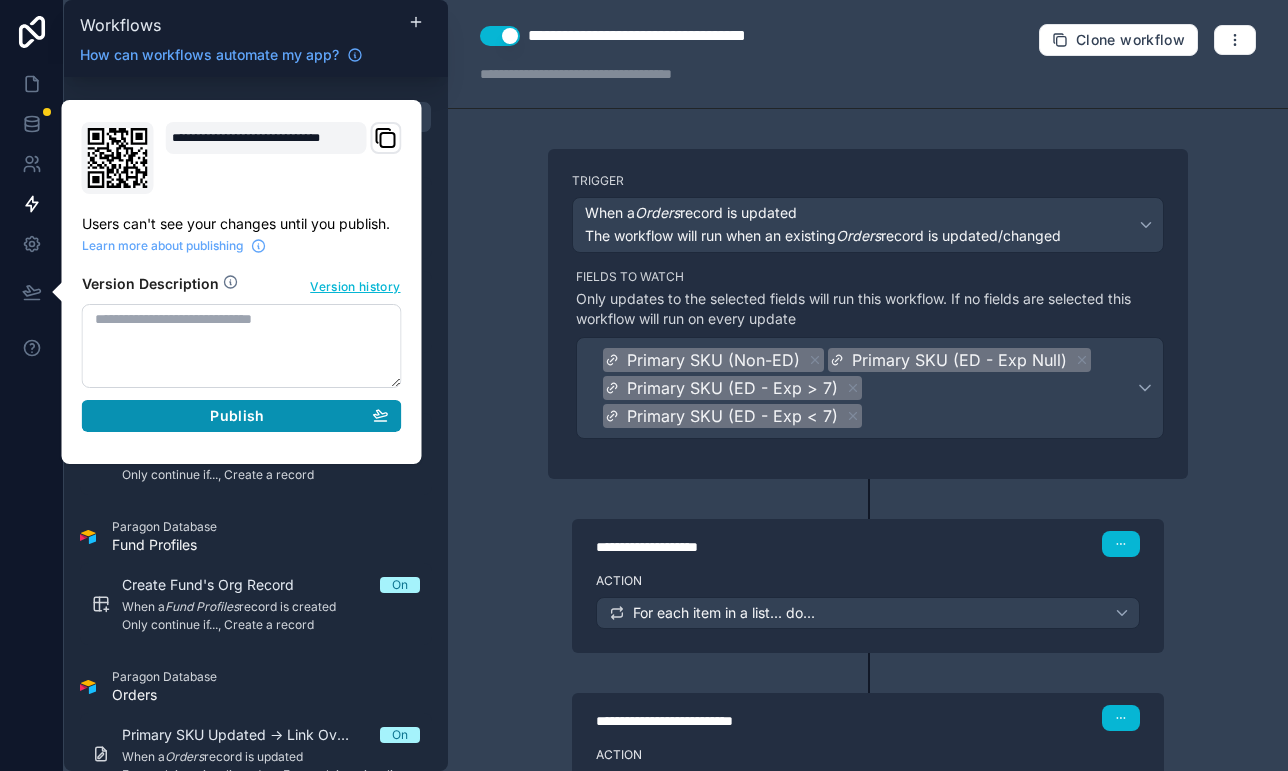click on "Publish" at bounding box center (242, 416) 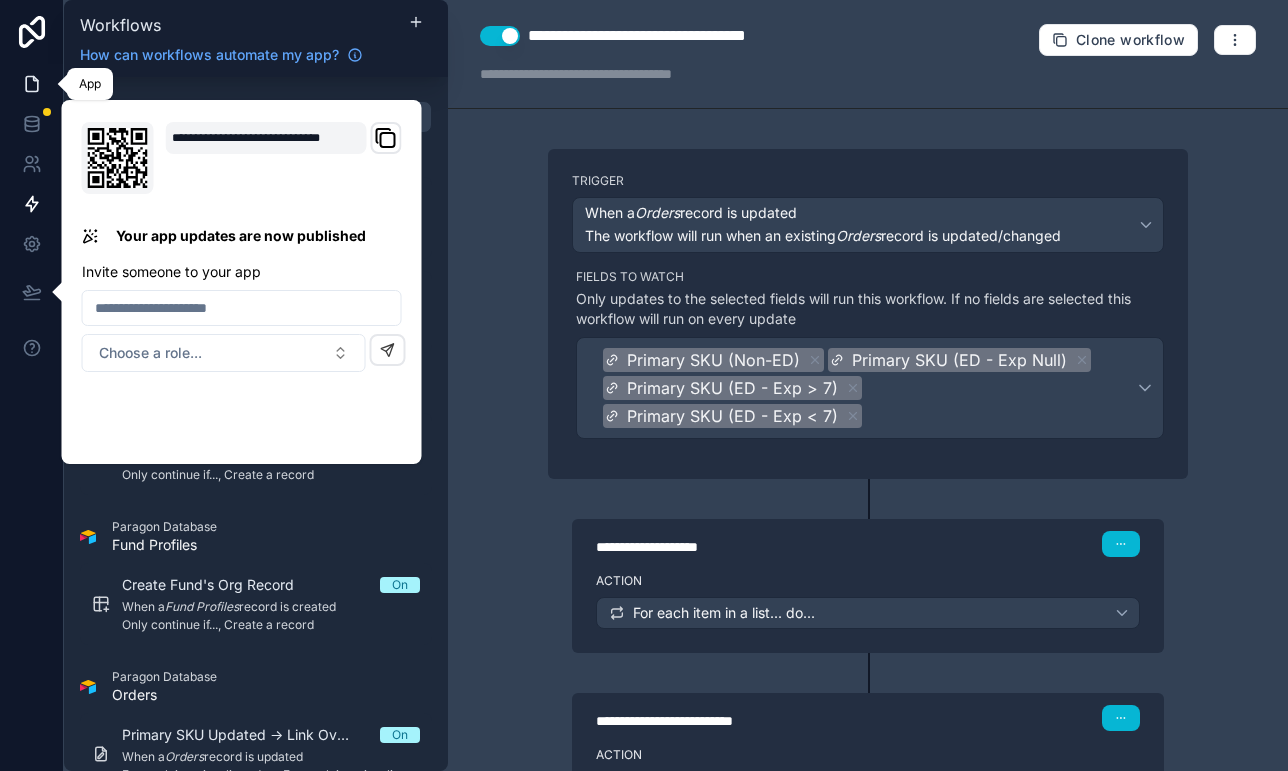 click 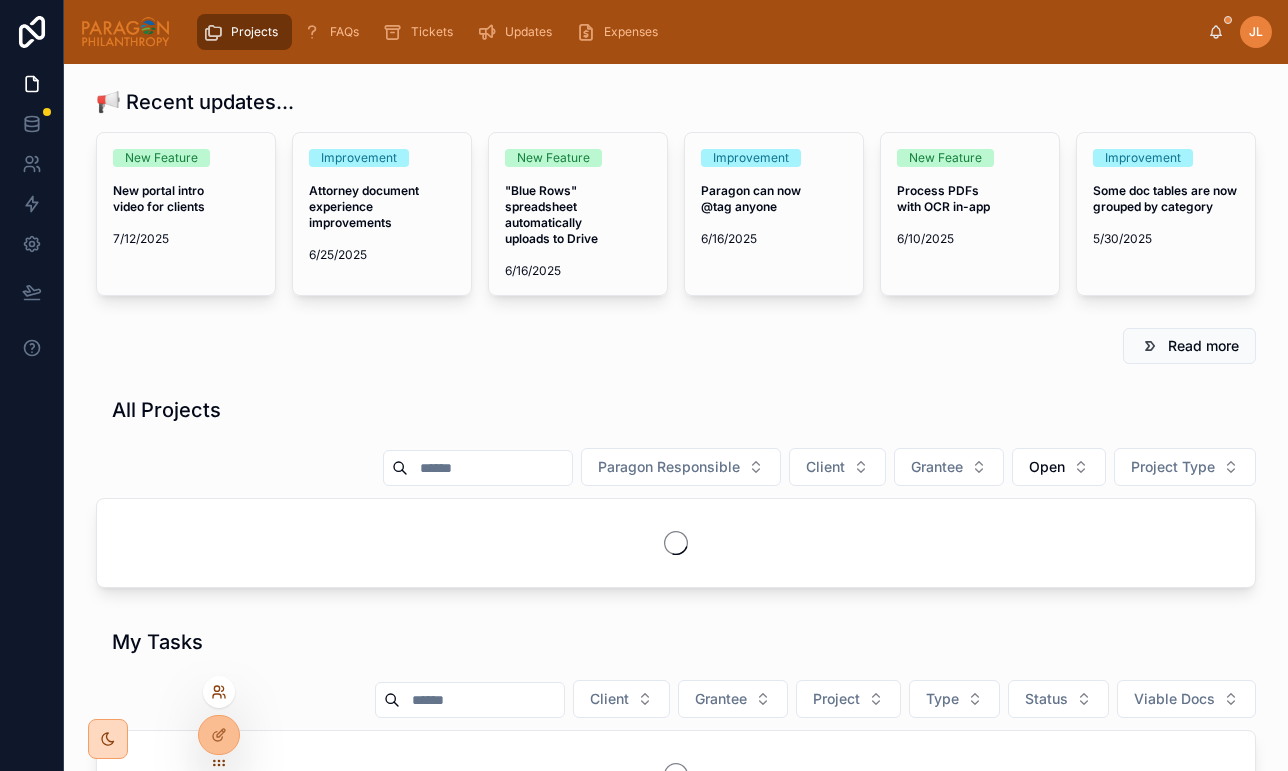 click 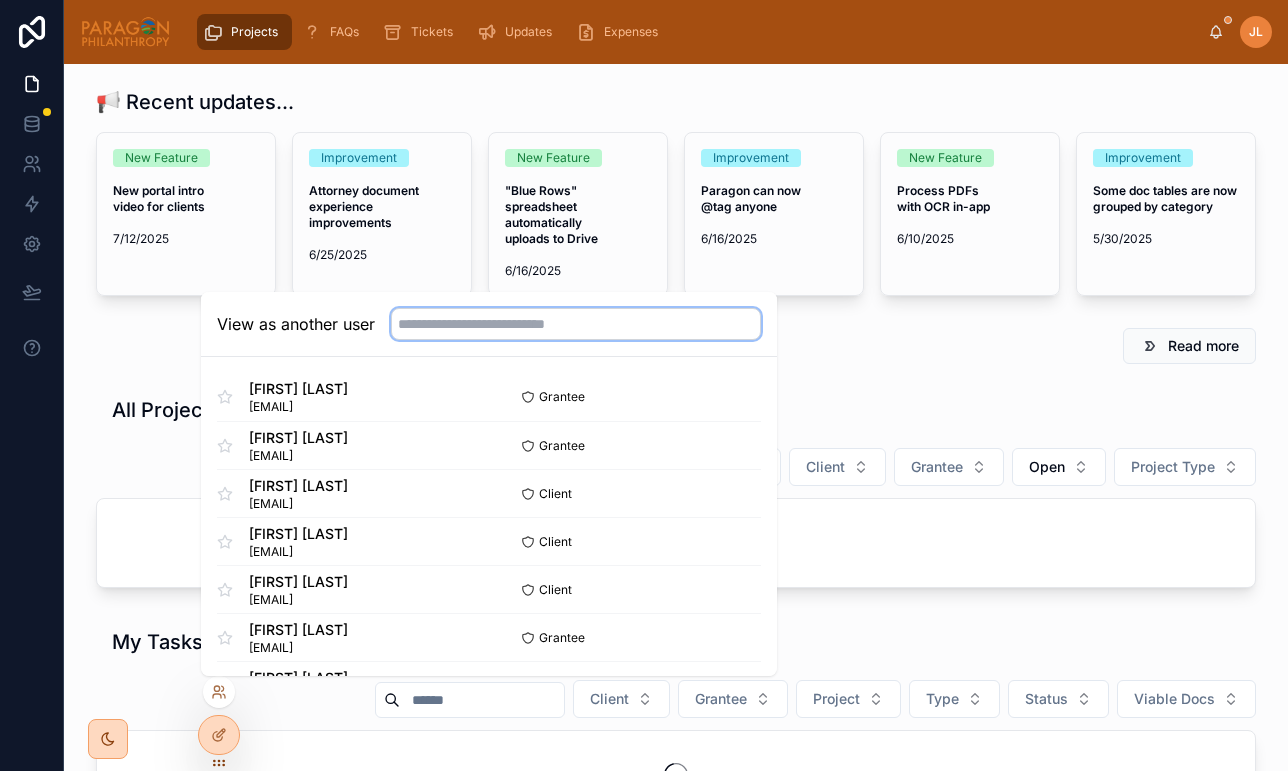 click at bounding box center (576, 324) 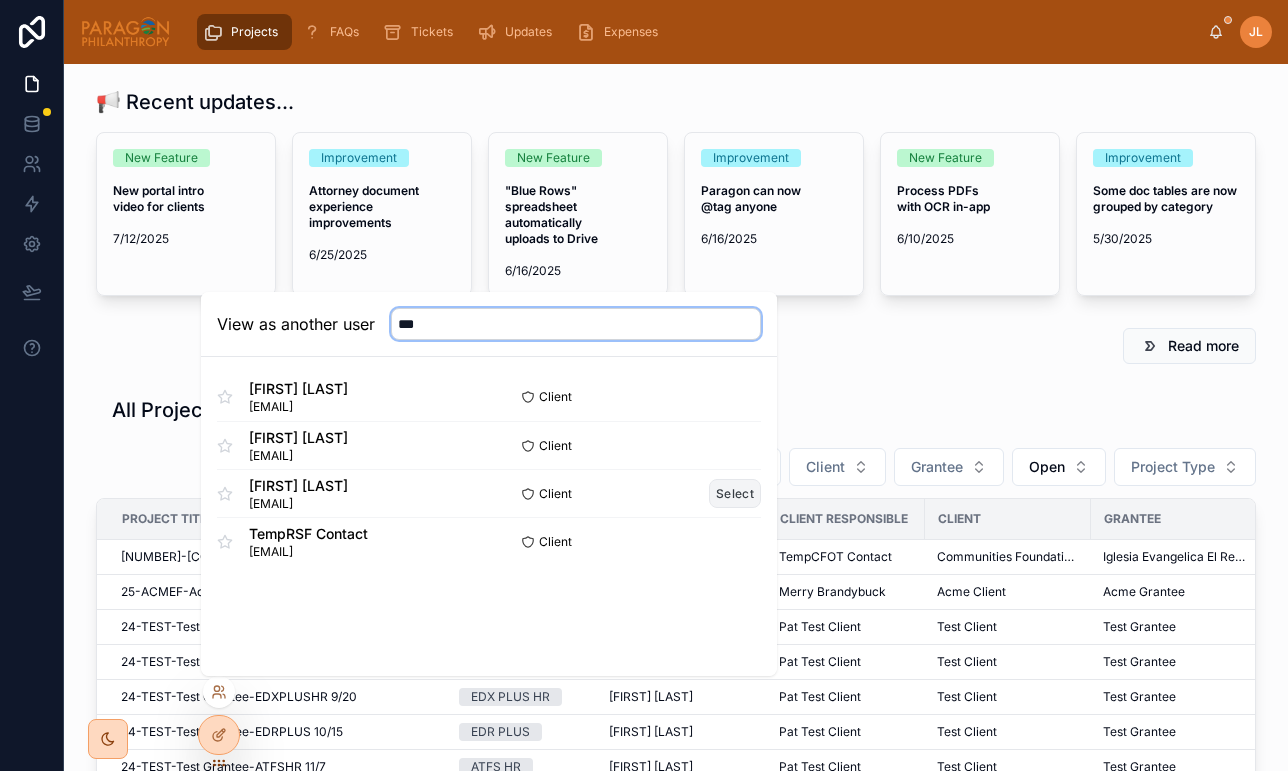 type on "***" 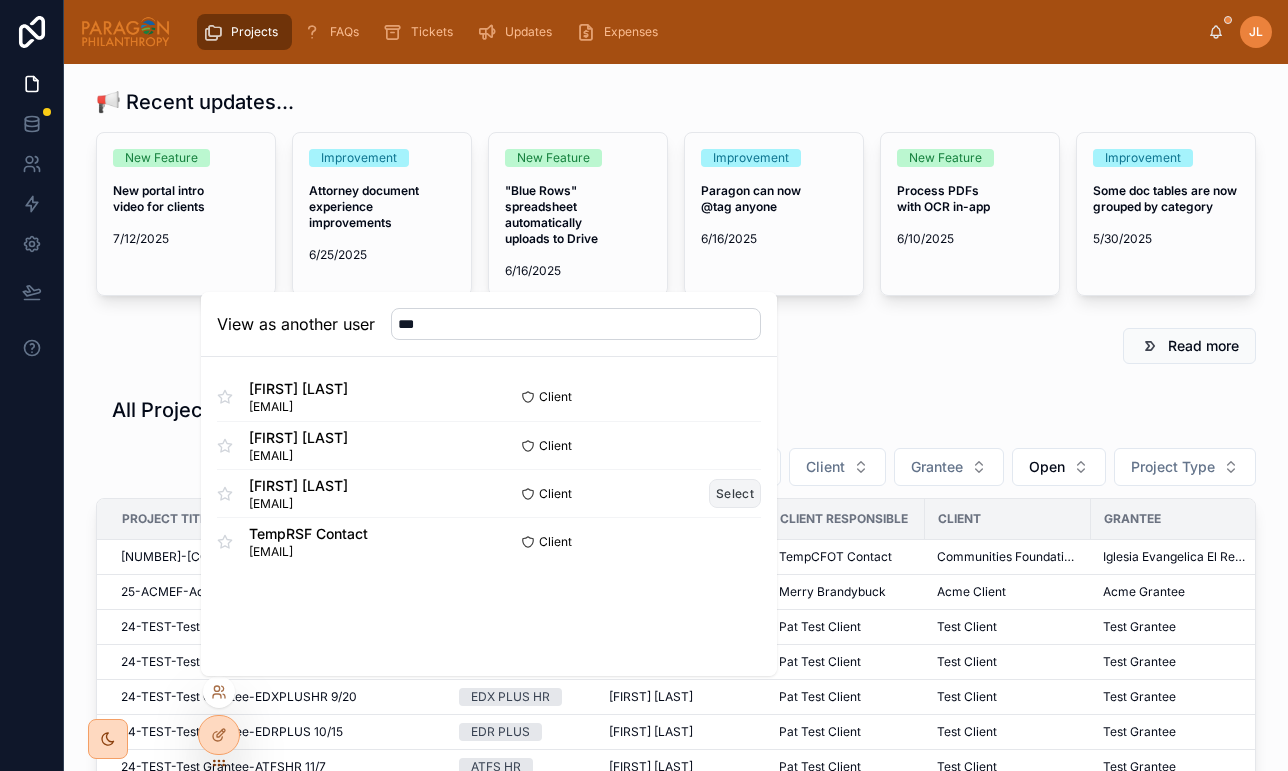 click on "Select" at bounding box center [735, 493] 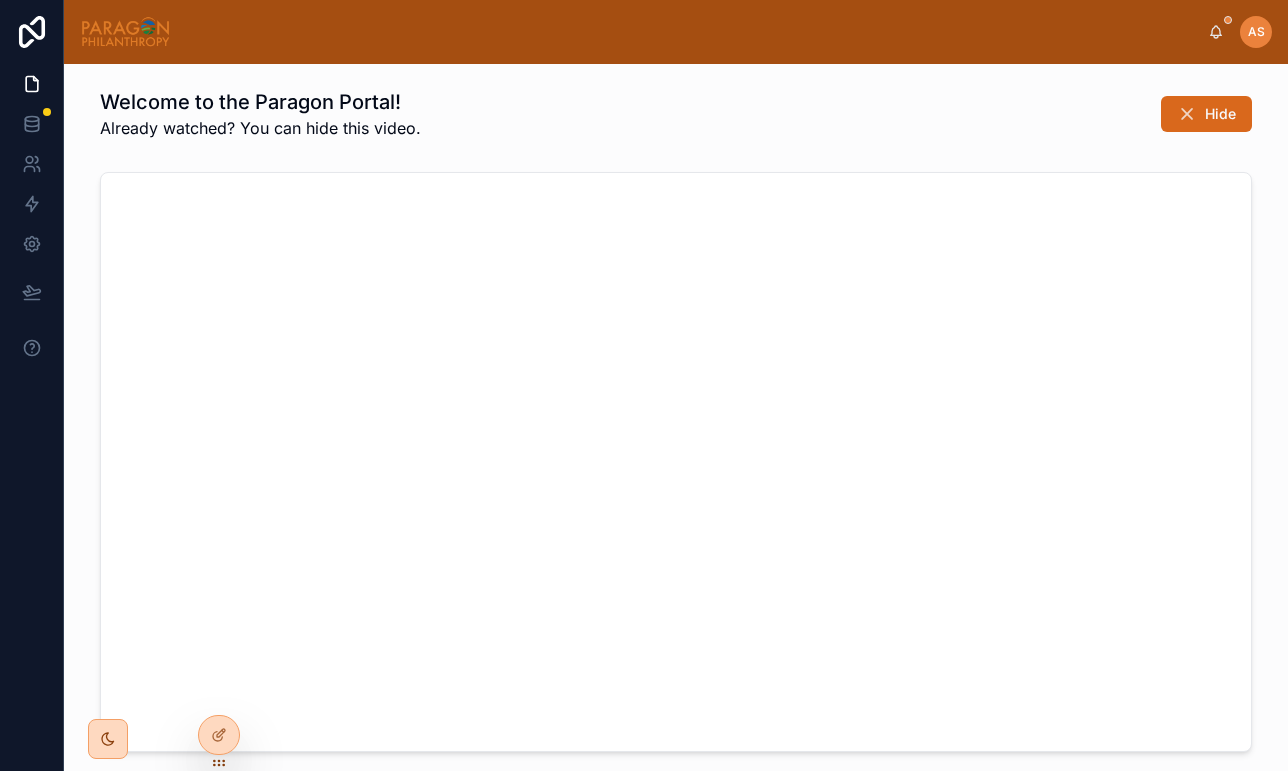 scroll, scrollTop: 0, scrollLeft: 0, axis: both 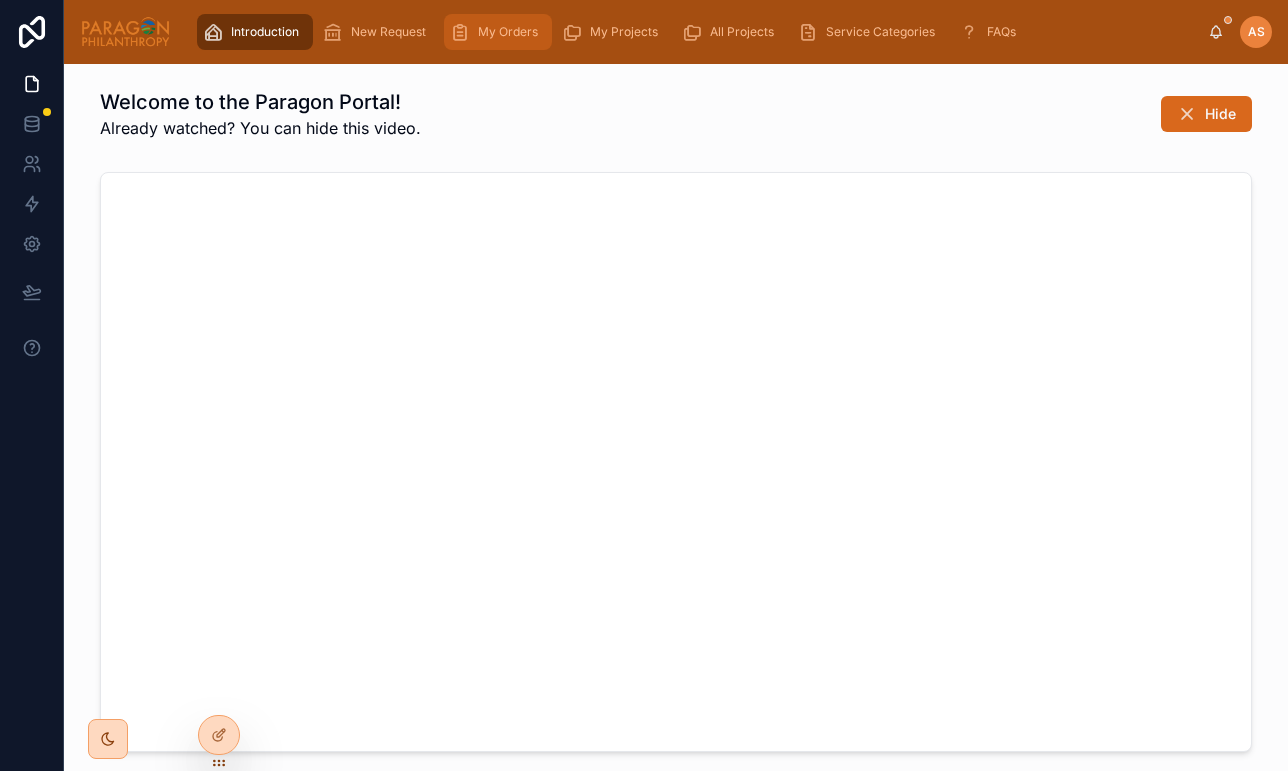 click on "My Orders" at bounding box center (508, 32) 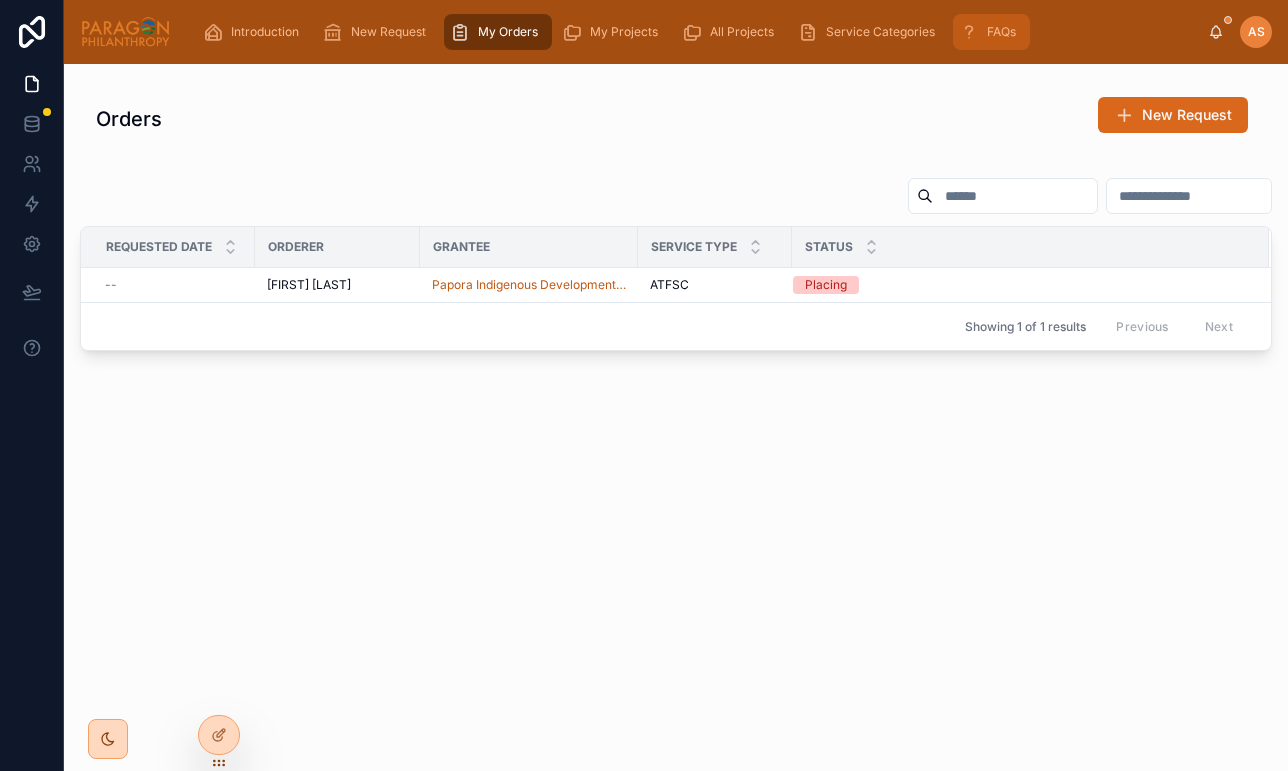 click on "FAQs" at bounding box center (991, 32) 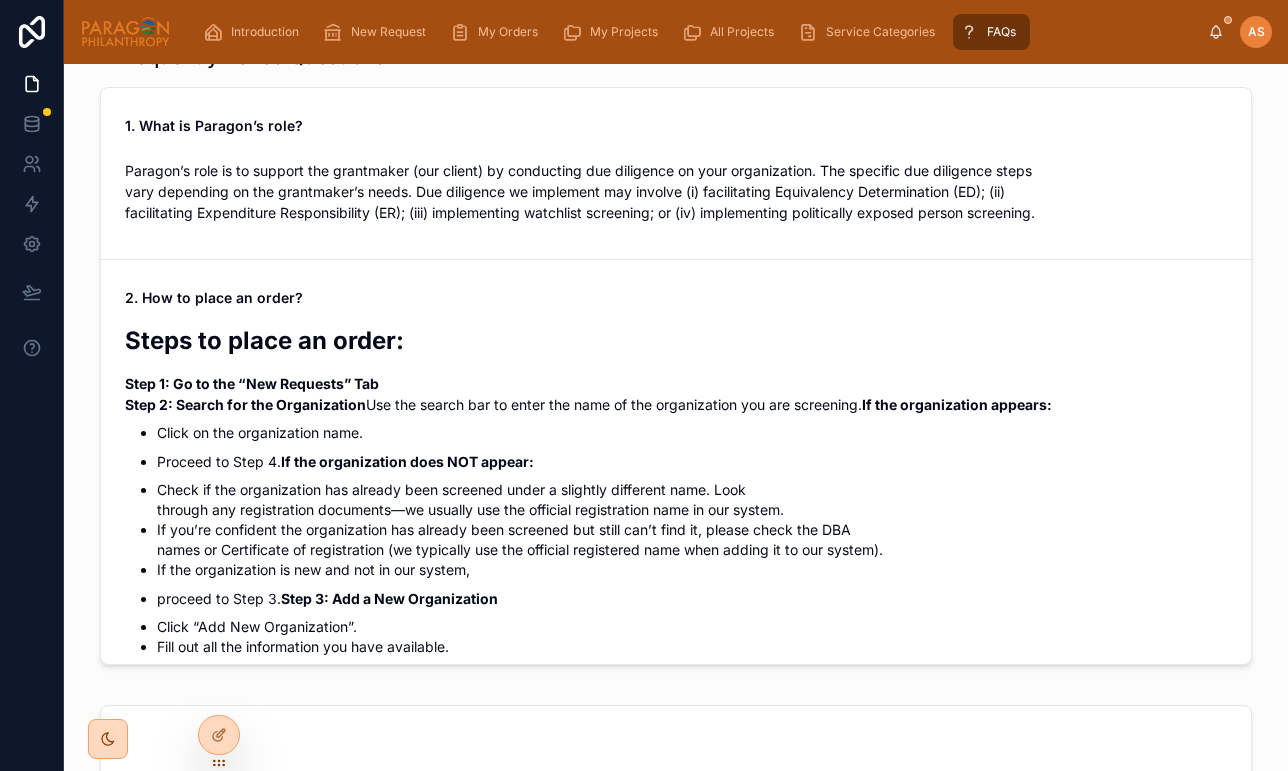 scroll, scrollTop: 0, scrollLeft: 0, axis: both 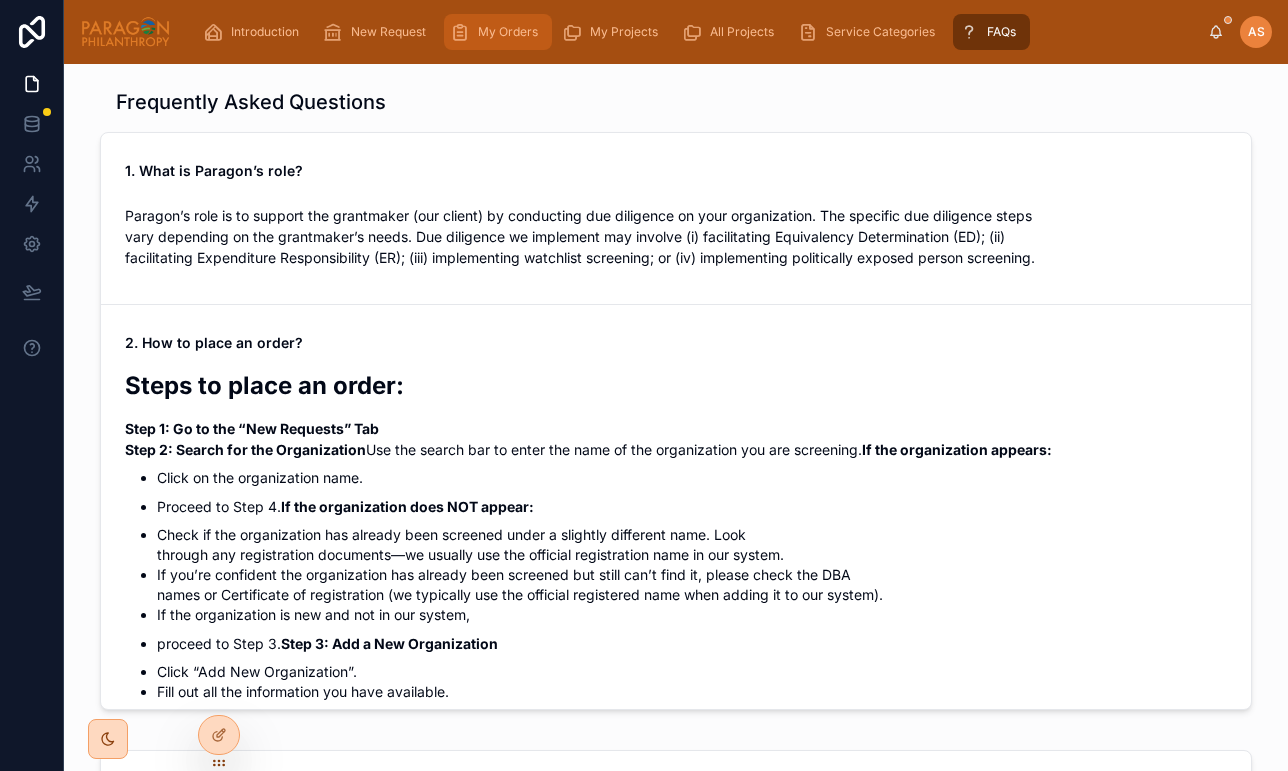 click on "My Orders" at bounding box center (508, 32) 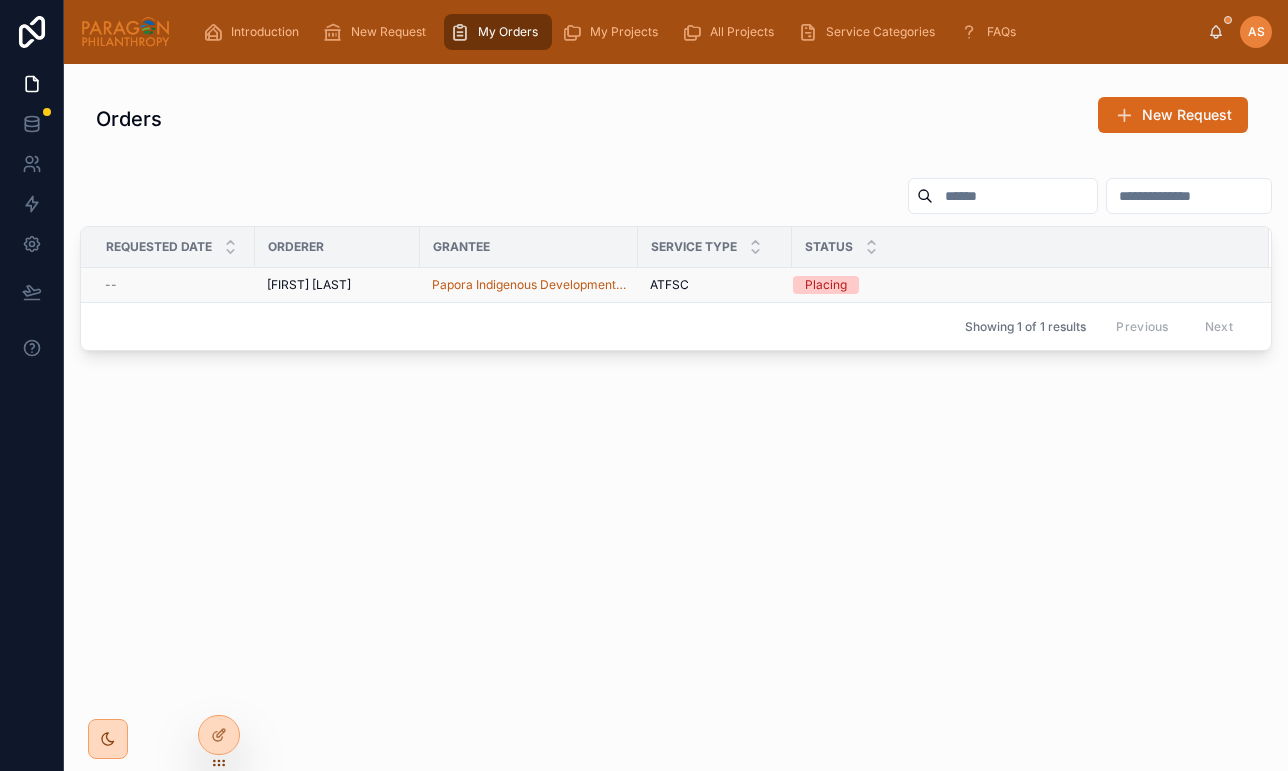 click on "[FIRST] [LAST]" at bounding box center (309, 285) 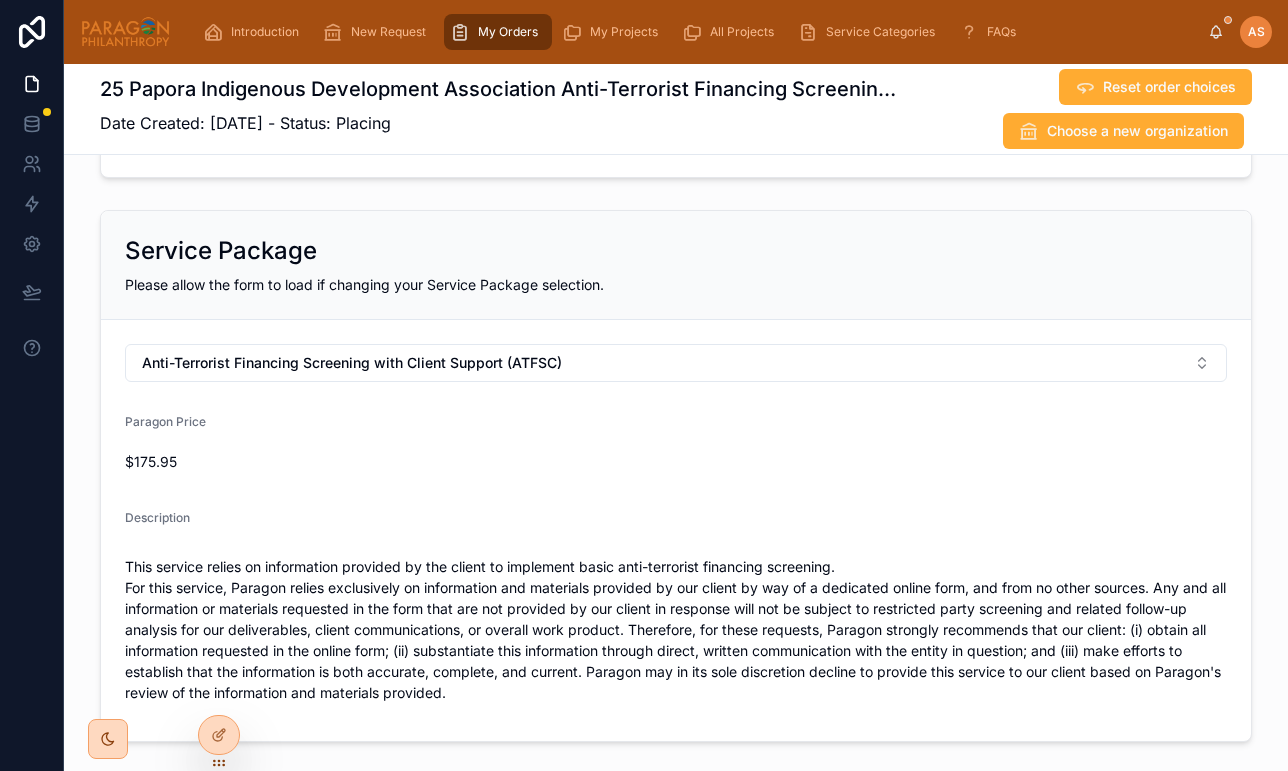 scroll, scrollTop: 692, scrollLeft: 0, axis: vertical 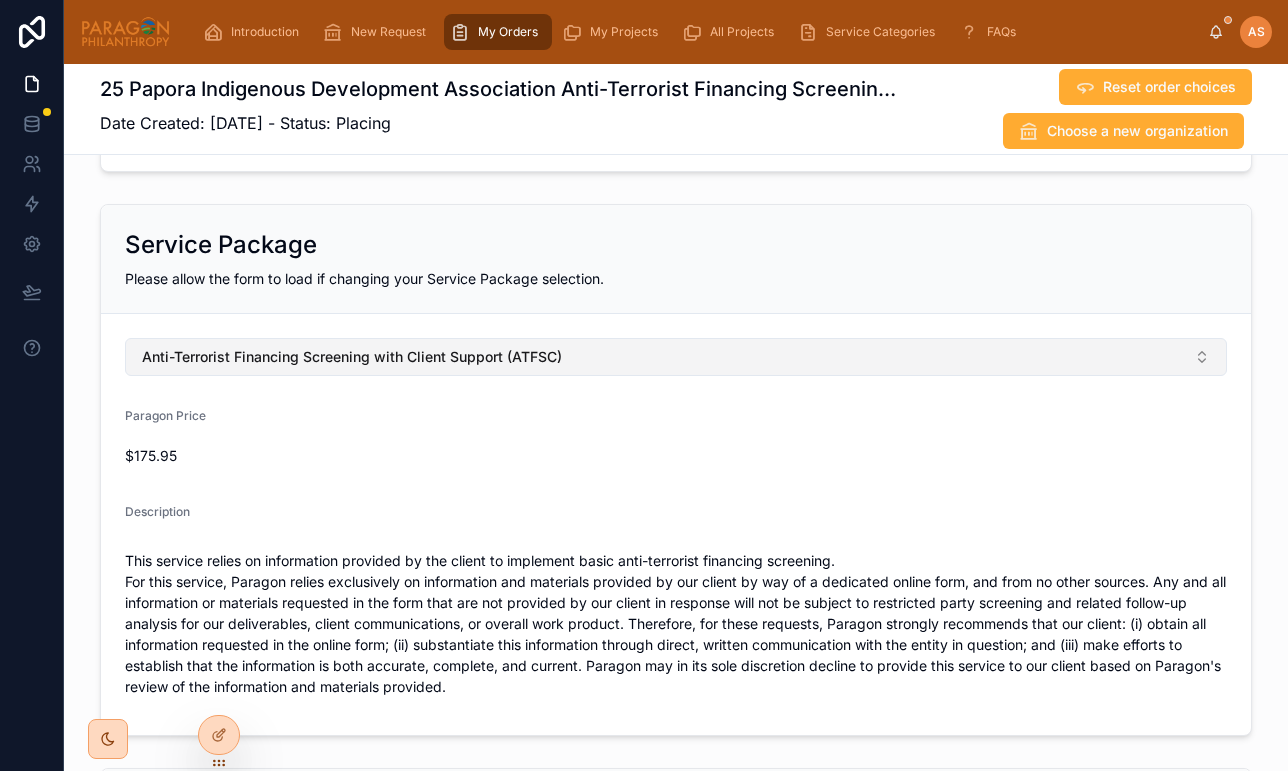 click on "Anti-Terrorist Financing Screening with Client Support (ATFSC)" at bounding box center (352, 357) 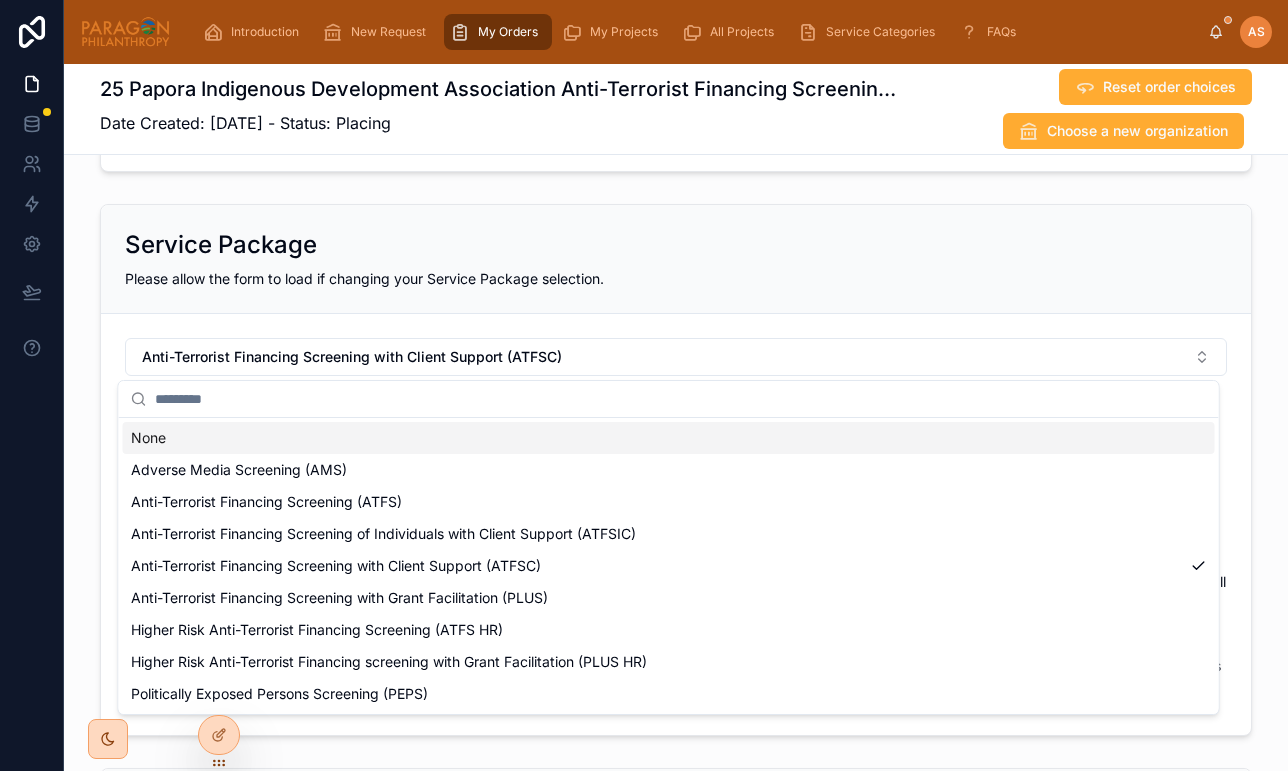 click on "None" at bounding box center [669, 438] 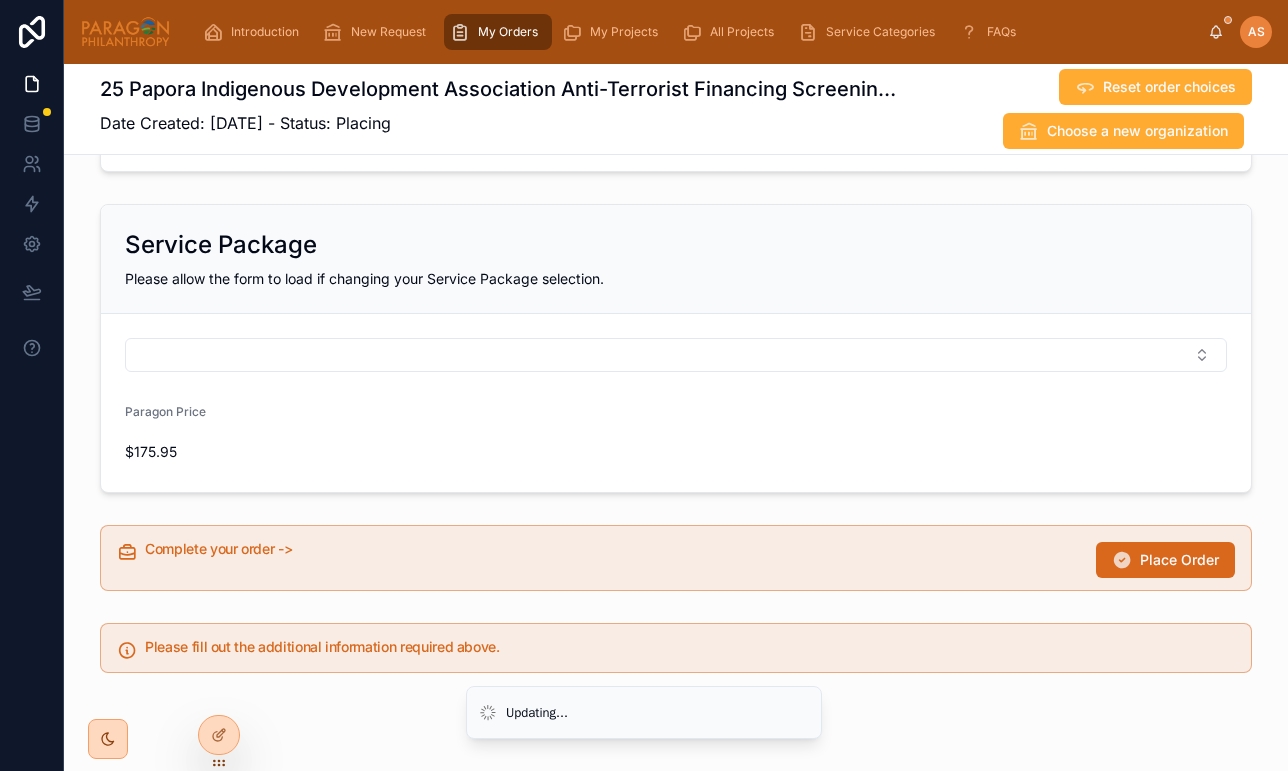 click on "Paragon Price $175.95" at bounding box center (676, 403) 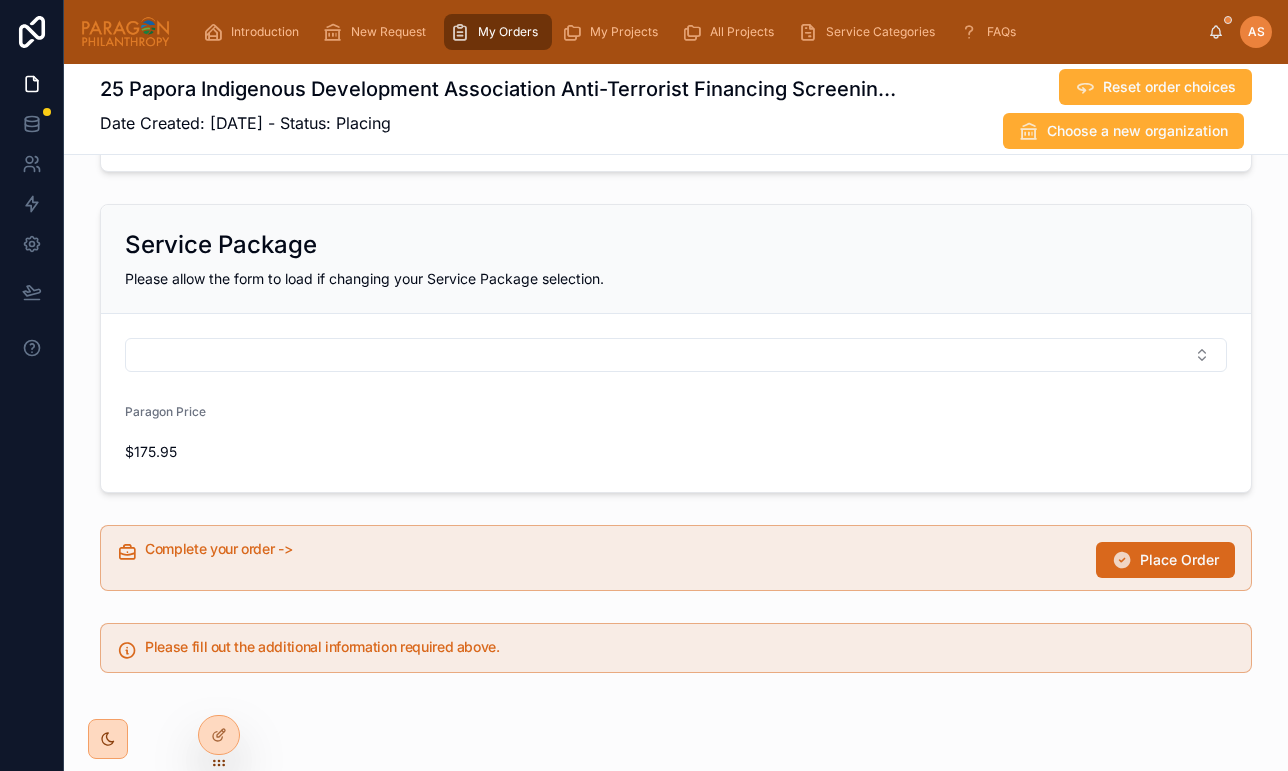 scroll, scrollTop: 465, scrollLeft: 0, axis: vertical 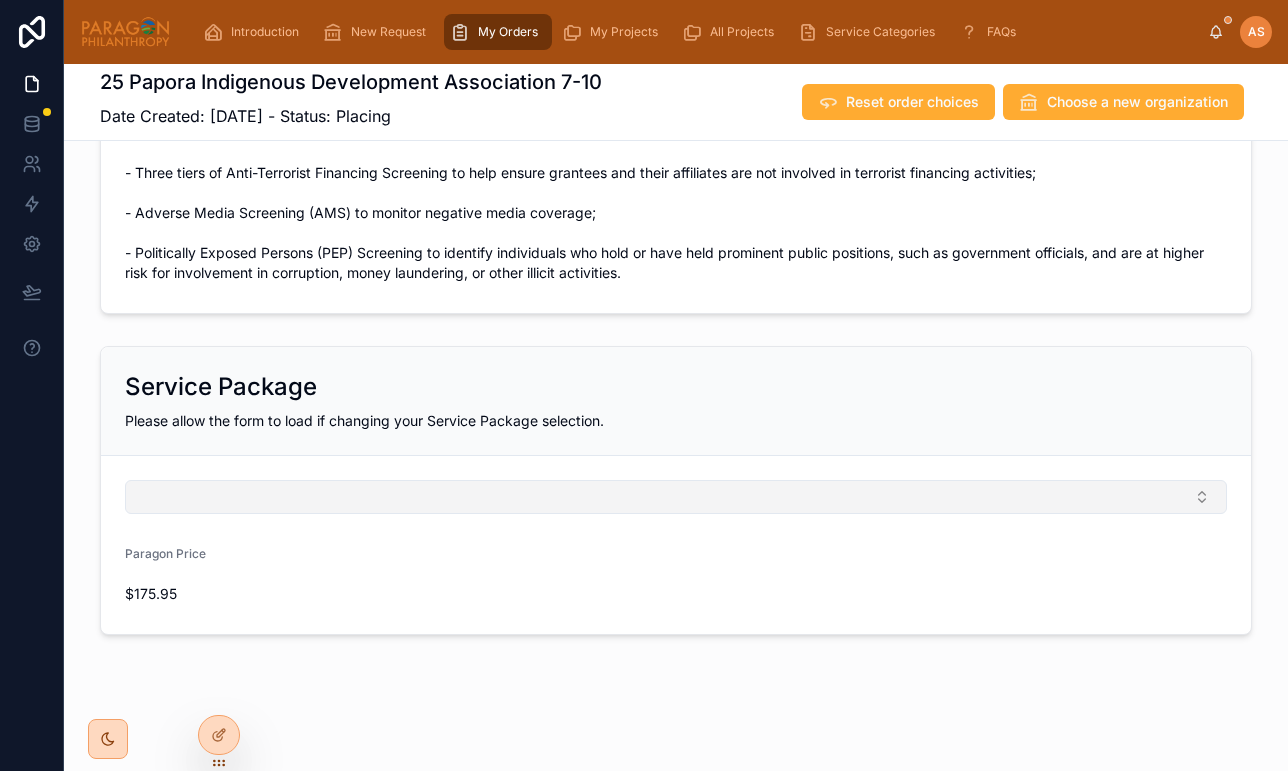 click at bounding box center [676, 497] 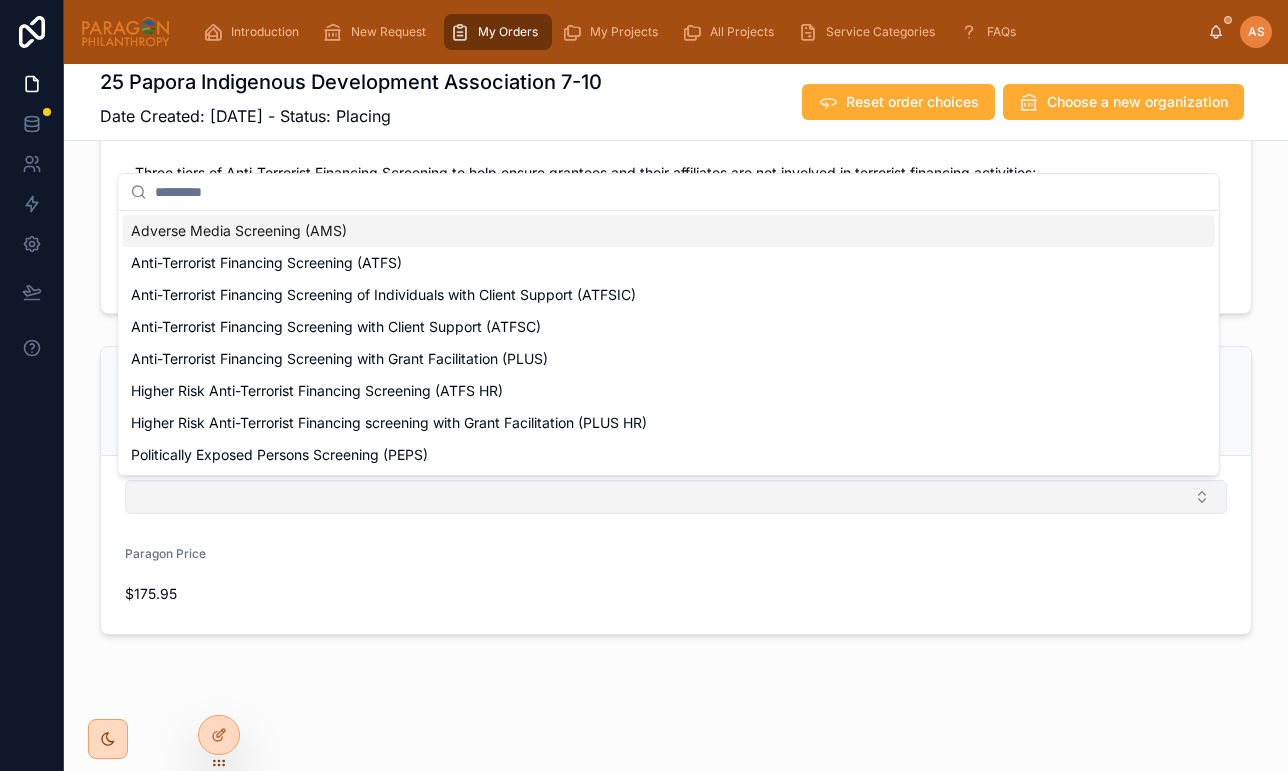 click at bounding box center [676, 497] 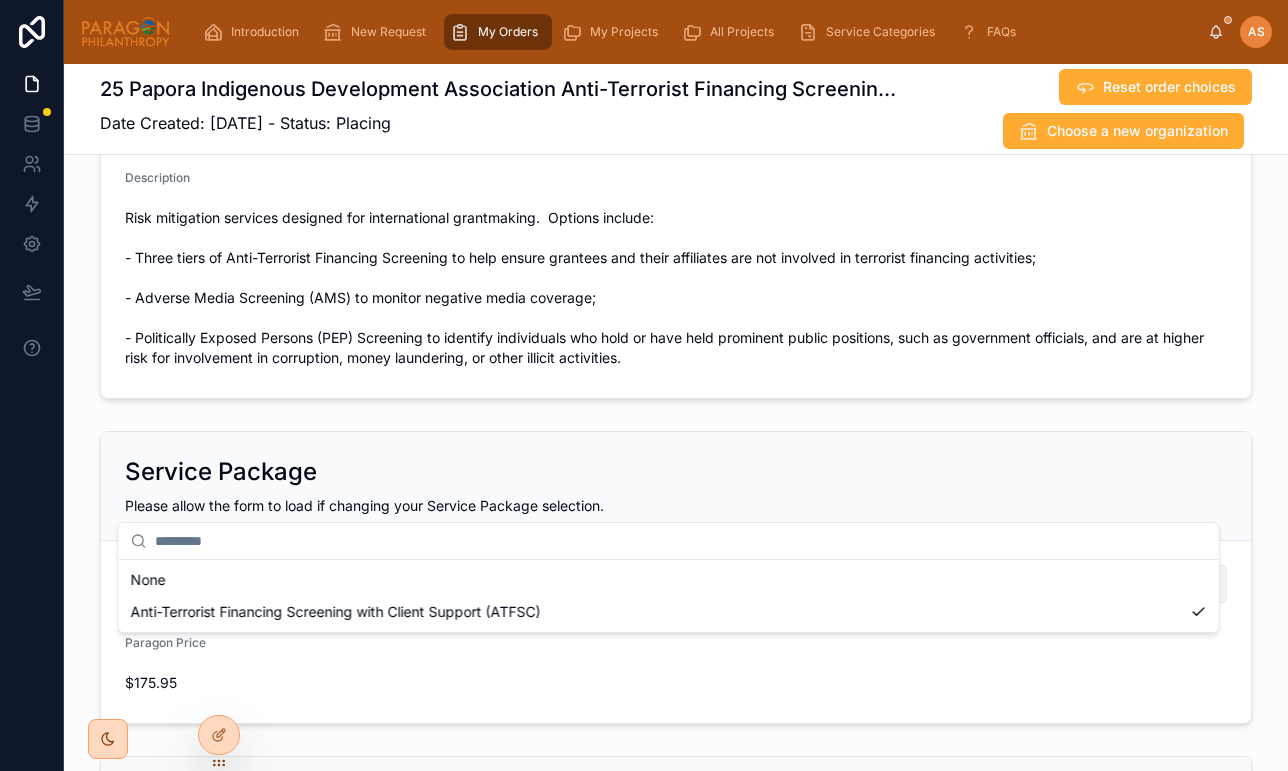 scroll, scrollTop: 550, scrollLeft: 0, axis: vertical 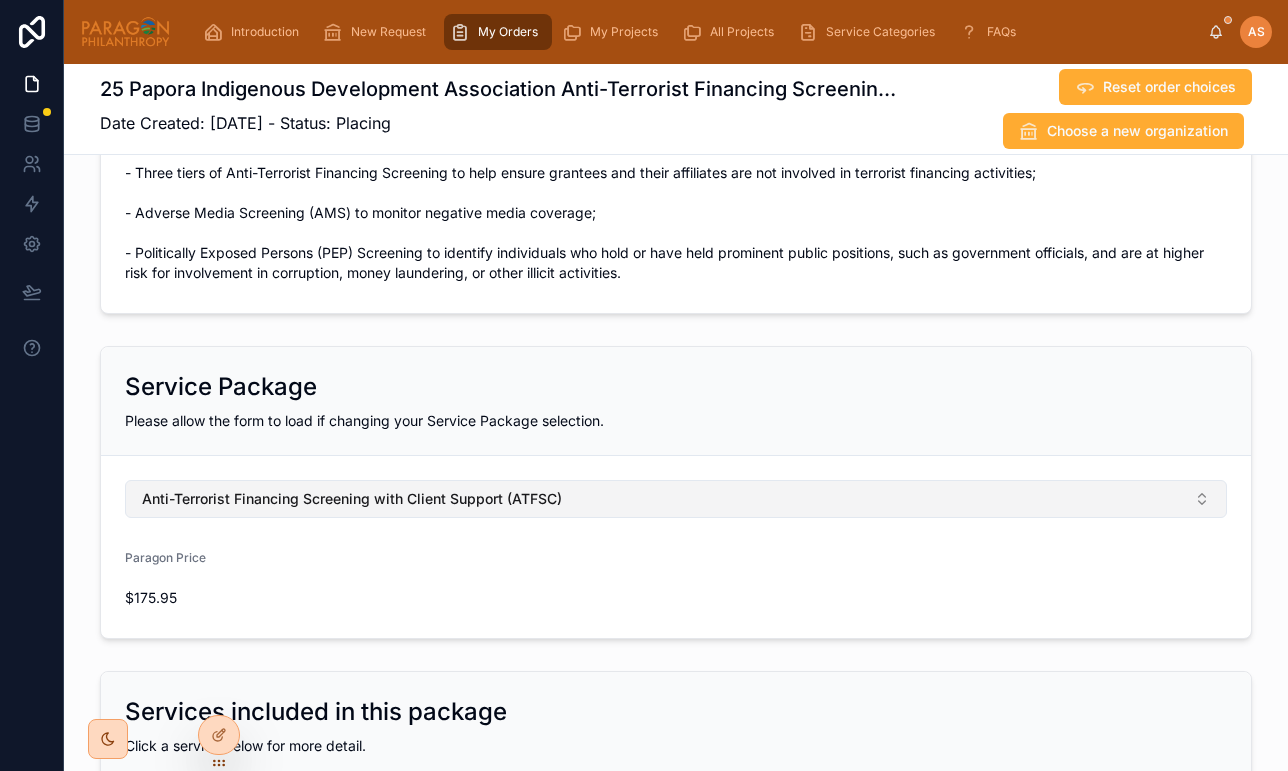 click on "Anti-Terrorist Financing Screening with Client Support (ATFSC)" at bounding box center (352, 499) 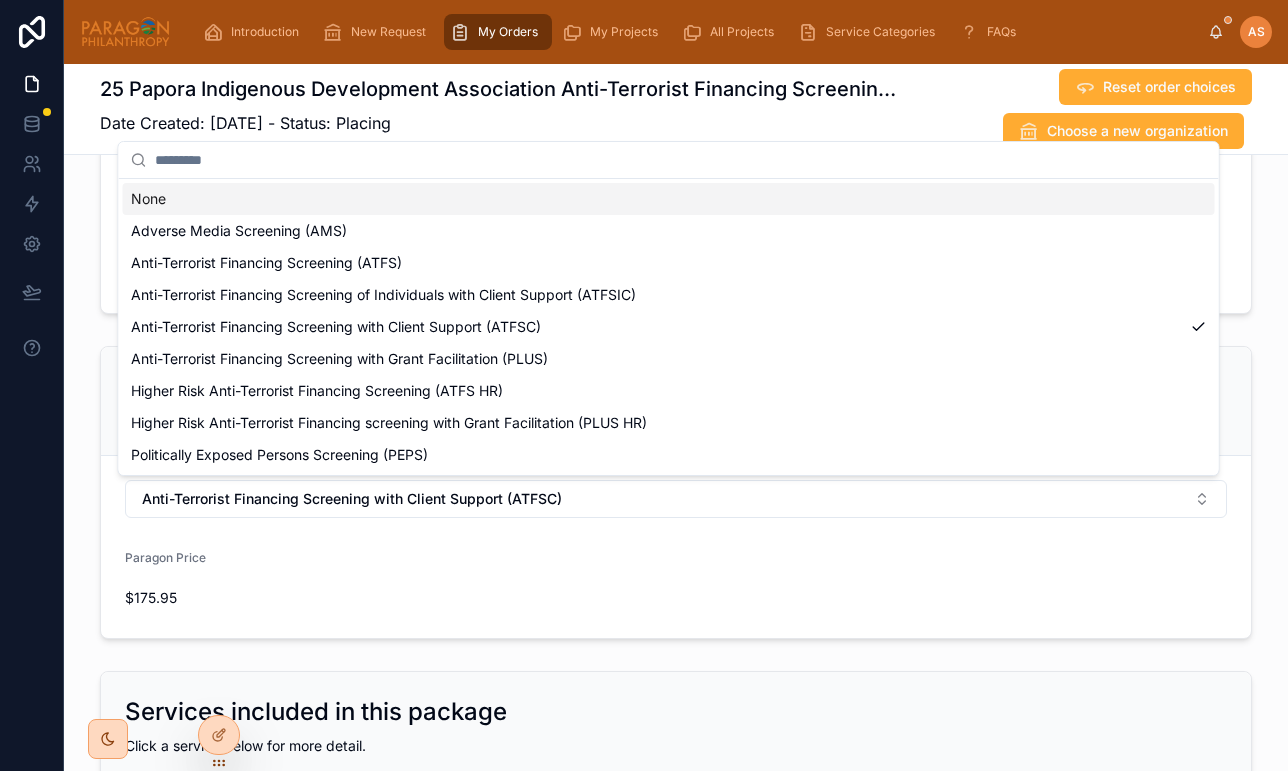 click on "None" at bounding box center (669, 199) 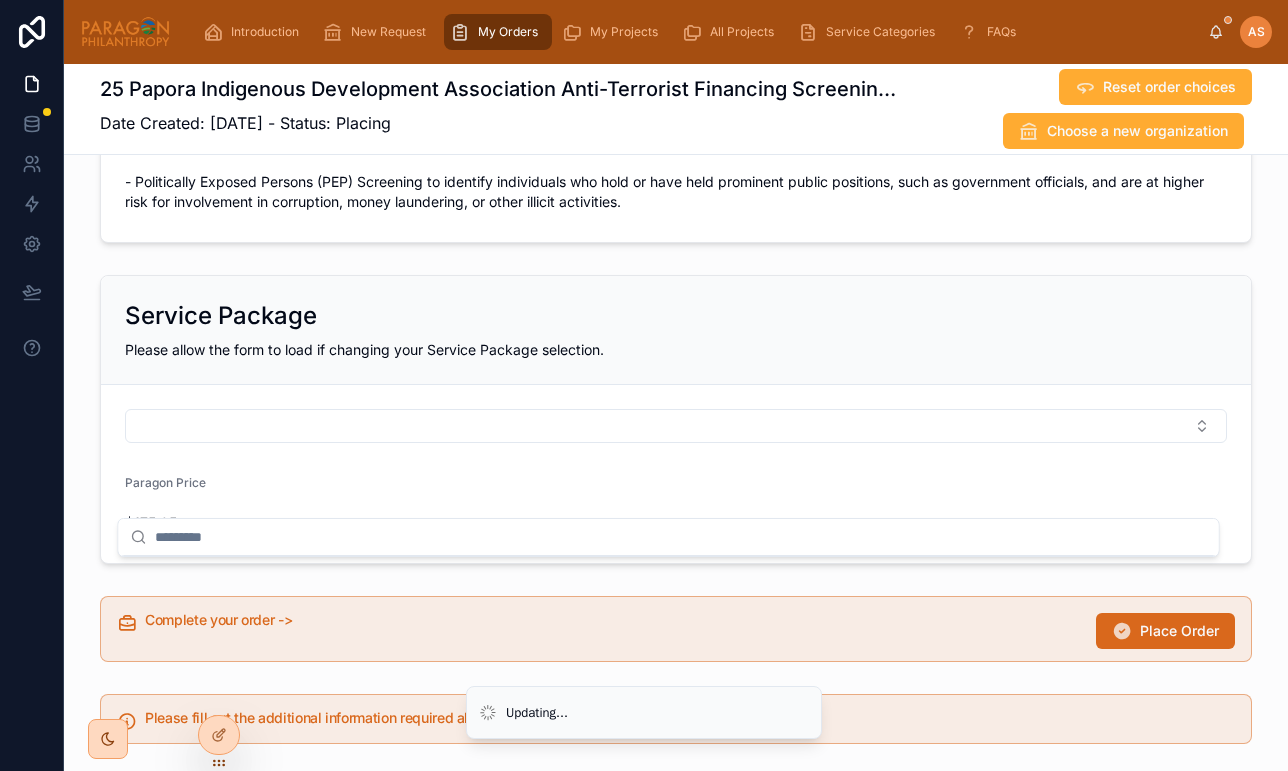 scroll, scrollTop: 479, scrollLeft: 0, axis: vertical 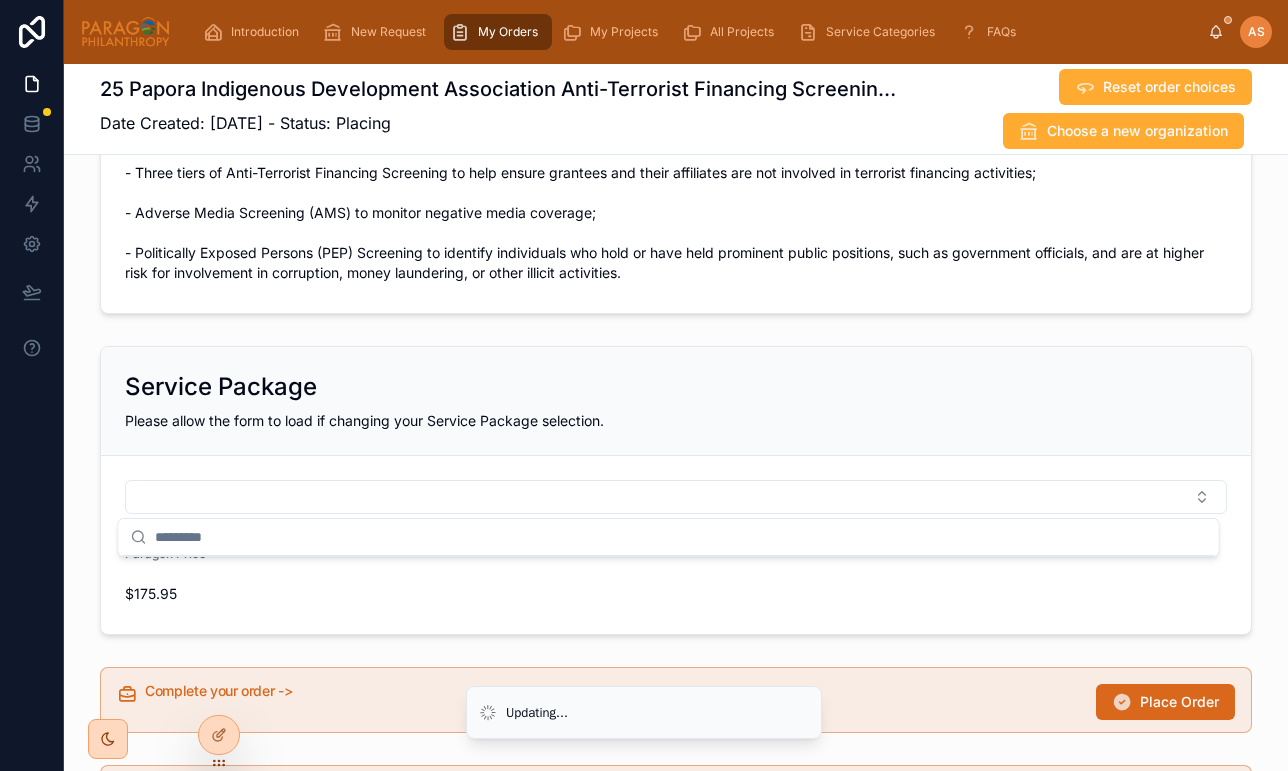 type 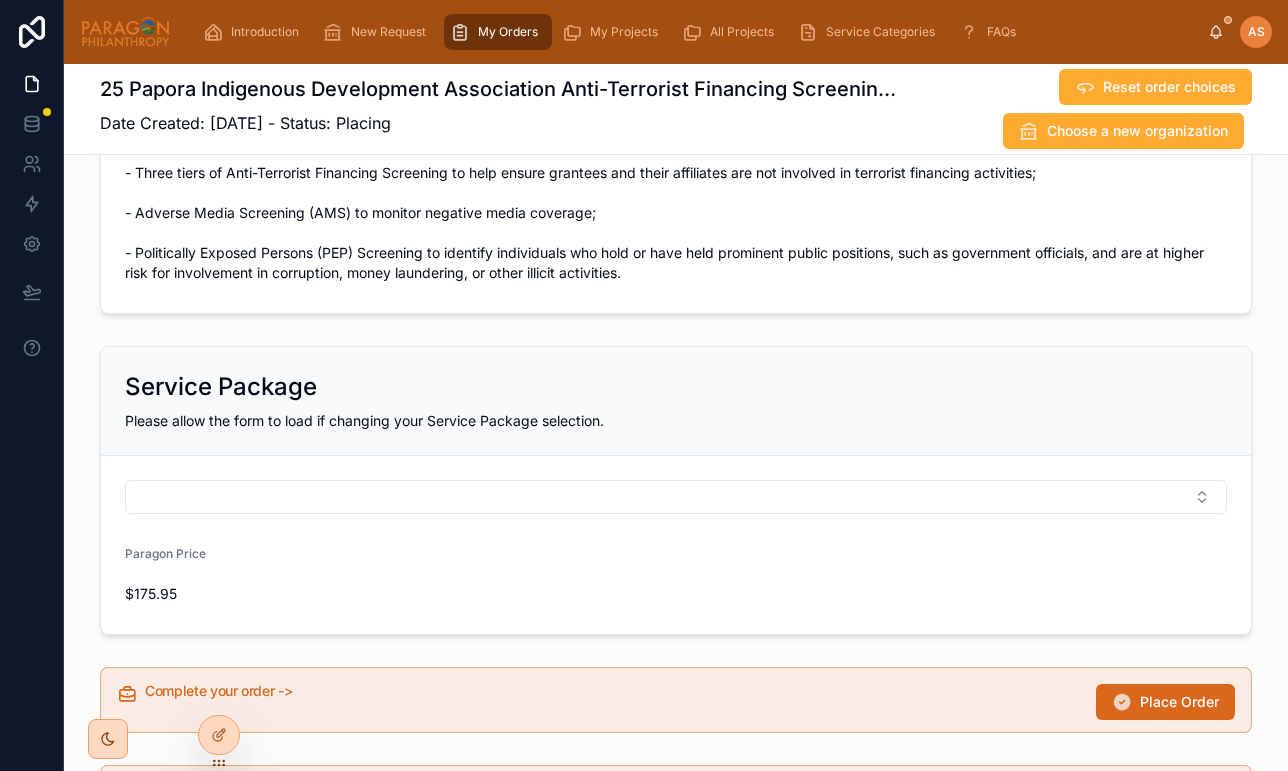scroll, scrollTop: 465, scrollLeft: 0, axis: vertical 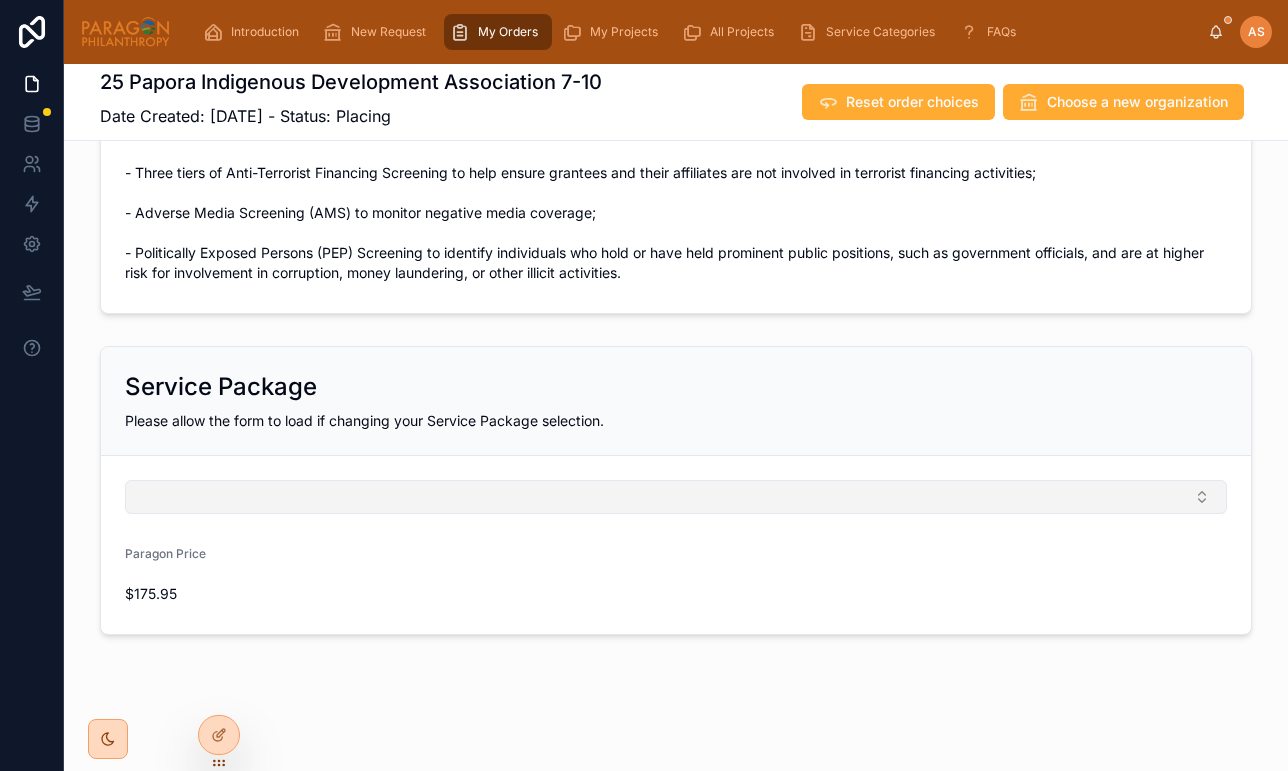 click at bounding box center (676, 497) 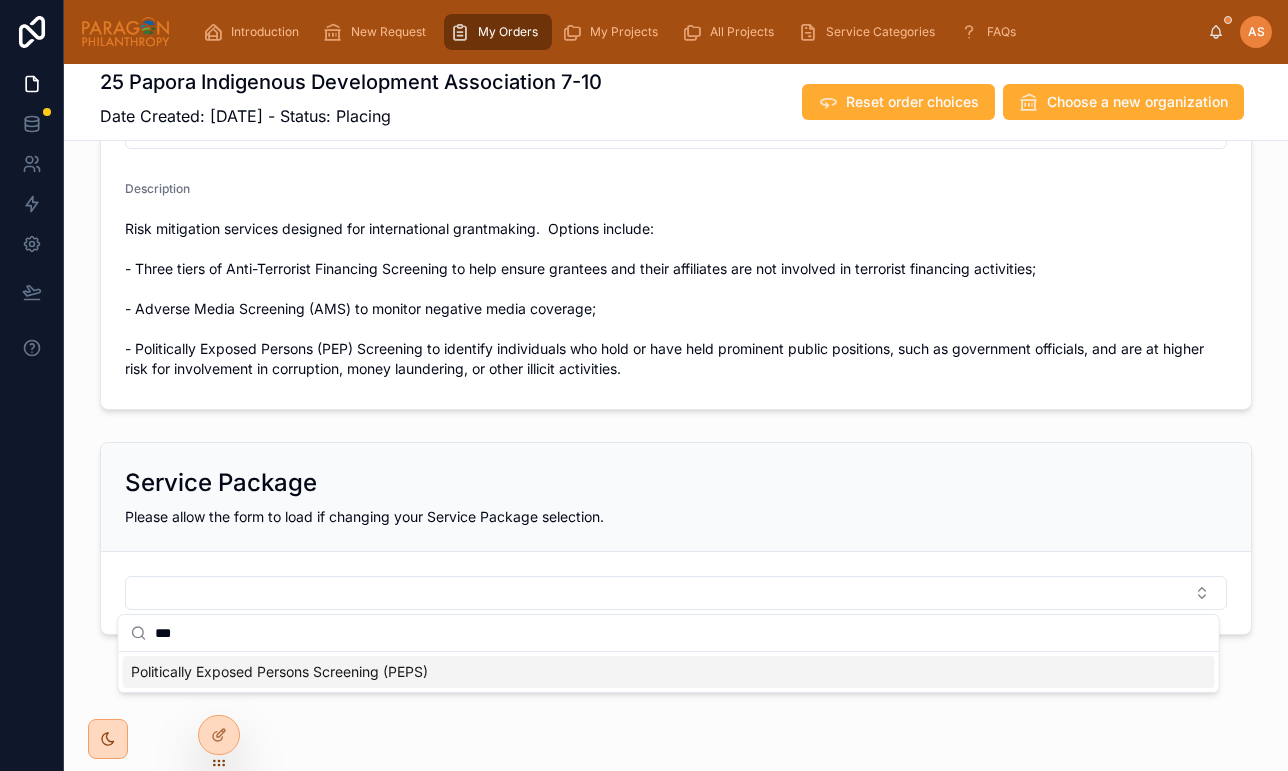 type on "***" 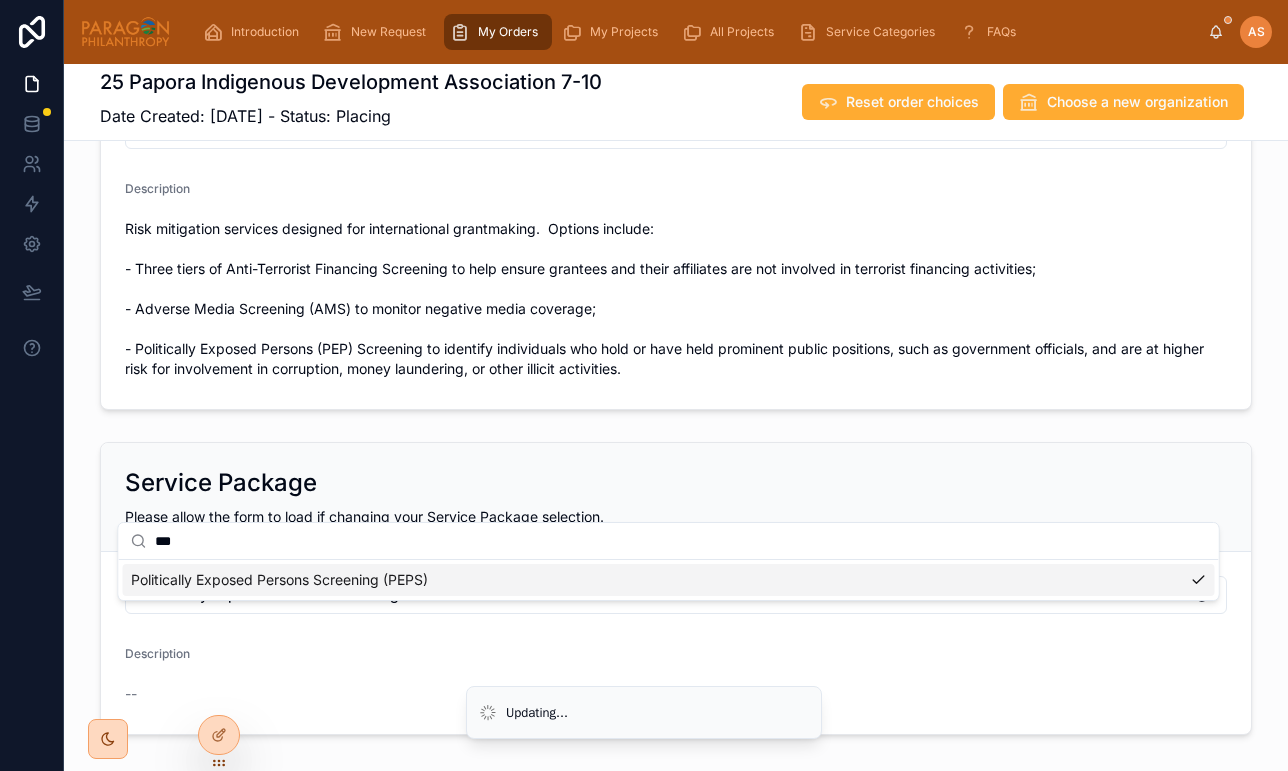 scroll, scrollTop: 465, scrollLeft: 0, axis: vertical 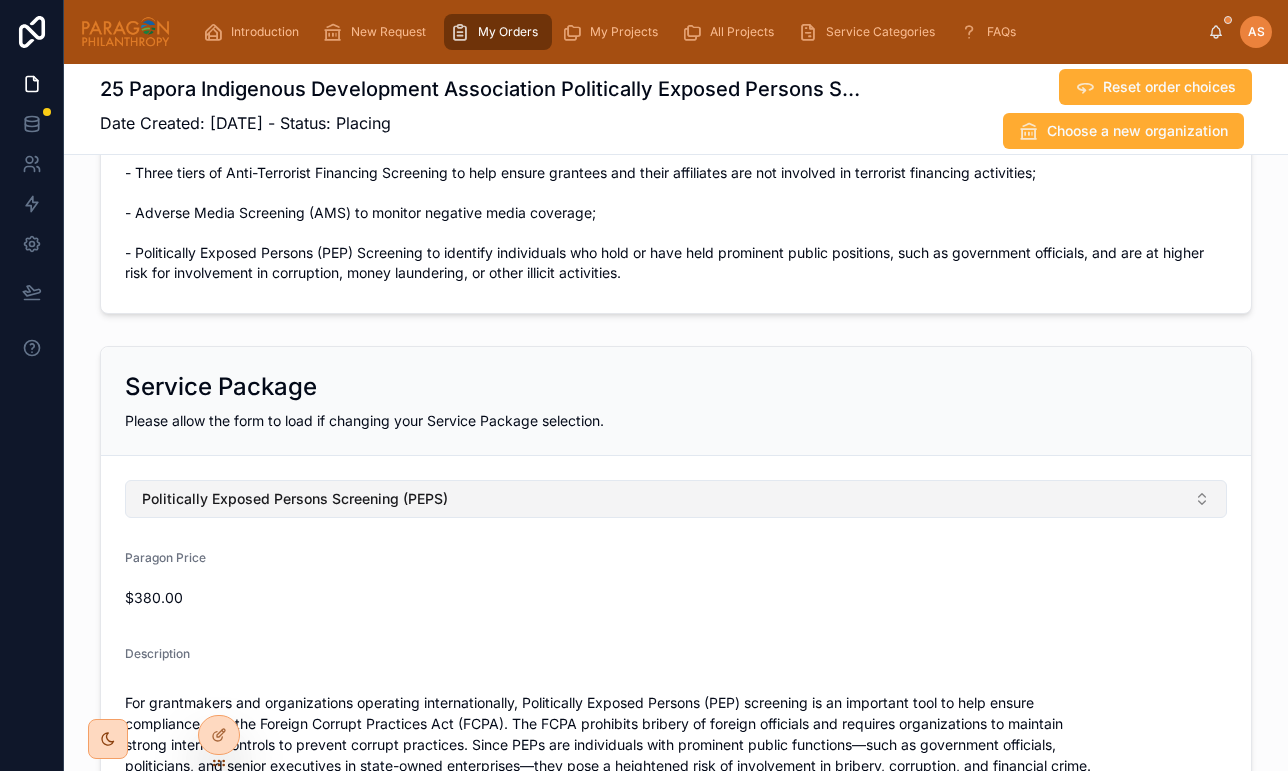 click on "Politically Exposed Persons Screening (PEPS)" at bounding box center [676, 499] 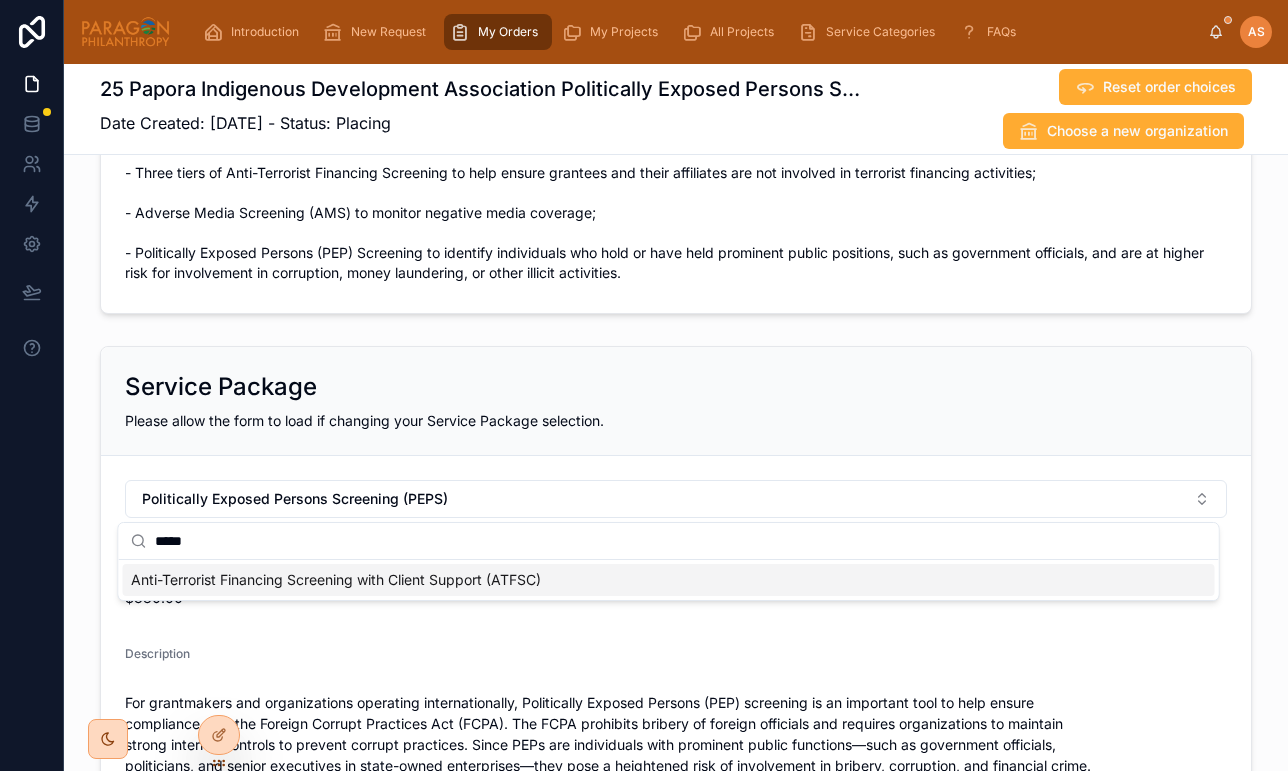 type on "*****" 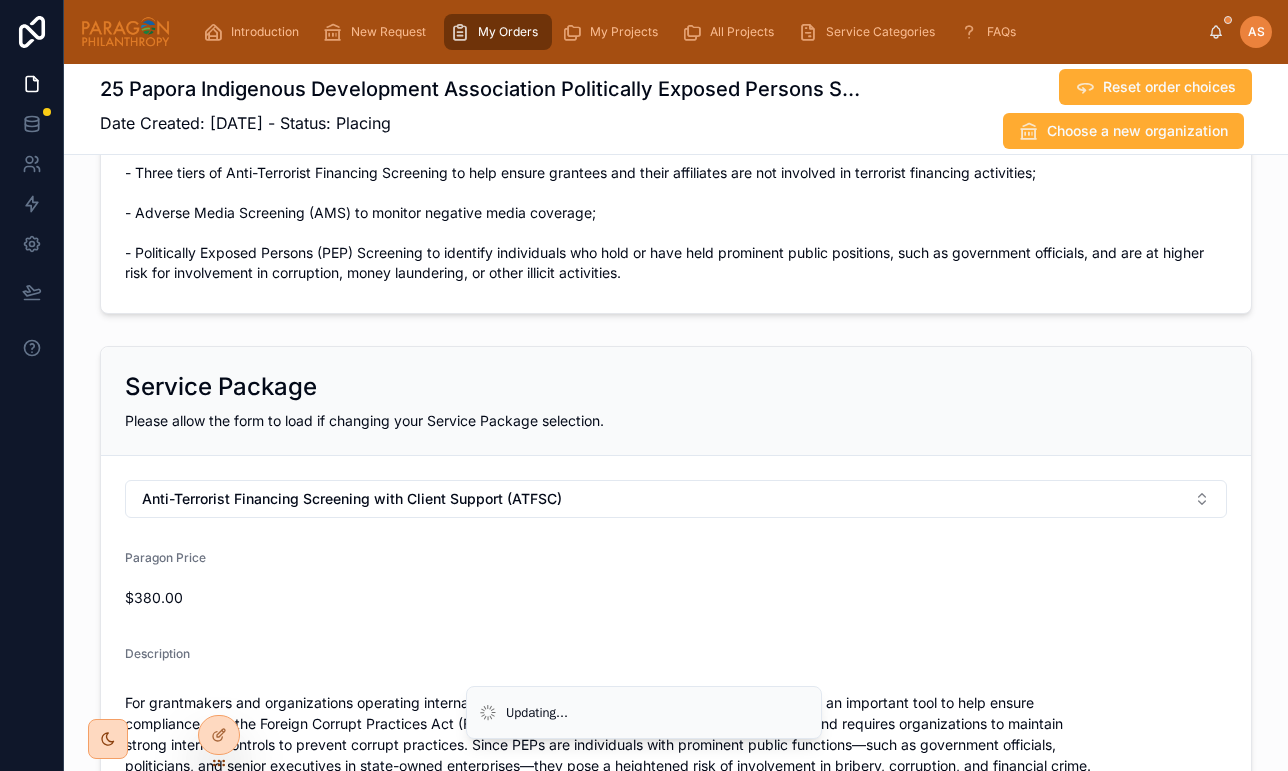 click on "Anti-Terrorist Financing Screening with Client Support (ATFSC) Paragon Price $380.00 Description For grantmakers and organizations operating internationally, Politically Exposed Persons (PEP) screening is an important tool to help ensure compliance with the Foreign Corrupt Practices Act (FCPA). The FCPA prohibits bribery of foreign officials and requires organizations to maintain strong internal controls to prevent corrupt practices. Since PEPs are individuals with prominent public functions—such as government officials, politicians, and senior executives in state-owned enterprises—they pose a heightened risk of involvement in bribery, corruption, and financial crime. For higher risk grantees/grants, PEP screening is recommended also to support OFAC compliance due to demonstrated linkages between corruption and terrorist financing." at bounding box center (676, 695) 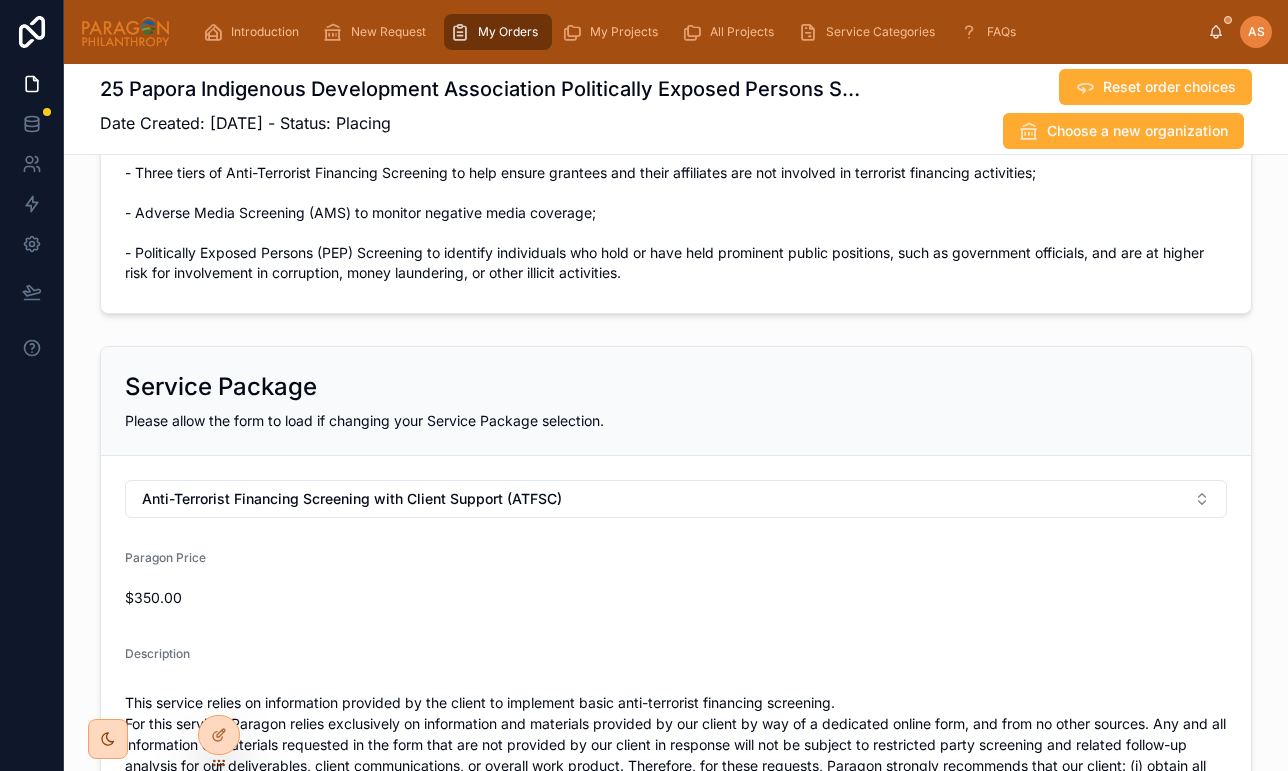 click on "Service Package" at bounding box center (676, 387) 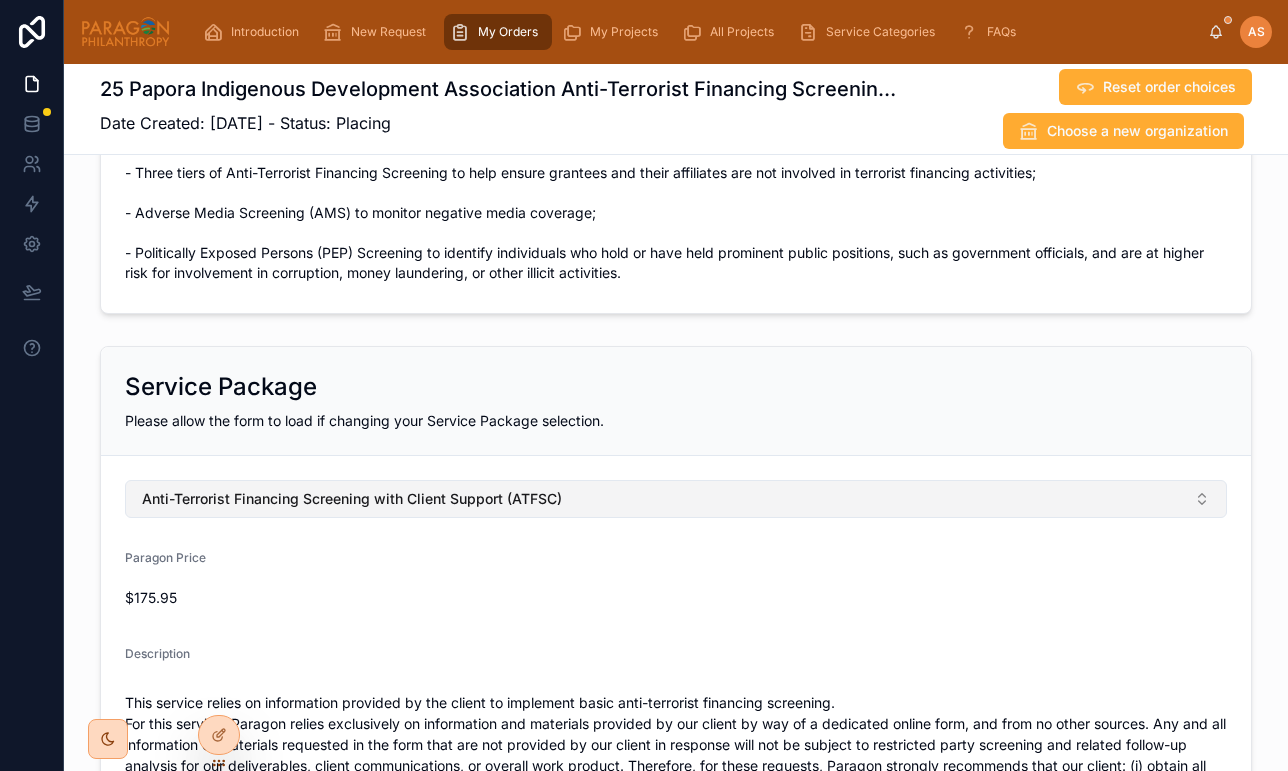 click on "Anti-Terrorist Financing Screening with Client Support (ATFSC)" at bounding box center (352, 499) 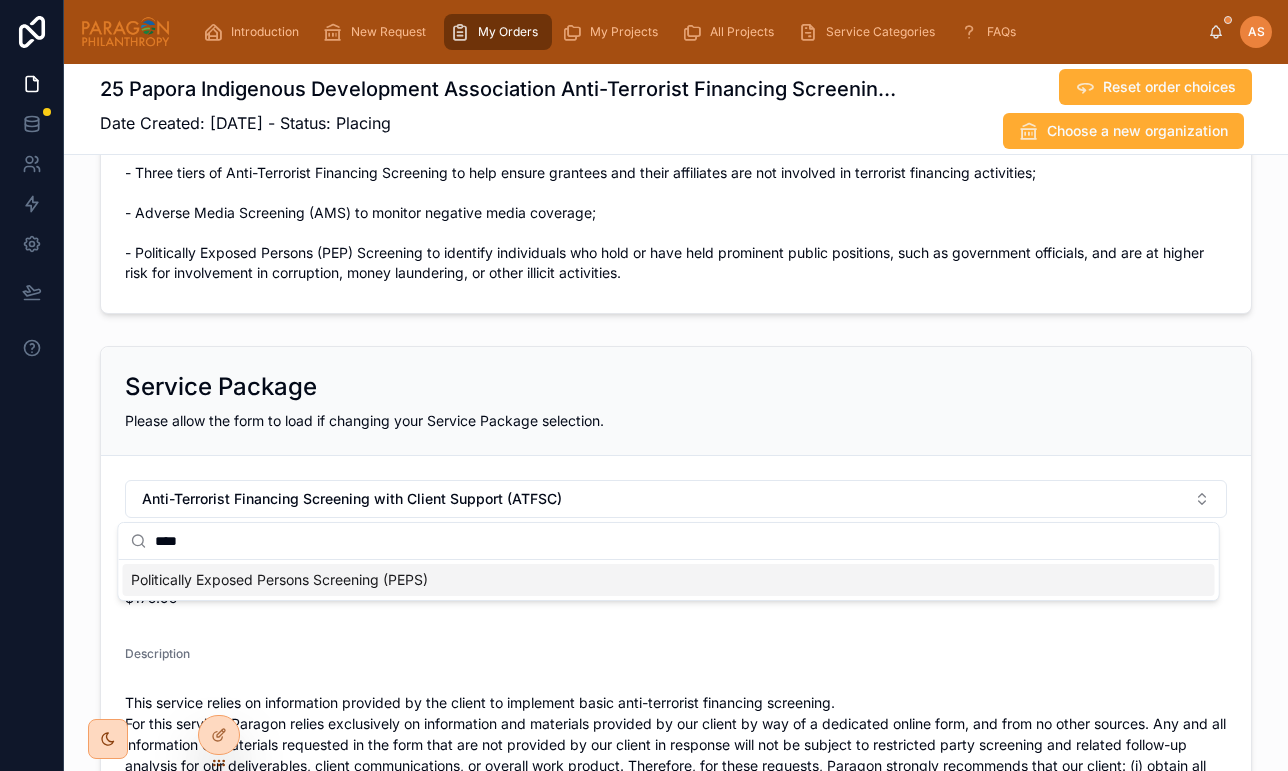 type on "****" 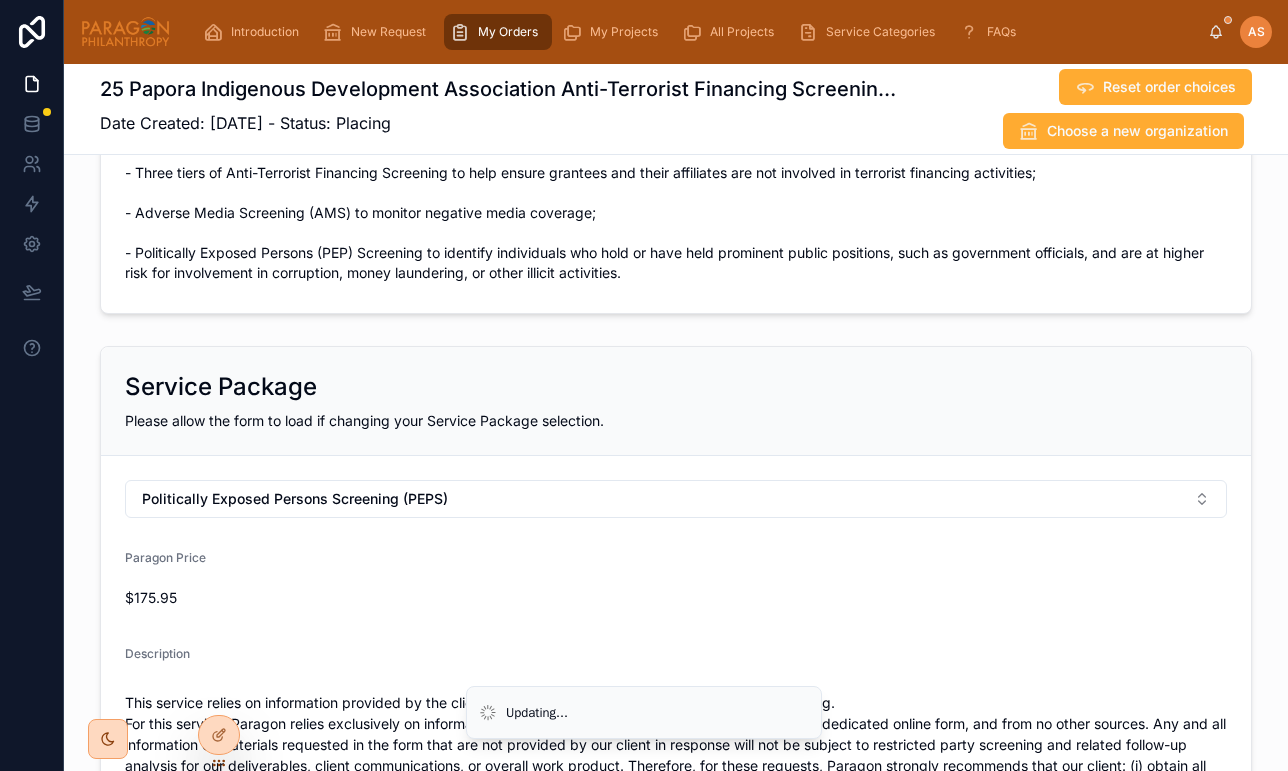 click on "Service Package" at bounding box center [676, 387] 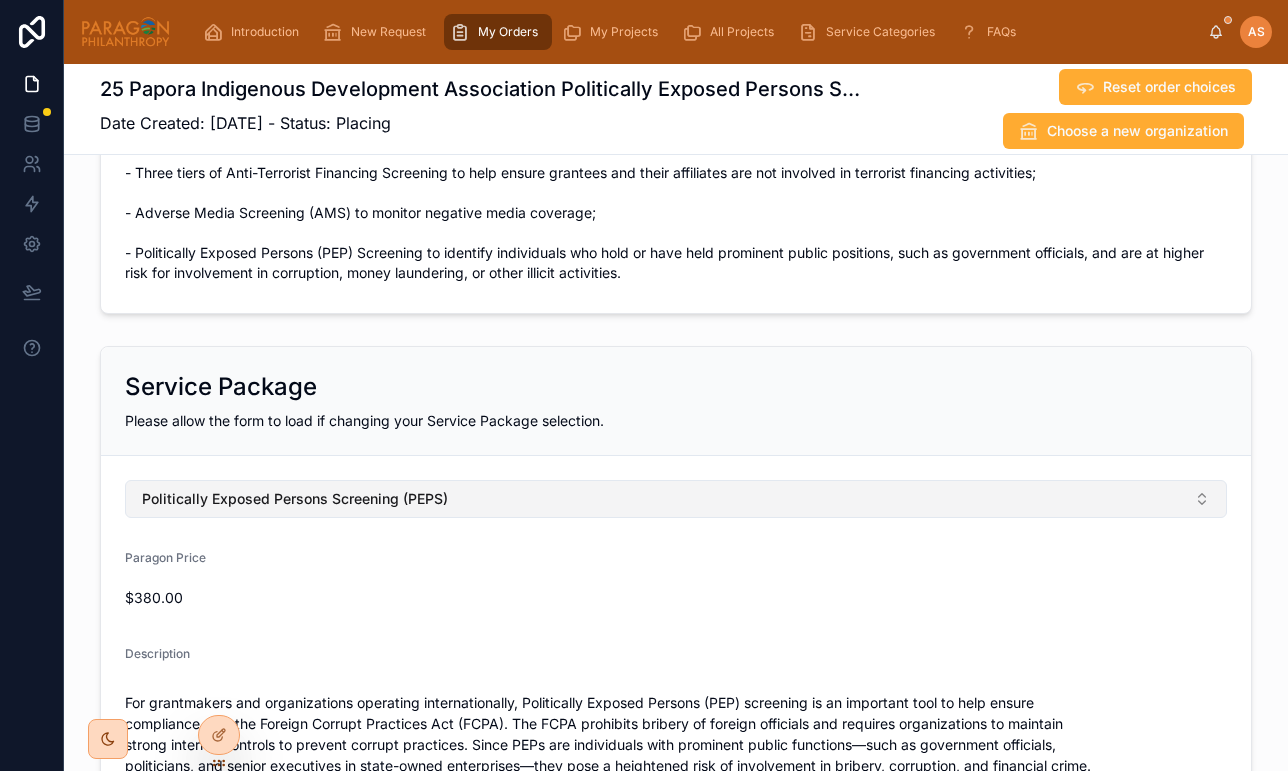 click on "Politically Exposed Persons Screening (PEPS)" at bounding box center (295, 499) 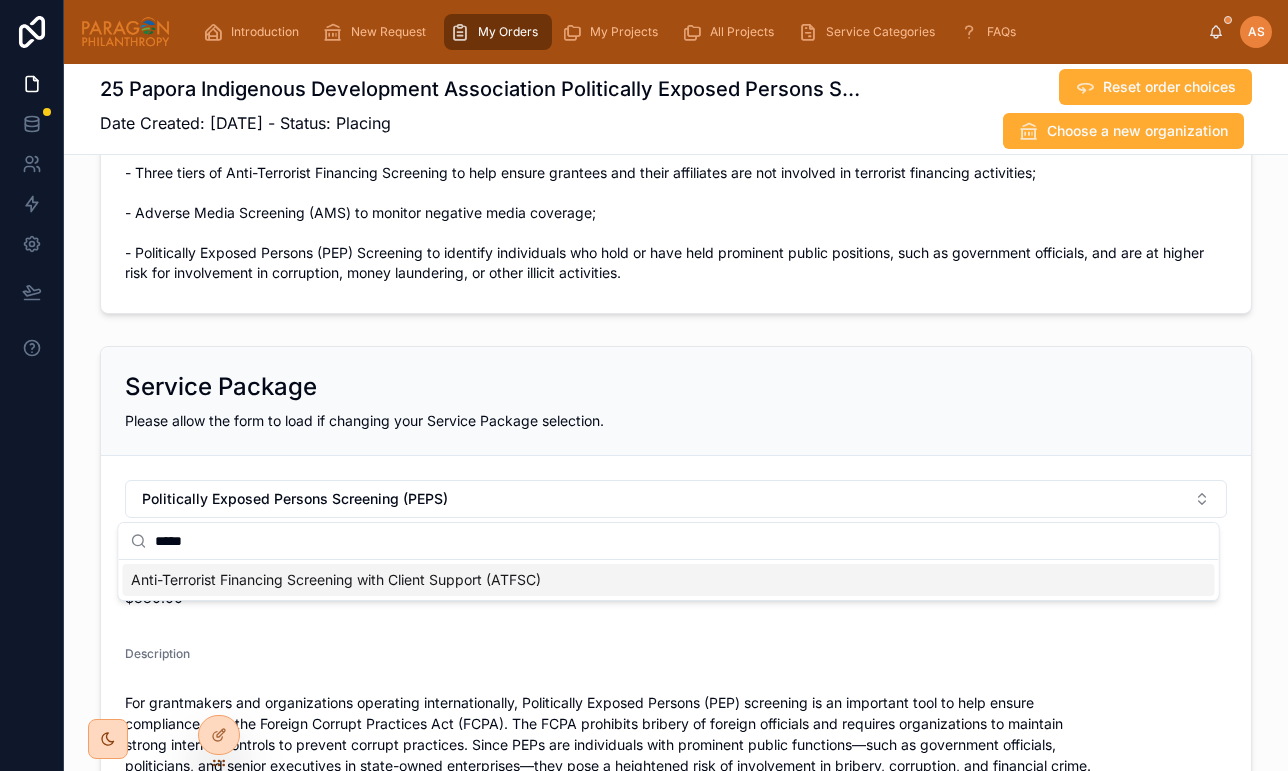 type on "*****" 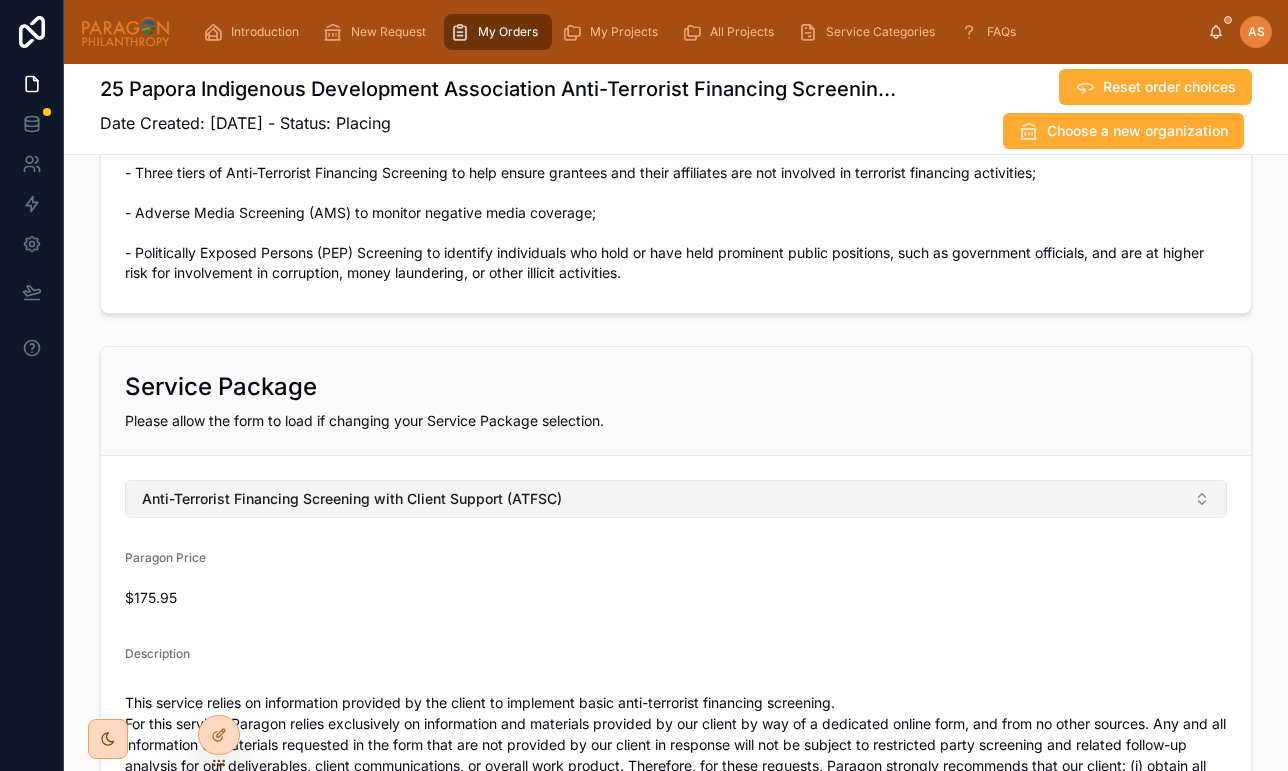 click on "Anti-Terrorist Financing Screening with Client Support (ATFSC)" at bounding box center (352, 499) 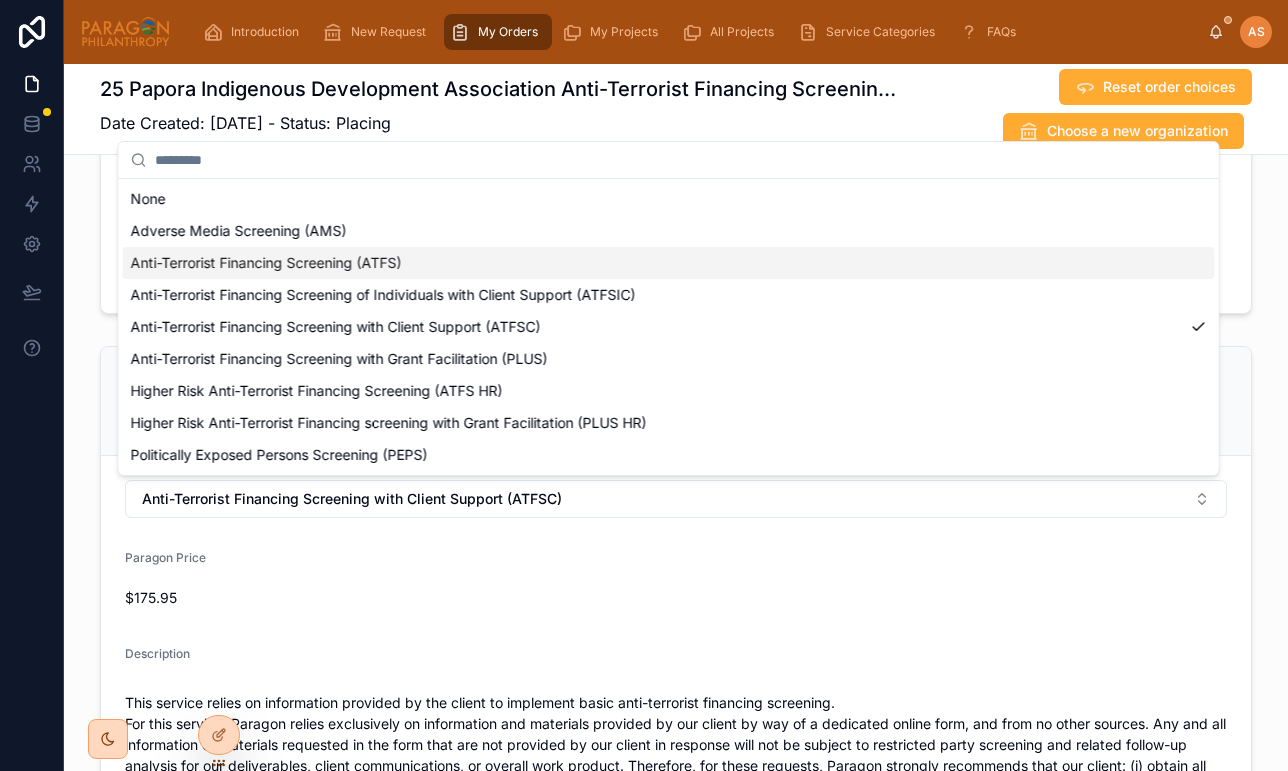 click on "Anti-Terrorist Financing Screening (ATFS)" at bounding box center (669, 263) 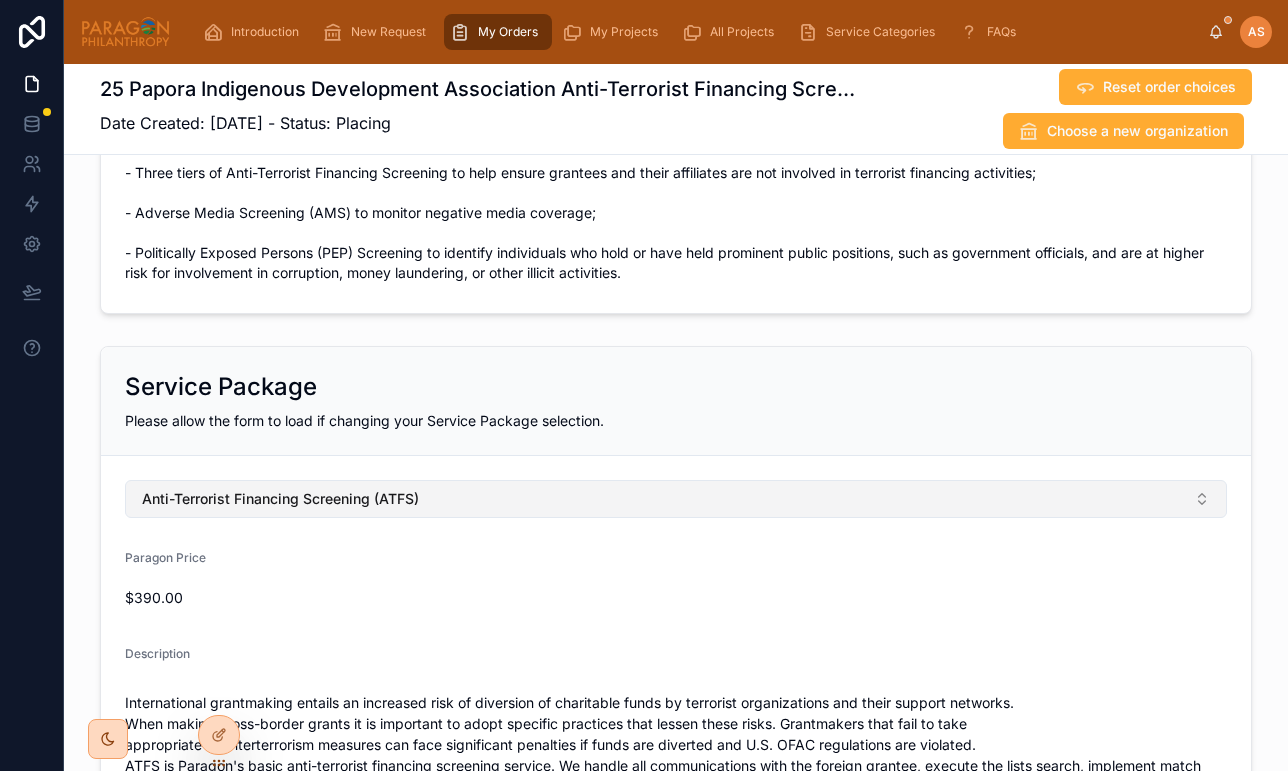 click on "Anti-Terrorist Financing Screening (ATFS)" at bounding box center [676, 499] 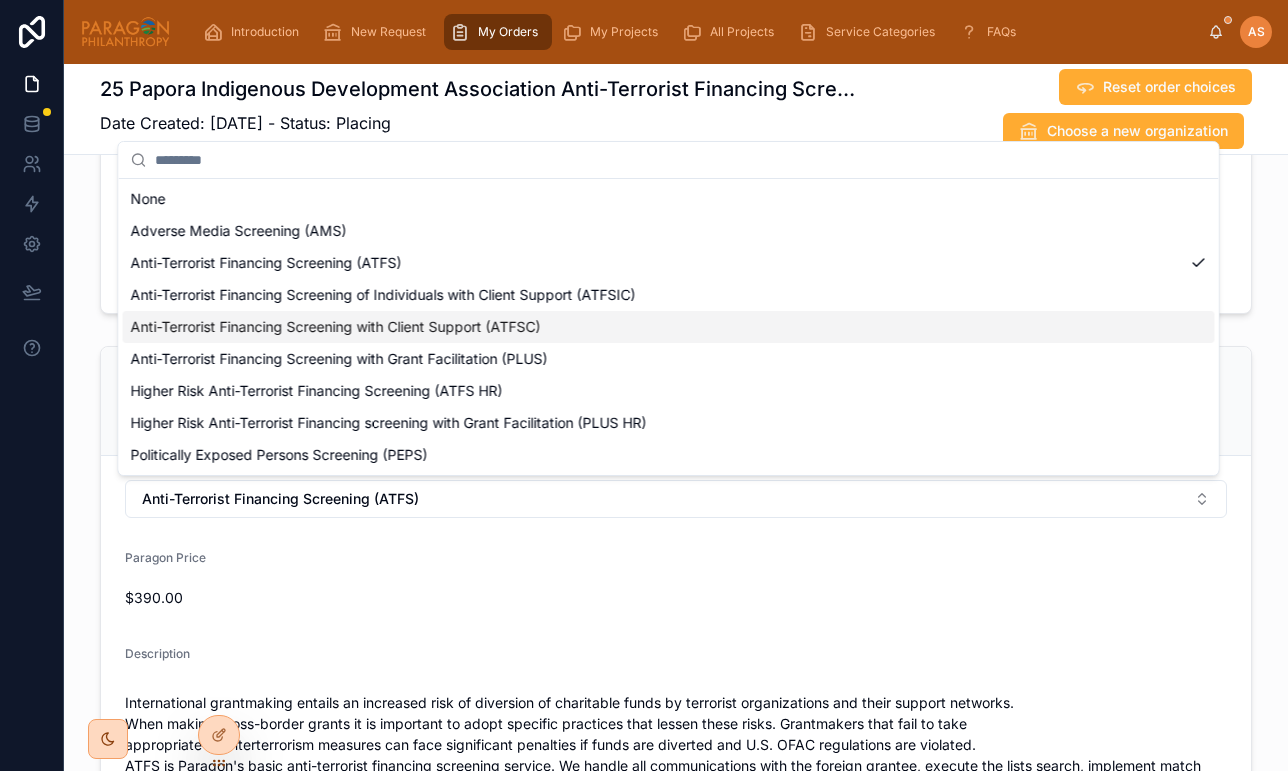 click on "Anti-Terrorist Financing Screening with Client Support (ATFSC)" at bounding box center [336, 327] 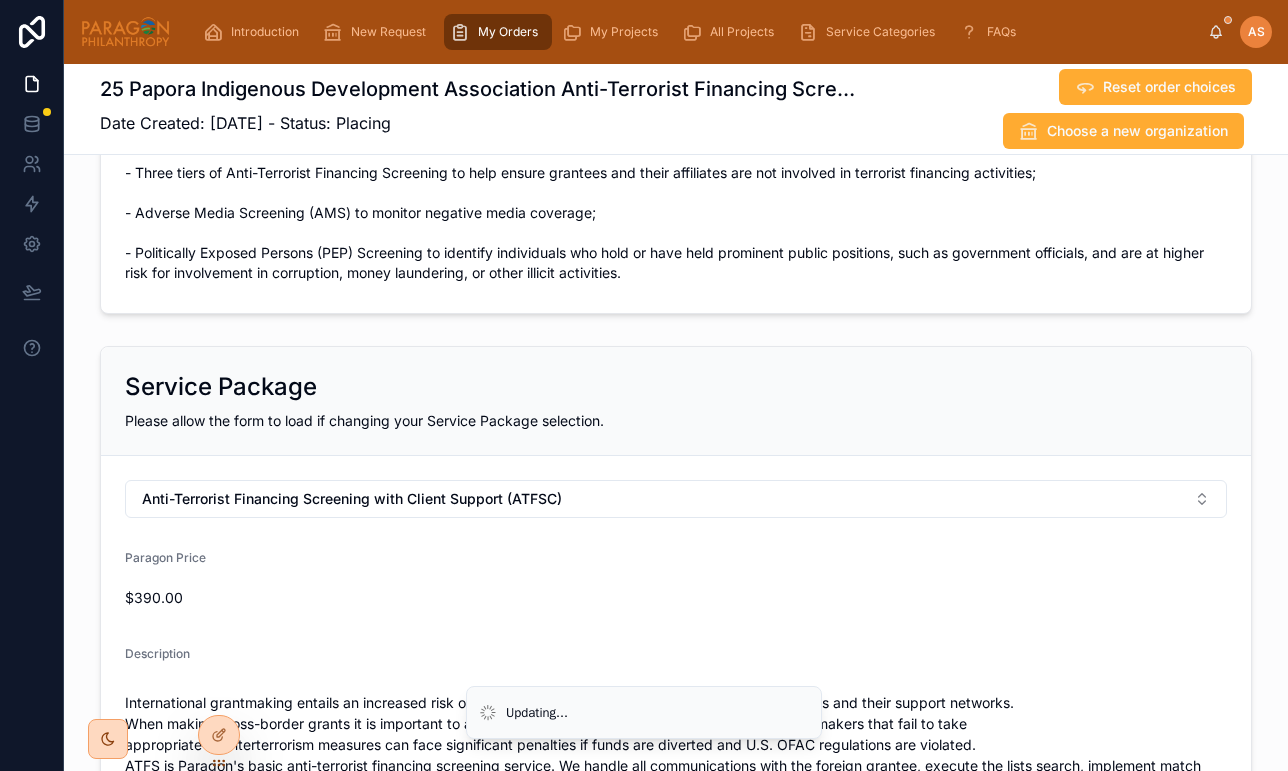 click on "Anti-Terrorist Financing Screening with Client Support (ATFSC) Paragon Price $390.00 Description International grantmaking entails an increased risk of diversion of charitable funds by terrorist organizations and their support networks. When making cross-border grants it is important to adopt specific practices that lessen these risks. Grantmakers that fail to take appropriate counterterrorism measures can face significant penalties if funds are diverted and U.S. OFAC regulations are violated.
ATFS is Paragon's basic anti-terrorist financing screening service. We handle all communications with the foreign grantee, execute the lists search, implement match resolution logic, secure secondary information from the foreign grantee as needed, and generate a written report with backing documentation for your file." at bounding box center [676, 645] 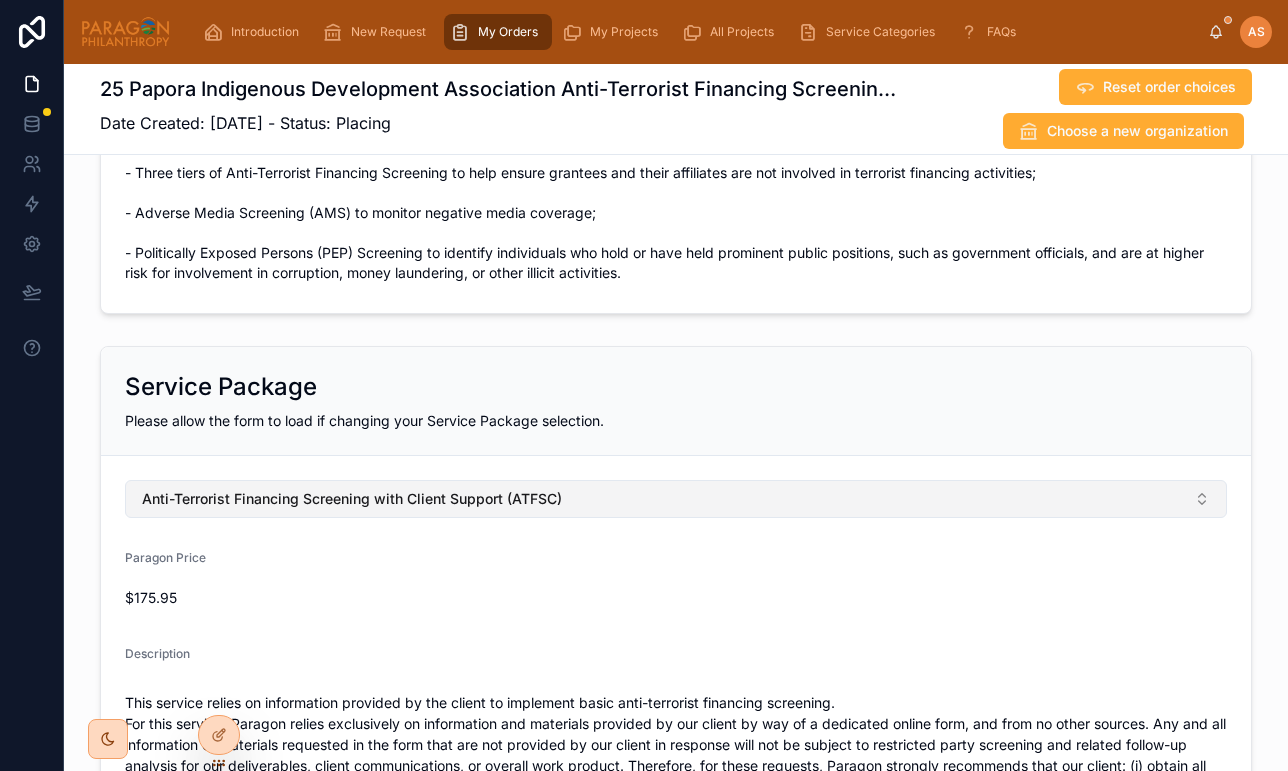 click on "Anti-Terrorist Financing Screening with Client Support (ATFSC)" at bounding box center (352, 499) 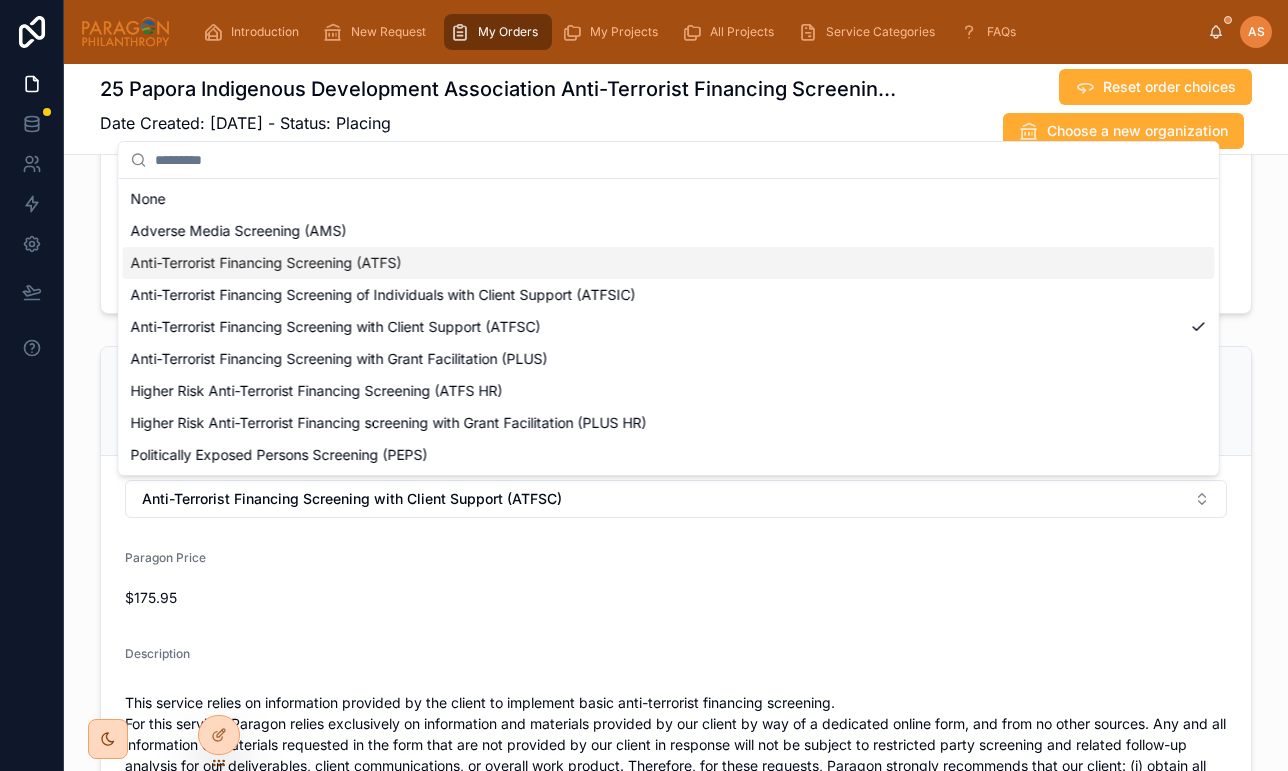 click on "Anti-Terrorist Financing Screening (ATFS)" at bounding box center [669, 263] 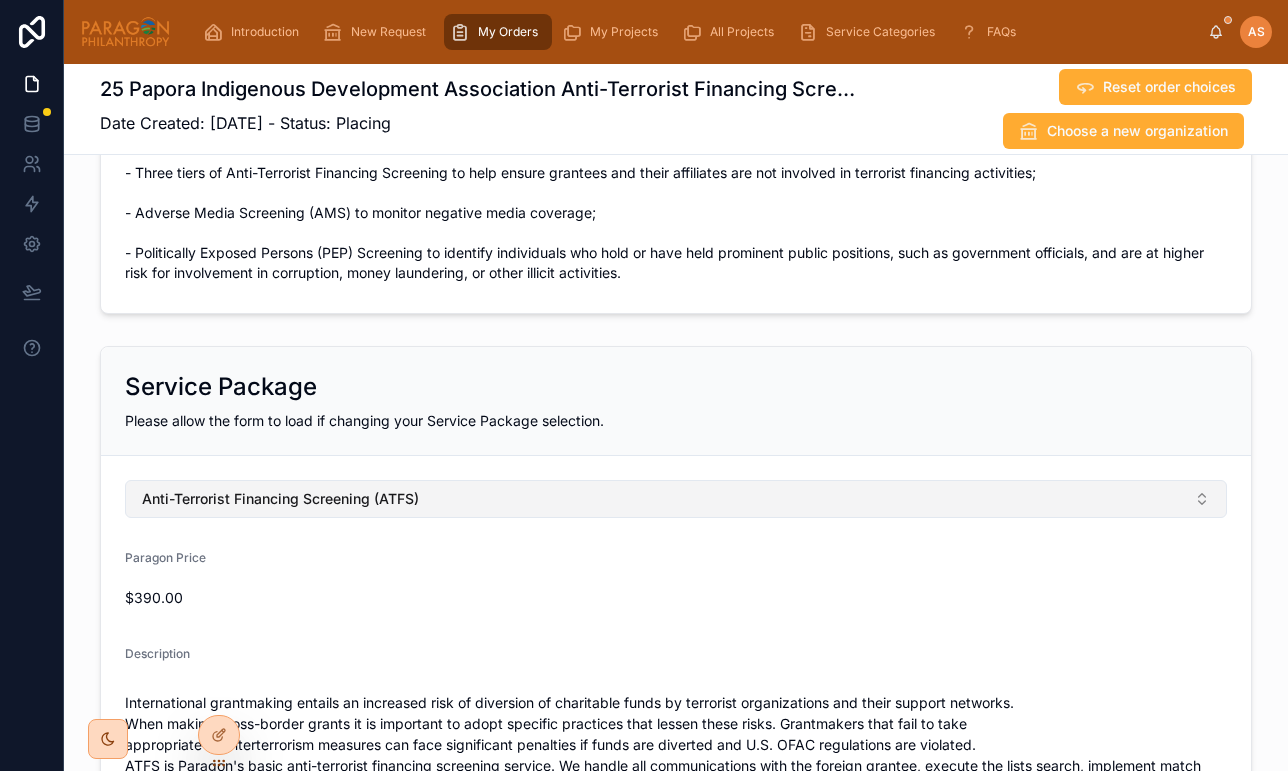 click on "Anti-Terrorist Financing Screening (ATFS)" at bounding box center [676, 499] 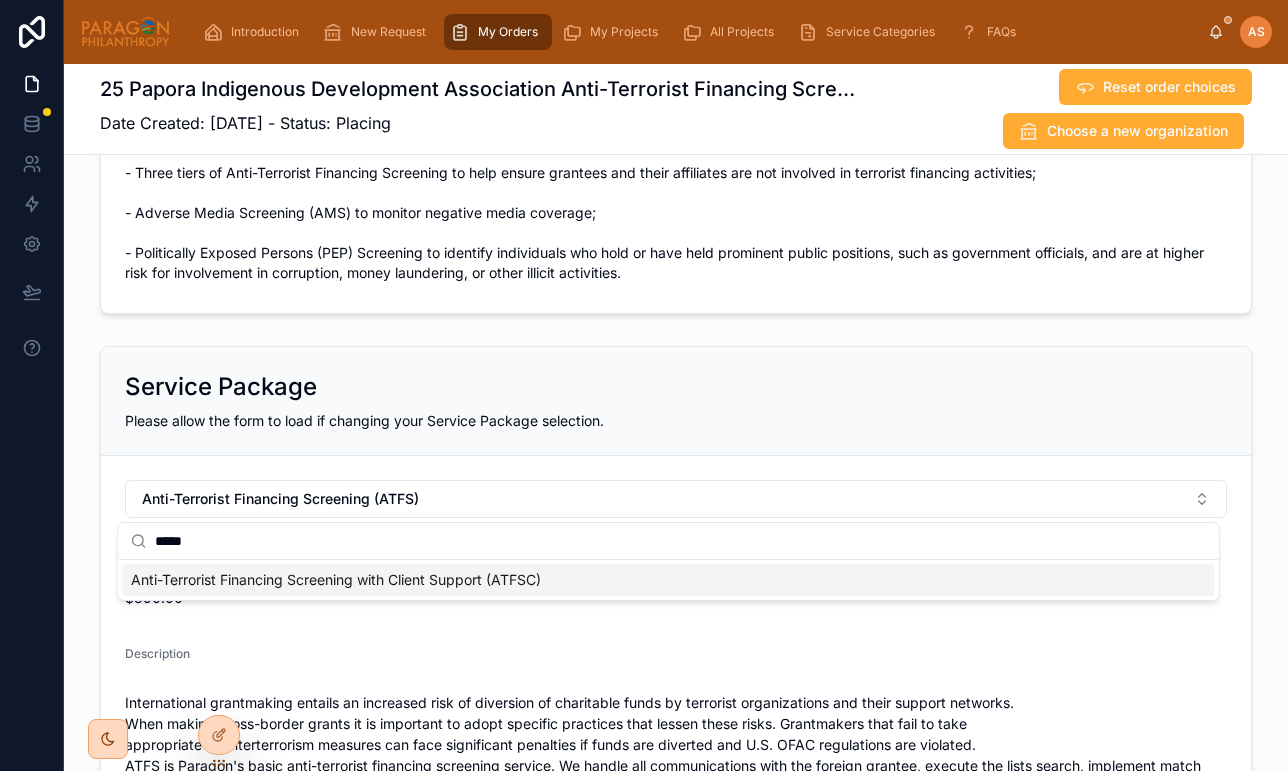 type on "*****" 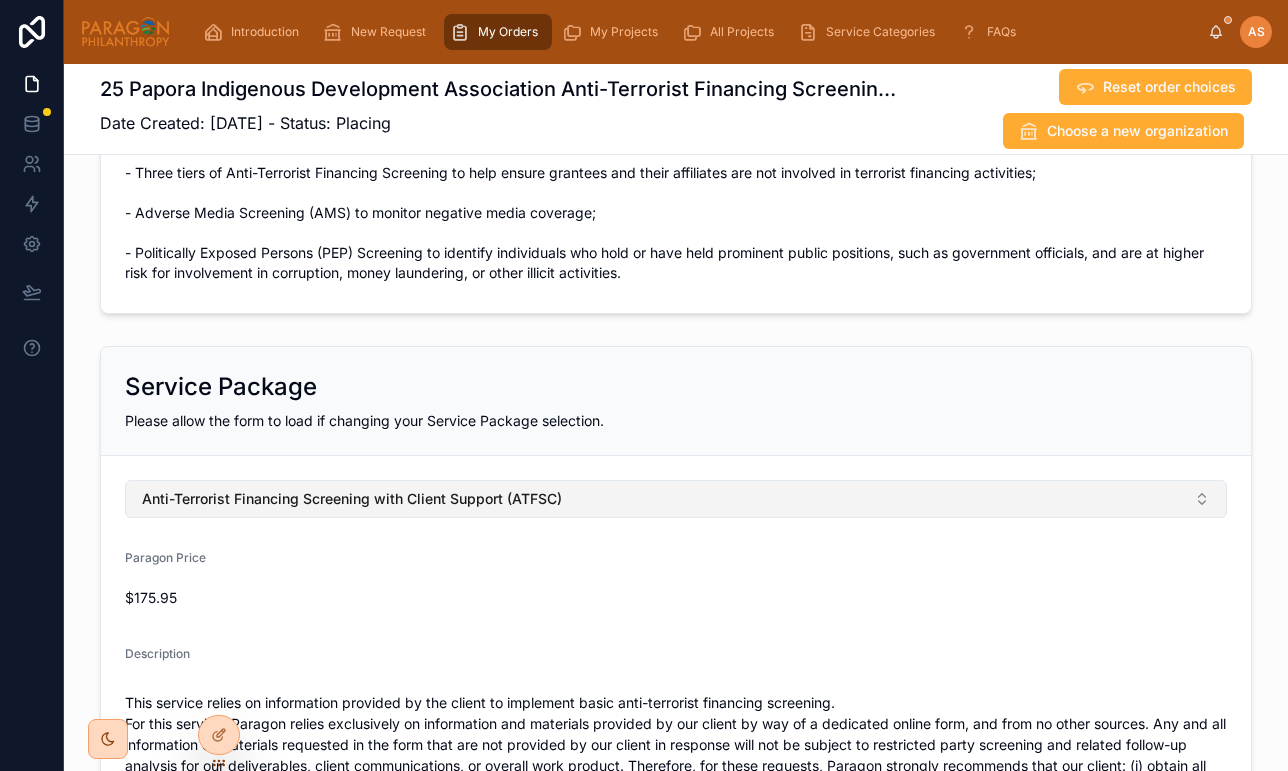 click on "Anti-Terrorist Financing Screening with Client Support (ATFSC)" at bounding box center (676, 499) 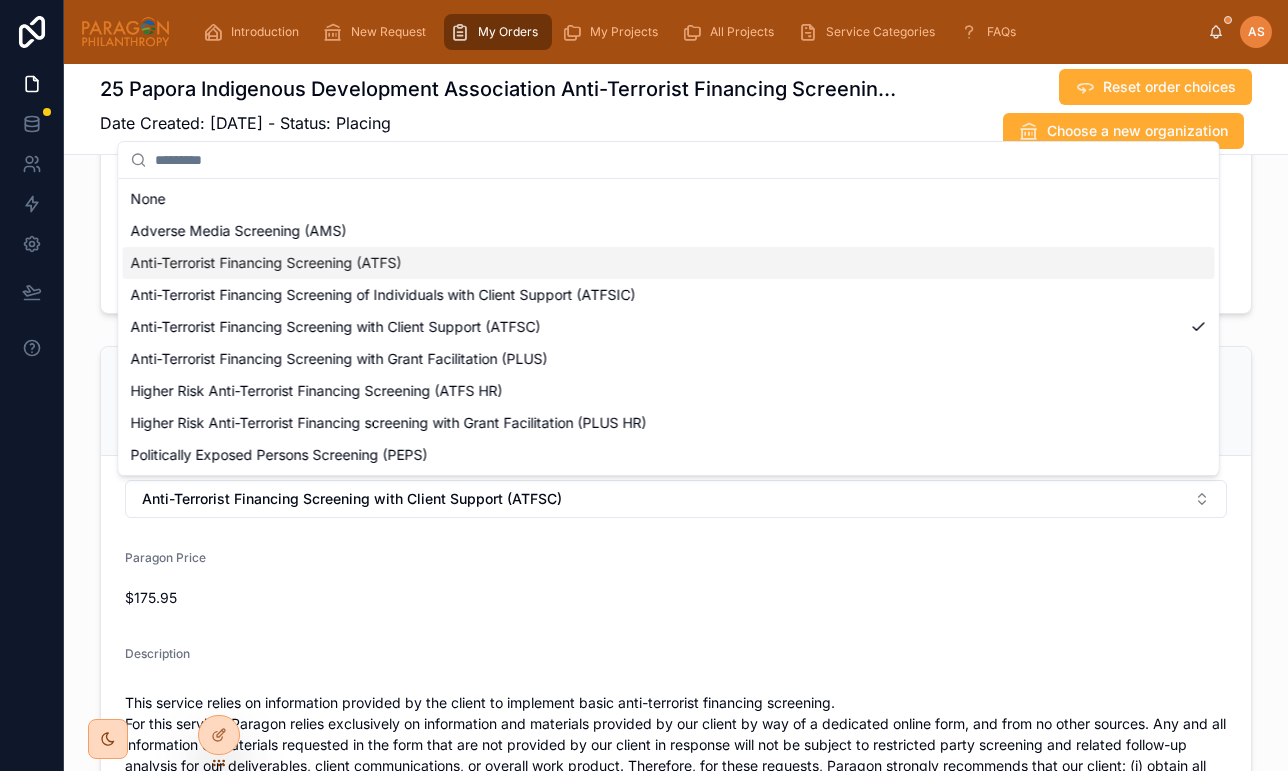click on "Anti-Terrorist Financing Screening (ATFS)" at bounding box center (669, 263) 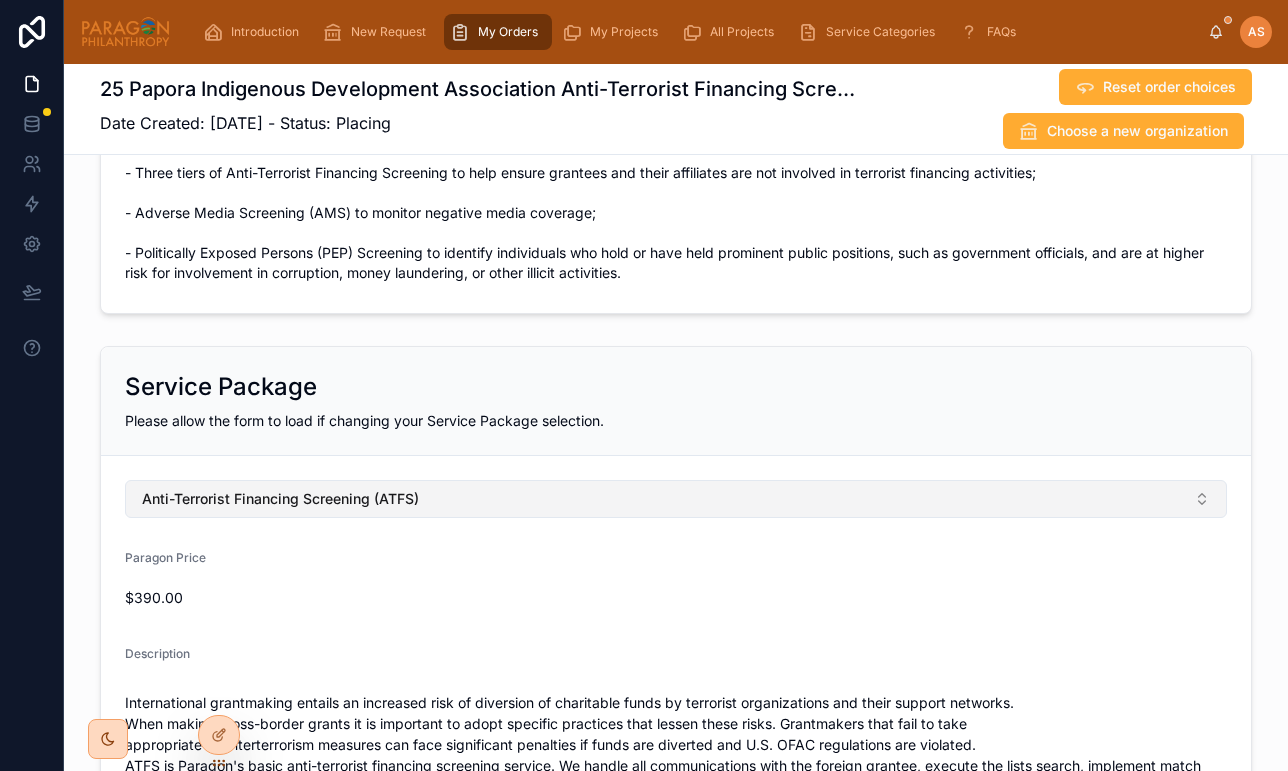 click on "Anti-Terrorist Financing Screening (ATFS)" at bounding box center [676, 499] 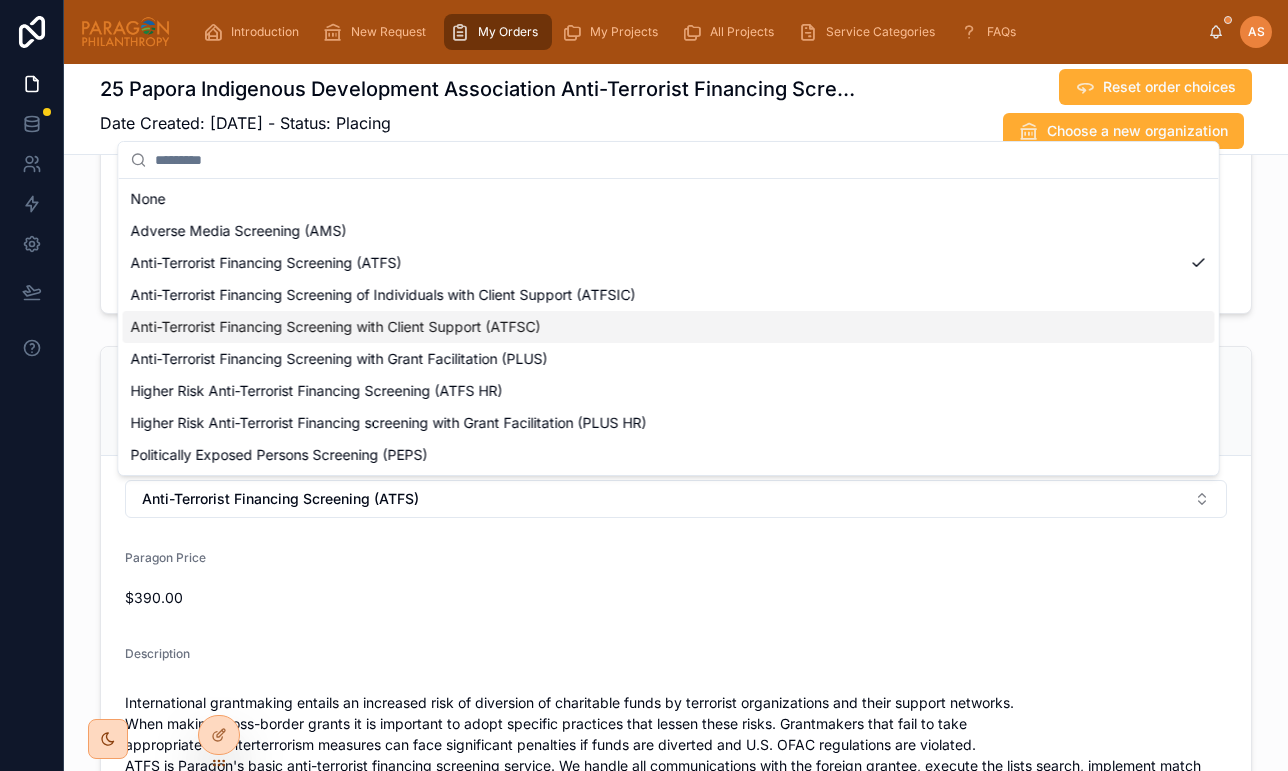 click on "Anti-Terrorist Financing Screening with Client Support (ATFSC)" at bounding box center [336, 327] 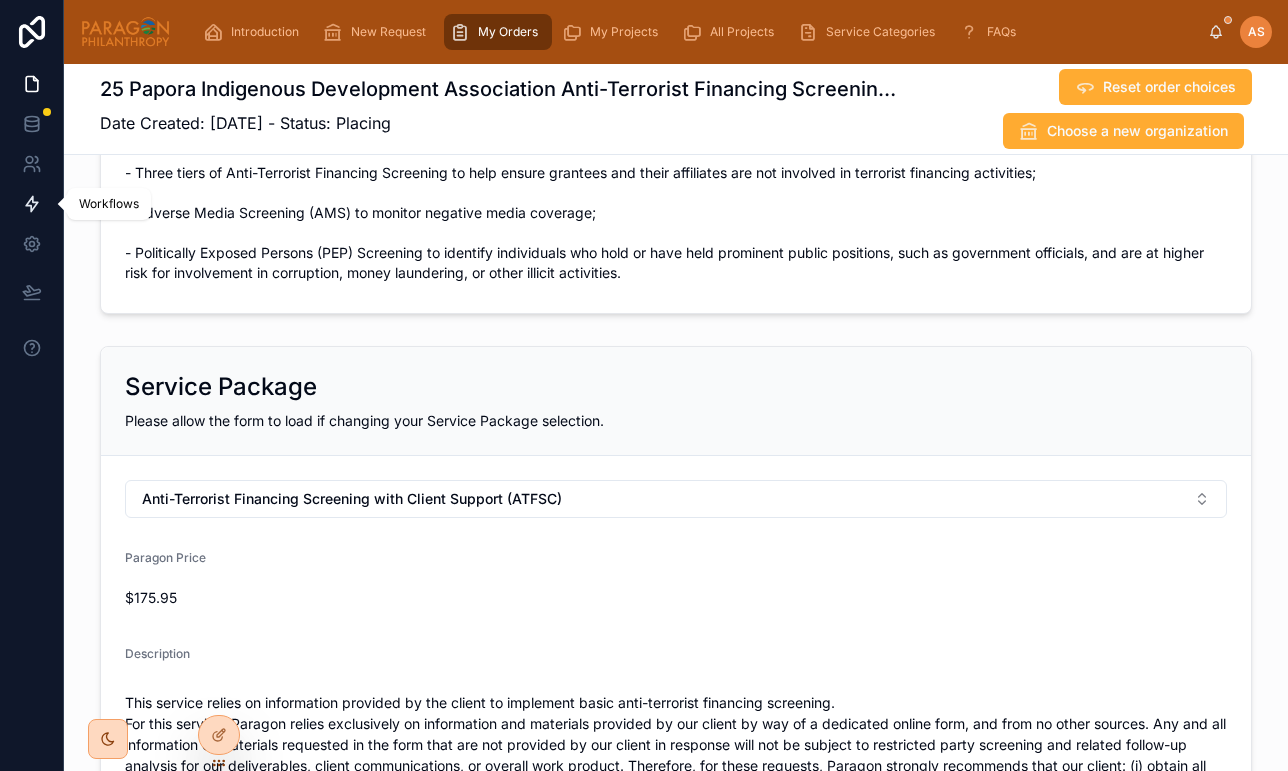click 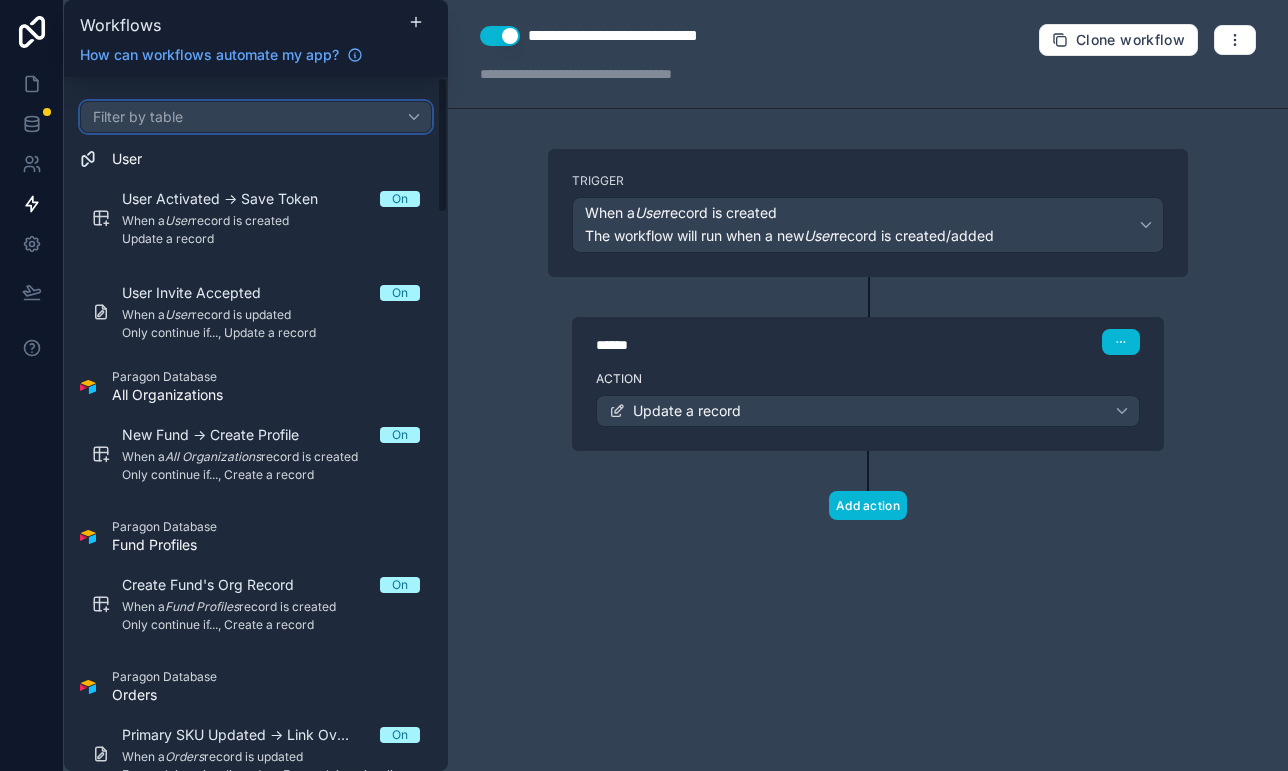 click on "Filter by table" at bounding box center (256, 117) 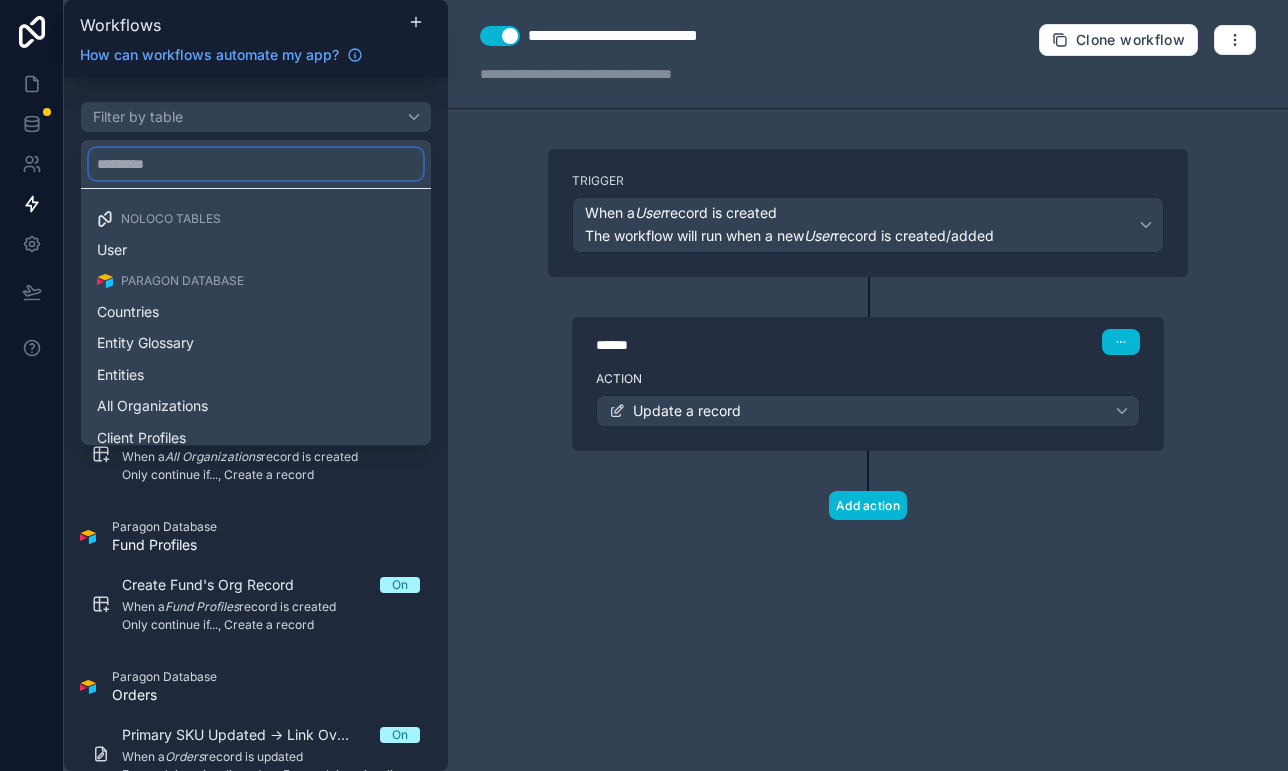 click at bounding box center (256, 164) 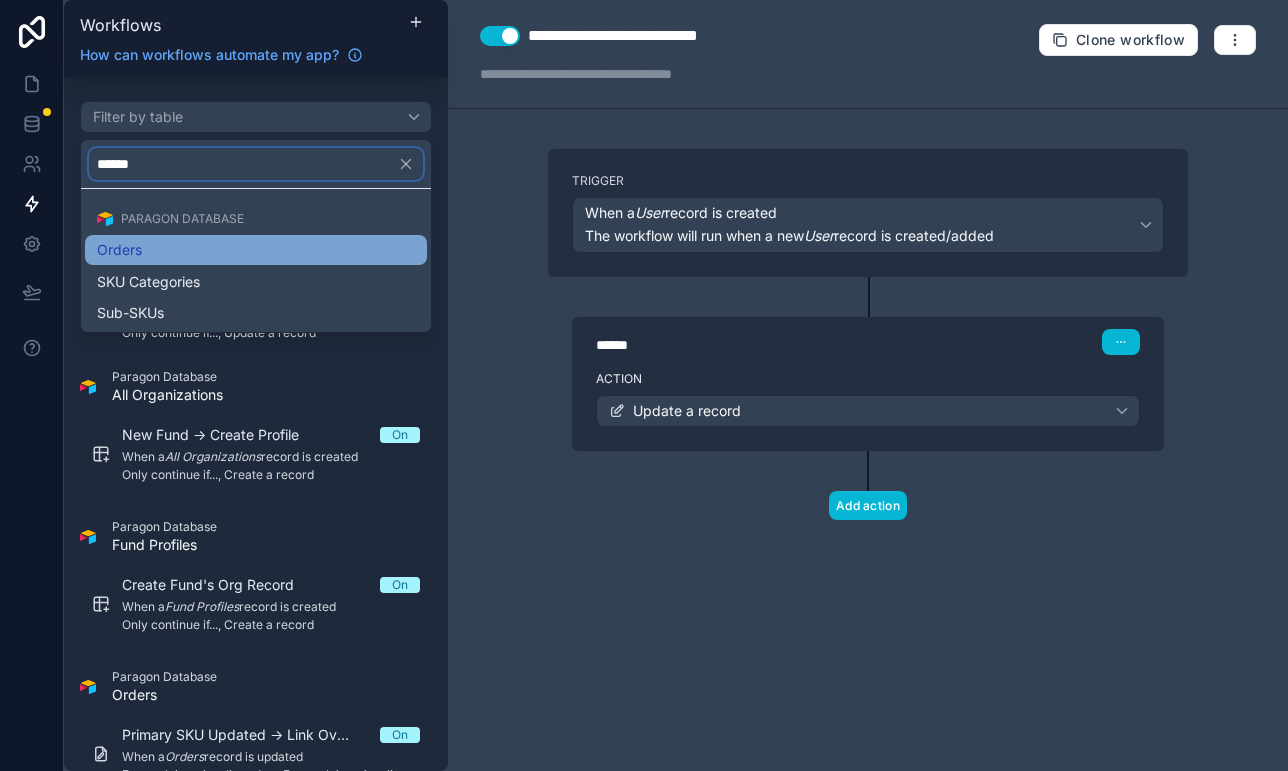 type on "******" 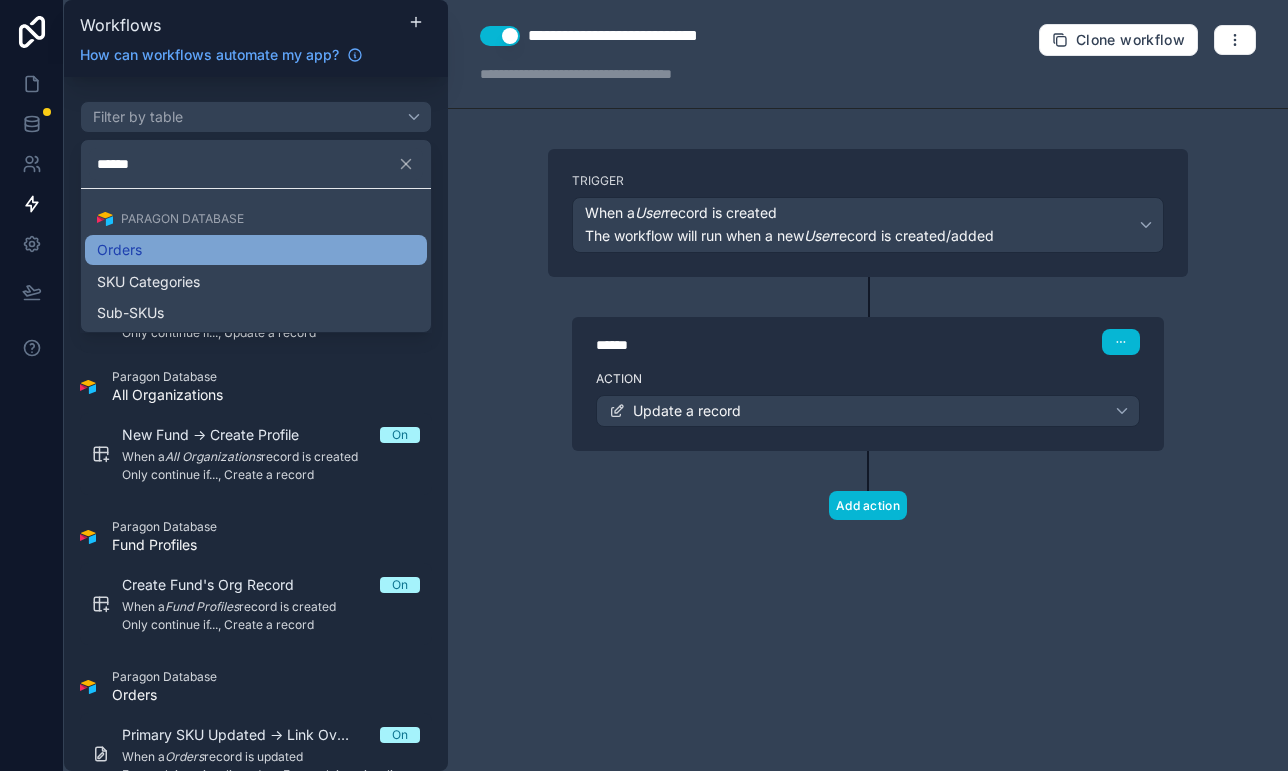 click on "Orders" at bounding box center [256, 250] 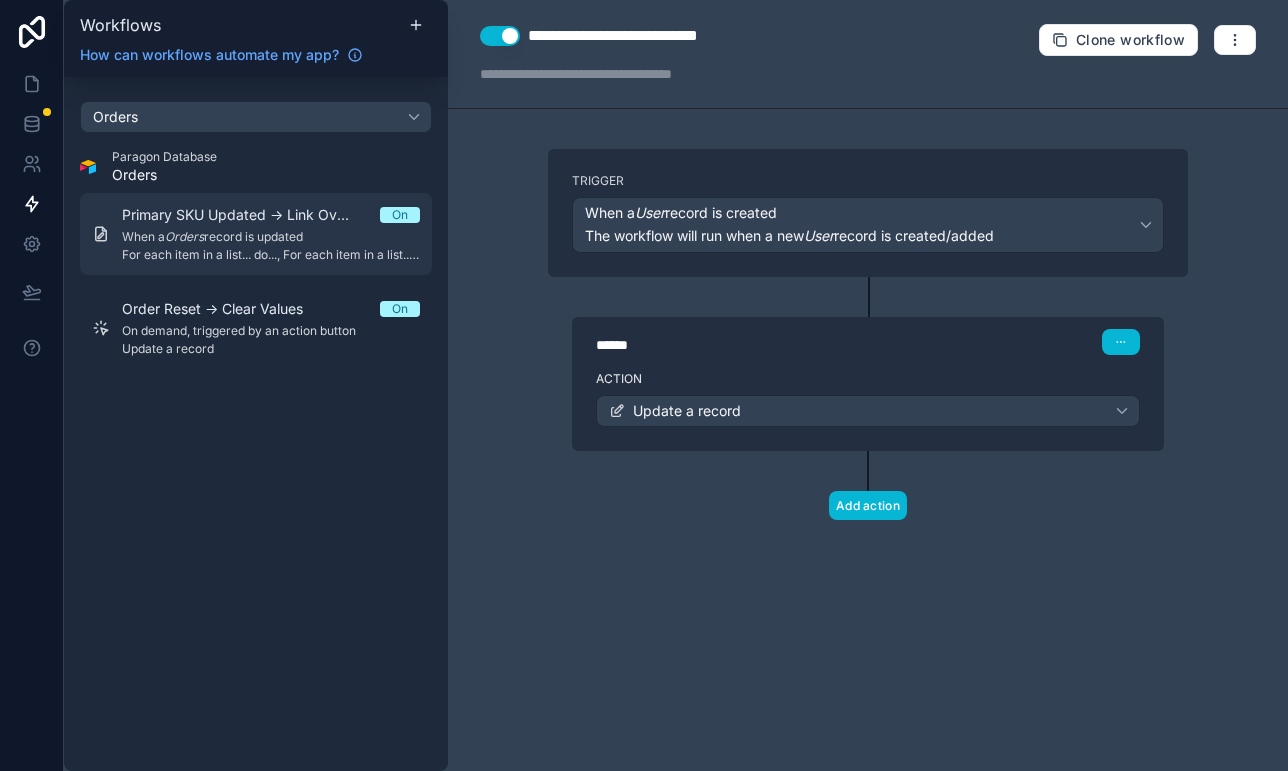 click on "Primary SKU Updated -> Link Override On When a  Orders  record is updated For each item in a list... do..., For each item in a list... do..., For each item in a list... do..., For each item in a list... do..." at bounding box center (271, 234) 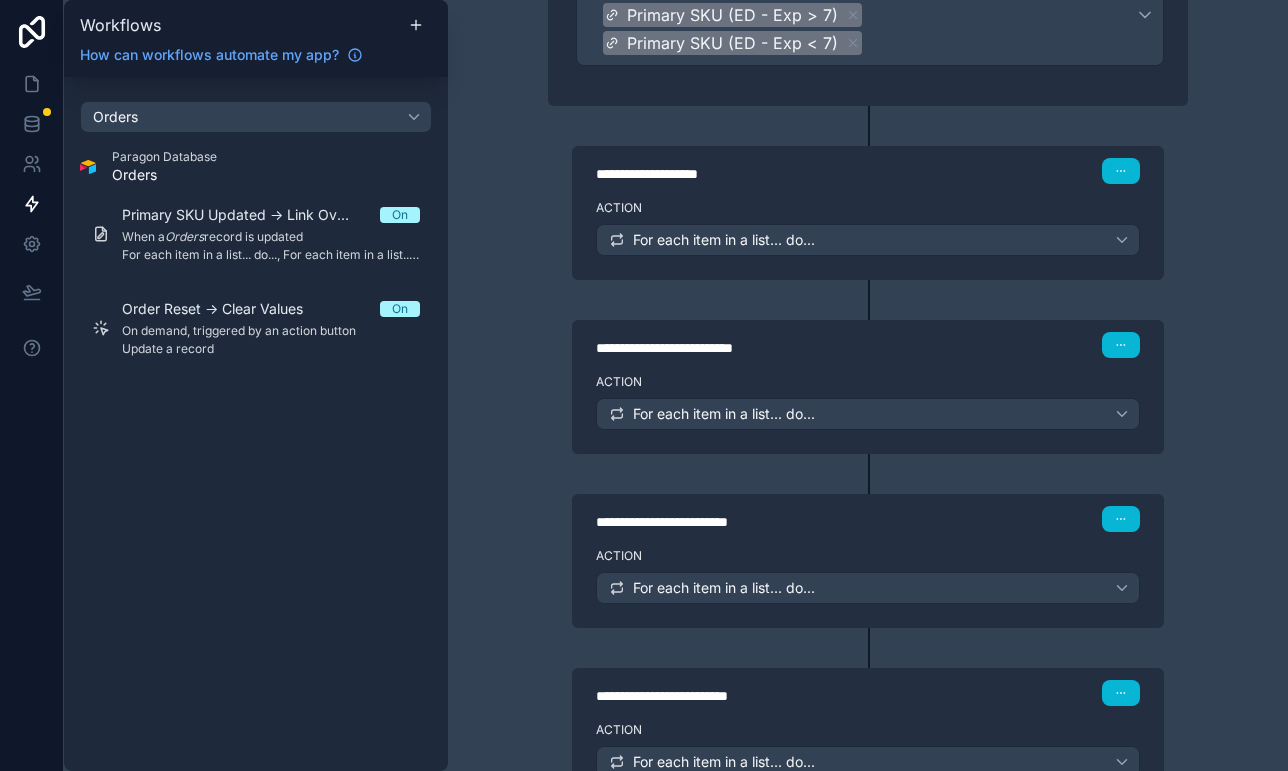 scroll, scrollTop: 418, scrollLeft: 0, axis: vertical 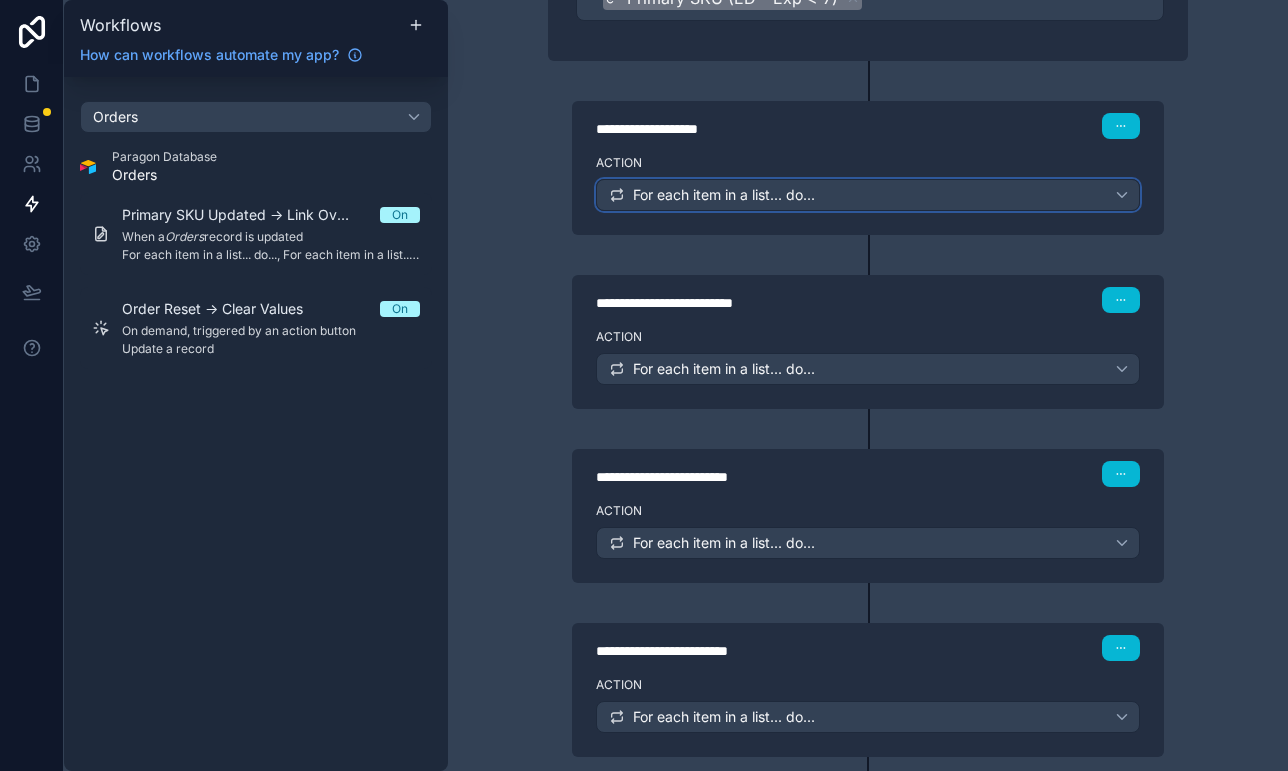 click on "For each item in a list... do..." at bounding box center [724, 195] 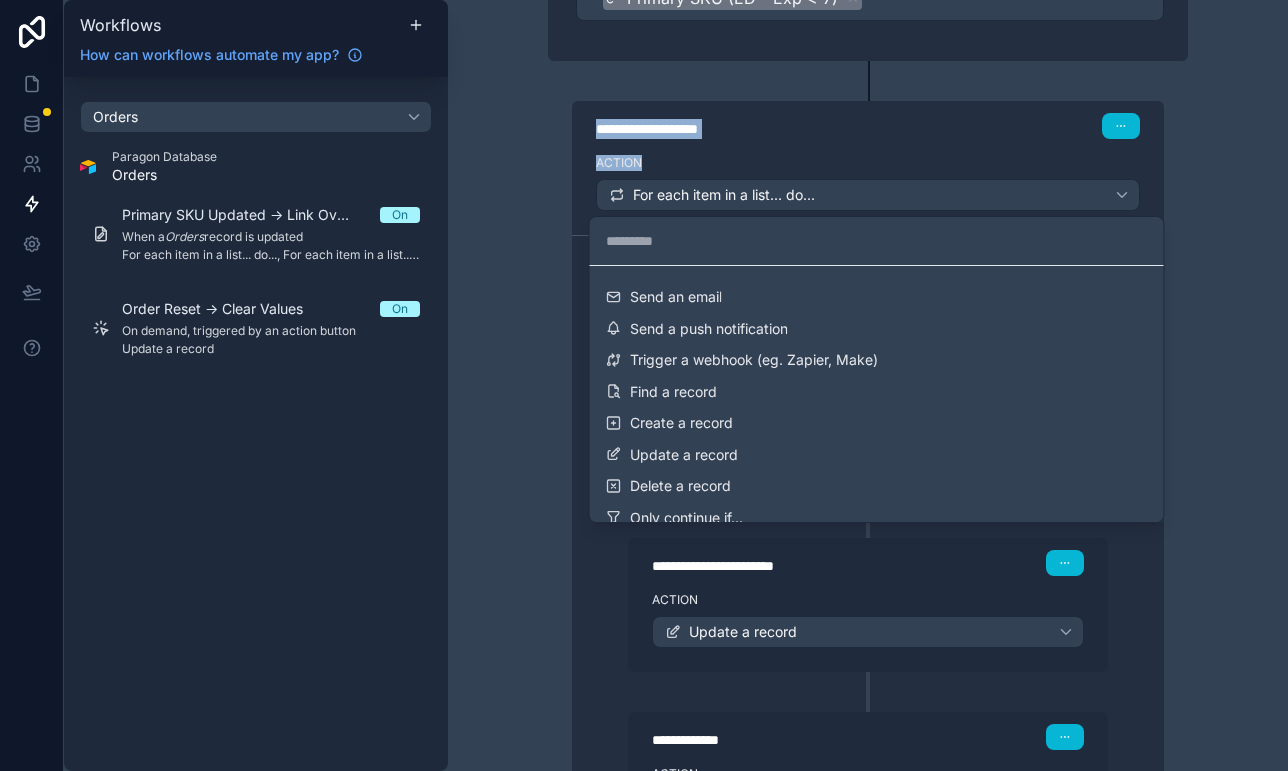 click at bounding box center (644, 385) 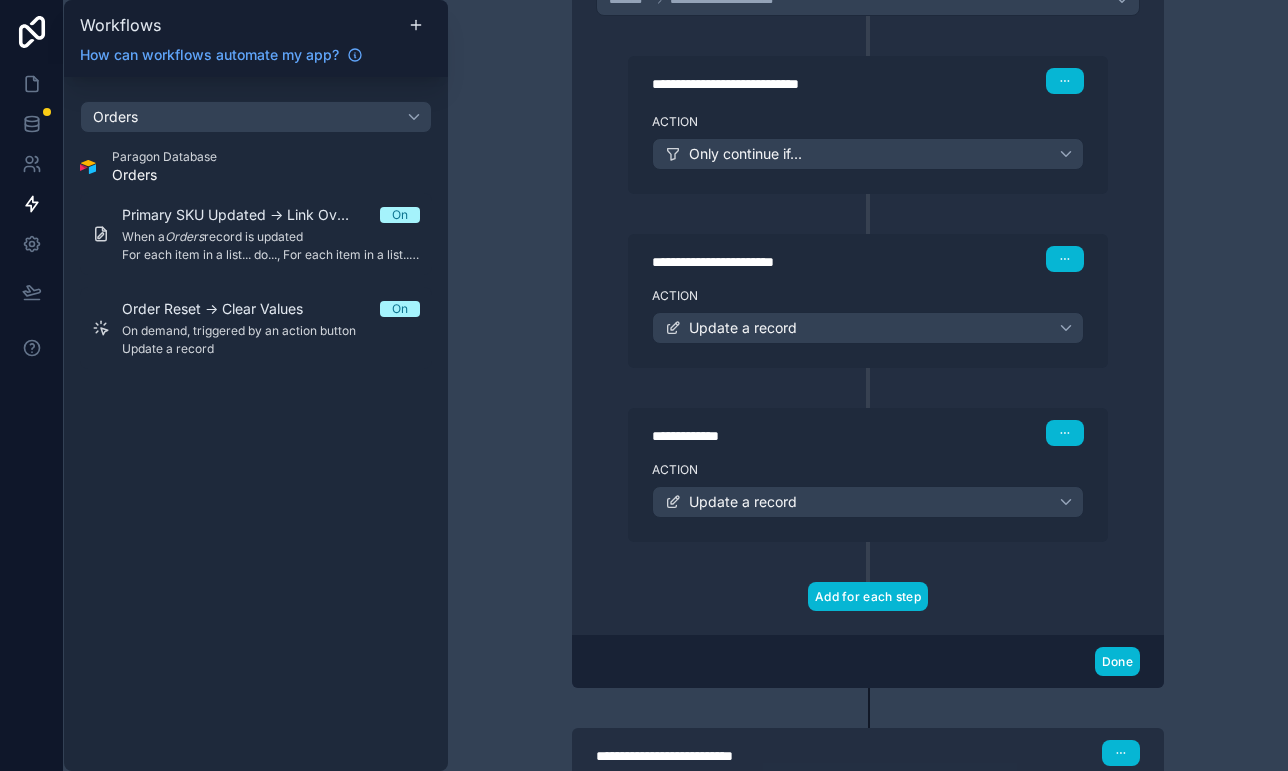 scroll, scrollTop: 726, scrollLeft: 0, axis: vertical 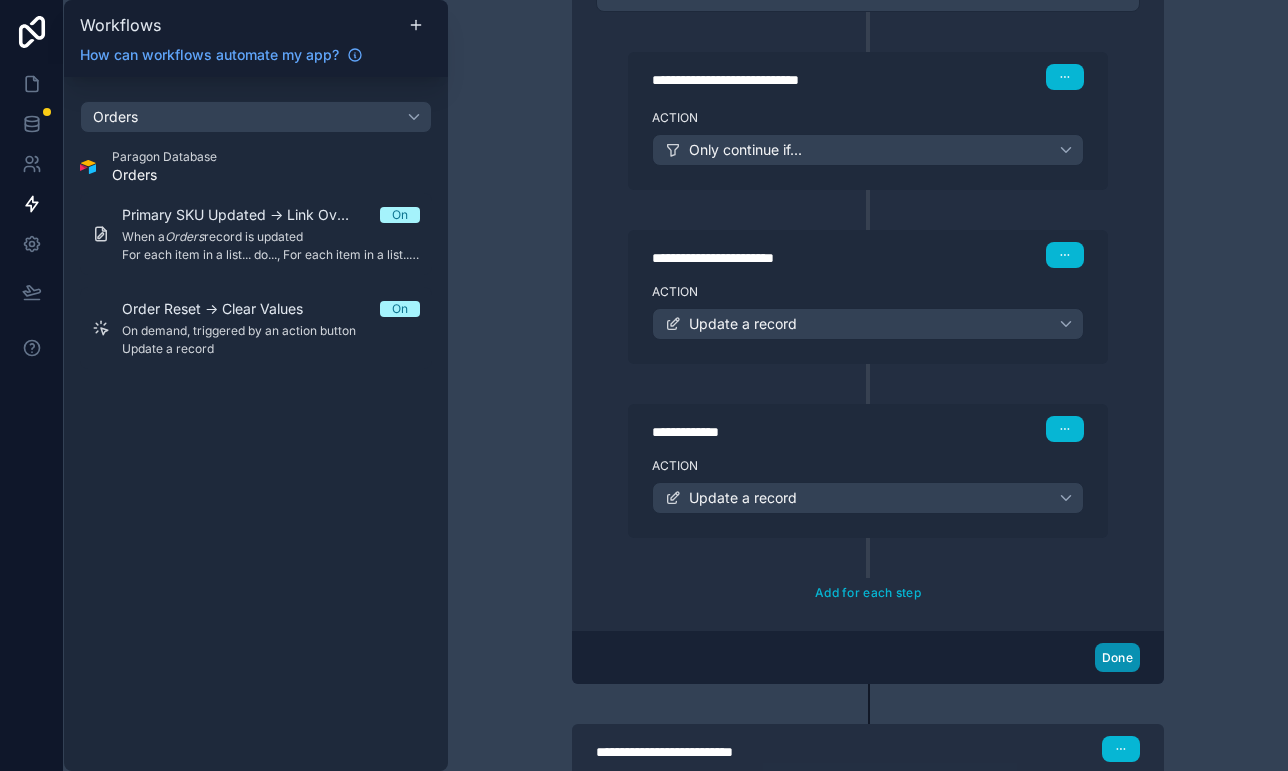 click on "Done" at bounding box center [1117, 657] 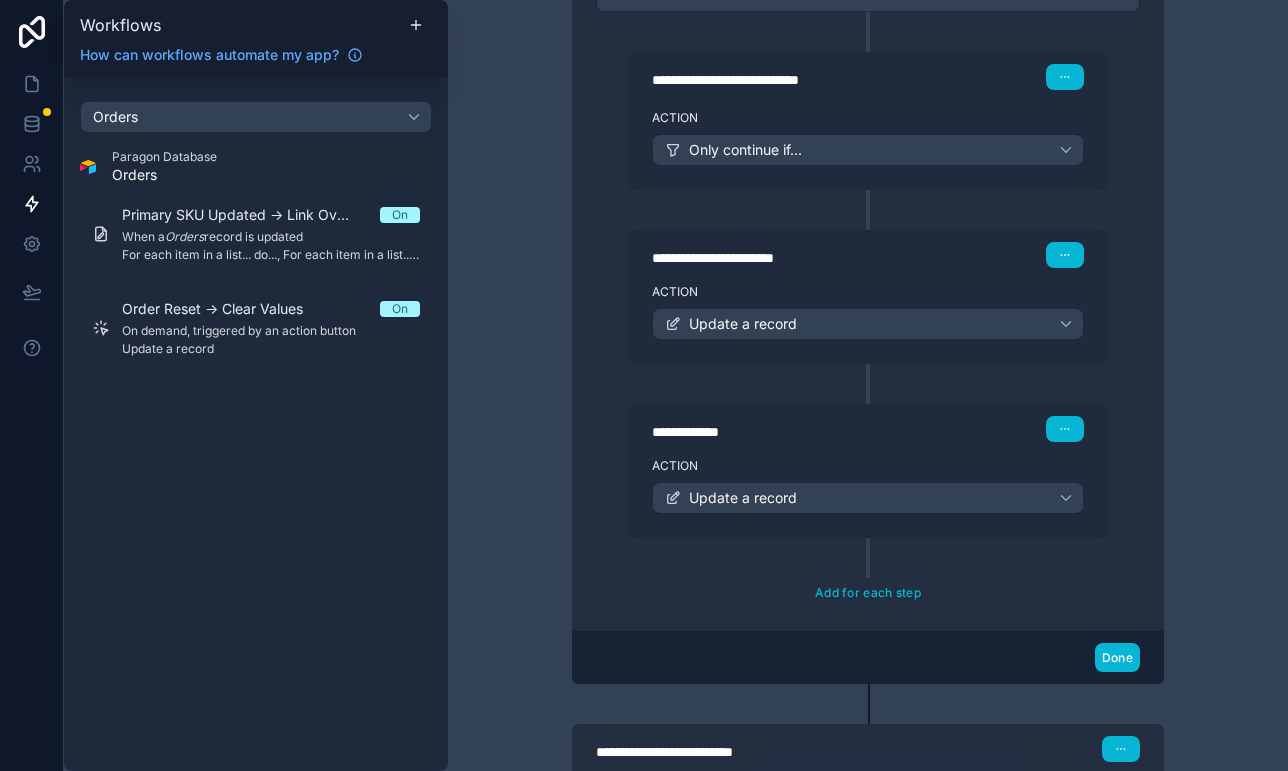 scroll, scrollTop: 536, scrollLeft: 0, axis: vertical 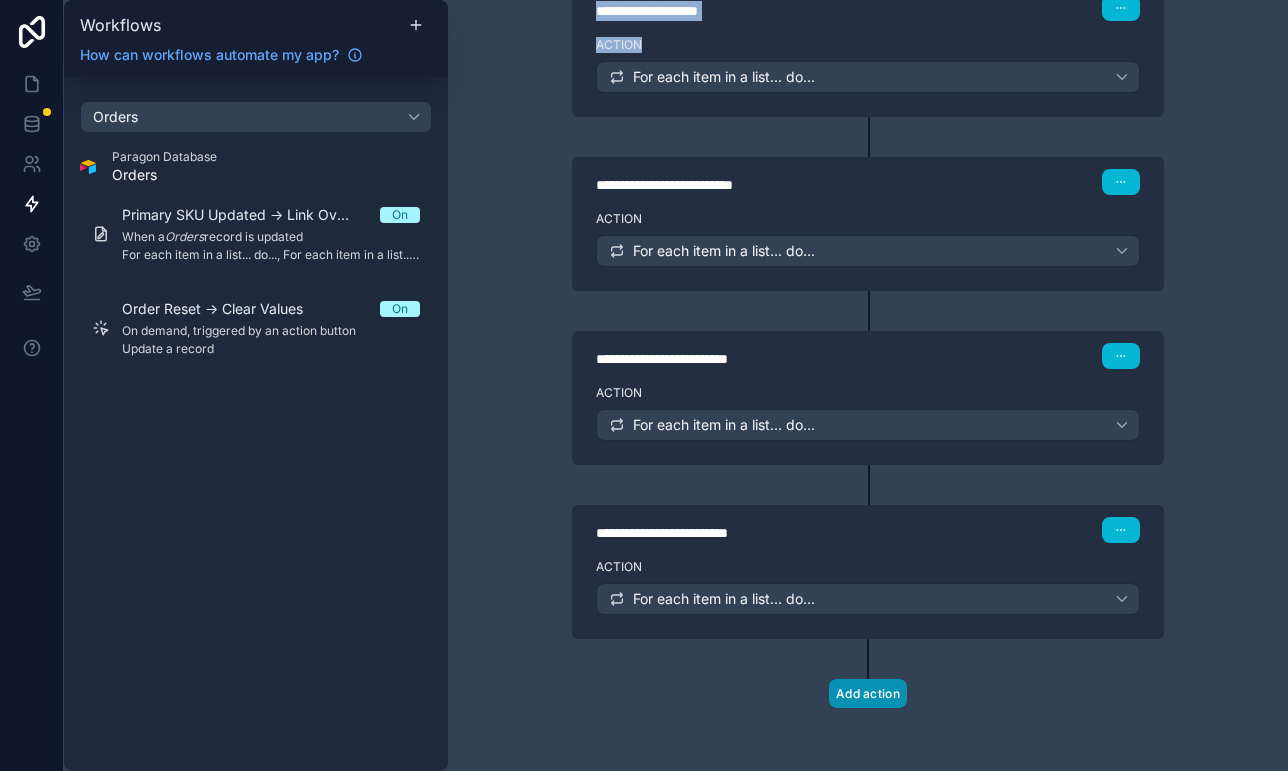 click on "Add action" at bounding box center (868, 693) 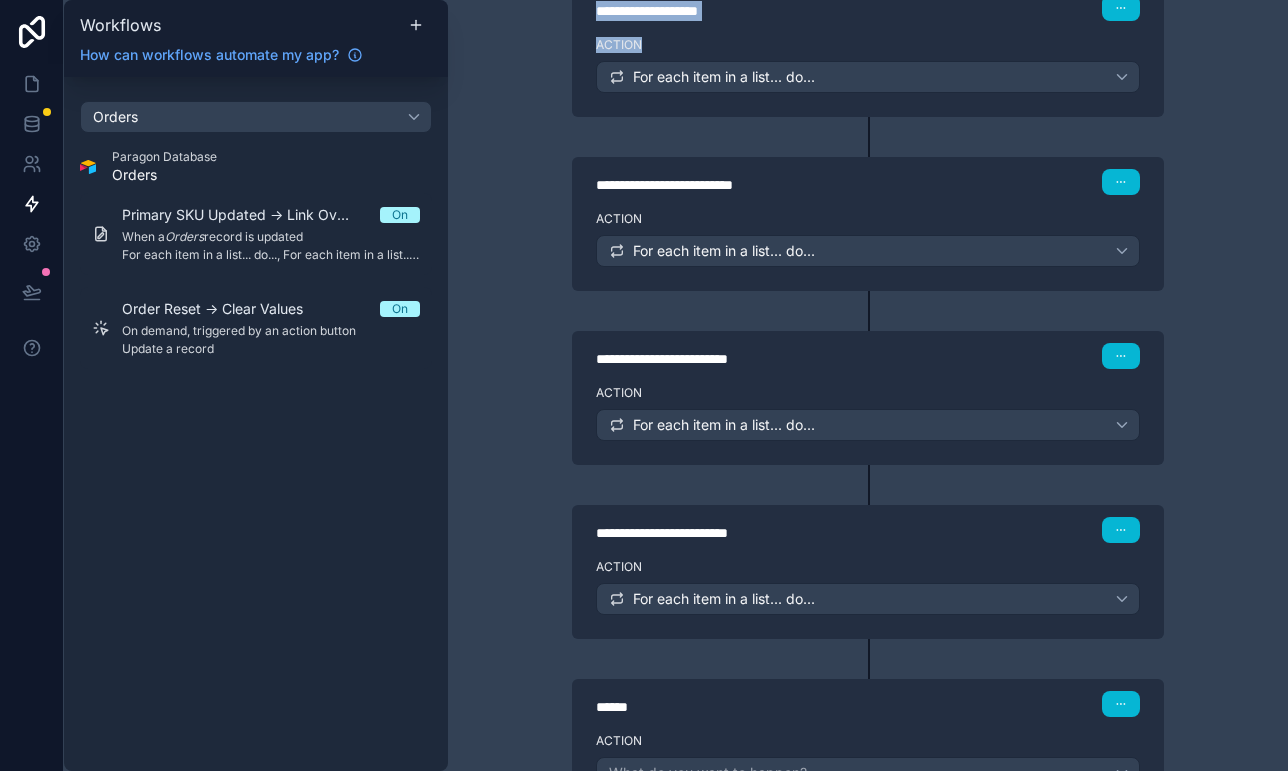 scroll, scrollTop: 710, scrollLeft: 0, axis: vertical 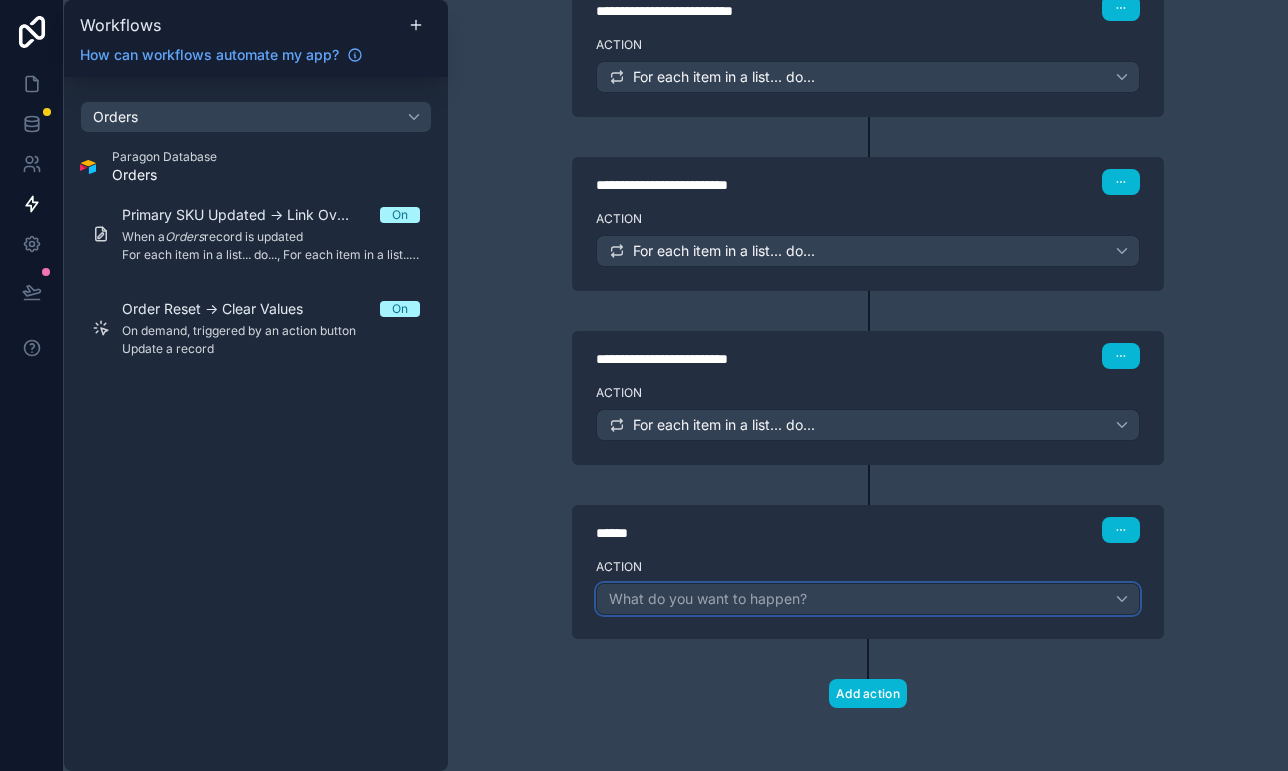 click on "What do you want to happen?" at bounding box center [708, 598] 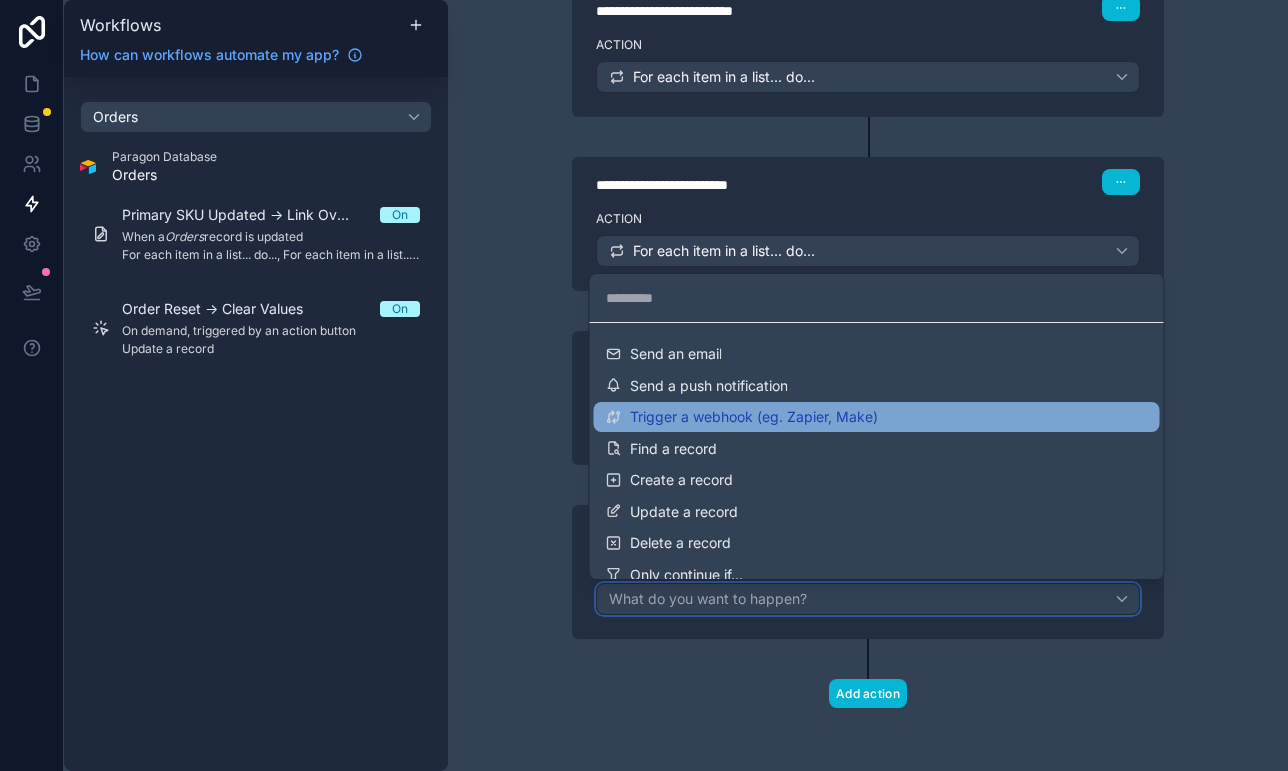 scroll, scrollTop: 126, scrollLeft: 0, axis: vertical 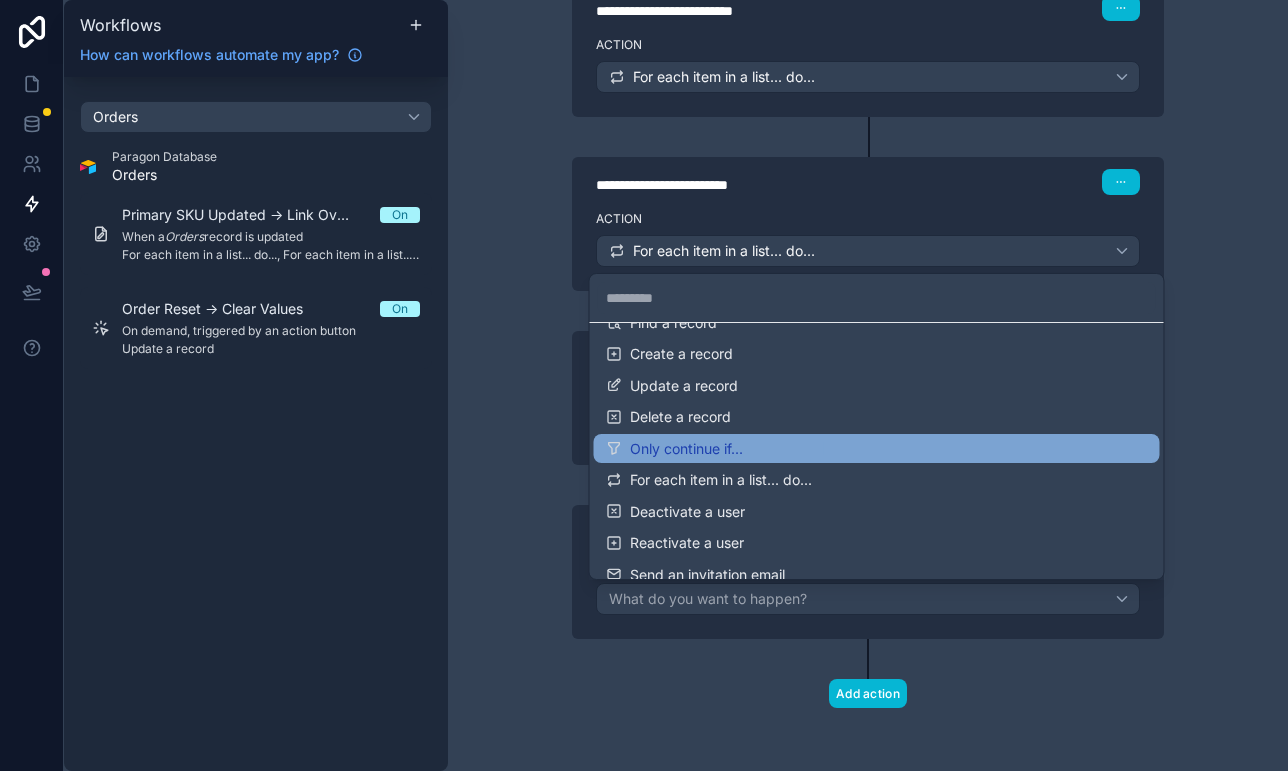 click on "Only continue if..." at bounding box center [686, 449] 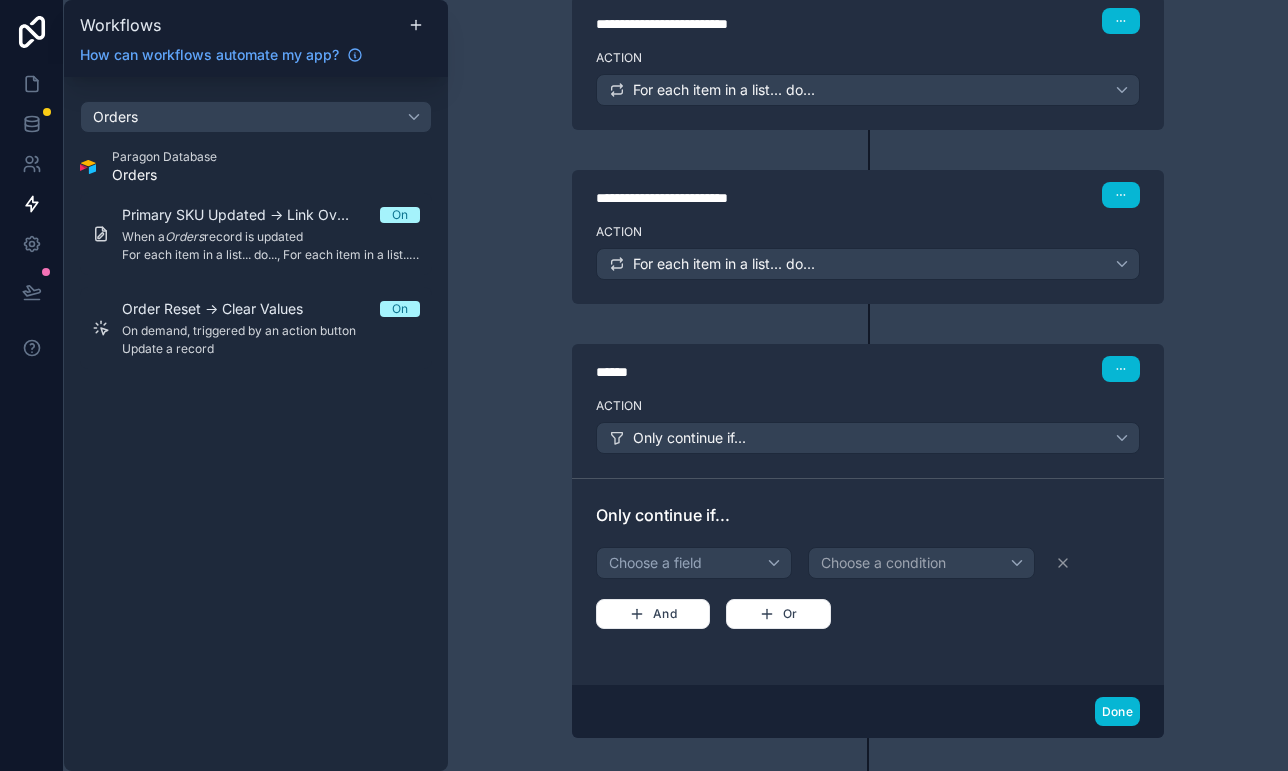 scroll, scrollTop: 970, scrollLeft: 0, axis: vertical 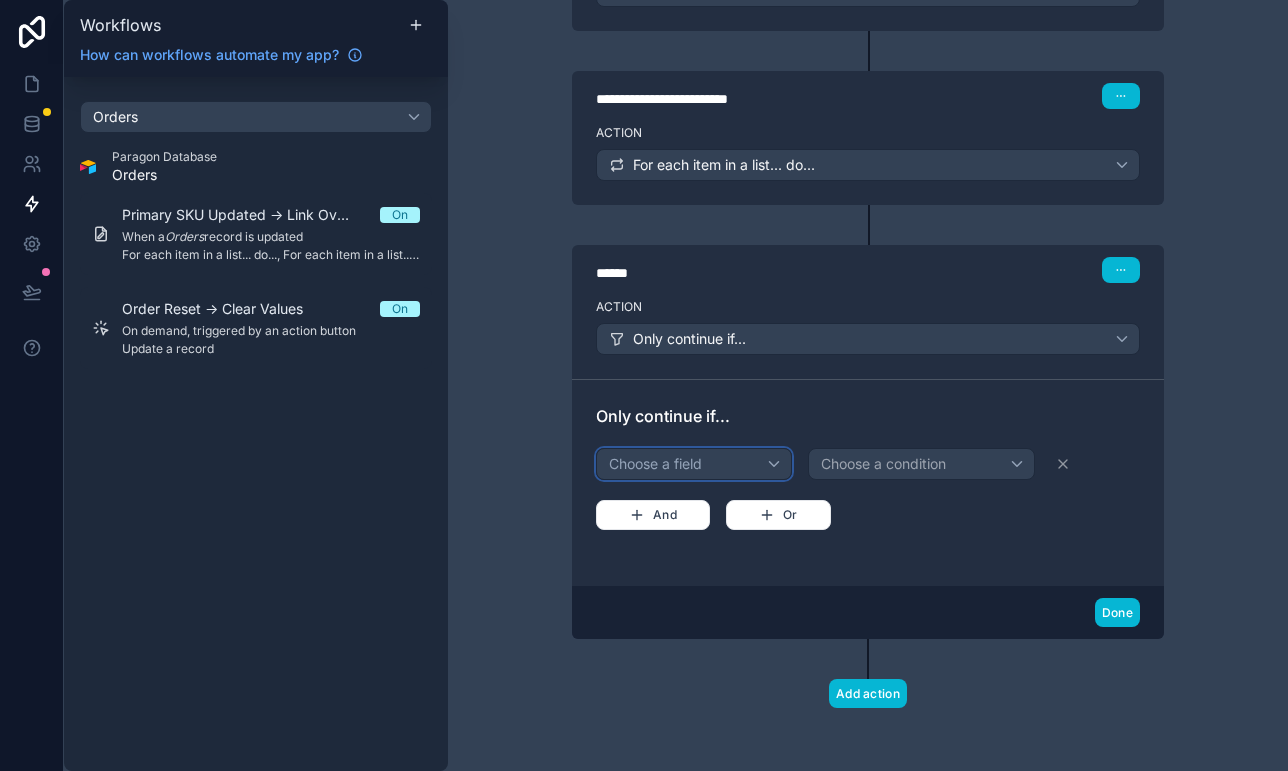 click on "Choose a field" at bounding box center [694, 464] 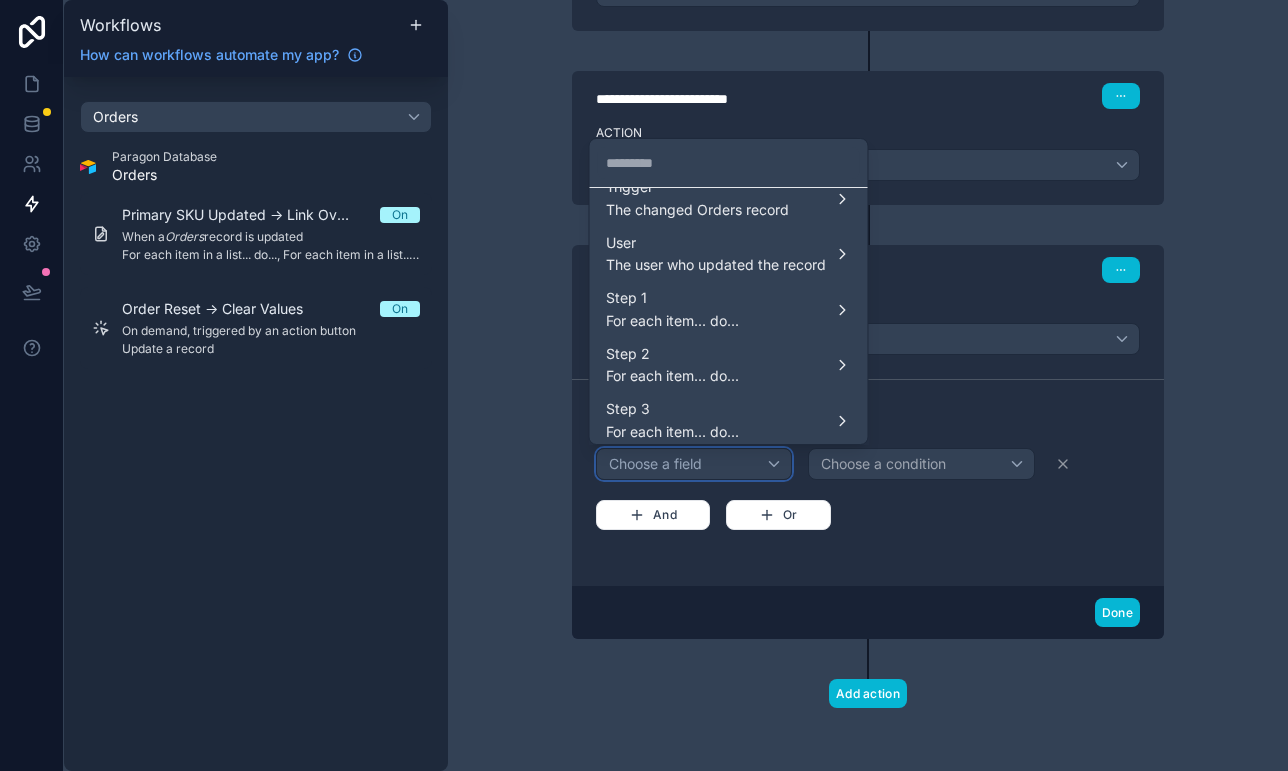 scroll, scrollTop: 30, scrollLeft: 0, axis: vertical 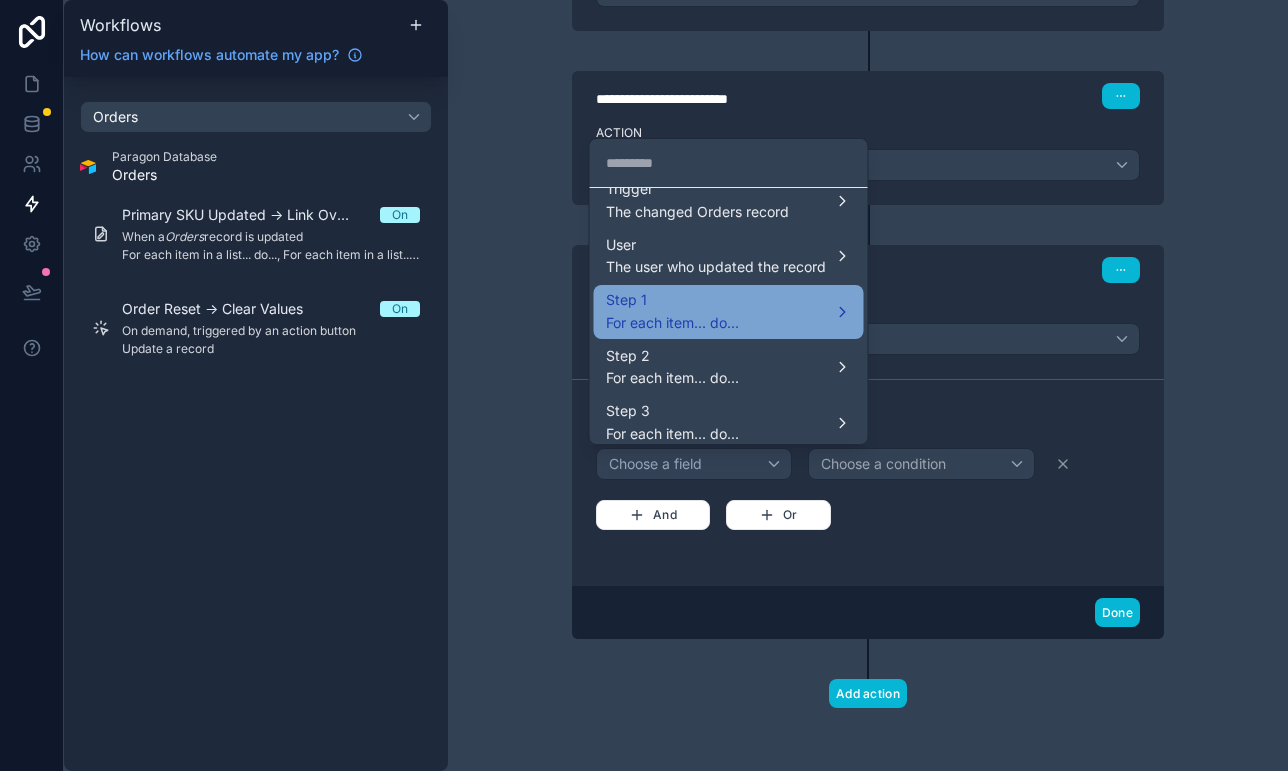 click on "Step 1 For each item... do..." at bounding box center (729, 312) 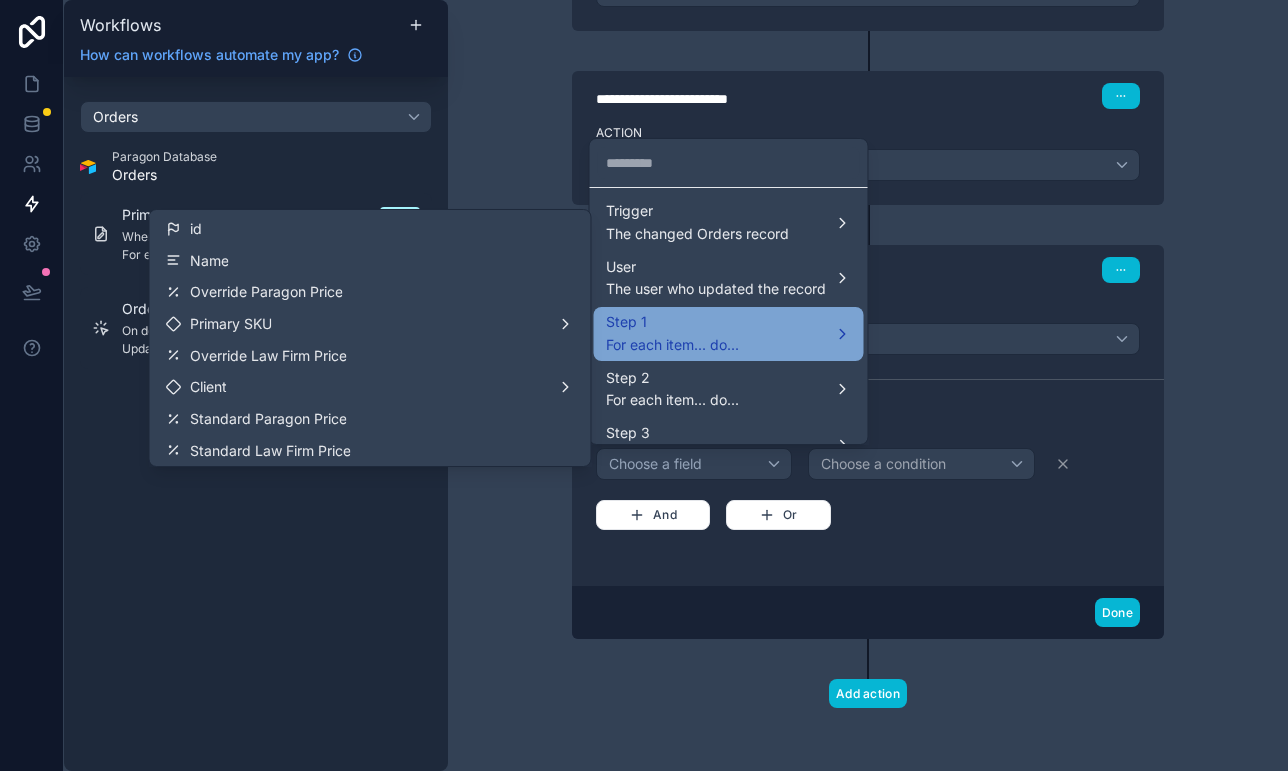 scroll, scrollTop: 0, scrollLeft: 0, axis: both 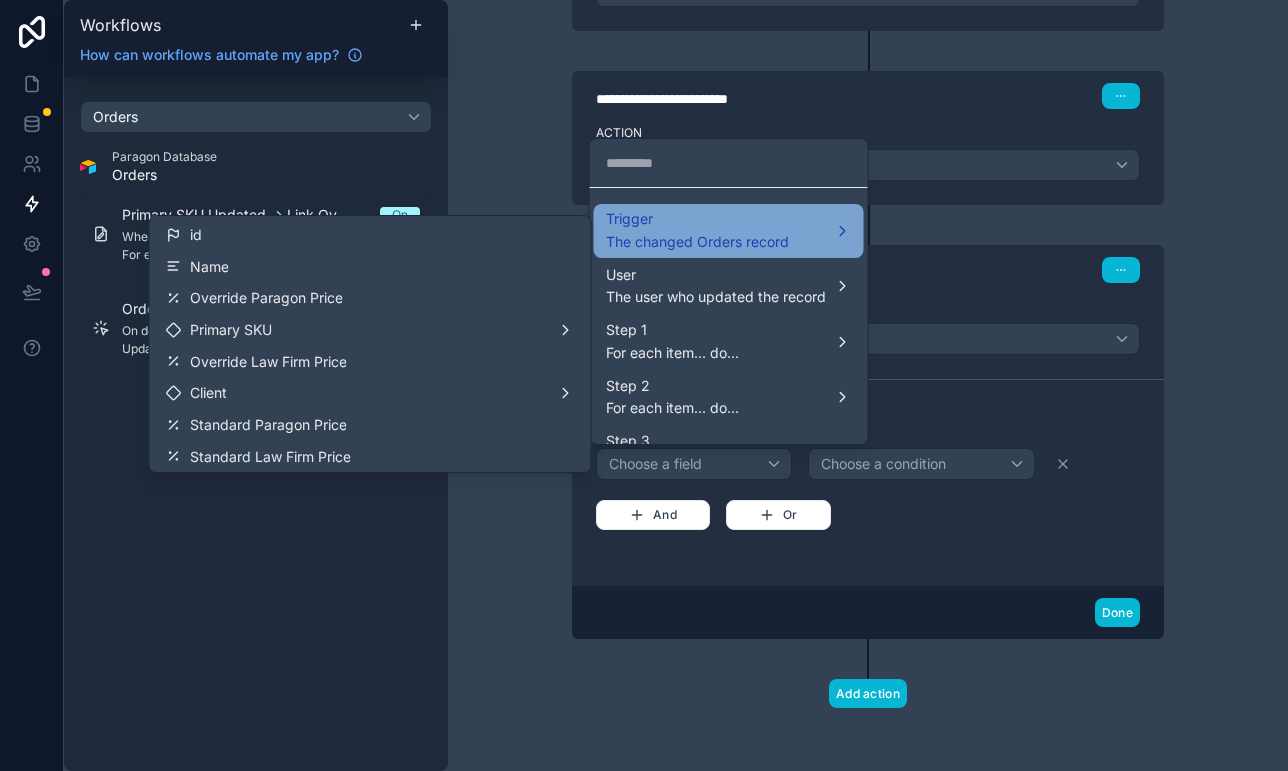 click on "The changed Orders record" at bounding box center [697, 242] 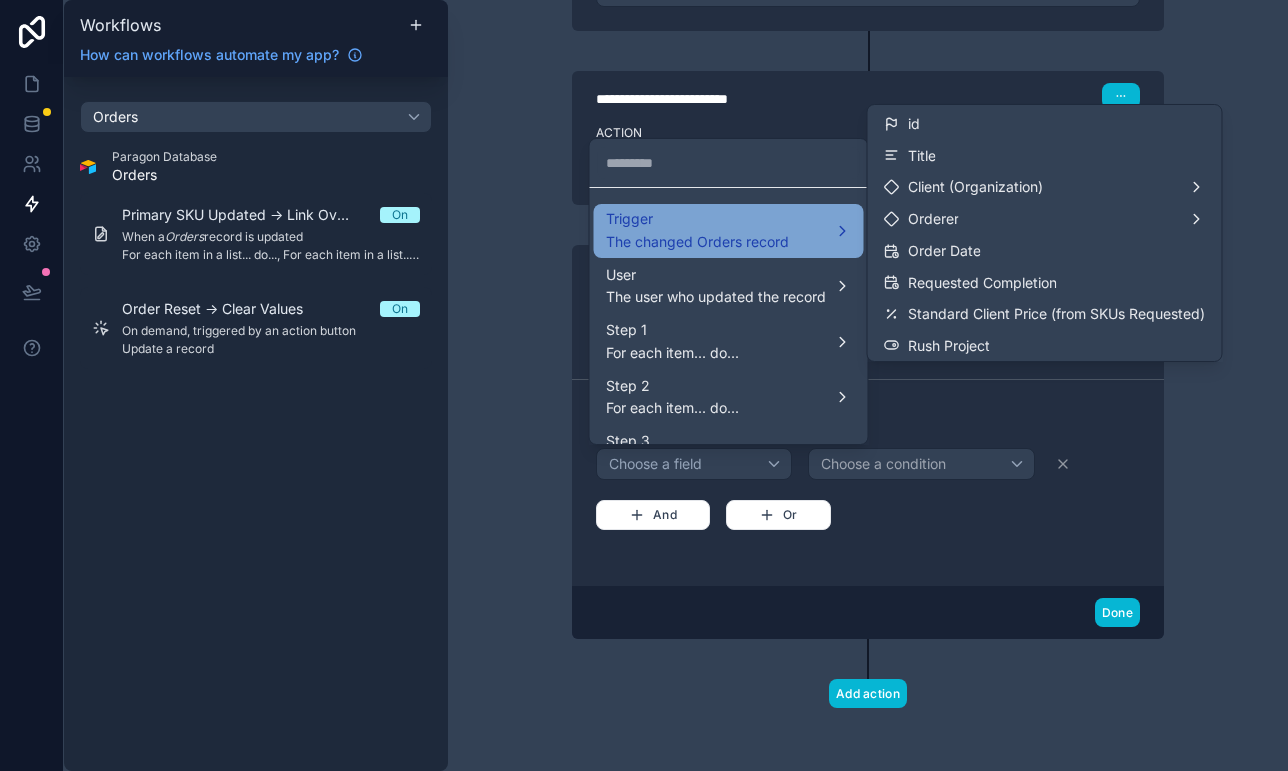 click on "The changed Orders record" at bounding box center [697, 242] 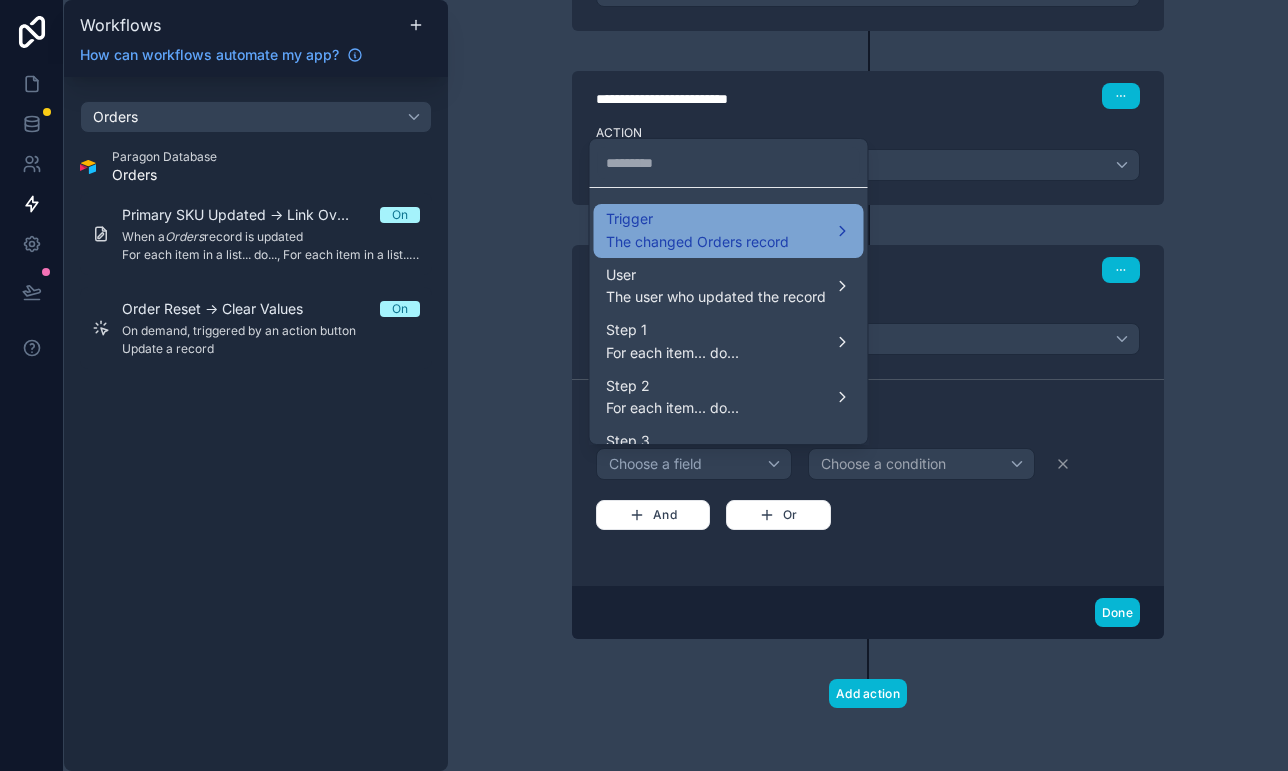 click on "The changed Orders record" at bounding box center [697, 242] 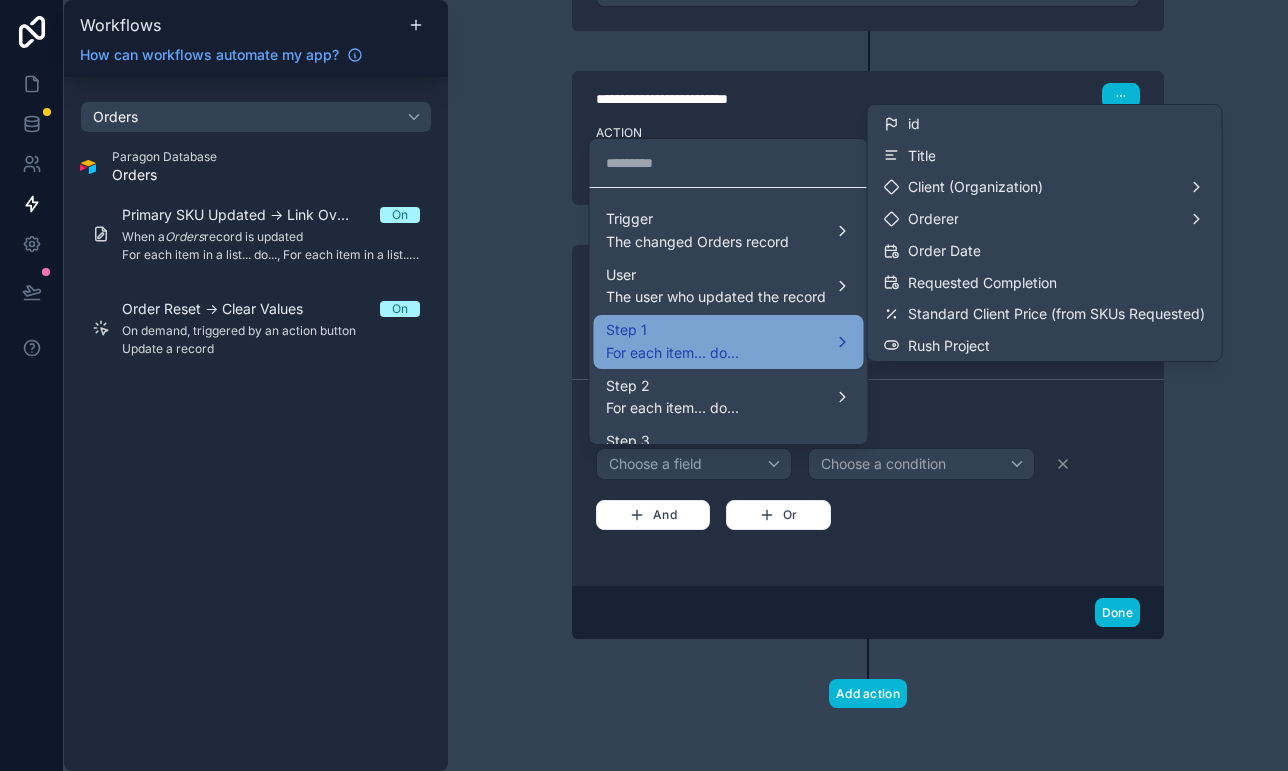 click on "Step 1" at bounding box center (672, 330) 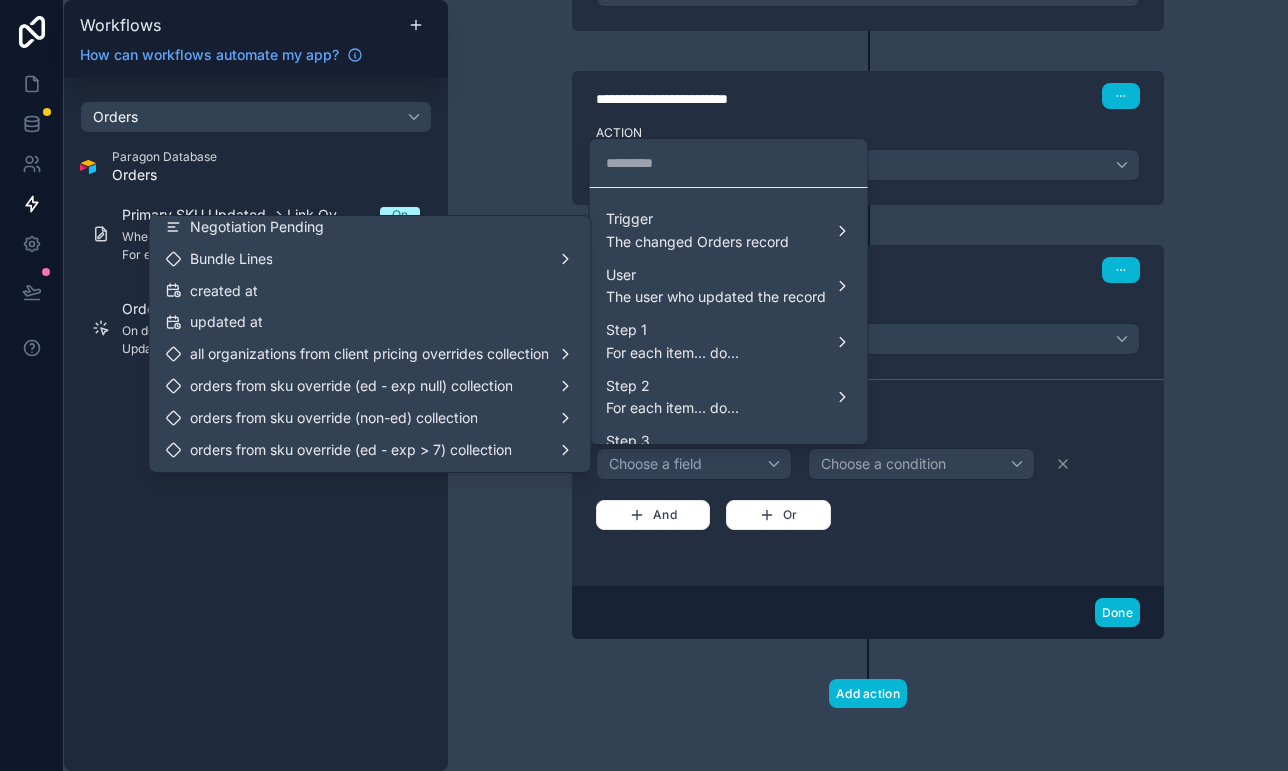 scroll, scrollTop: 416, scrollLeft: 0, axis: vertical 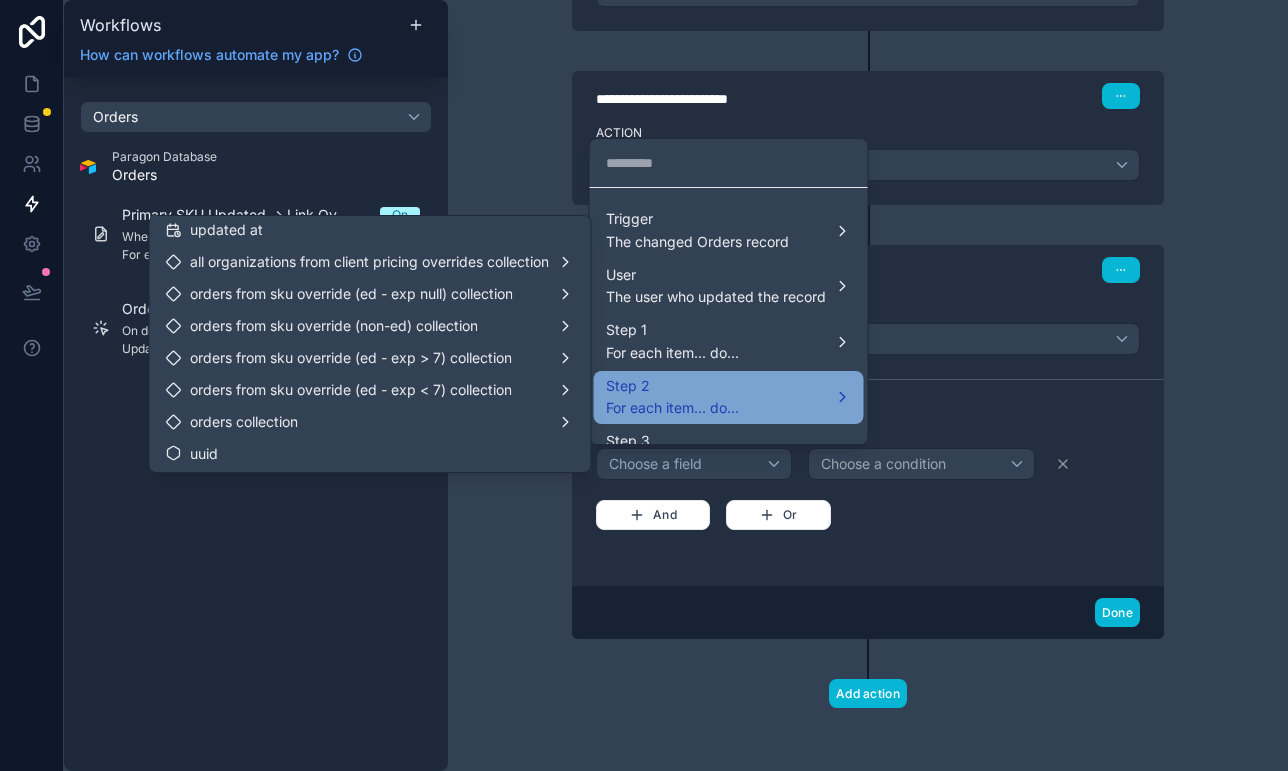click on "Step 2" at bounding box center [672, 386] 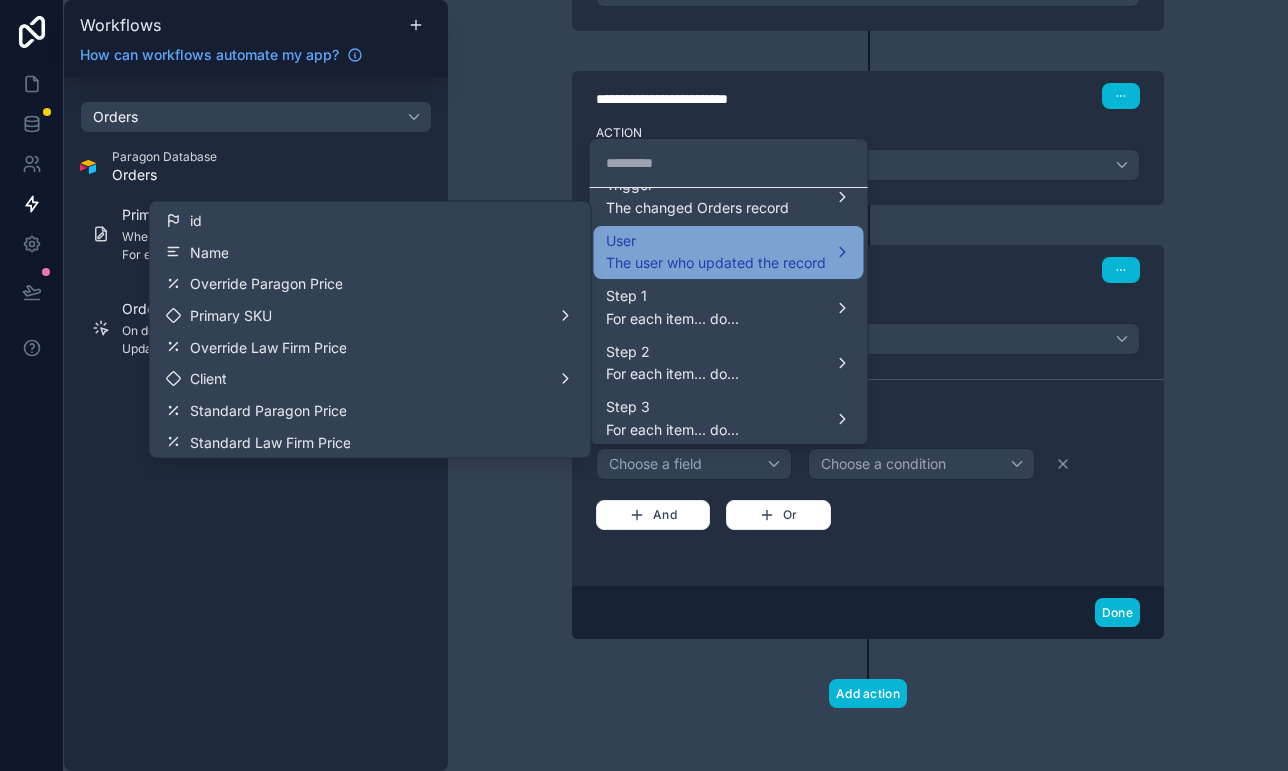 scroll, scrollTop: 95, scrollLeft: 0, axis: vertical 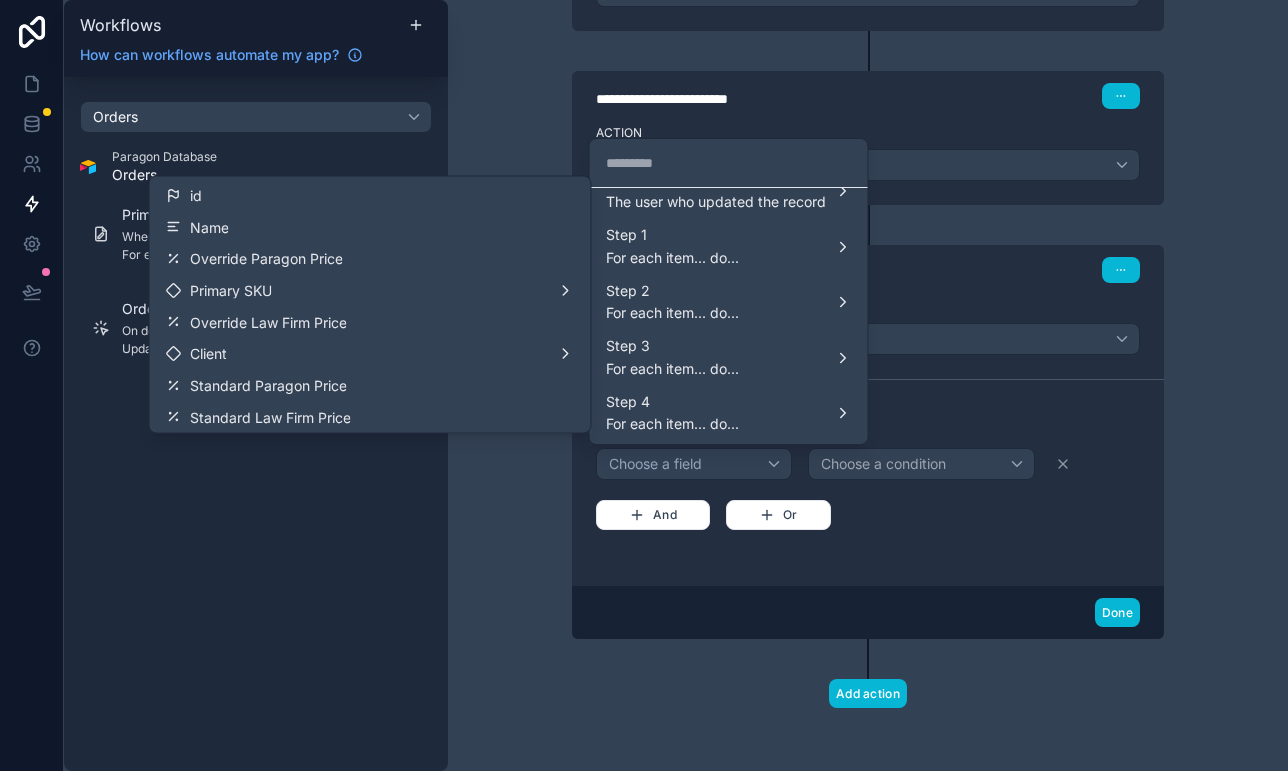 click at bounding box center (644, 385) 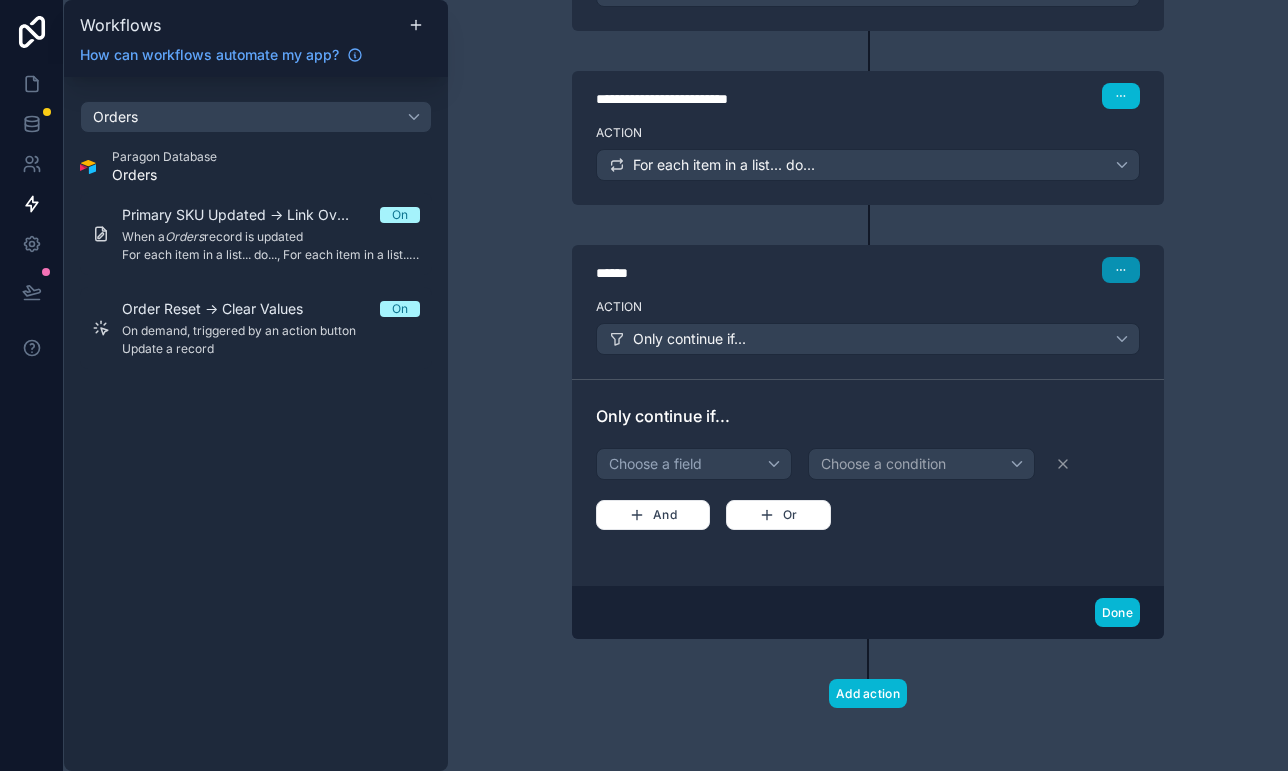 click at bounding box center [1121, 270] 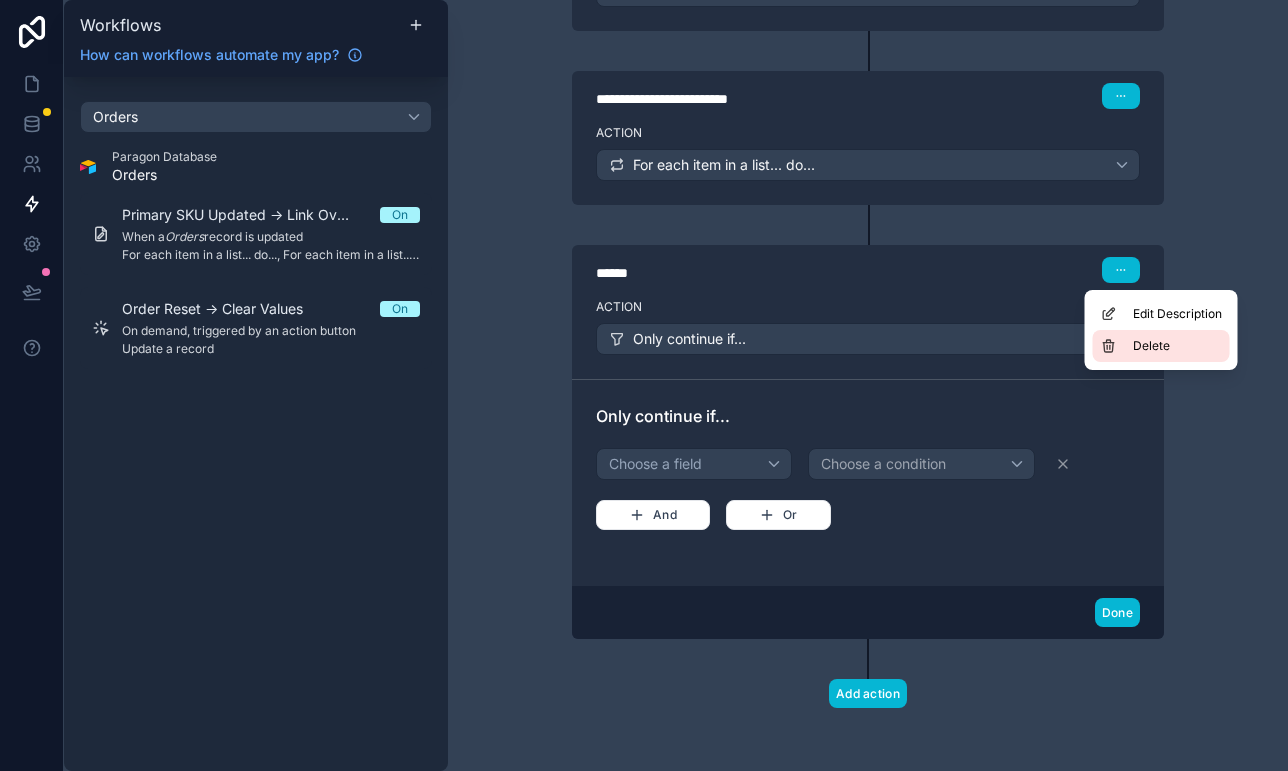 click on "Delete" at bounding box center (1161, 346) 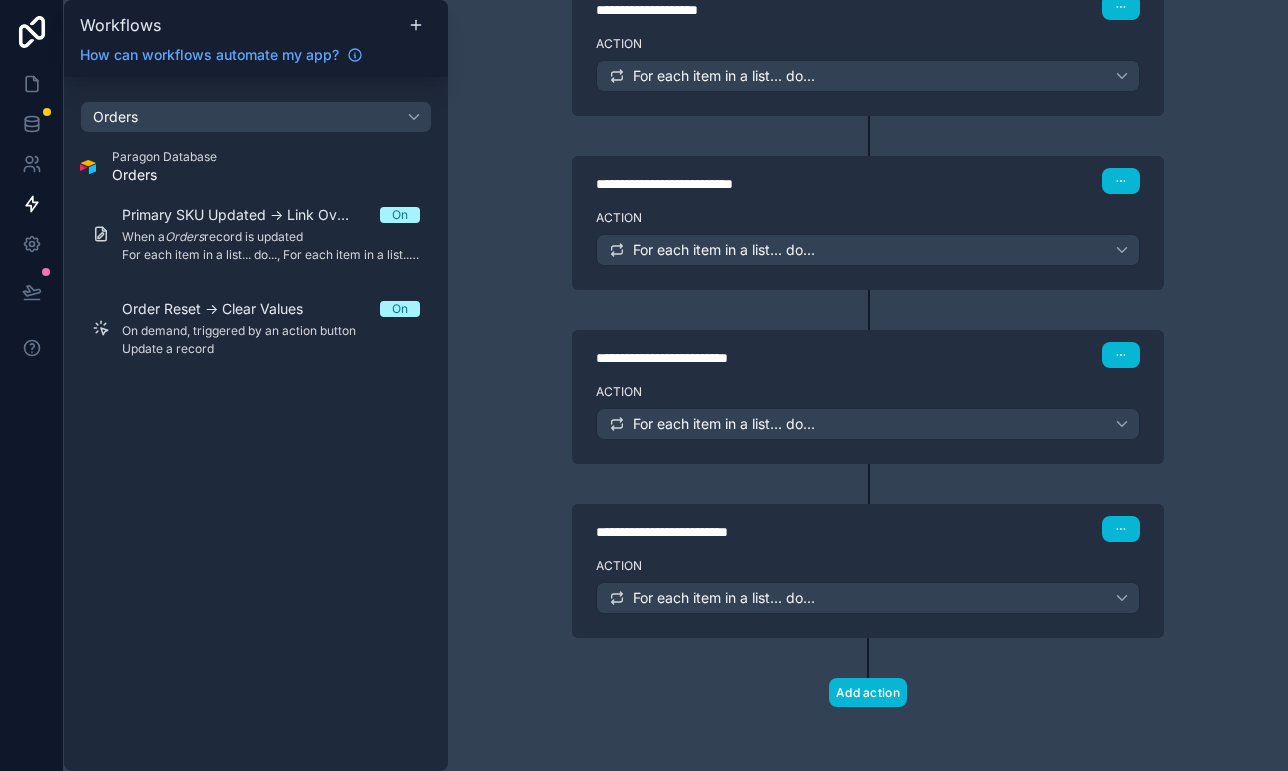 scroll, scrollTop: 536, scrollLeft: 0, axis: vertical 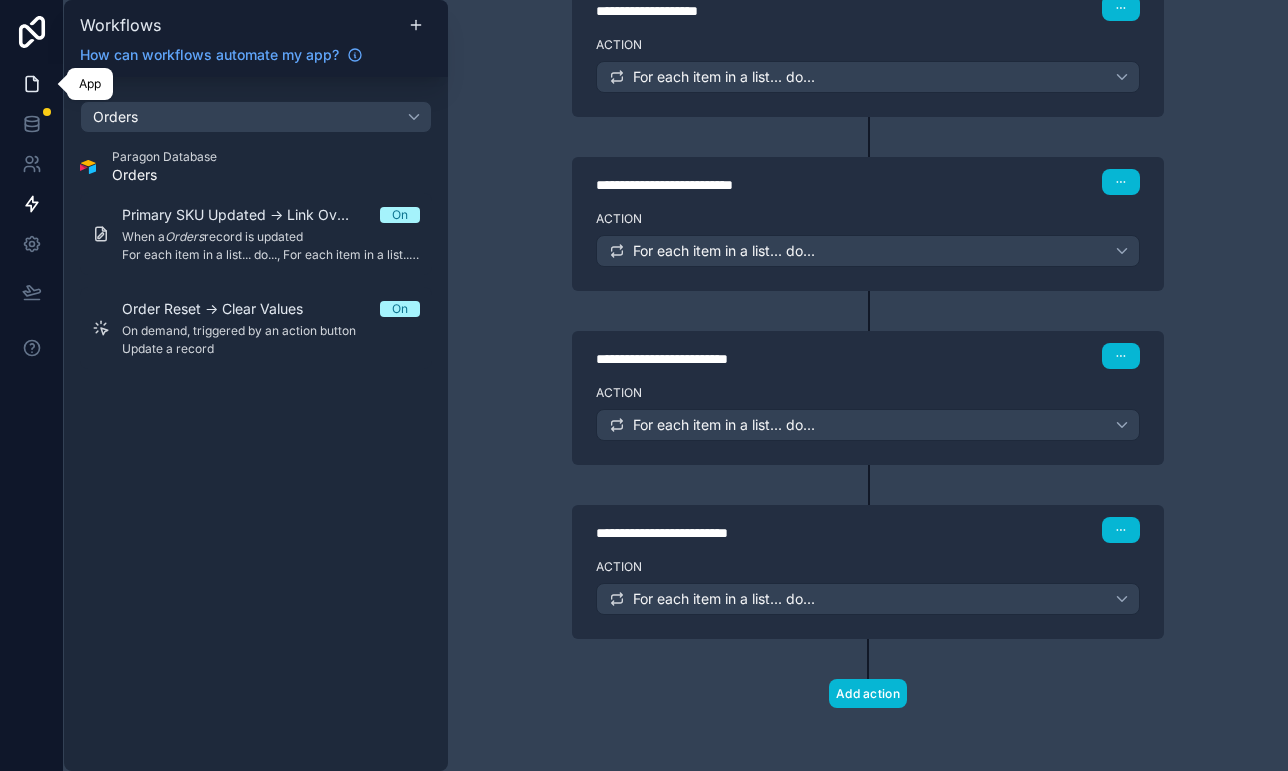click at bounding box center (31, 84) 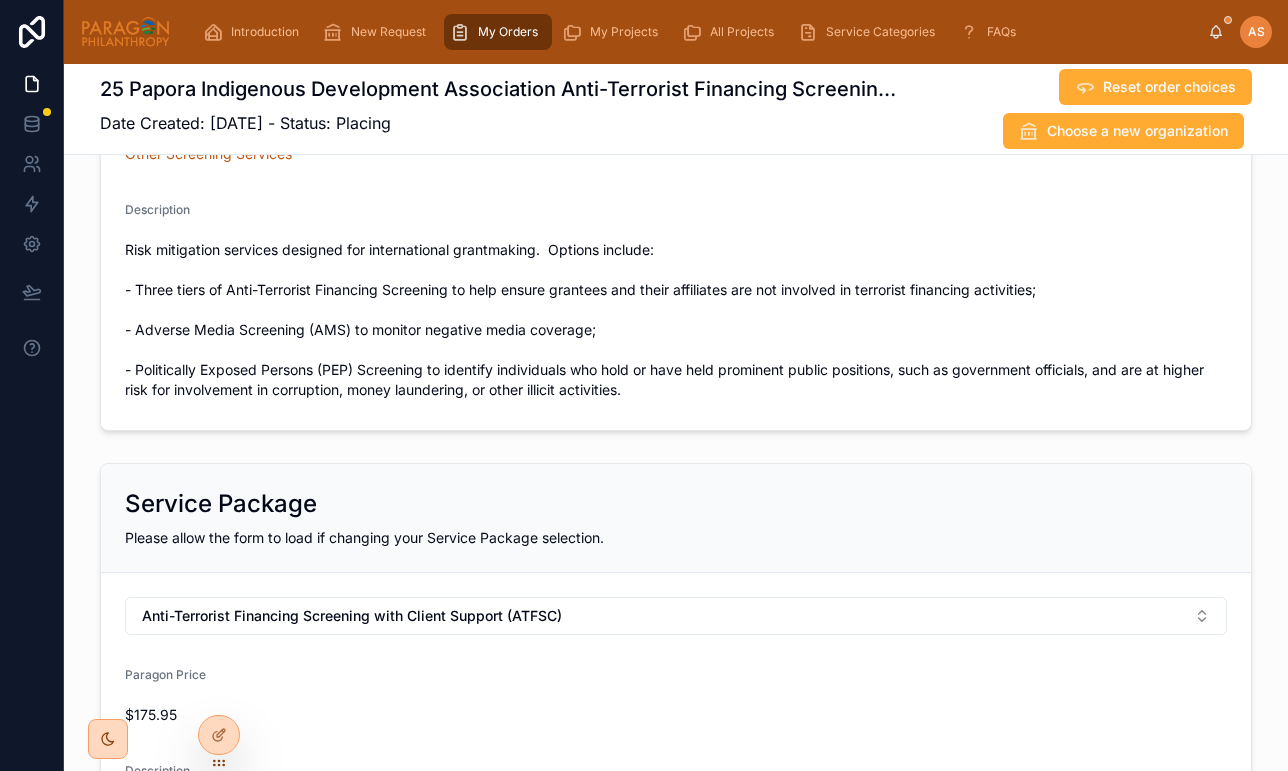 scroll, scrollTop: 650, scrollLeft: 0, axis: vertical 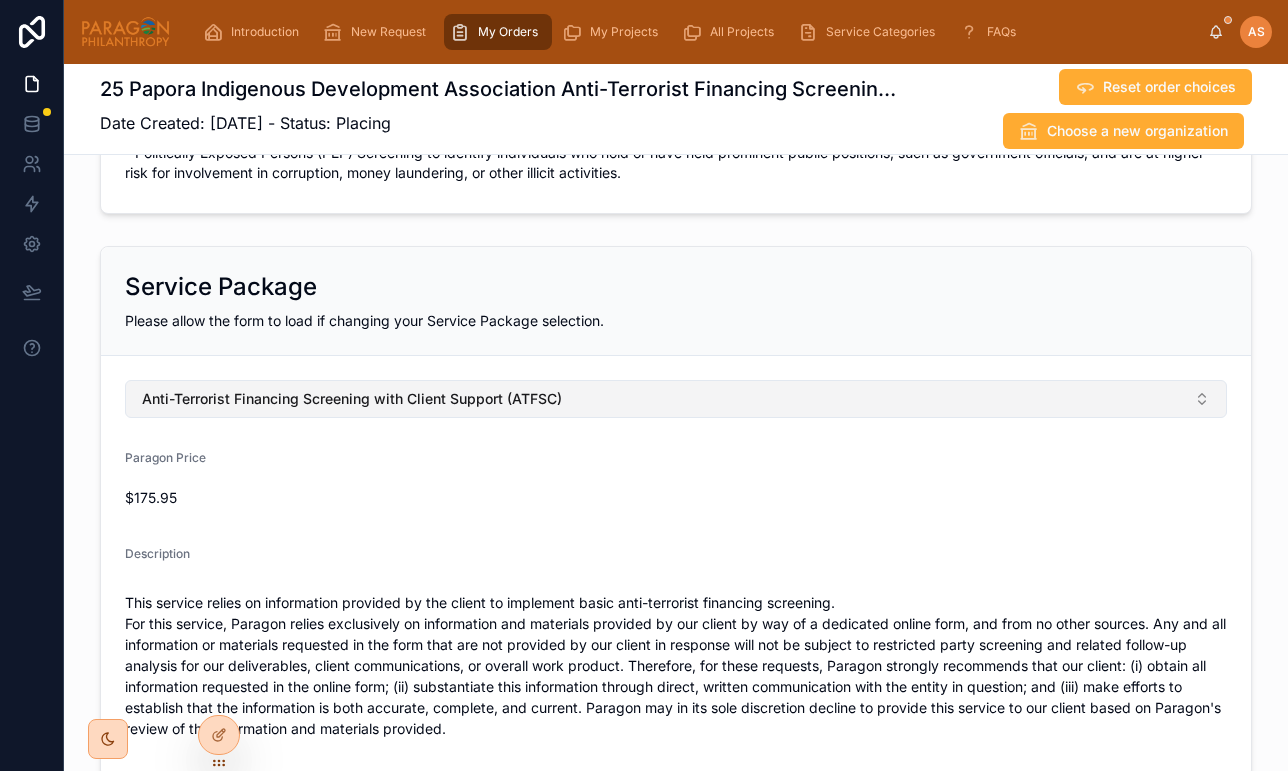 click on "Anti-Terrorist Financing Screening with Client Support (ATFSC)" at bounding box center [352, 399] 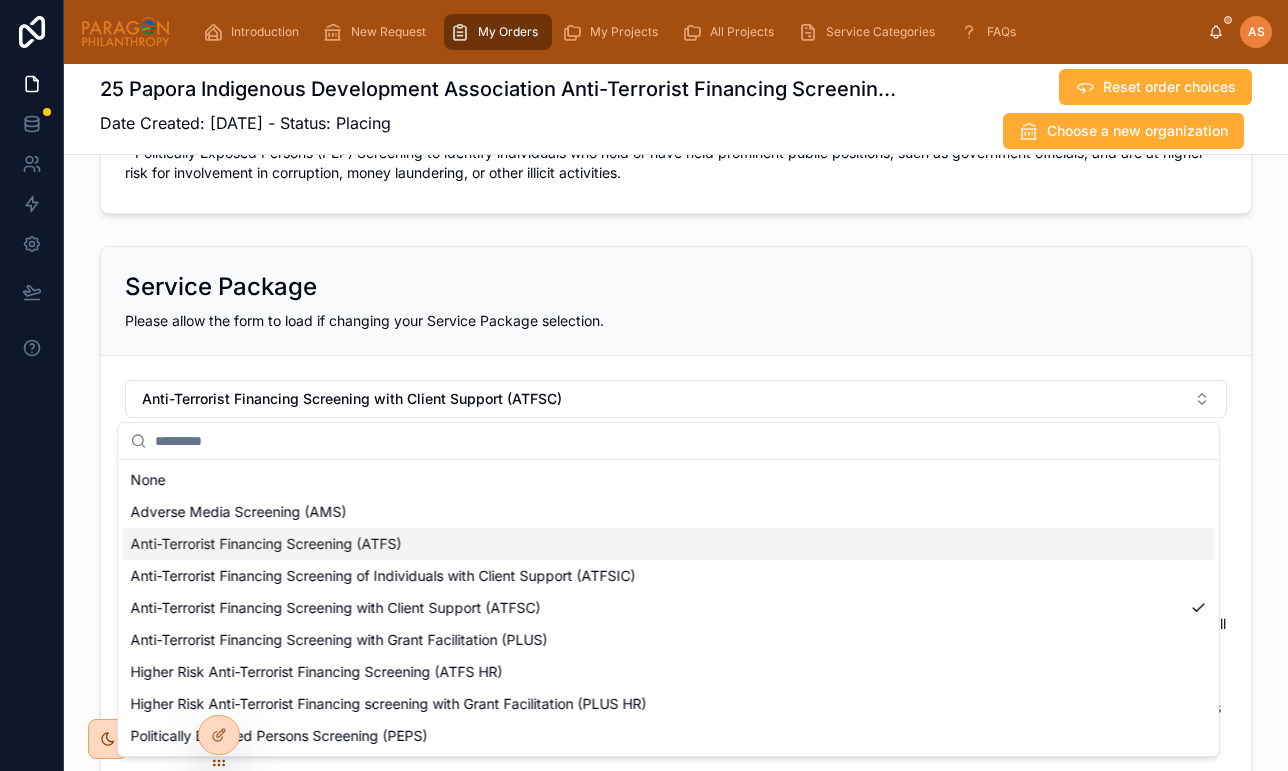 click on "Anti-Terrorist Financing Screening (ATFS)" at bounding box center [669, 544] 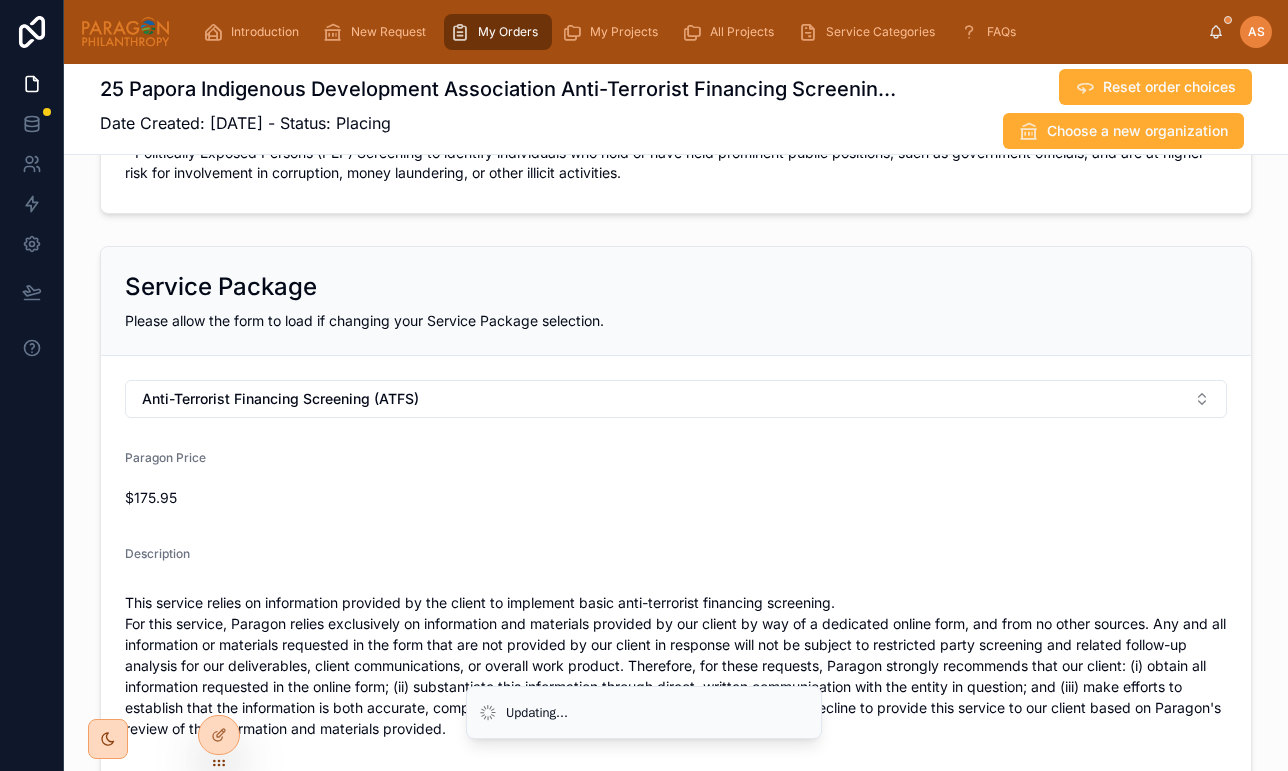 type 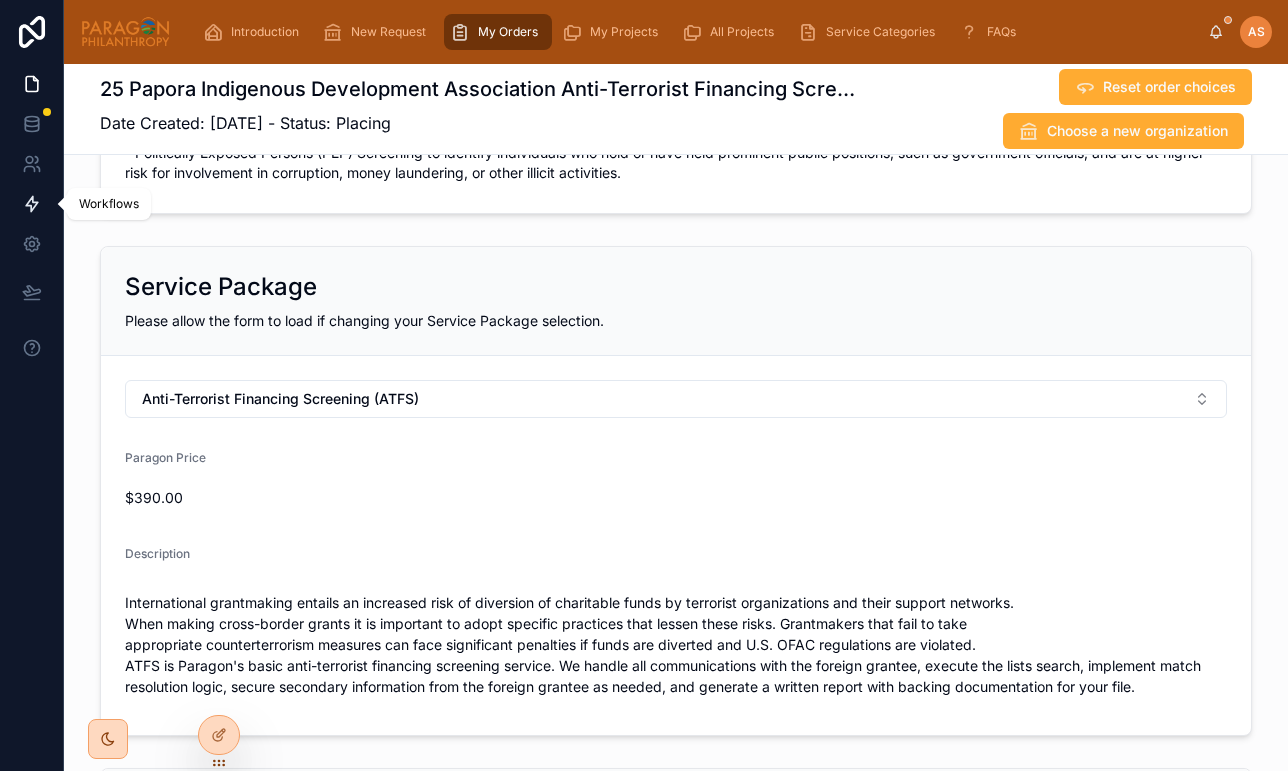 click at bounding box center (31, 204) 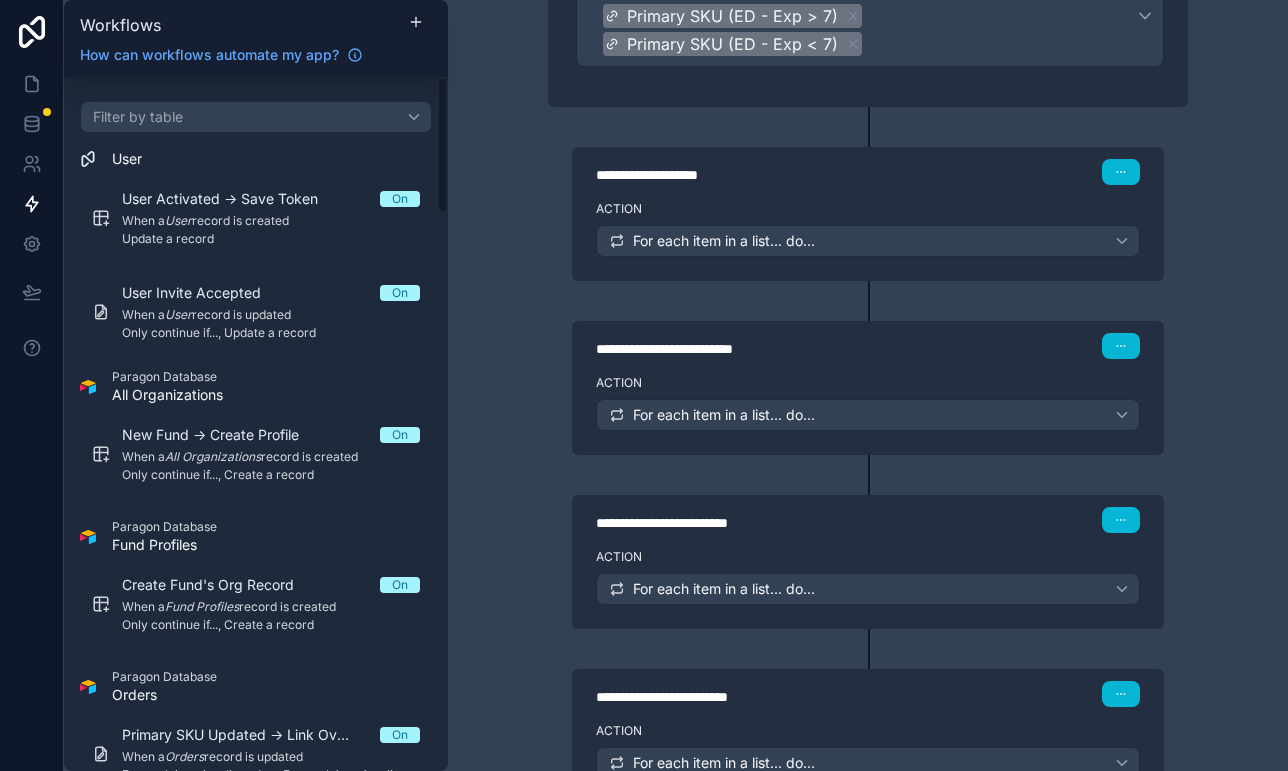 scroll, scrollTop: 536, scrollLeft: 0, axis: vertical 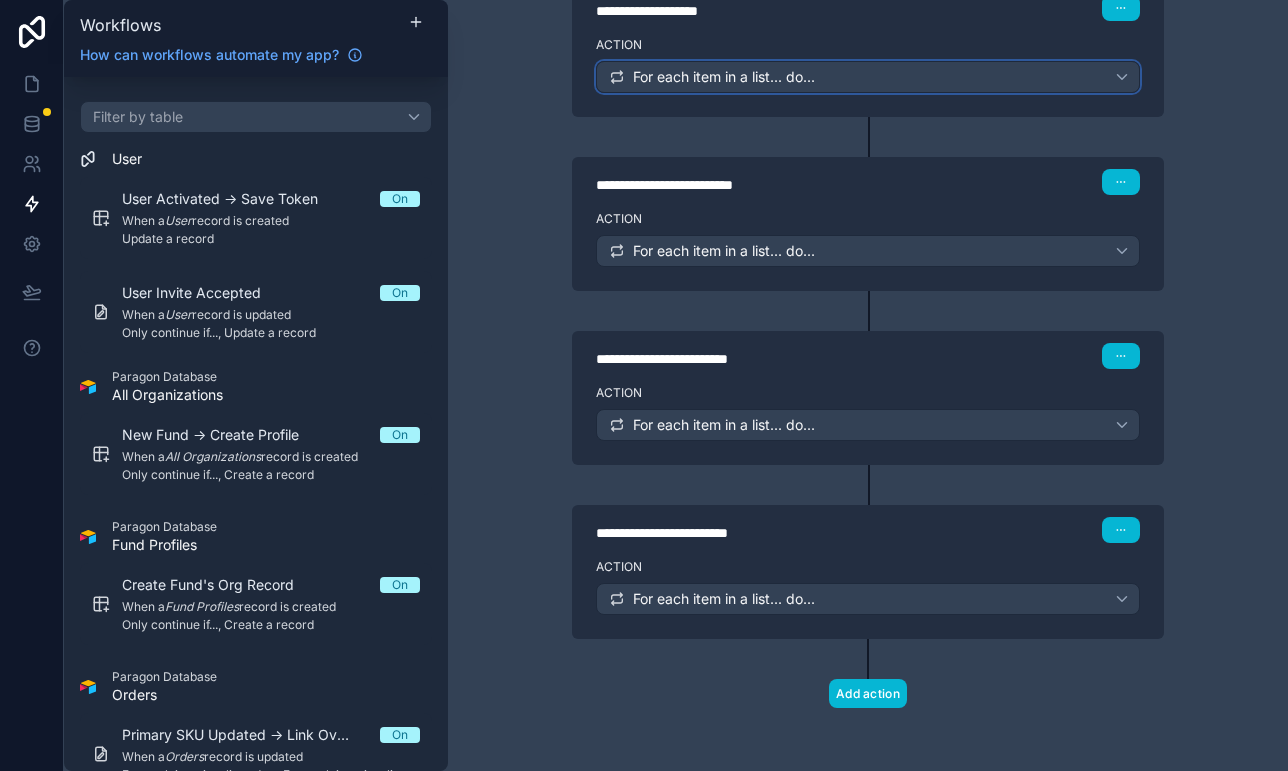 click on "For each item in a list... do..." at bounding box center [868, 77] 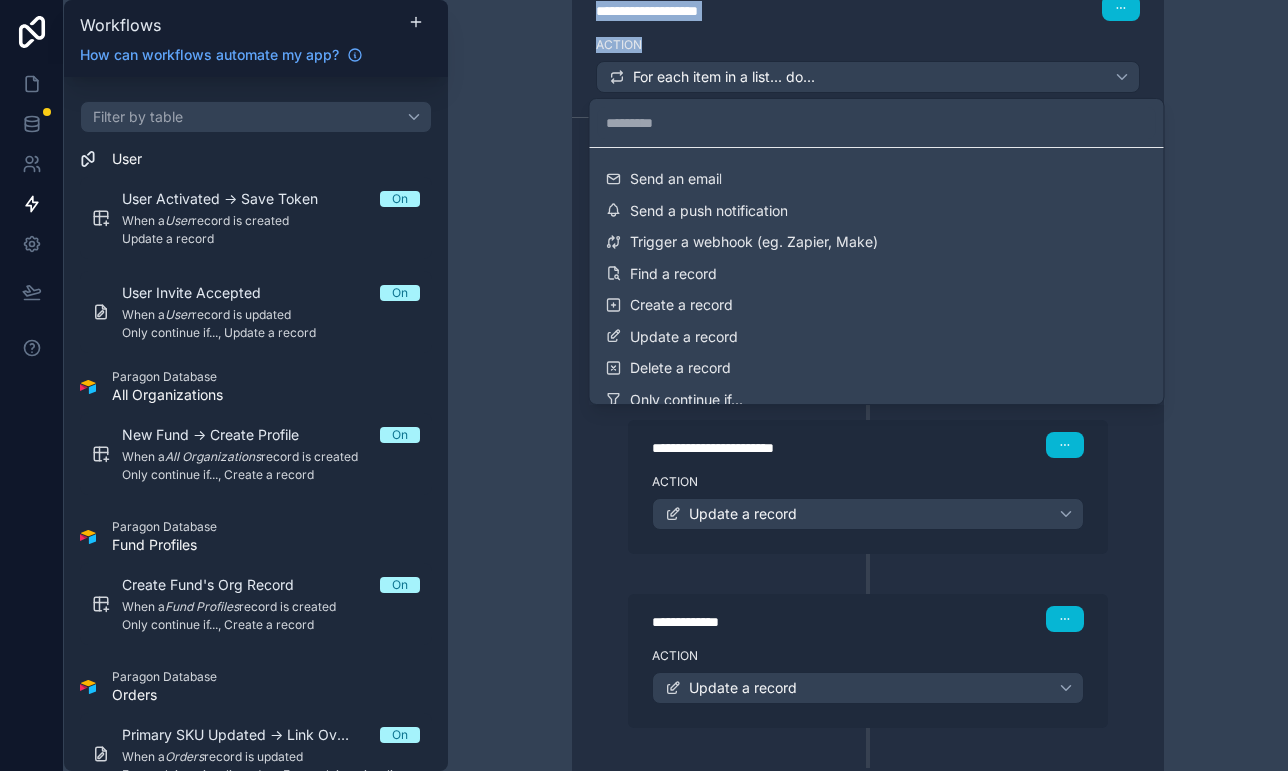 click at bounding box center (644, 385) 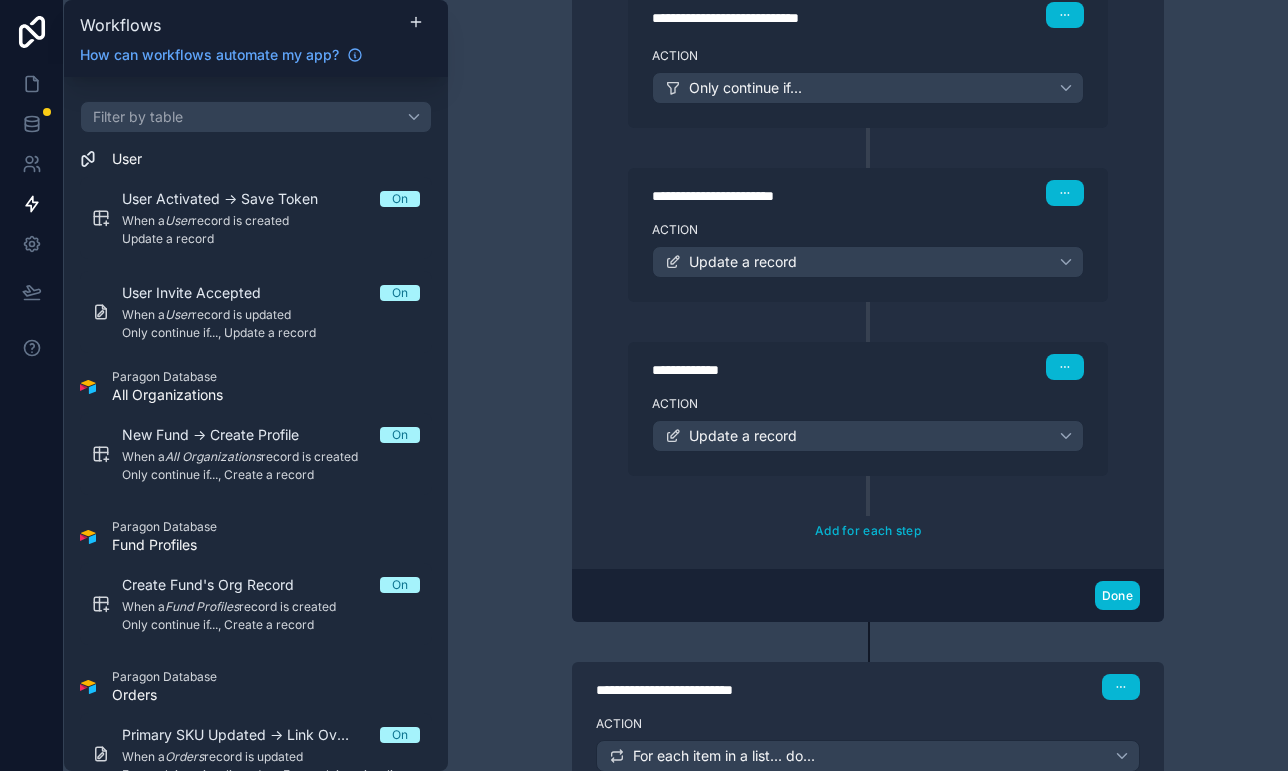 scroll, scrollTop: 792, scrollLeft: 0, axis: vertical 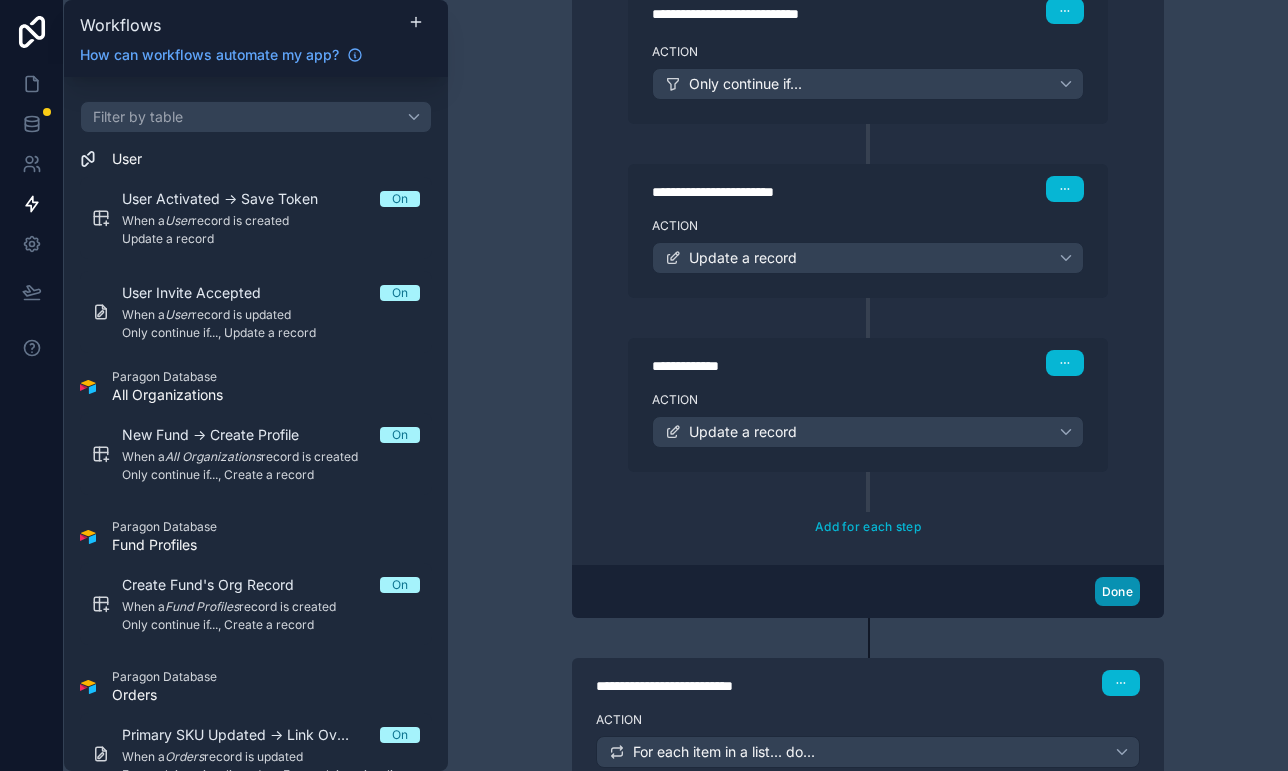 click on "Done" at bounding box center [1117, 591] 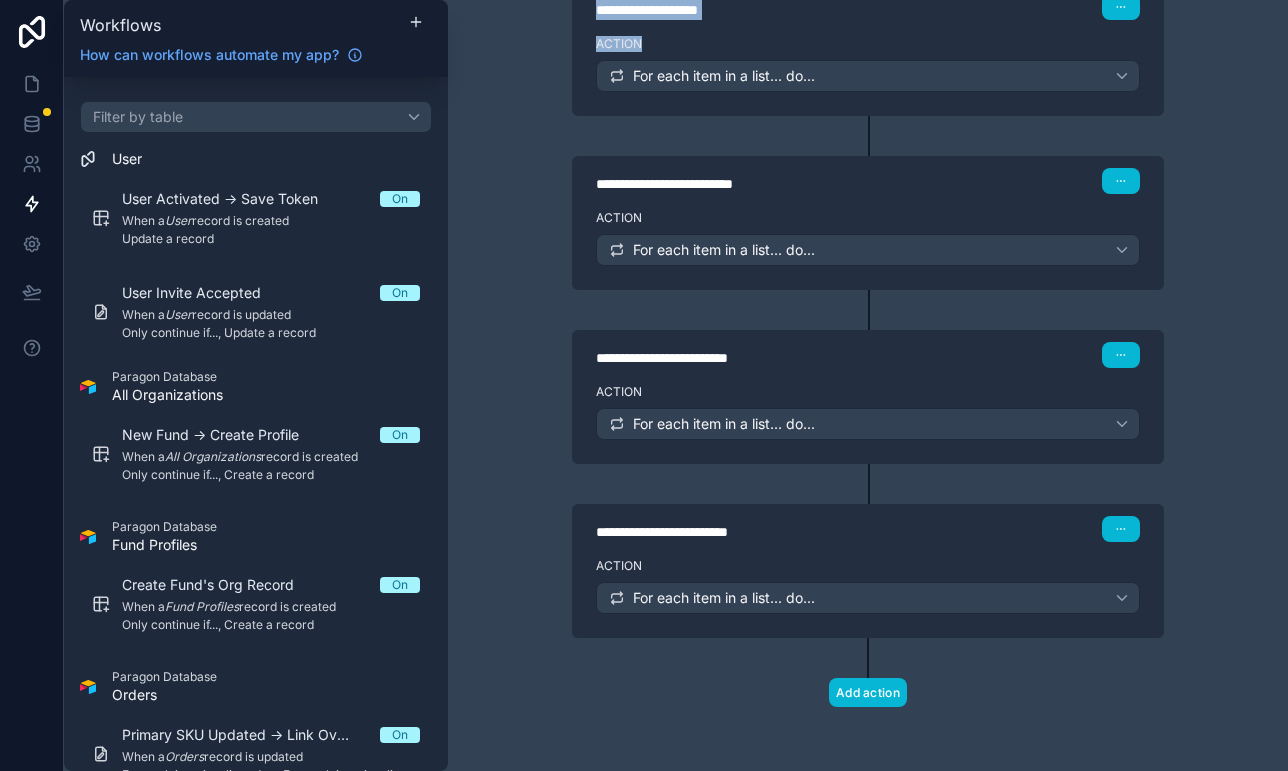 scroll, scrollTop: 536, scrollLeft: 0, axis: vertical 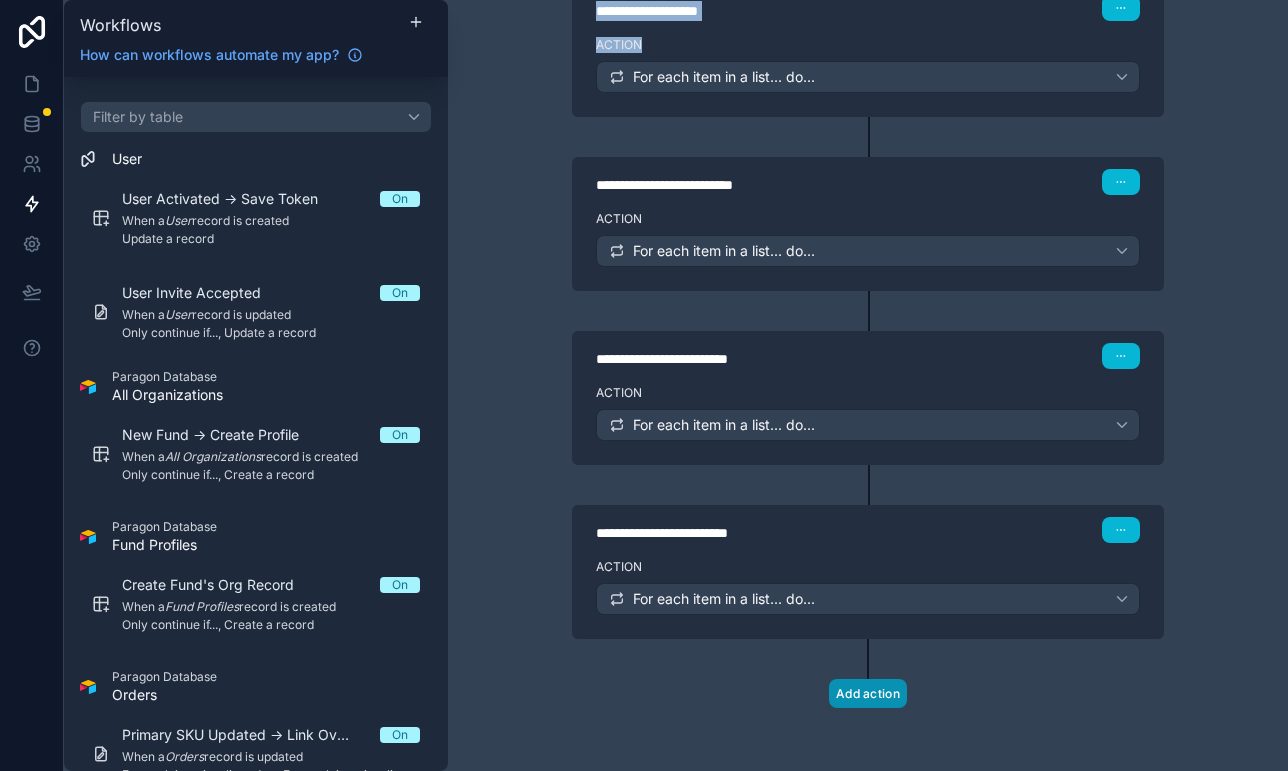 click on "Add action" at bounding box center [868, 693] 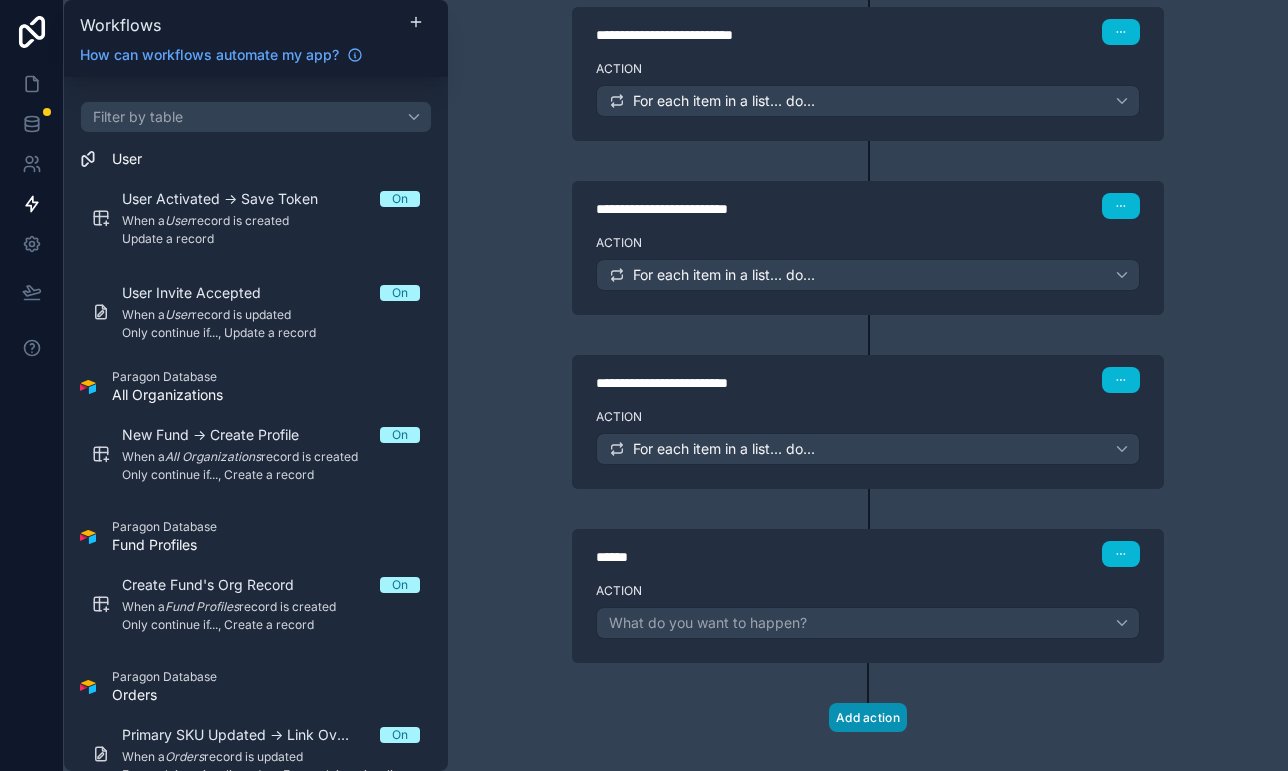 scroll, scrollTop: 710, scrollLeft: 0, axis: vertical 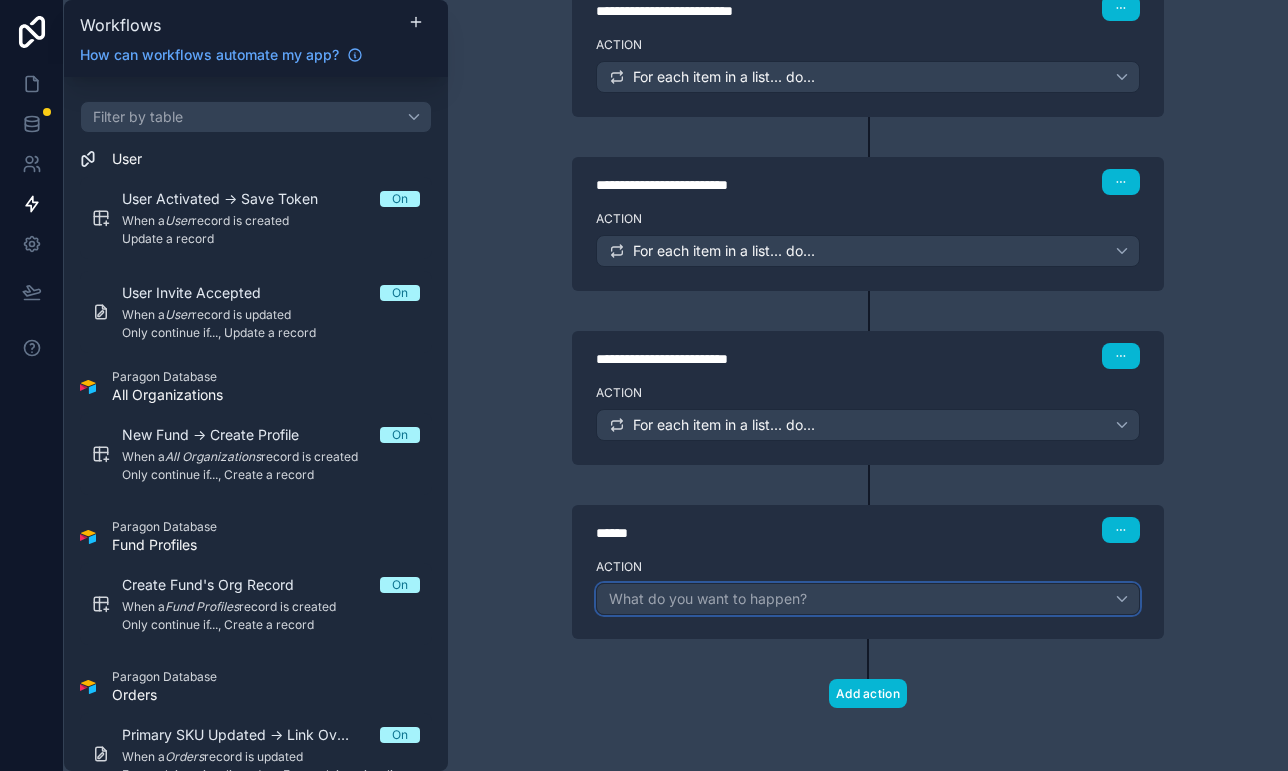 click on "What do you want to happen?" at bounding box center [708, 598] 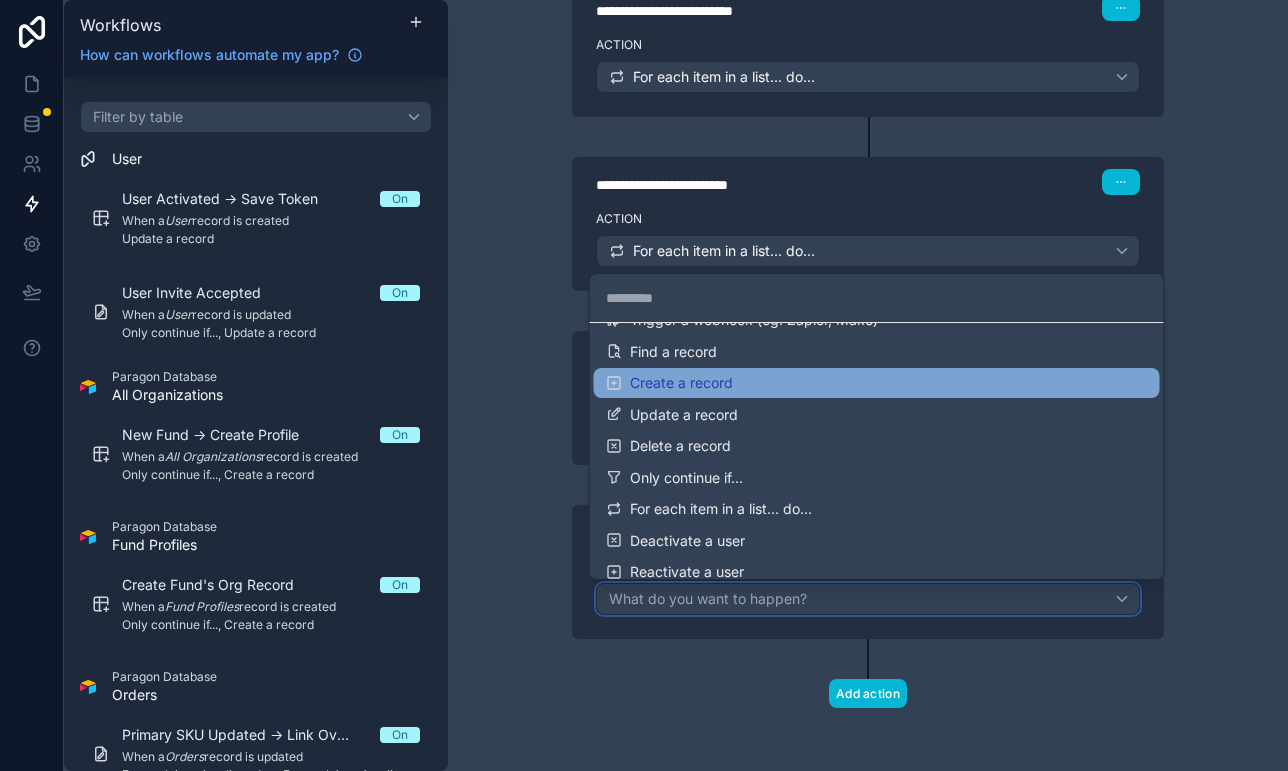 scroll, scrollTop: 95, scrollLeft: 0, axis: vertical 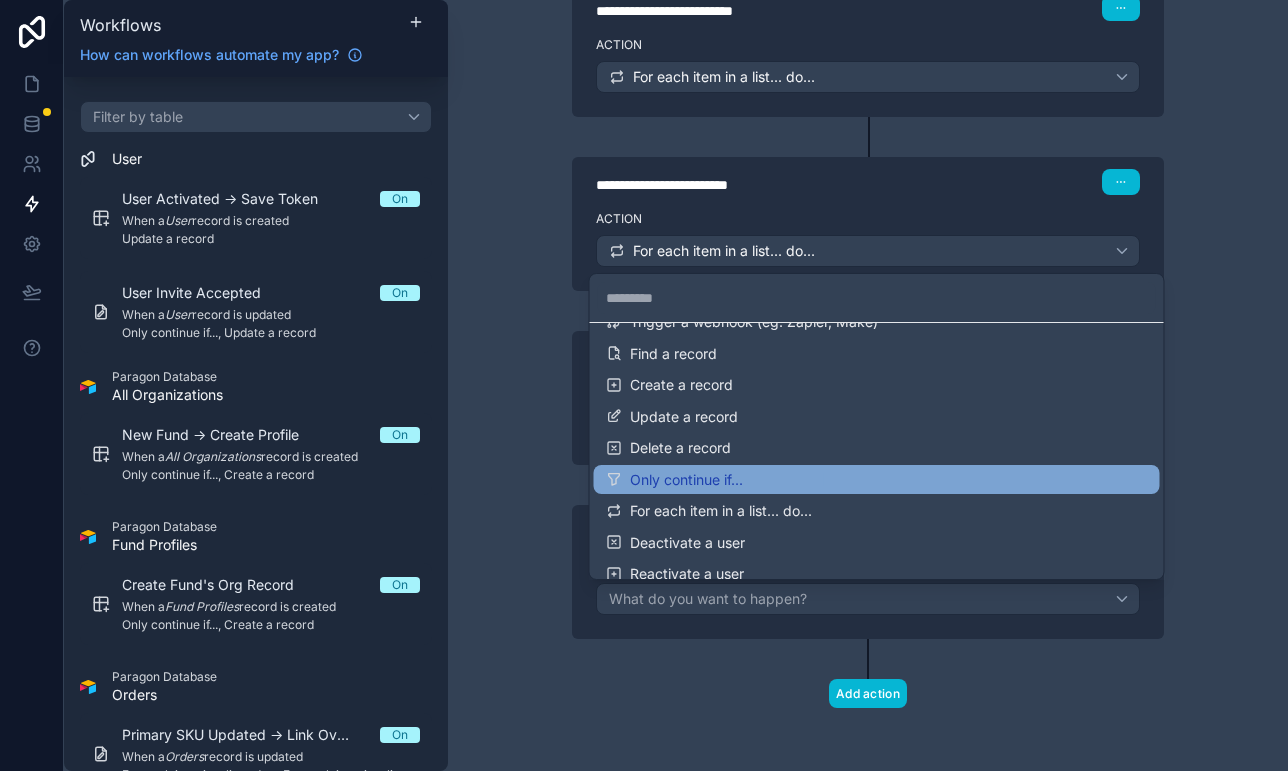 click on "Only continue if..." at bounding box center (877, 480) 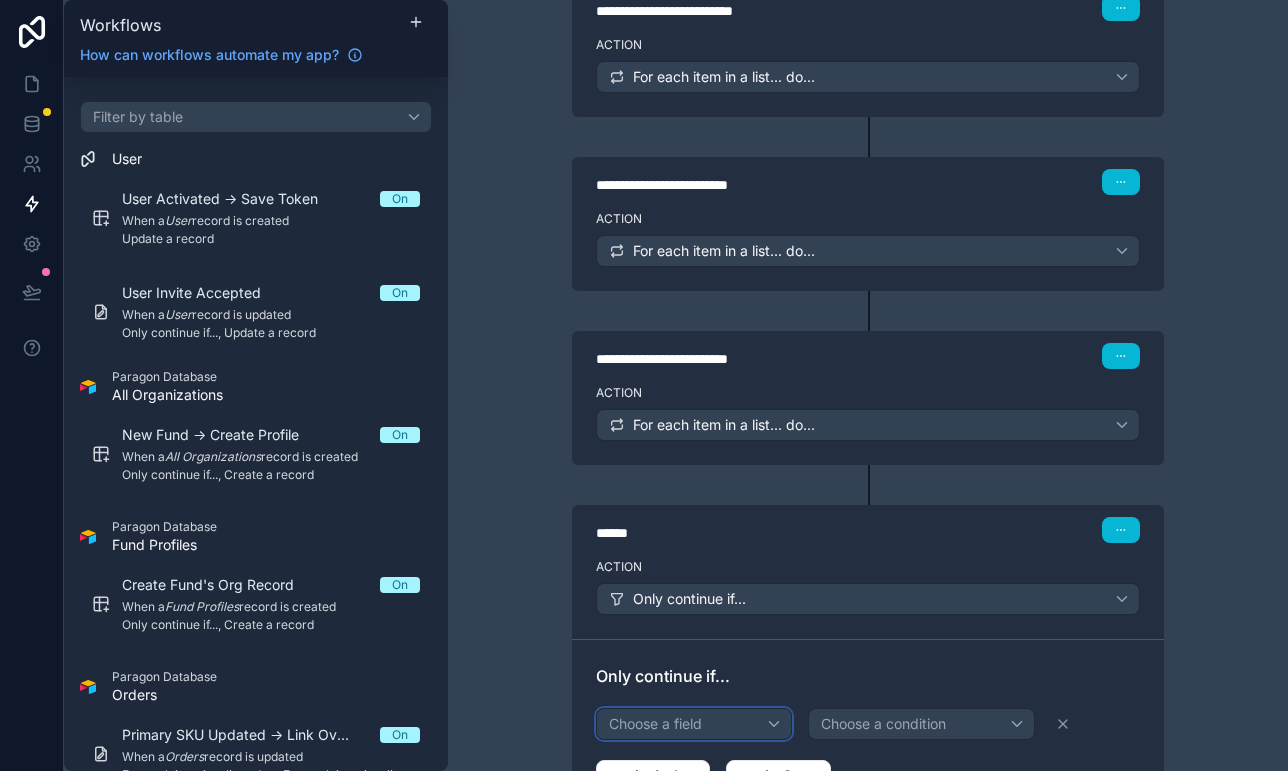click on "Choose a field" at bounding box center (694, 724) 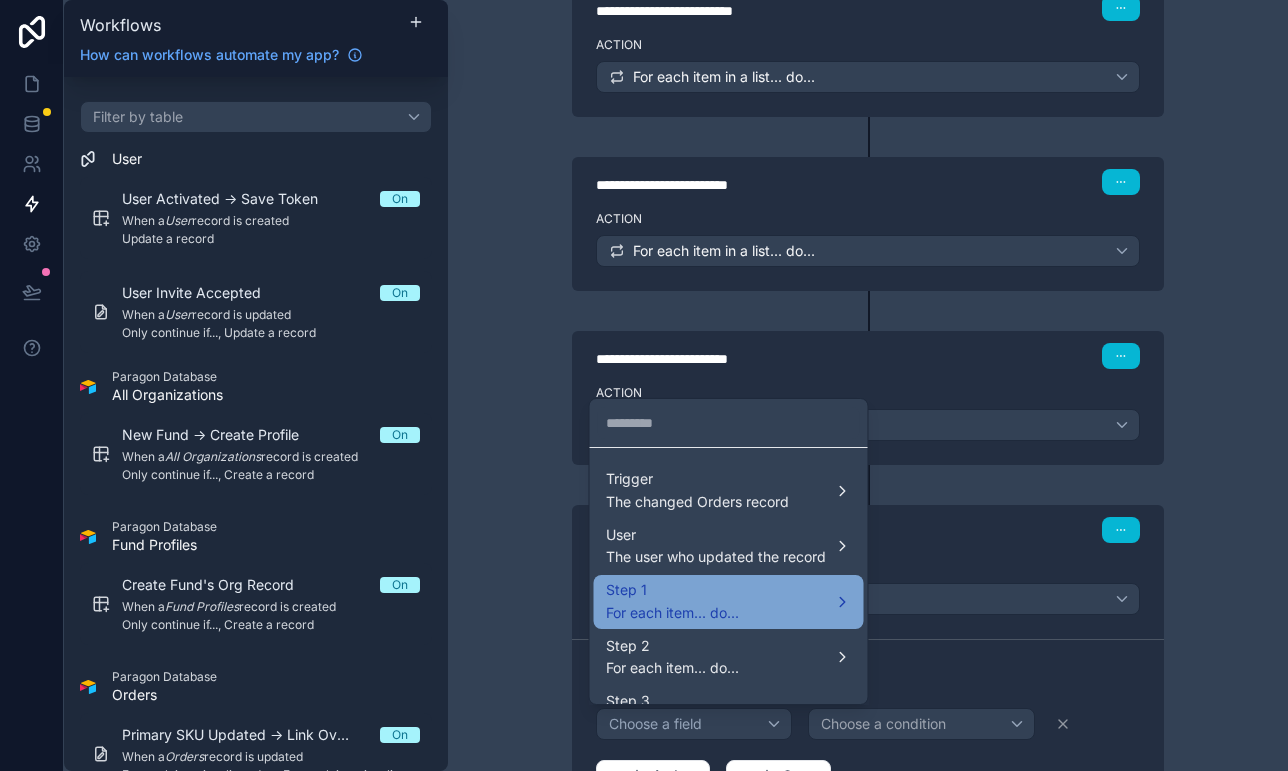 click on "Step 1" at bounding box center (672, 590) 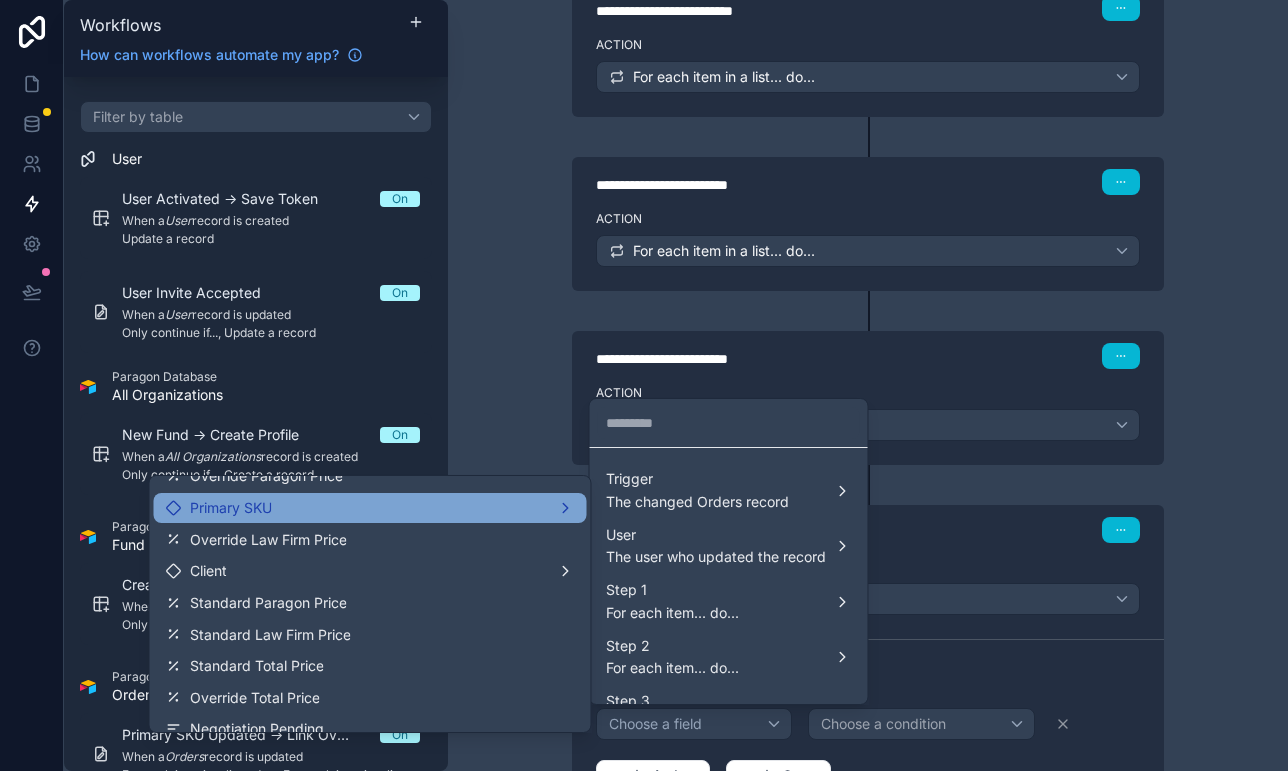 scroll, scrollTop: 84, scrollLeft: 0, axis: vertical 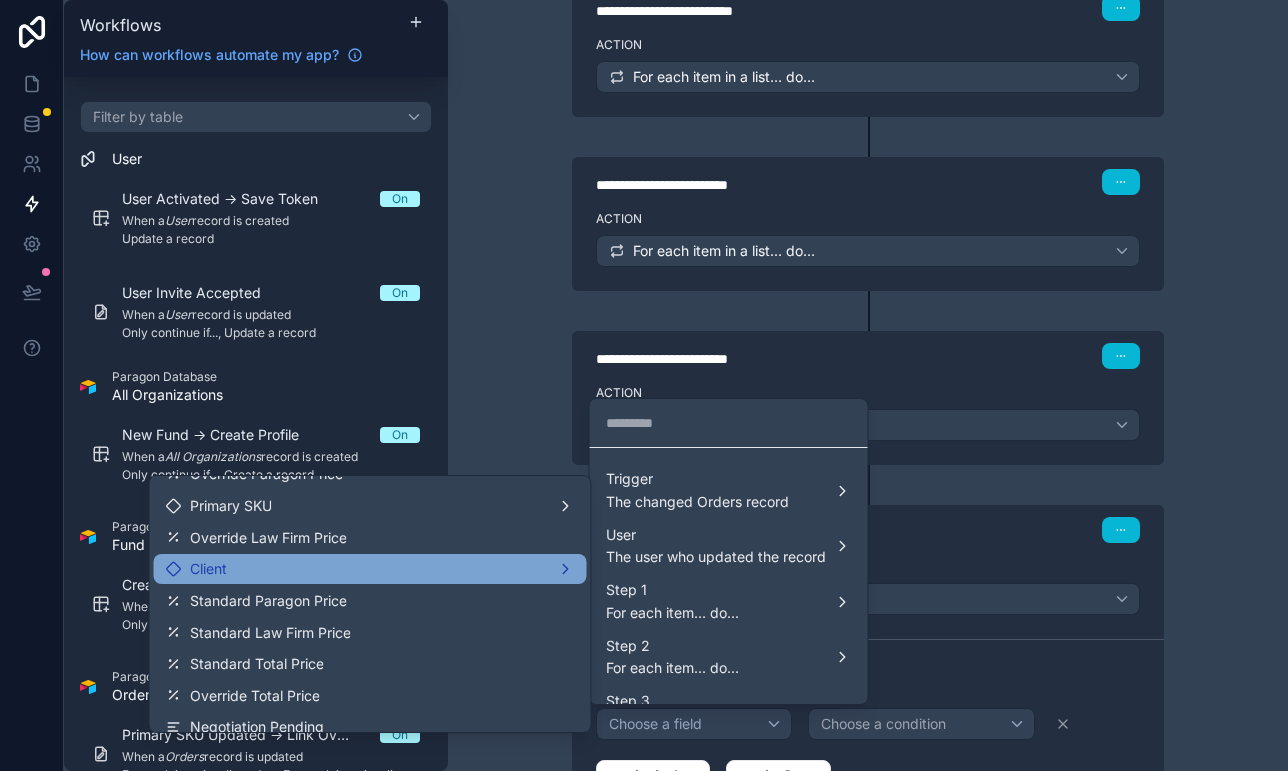 click on "Client" at bounding box center [370, 569] 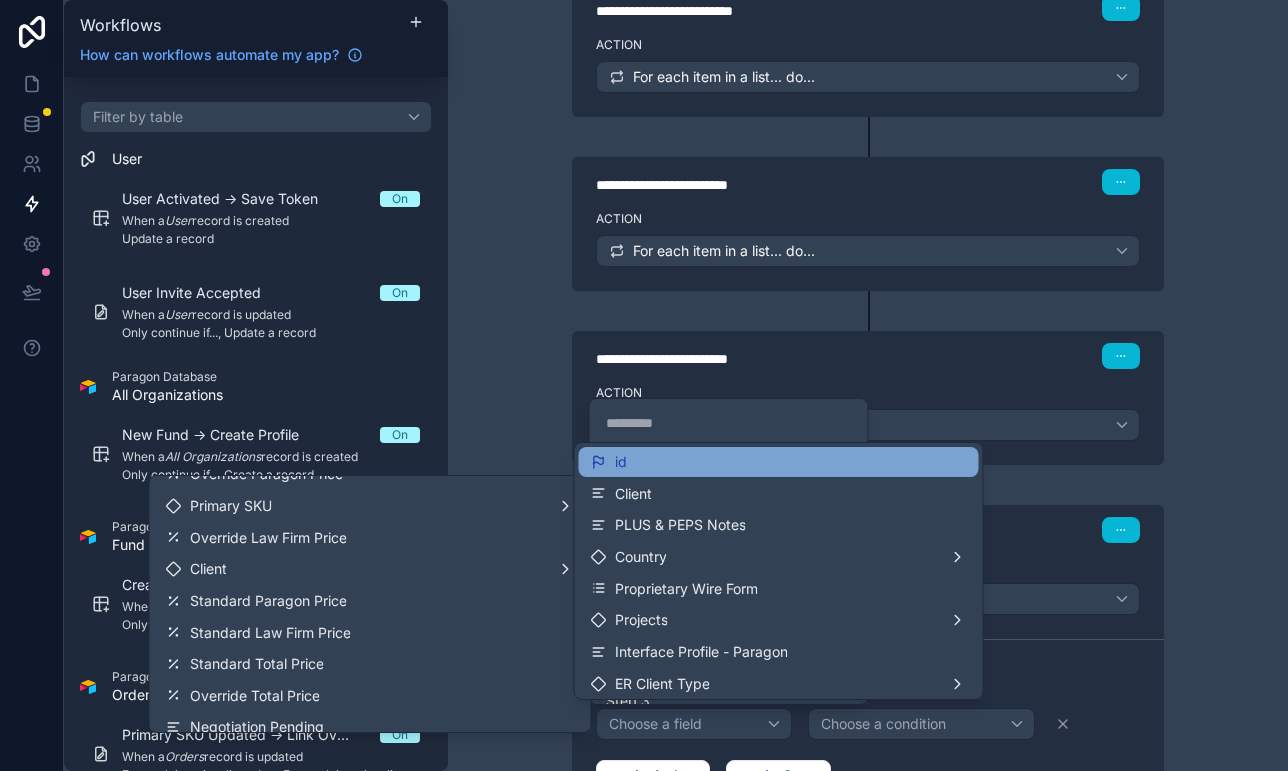 click on "id" at bounding box center (609, 462) 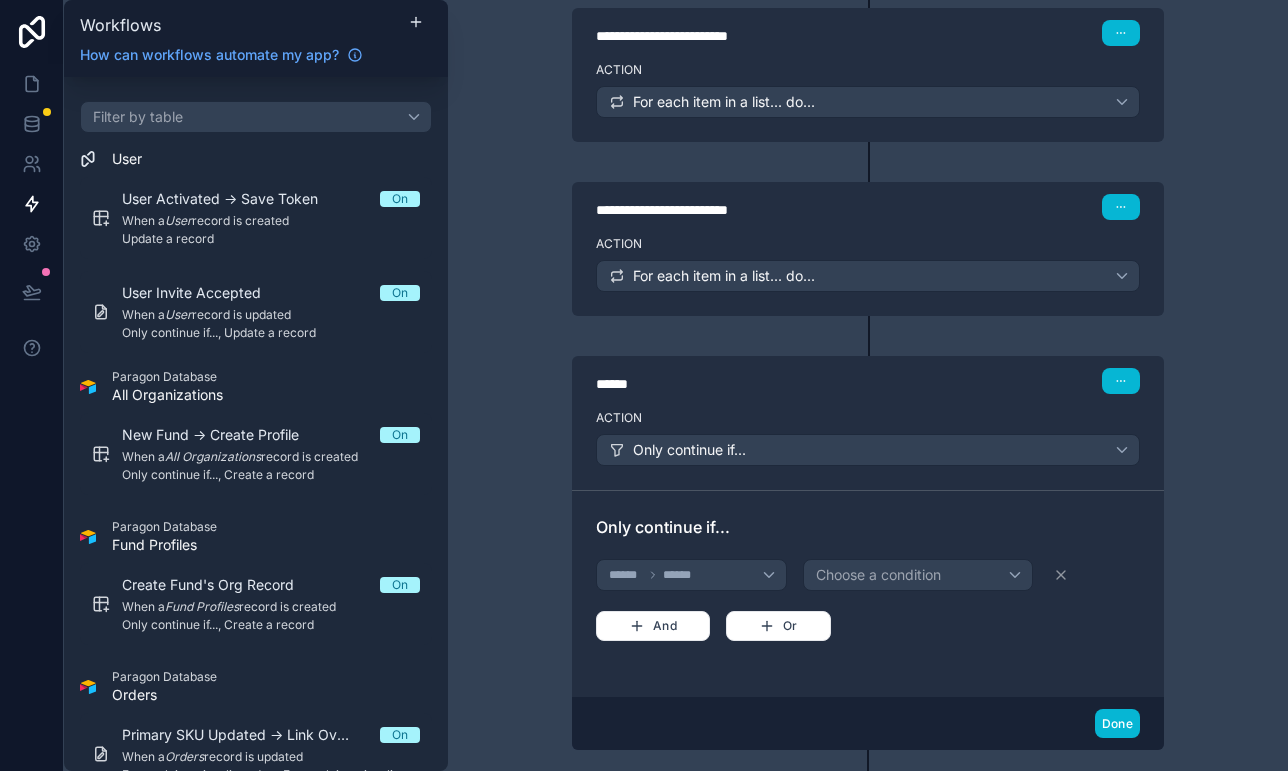 scroll, scrollTop: 863, scrollLeft: 0, axis: vertical 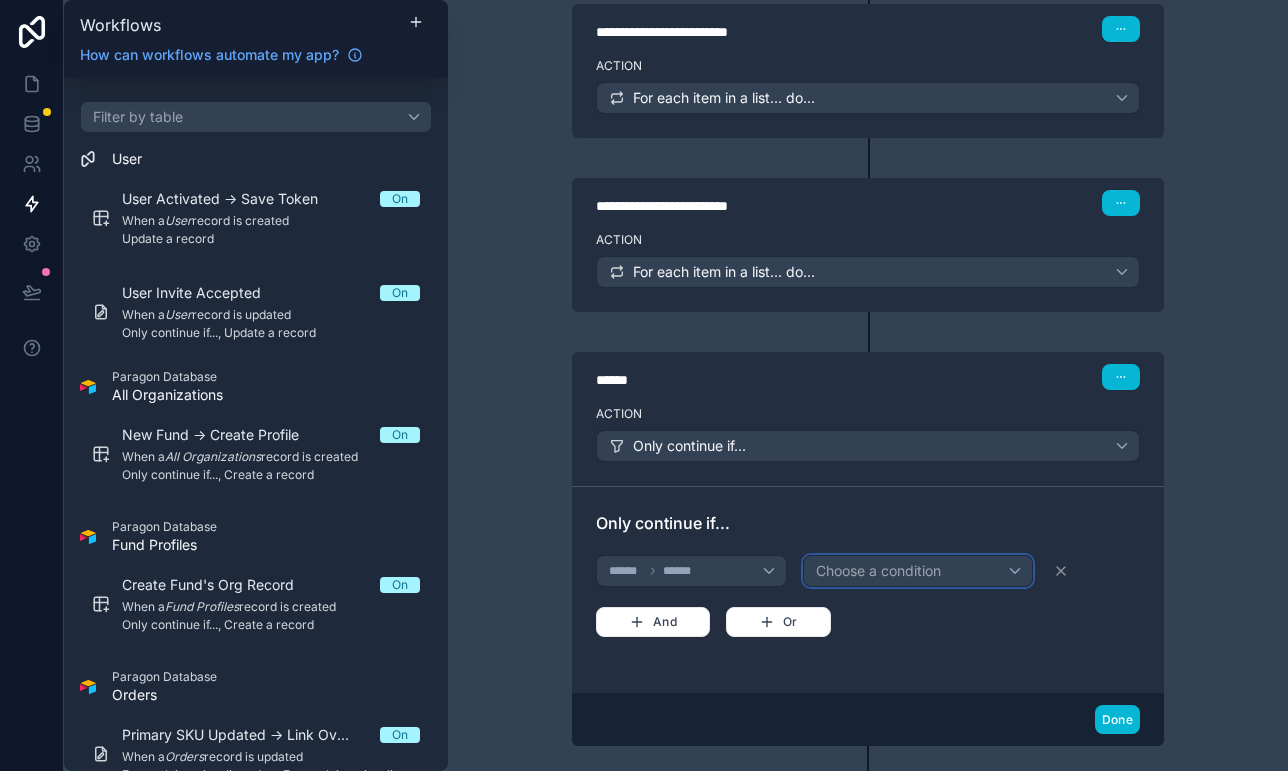 click on "Choose a condition" at bounding box center [878, 570] 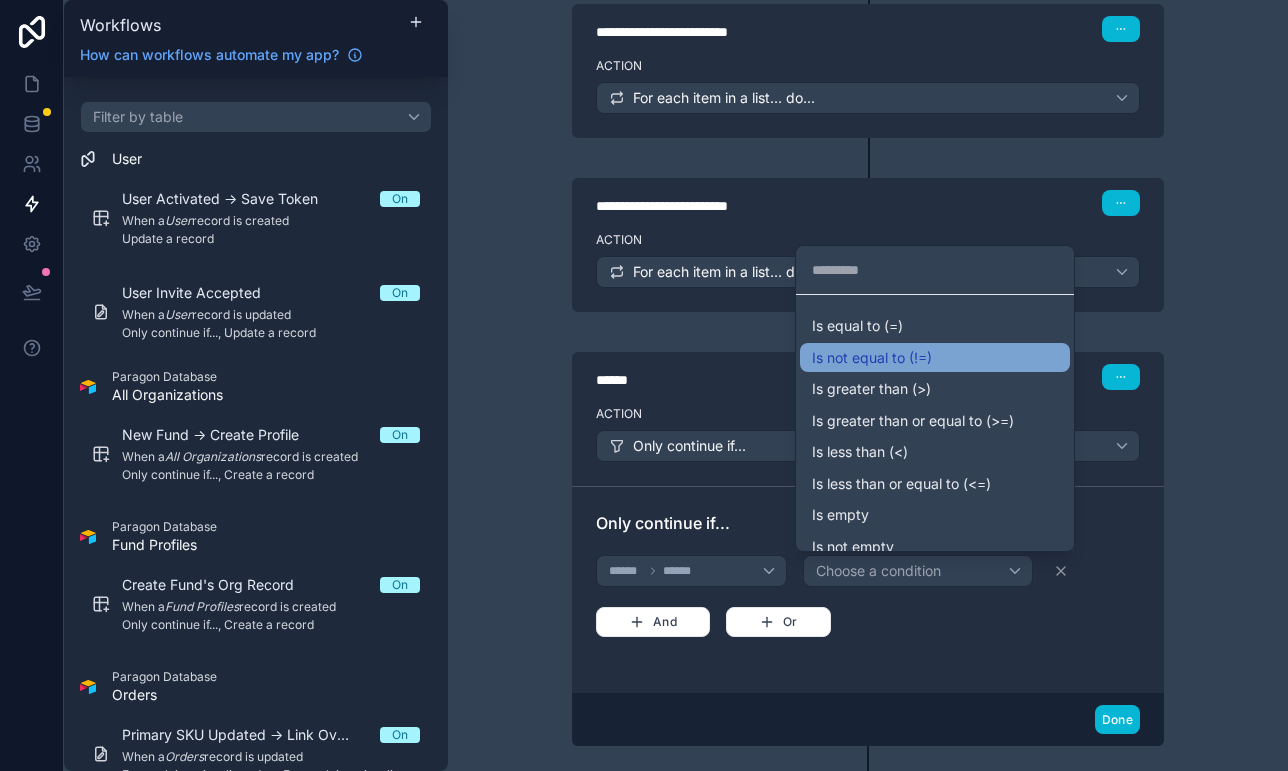 click on "Is not equal to (!=)" at bounding box center [872, 358] 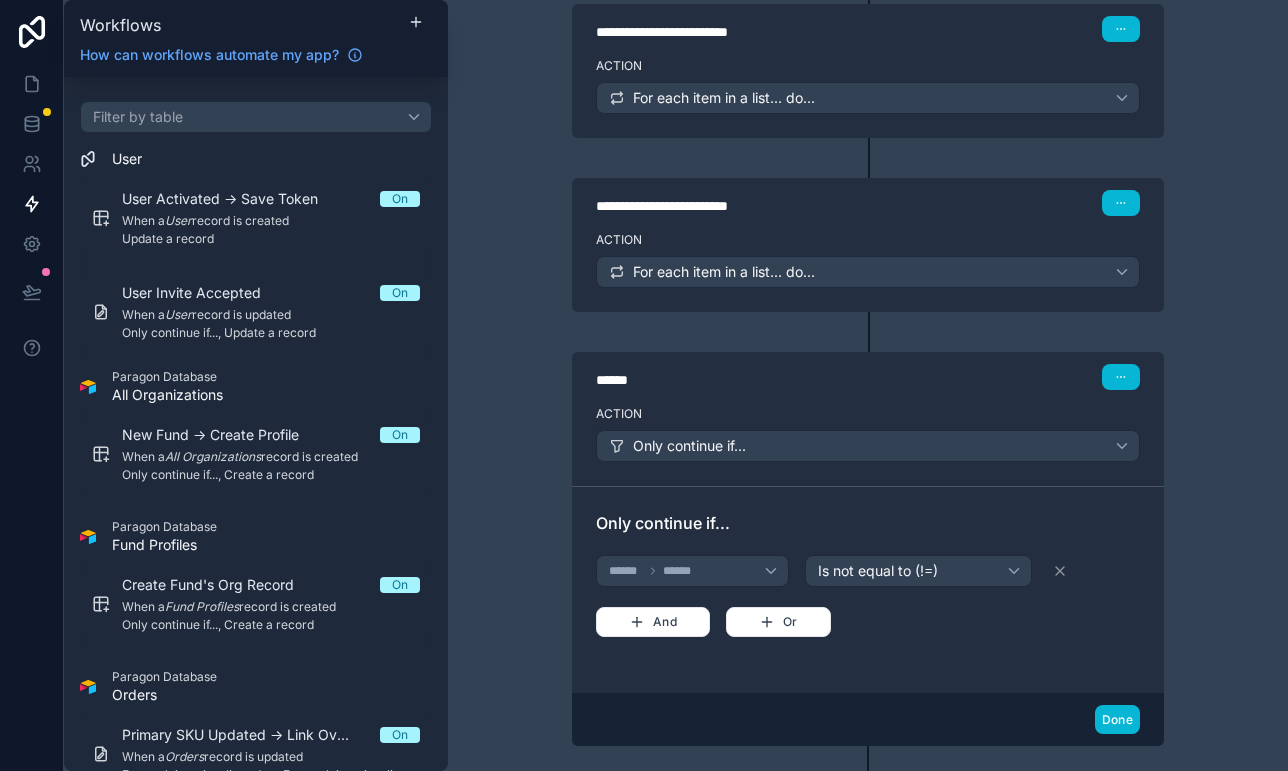 click at bounding box center [1094, 571] 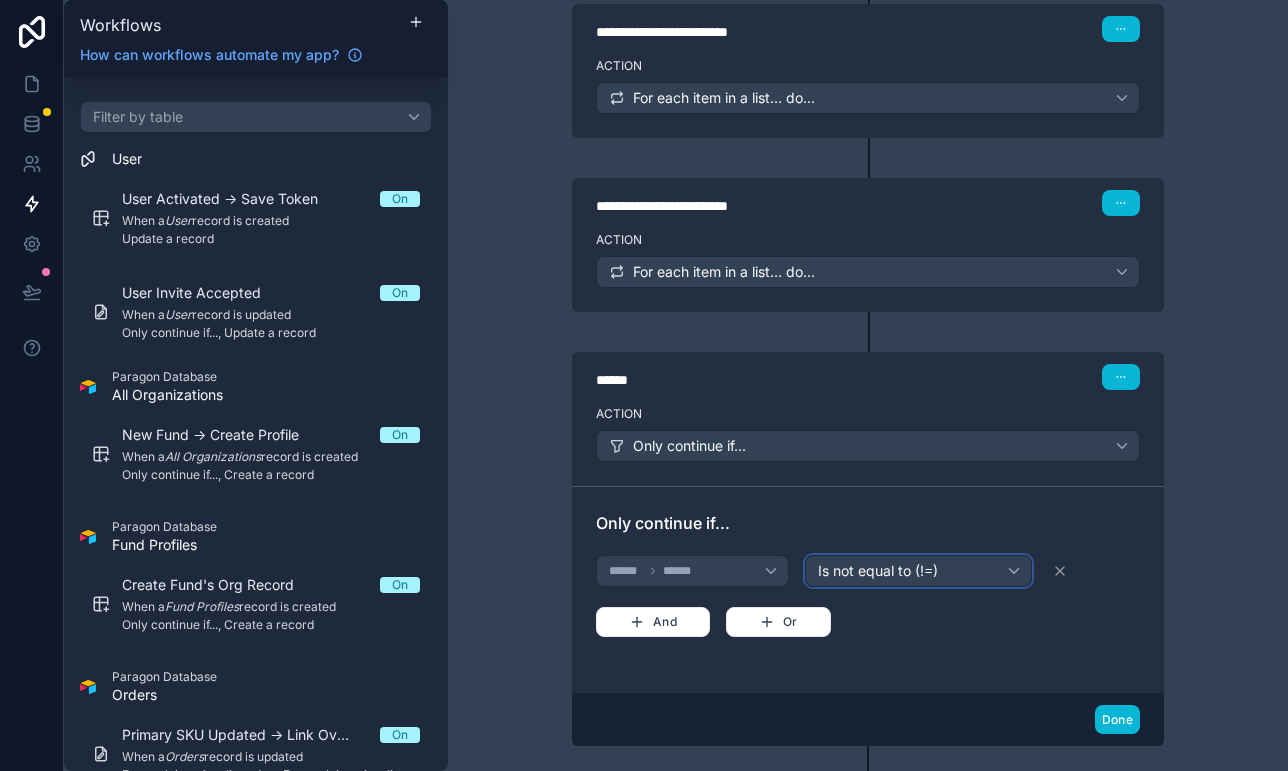 click on "Is not equal to (!=)" at bounding box center (918, 571) 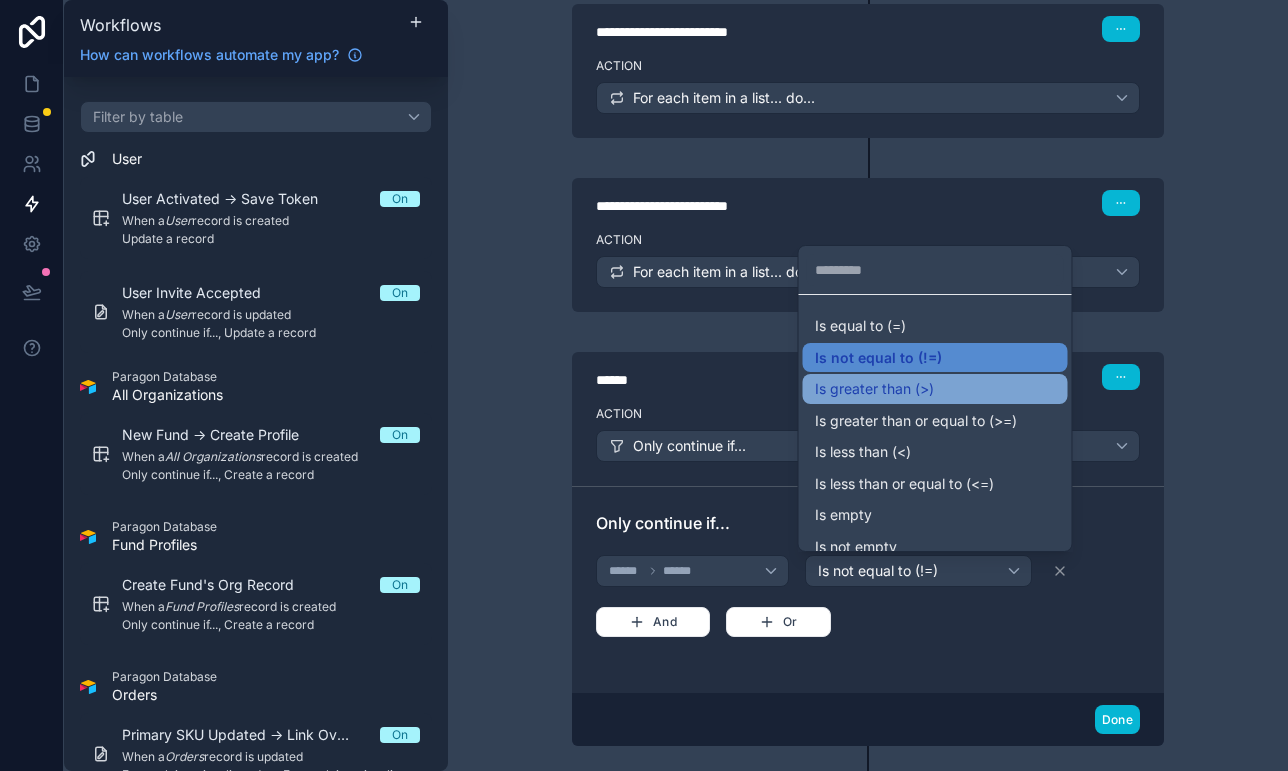 click on "Is greater than (>)" at bounding box center (874, 389) 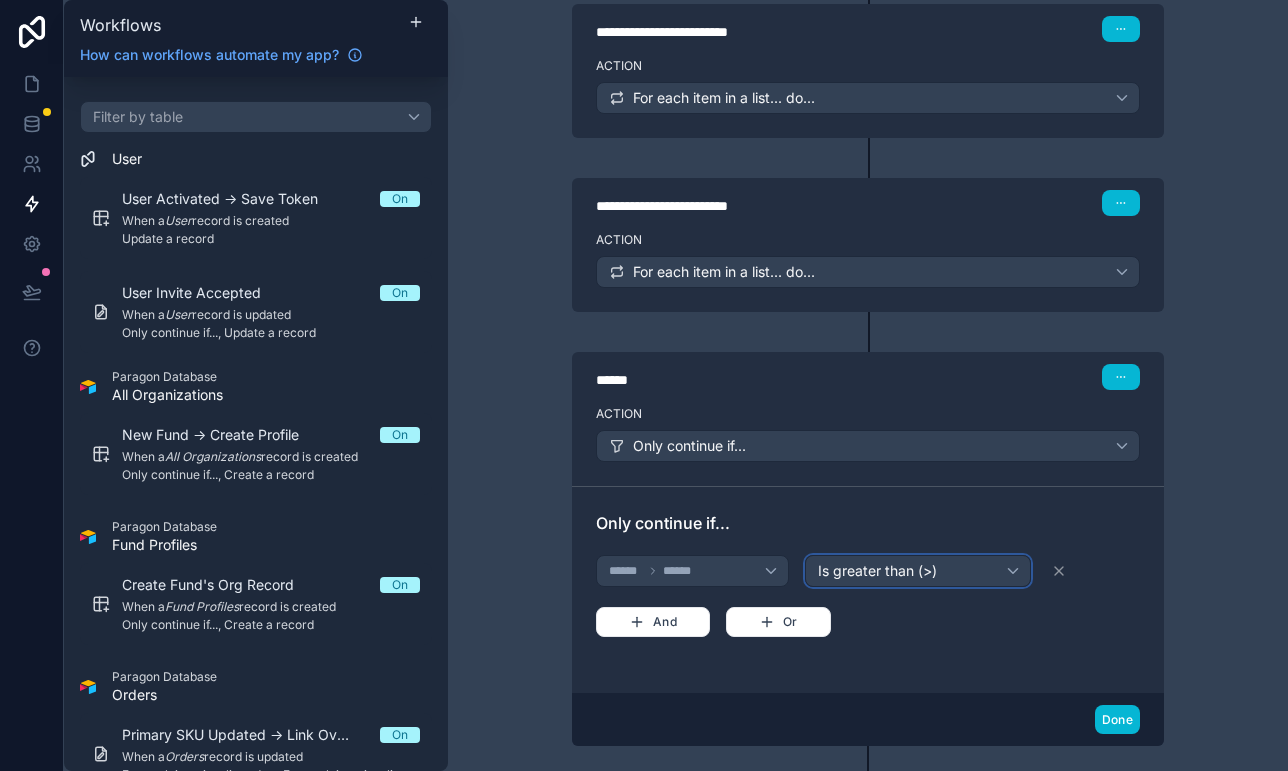 click on "Is greater than (>)" at bounding box center [877, 571] 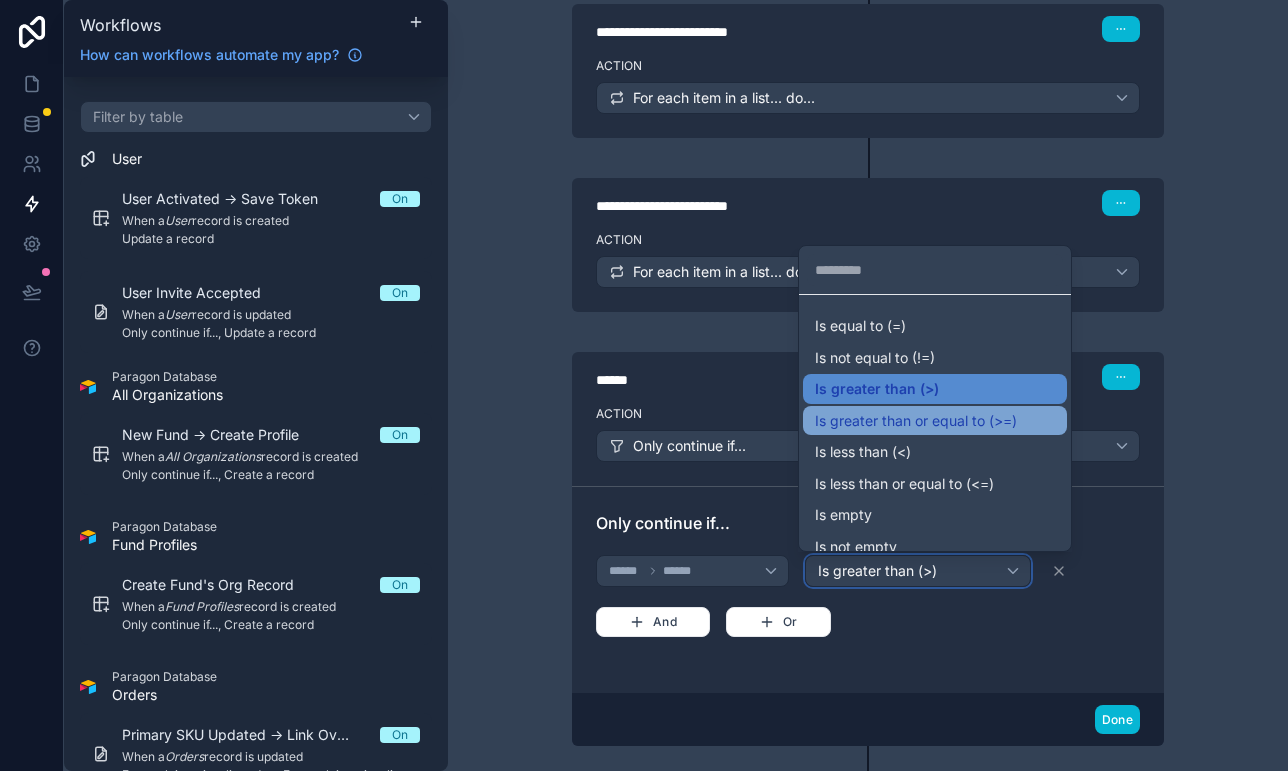 type 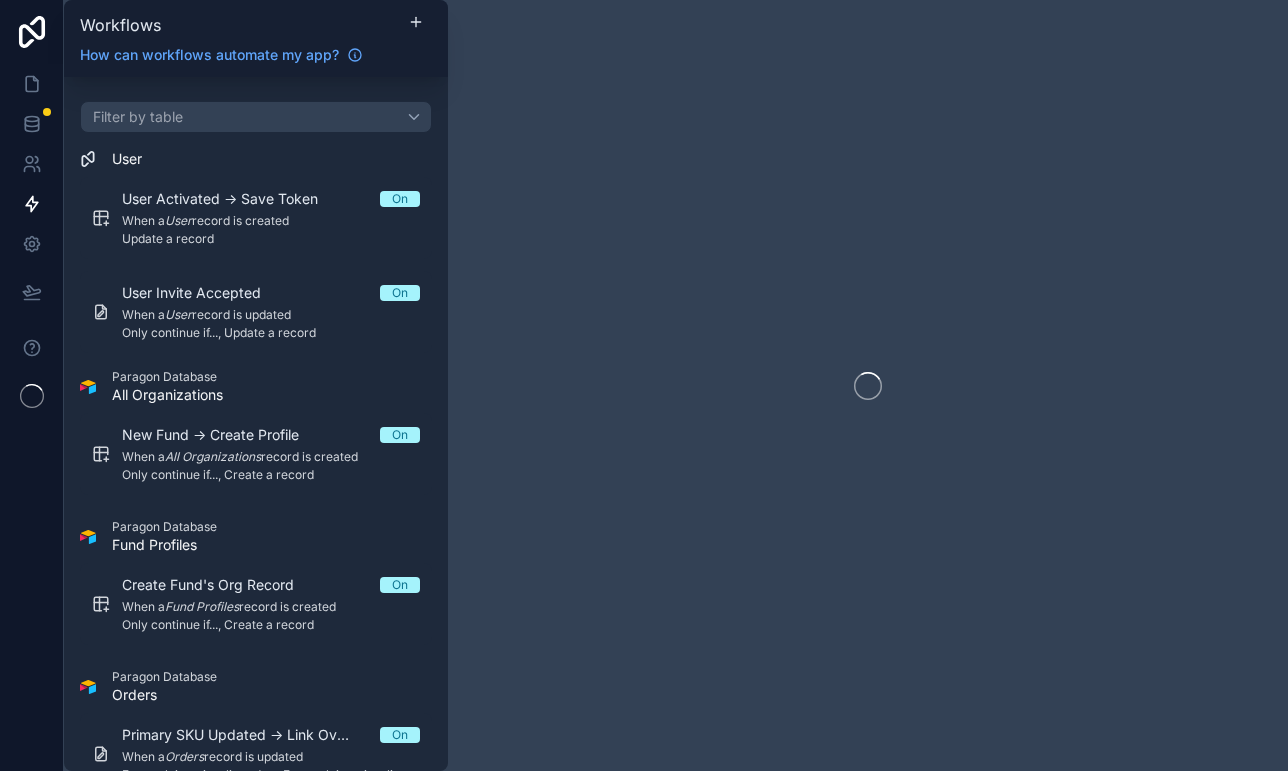 scroll, scrollTop: 0, scrollLeft: 0, axis: both 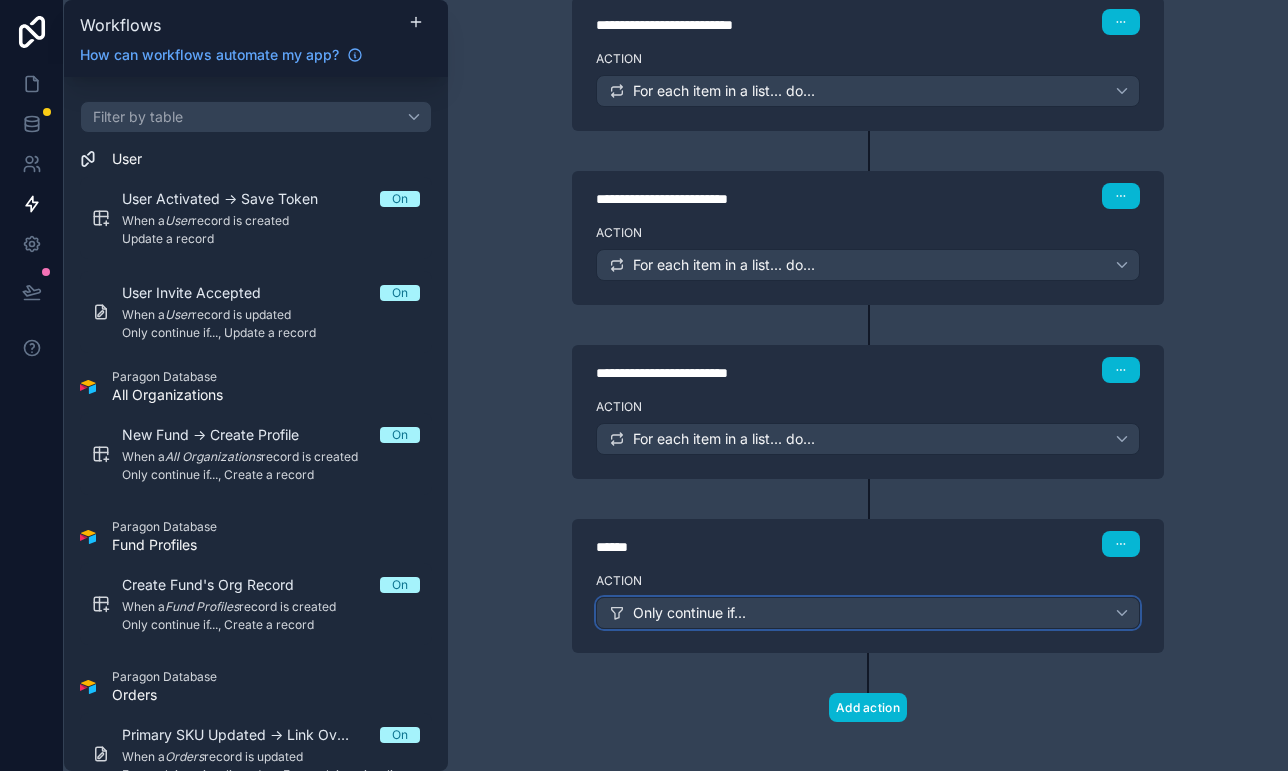 click on "Only continue if..." at bounding box center [868, 613] 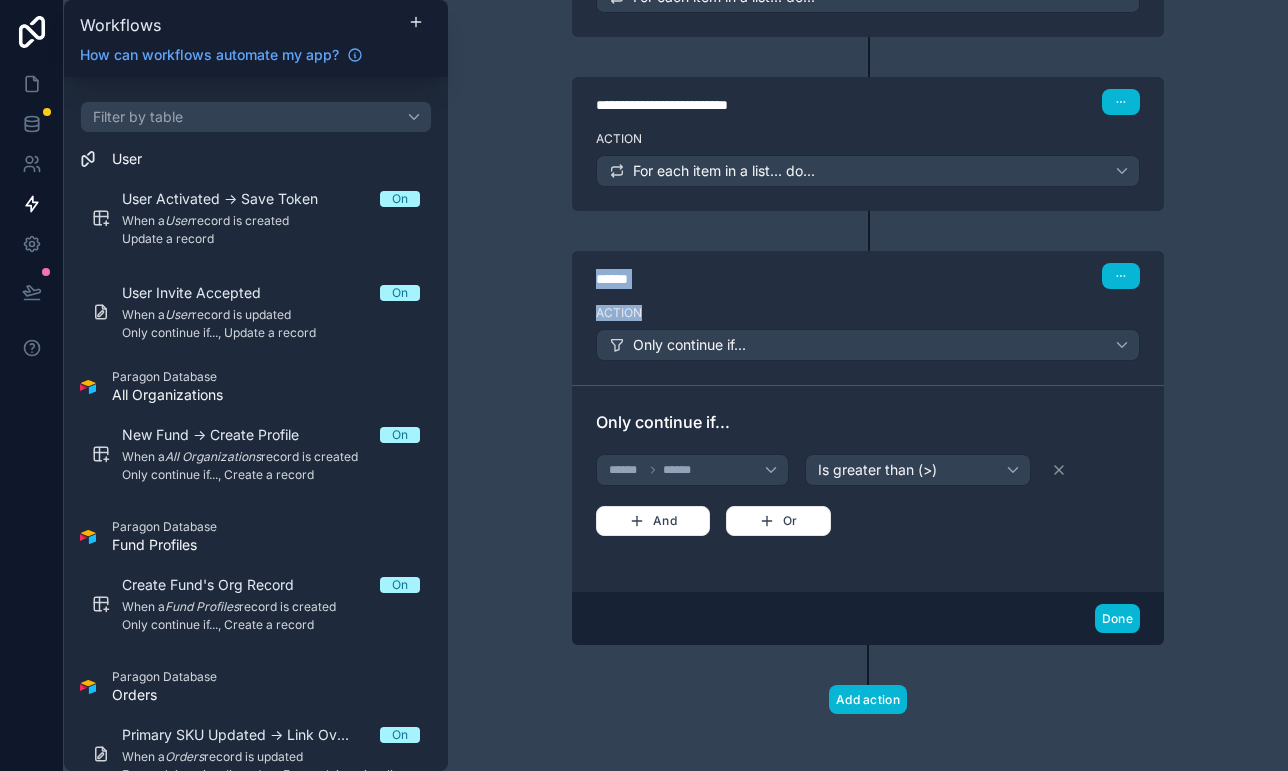 scroll, scrollTop: 970, scrollLeft: 0, axis: vertical 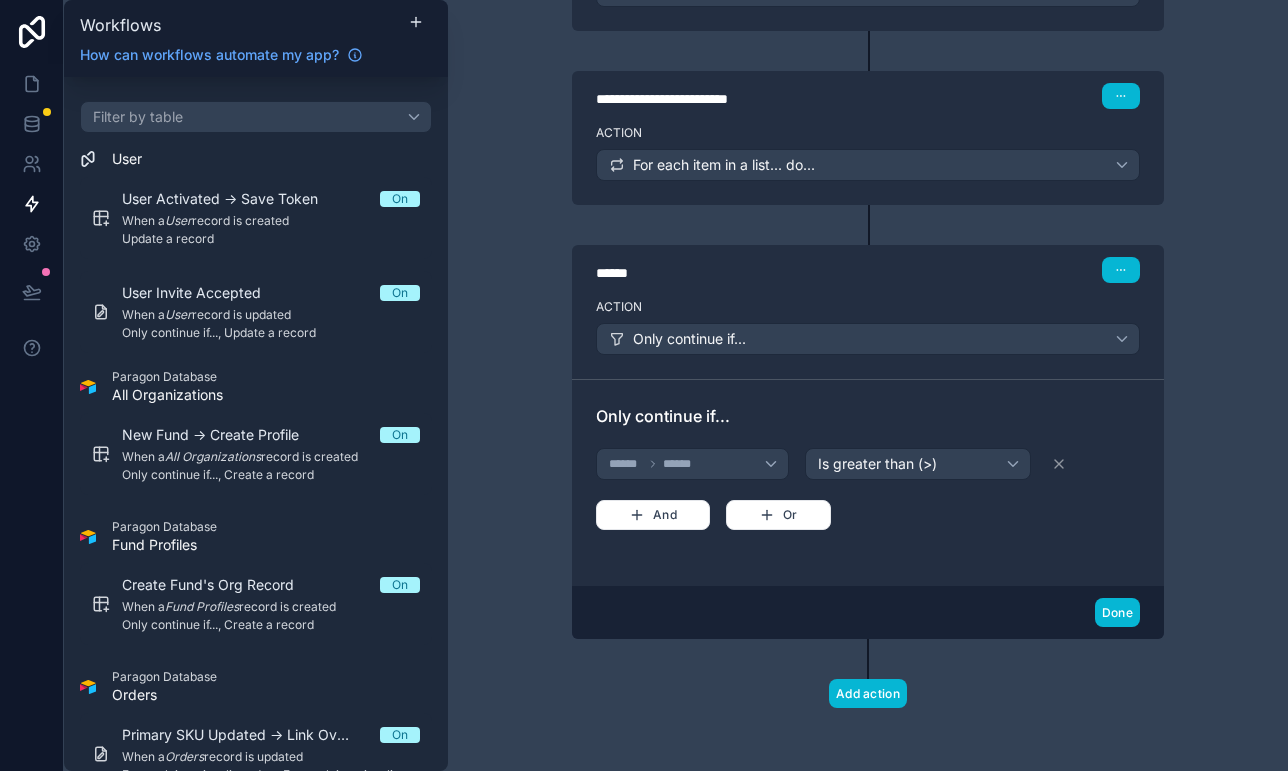 click on "****** ****** Is greater than (>) And Or" at bounding box center [868, 487] 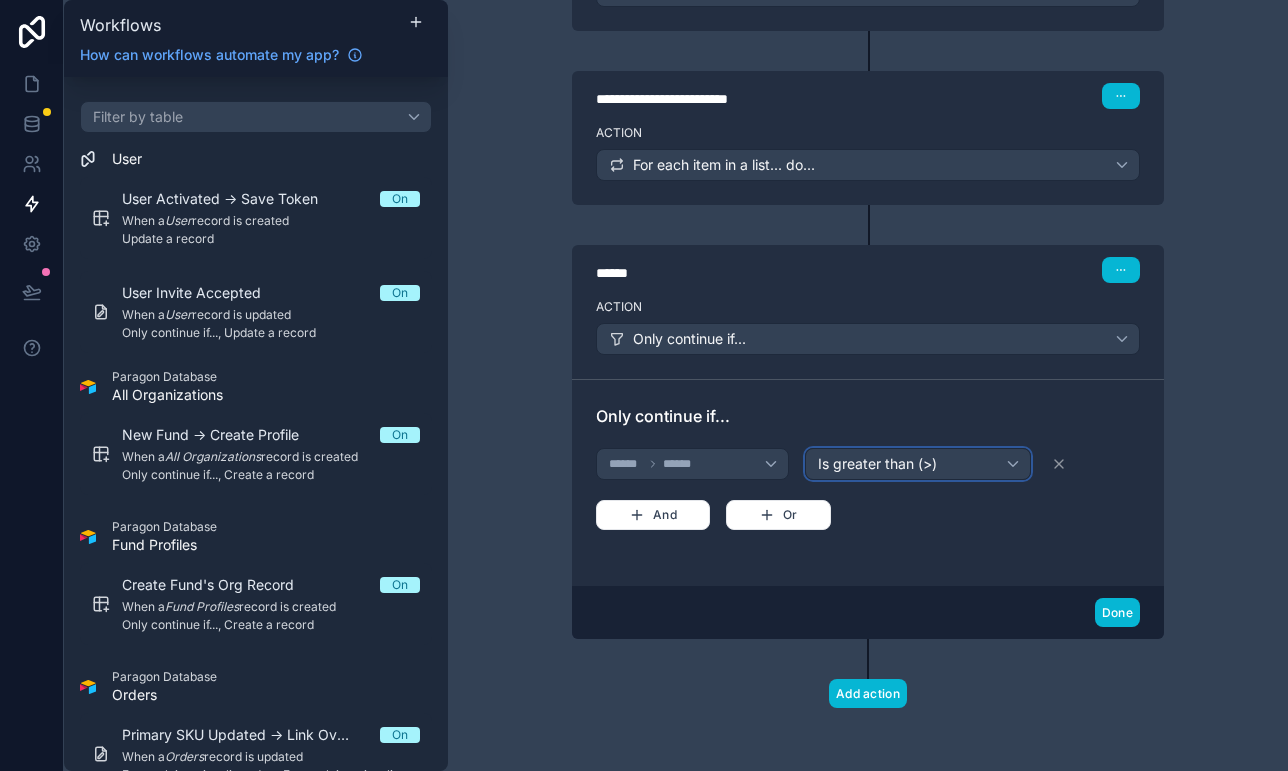 click on "Is greater than (>)" at bounding box center (877, 464) 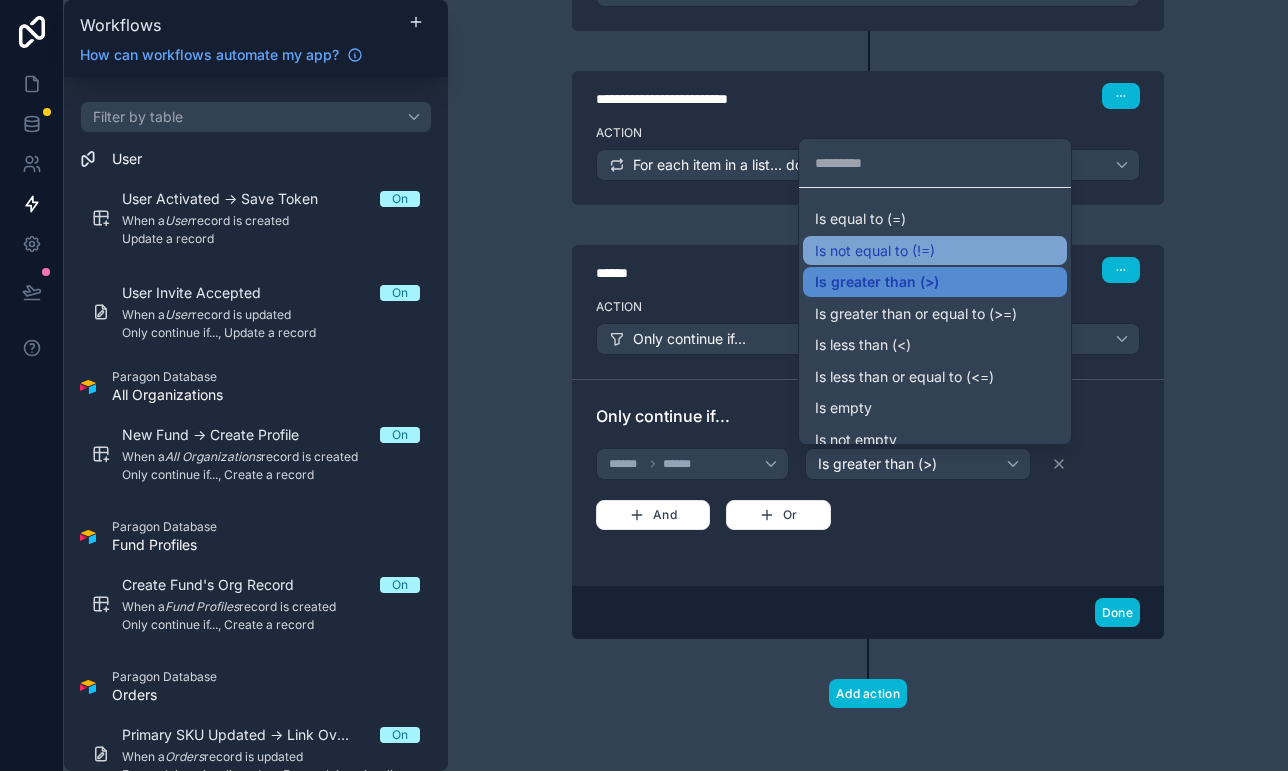 click on "Is not equal to (!=)" at bounding box center (875, 251) 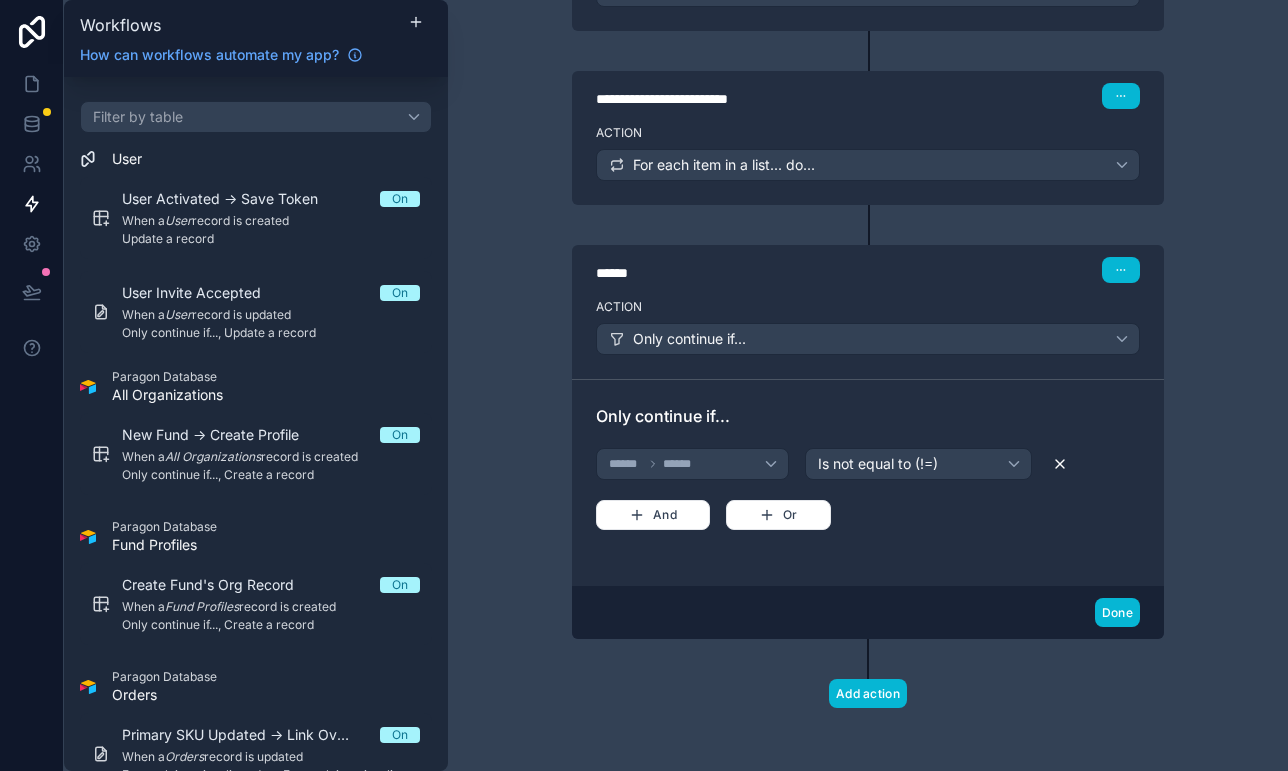 click 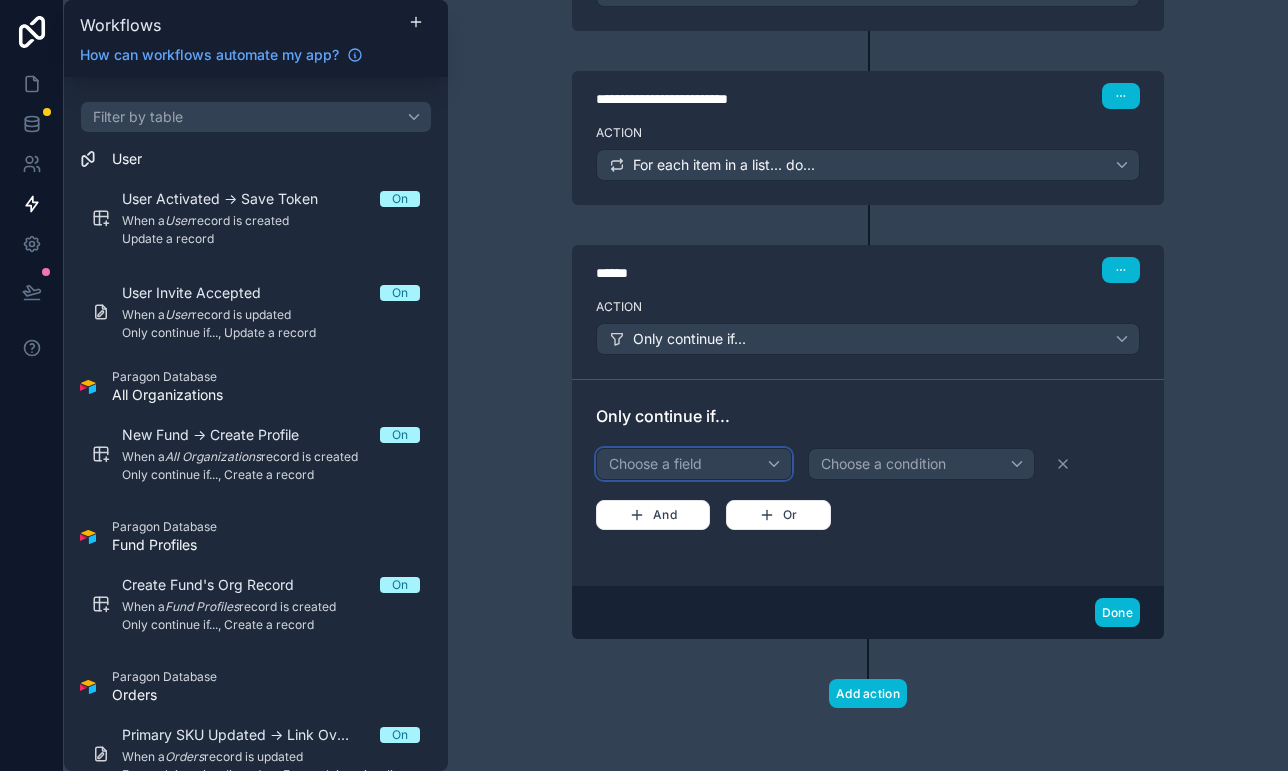 click on "Choose a field" at bounding box center (694, 464) 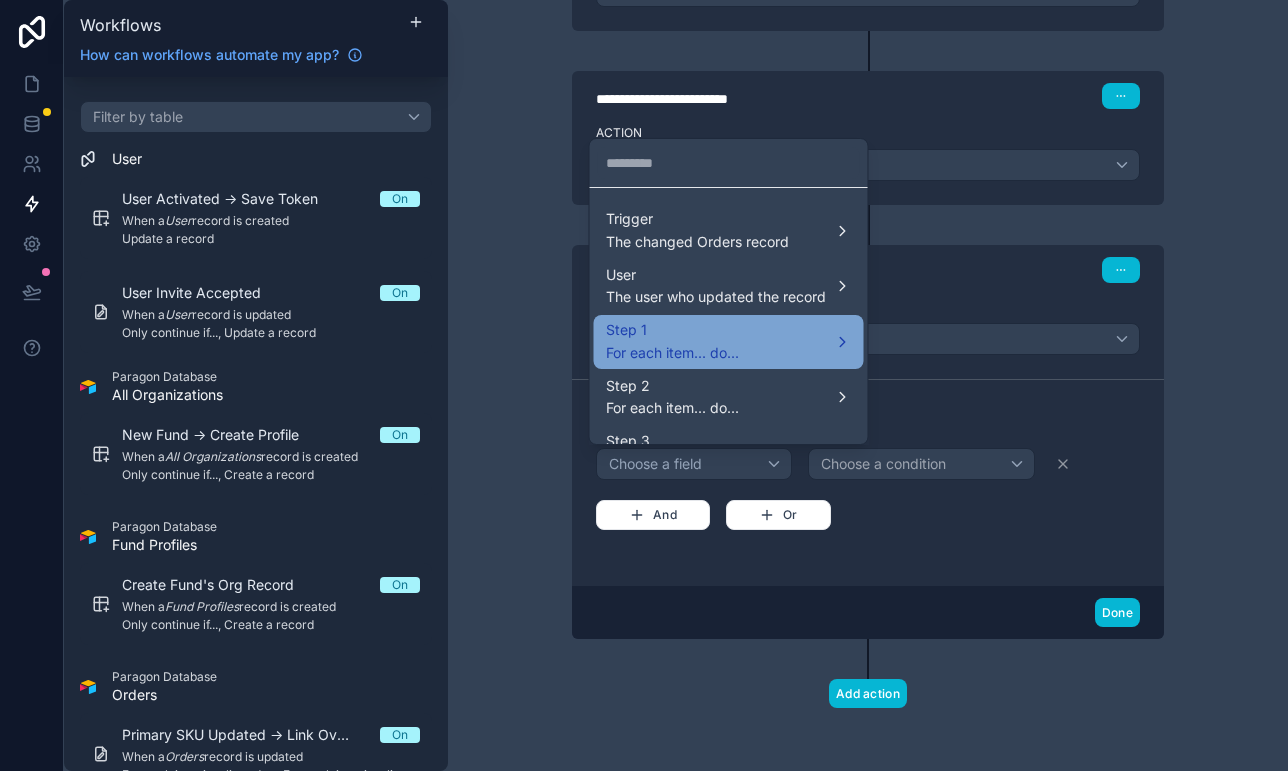 click on "Step 1" at bounding box center (672, 330) 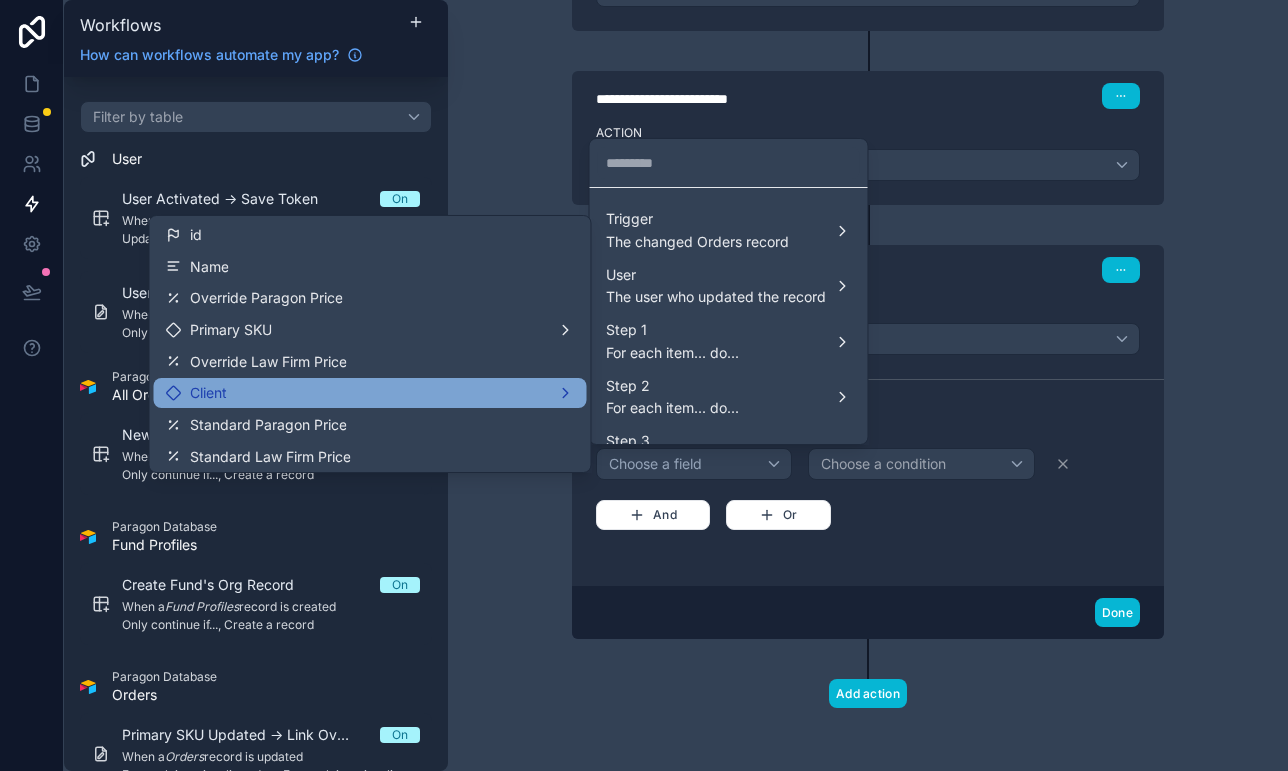 click on "Client" at bounding box center [370, 393] 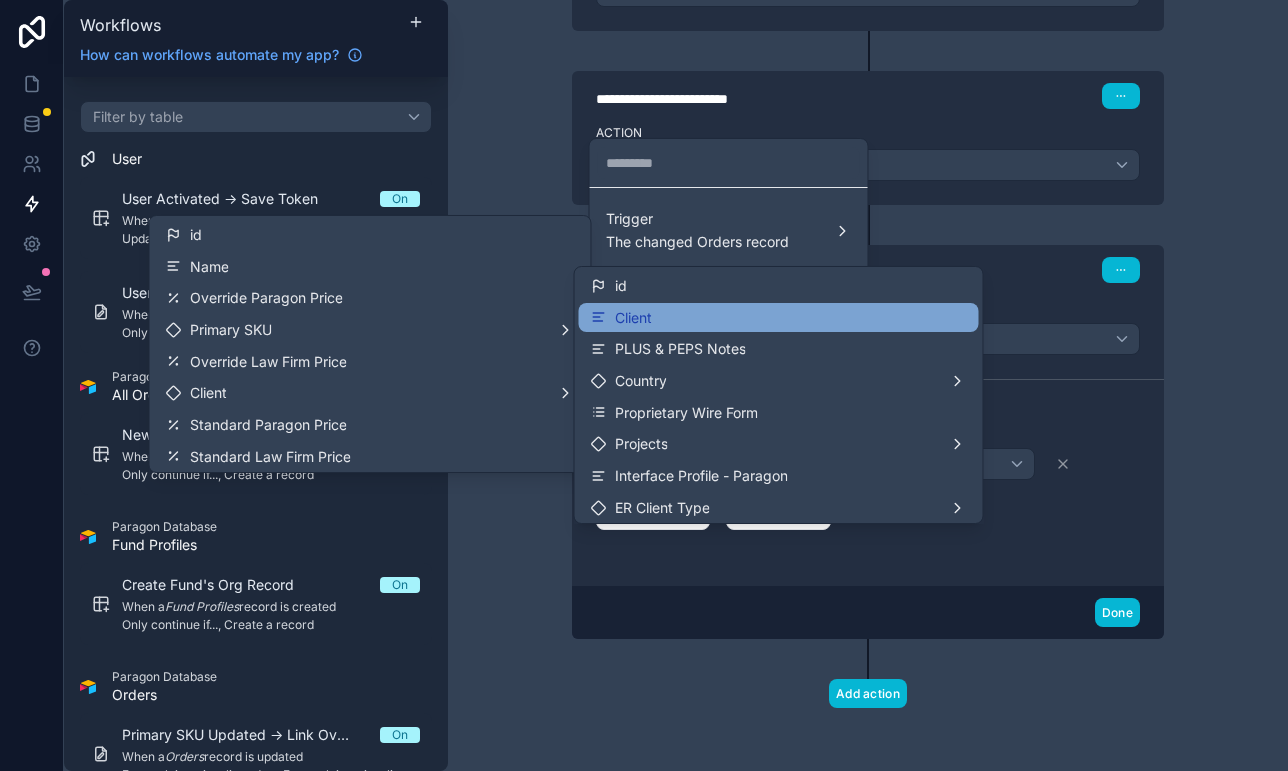 click on "Client" at bounding box center (633, 318) 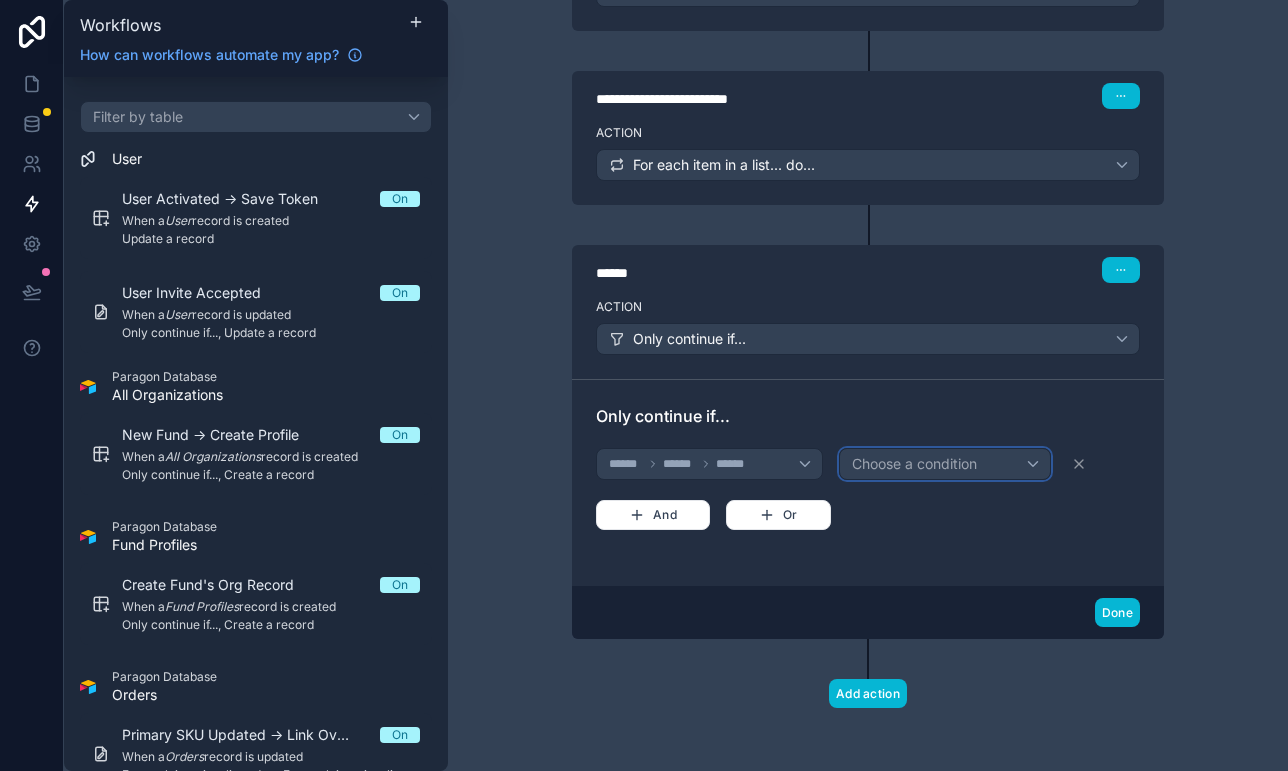 click on "Choose a condition" at bounding box center (914, 463) 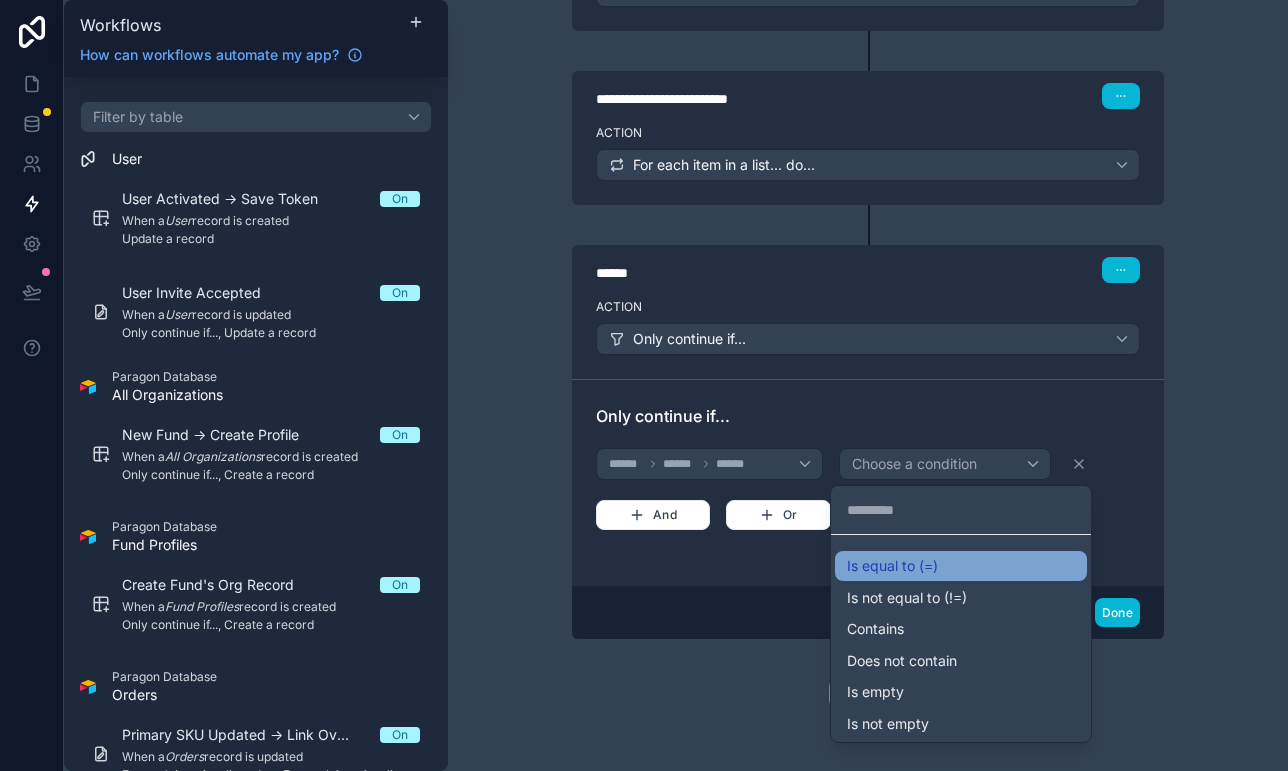 click on "Is equal to (=)" at bounding box center [961, 566] 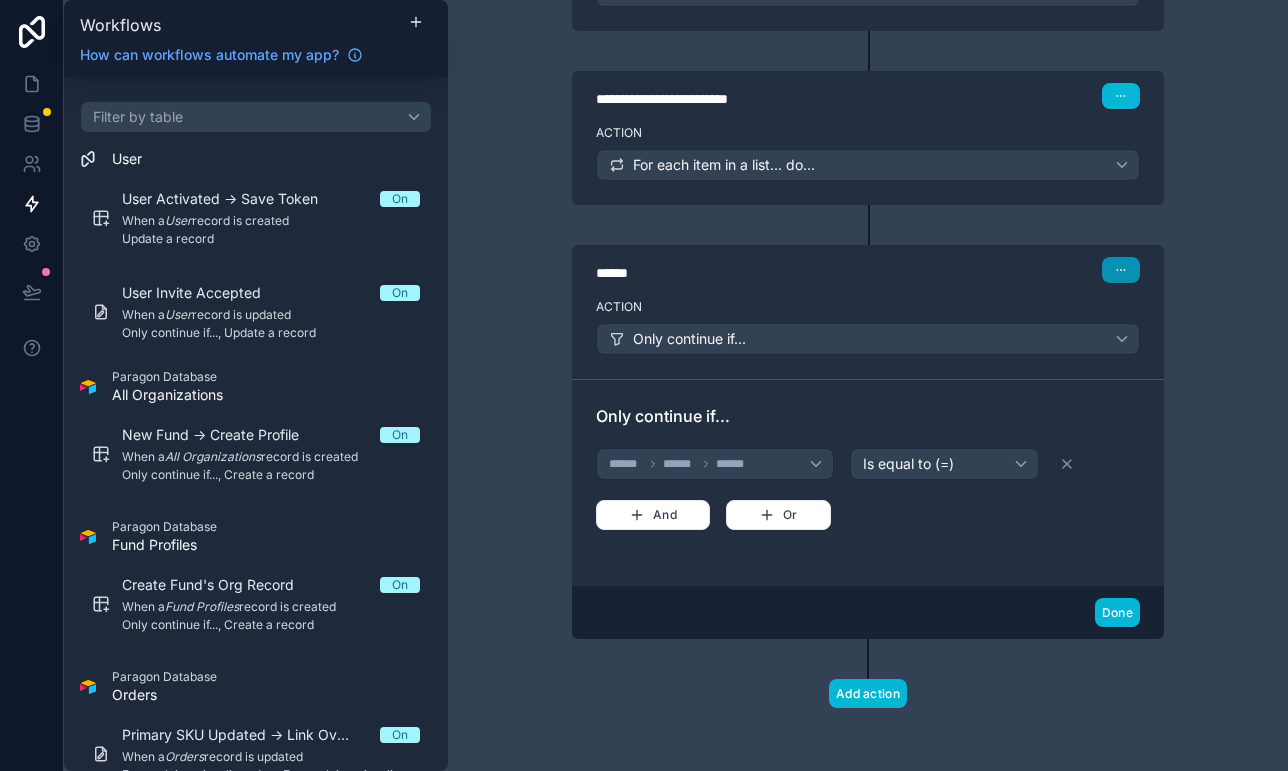 click 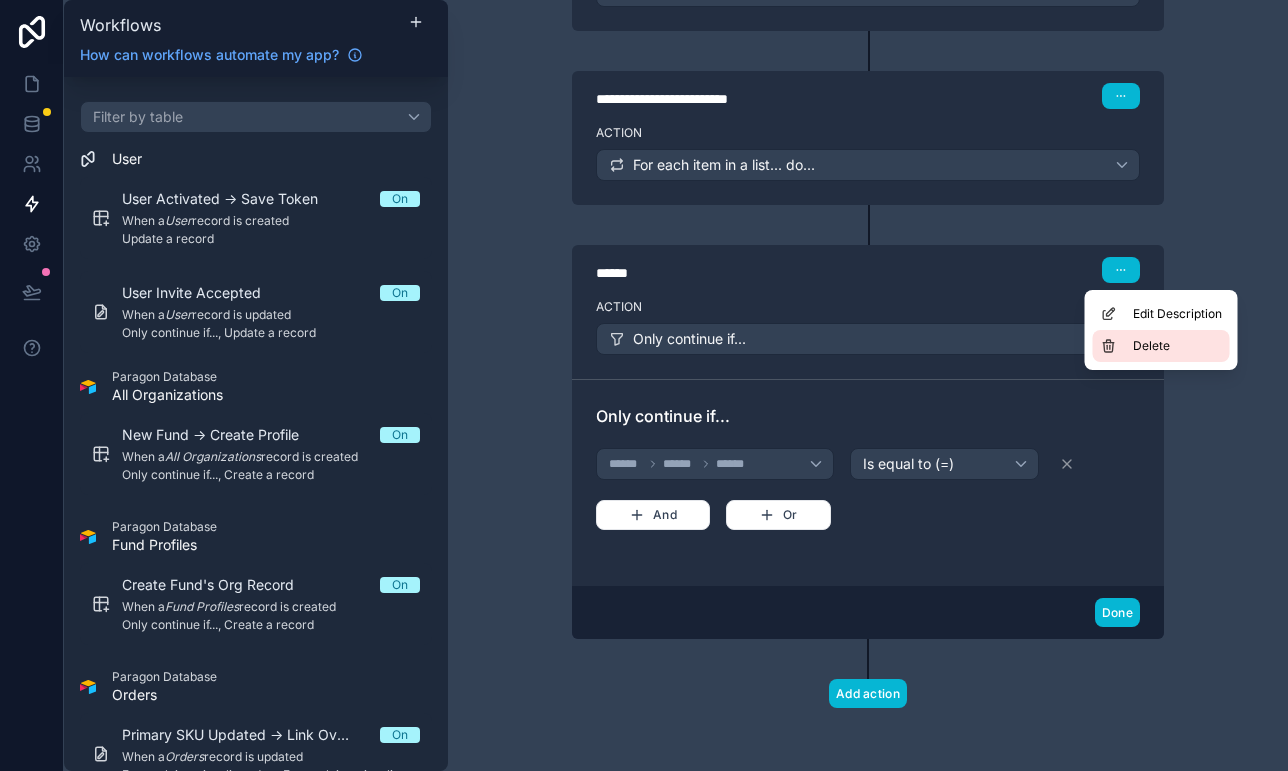 click on "Delete" at bounding box center (1161, 346) 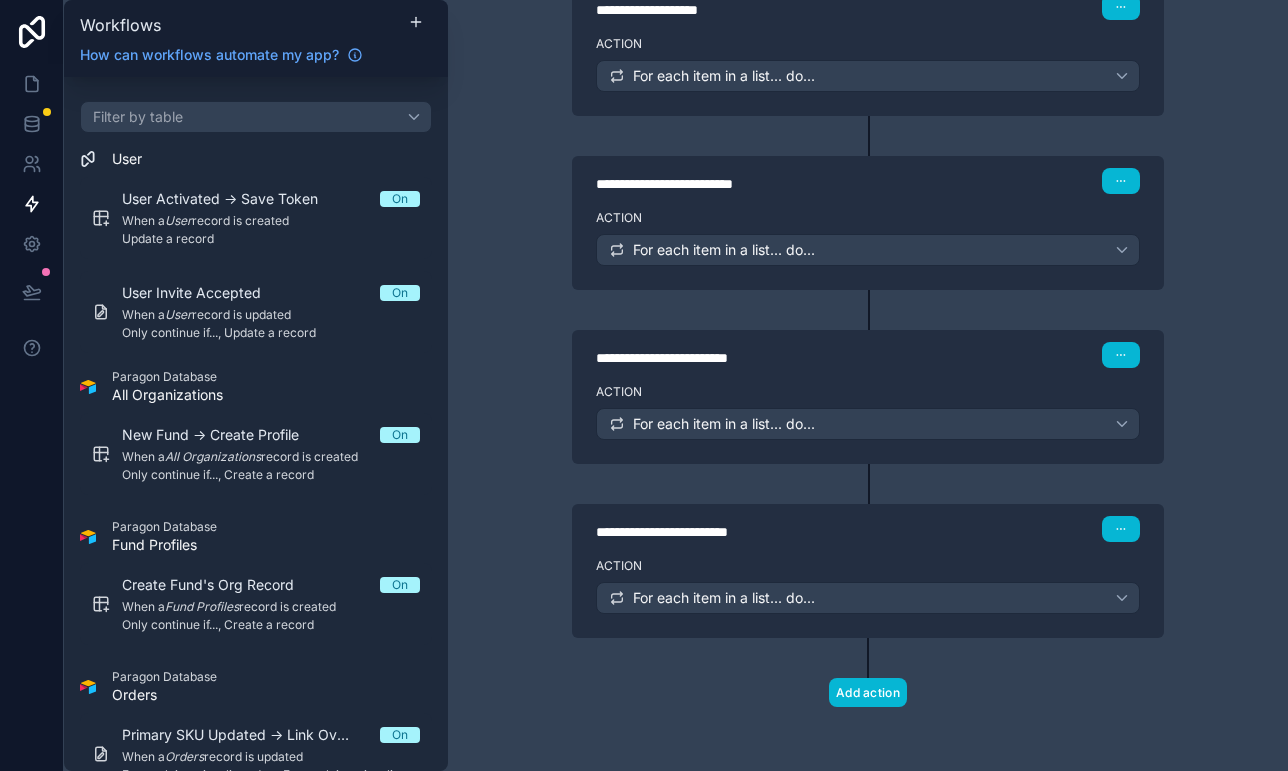scroll, scrollTop: 536, scrollLeft: 0, axis: vertical 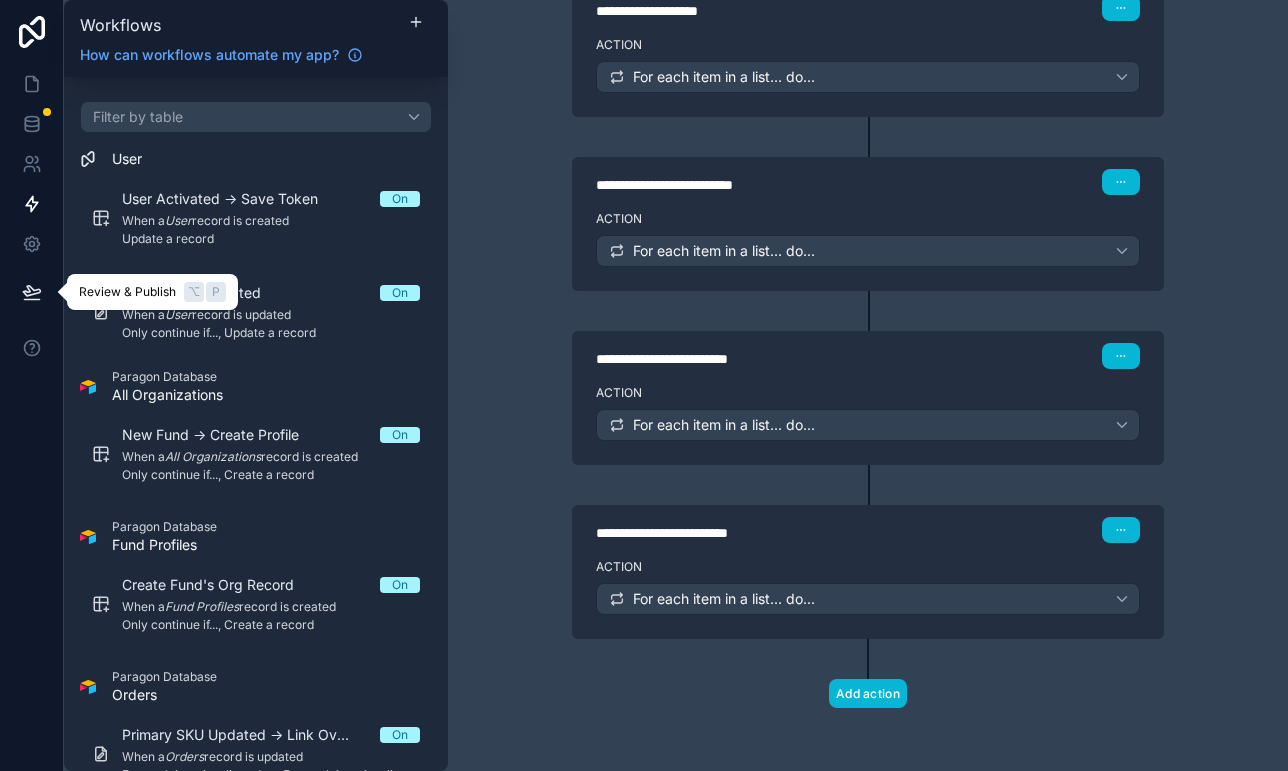 click at bounding box center [32, 292] 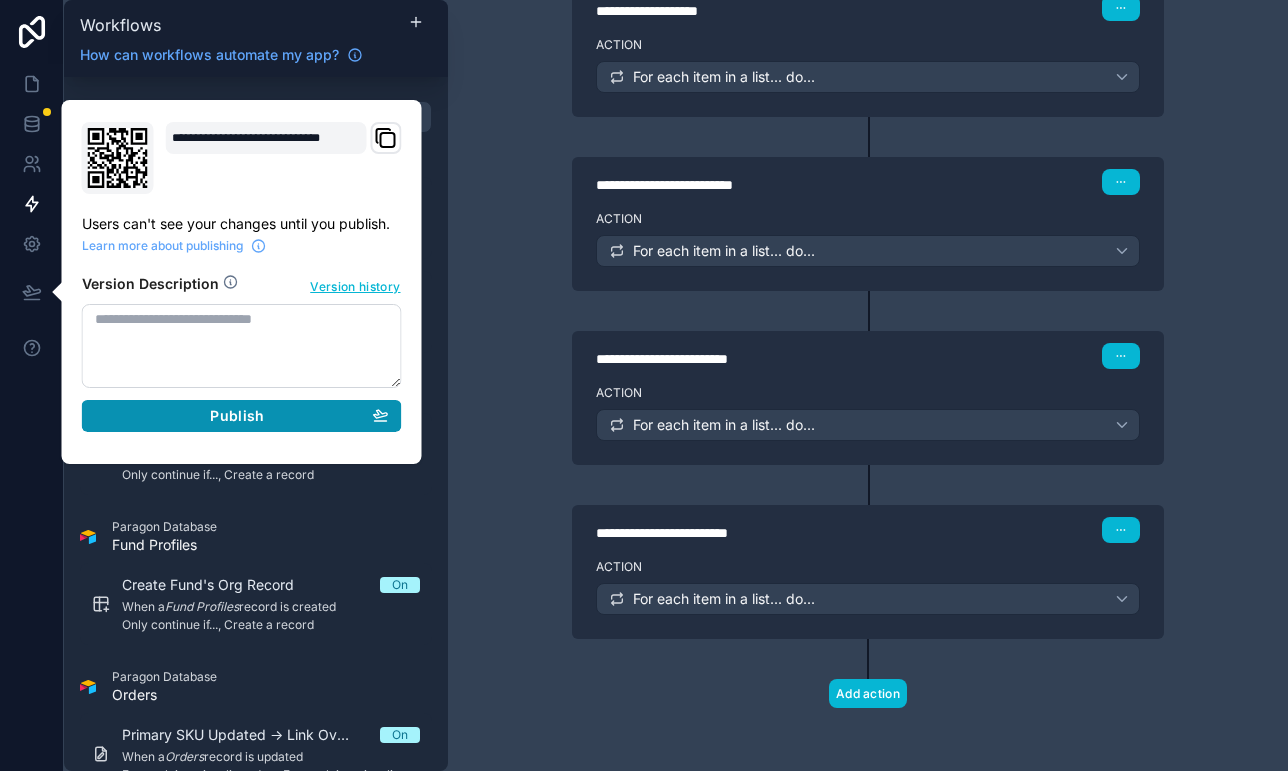 click on "Publish" at bounding box center [242, 416] 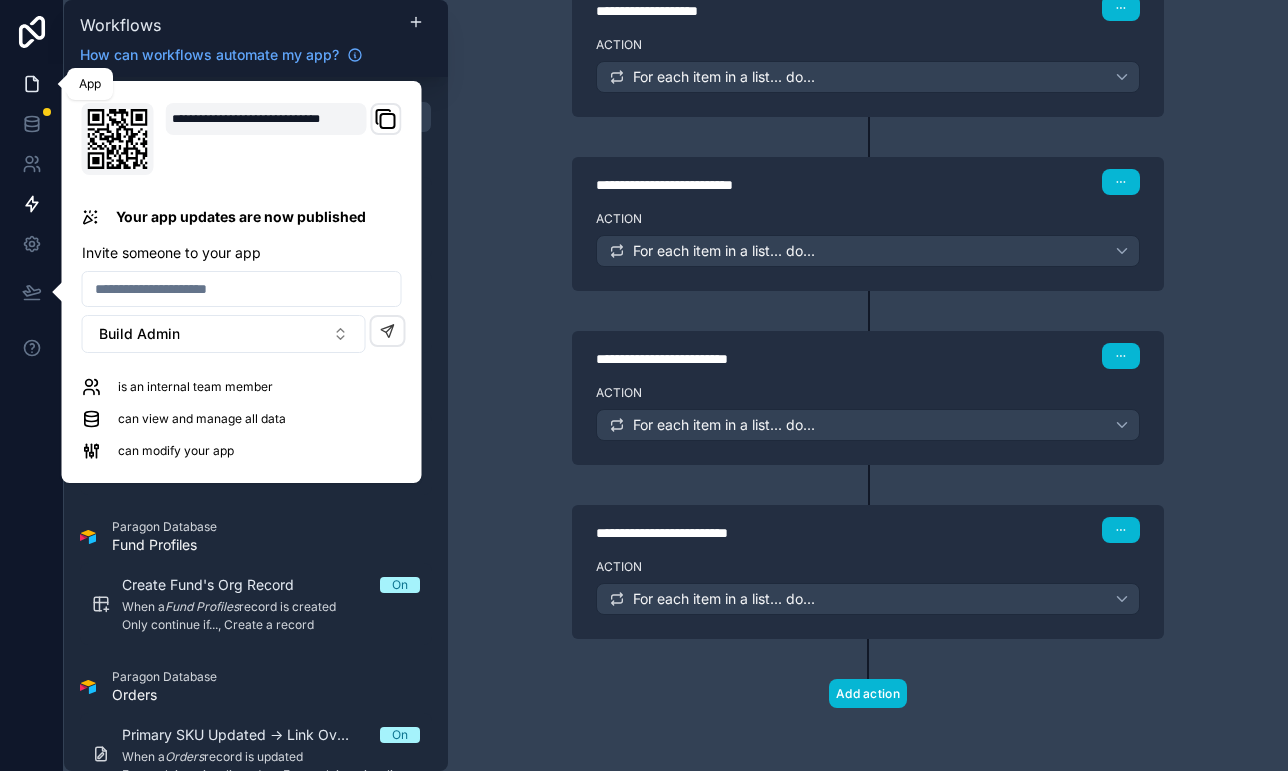 click 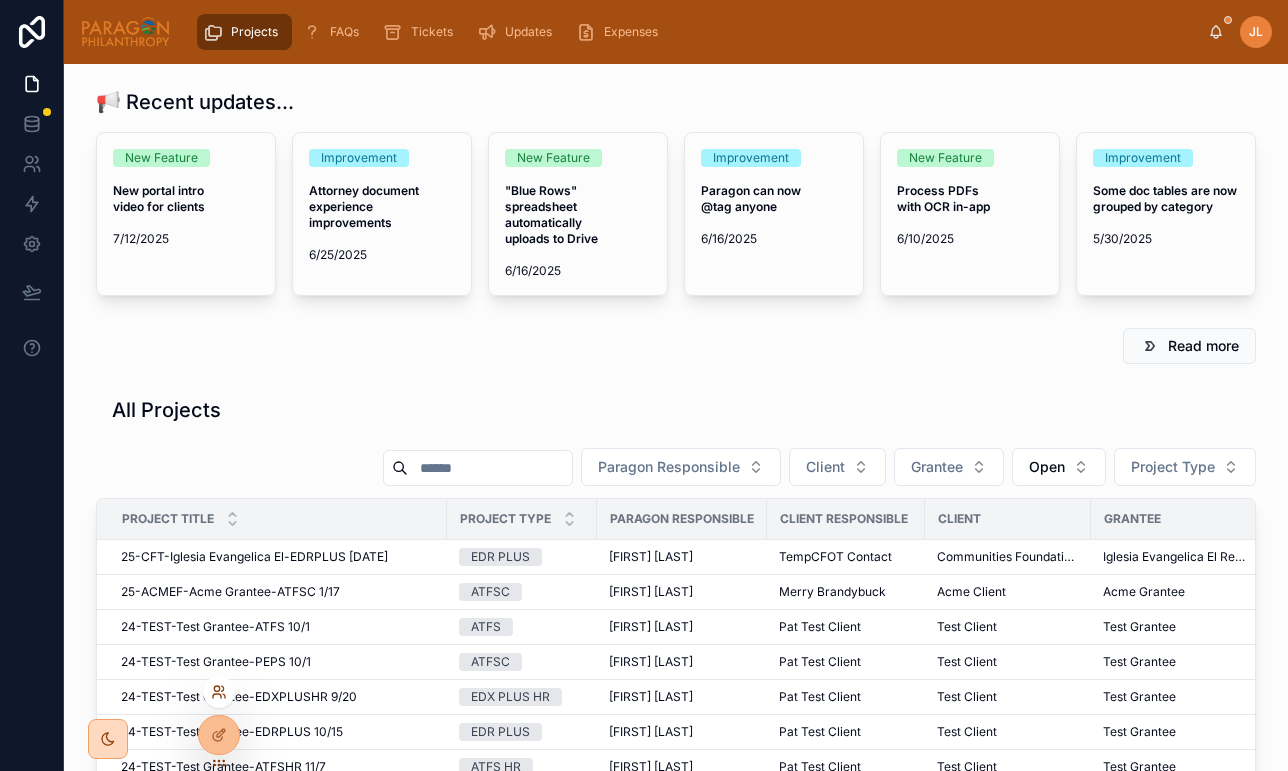 click 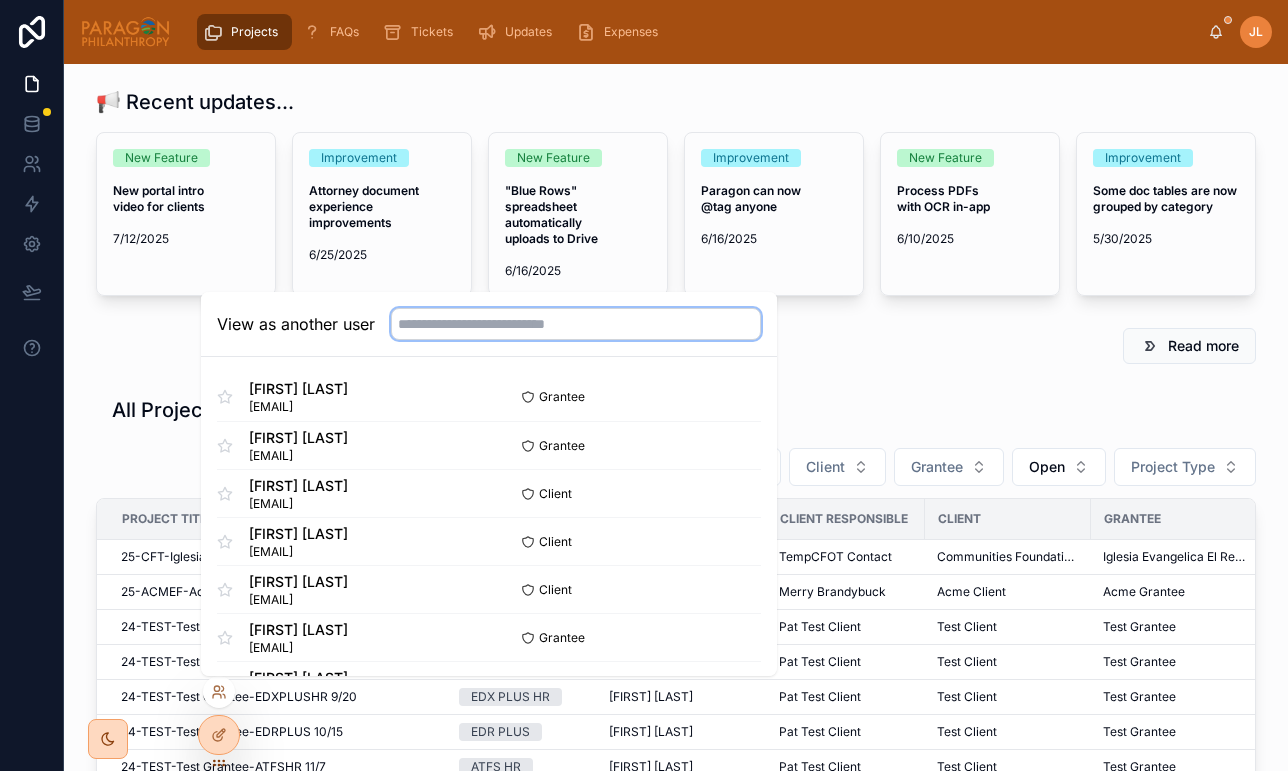 click at bounding box center [576, 324] 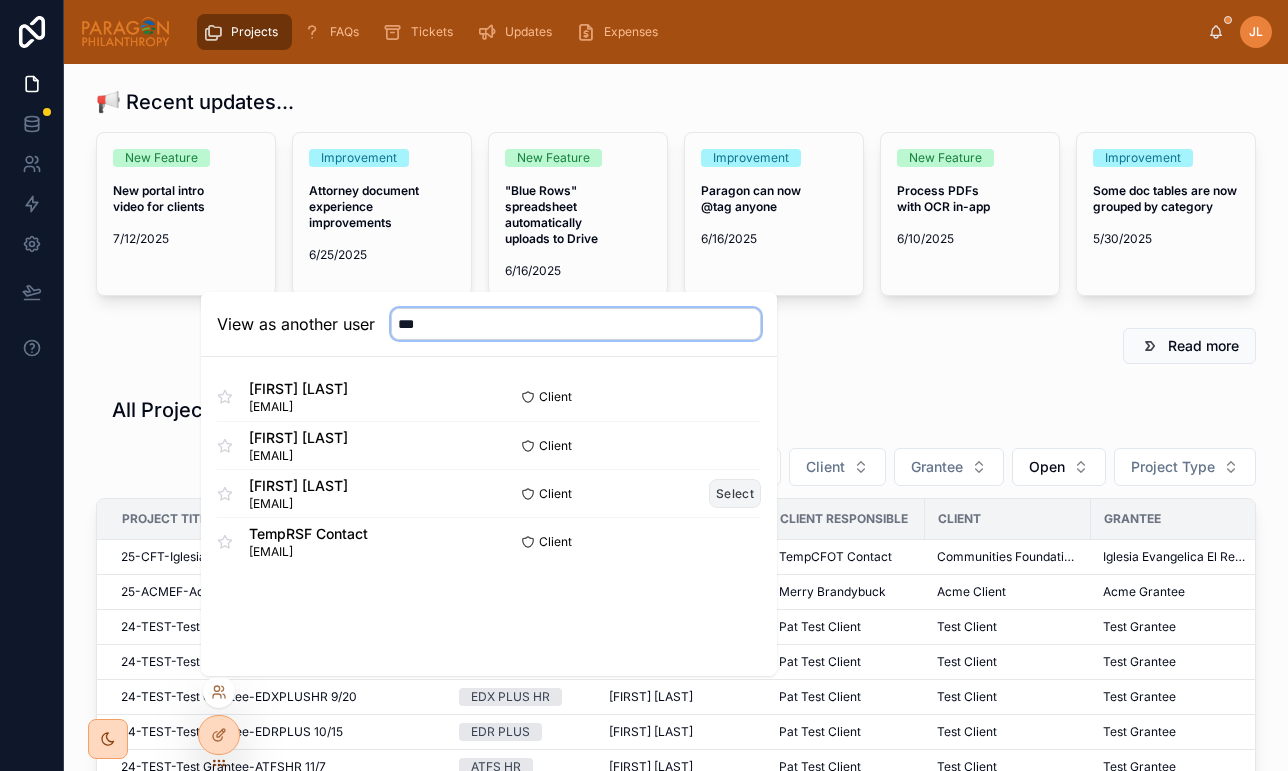 type on "***" 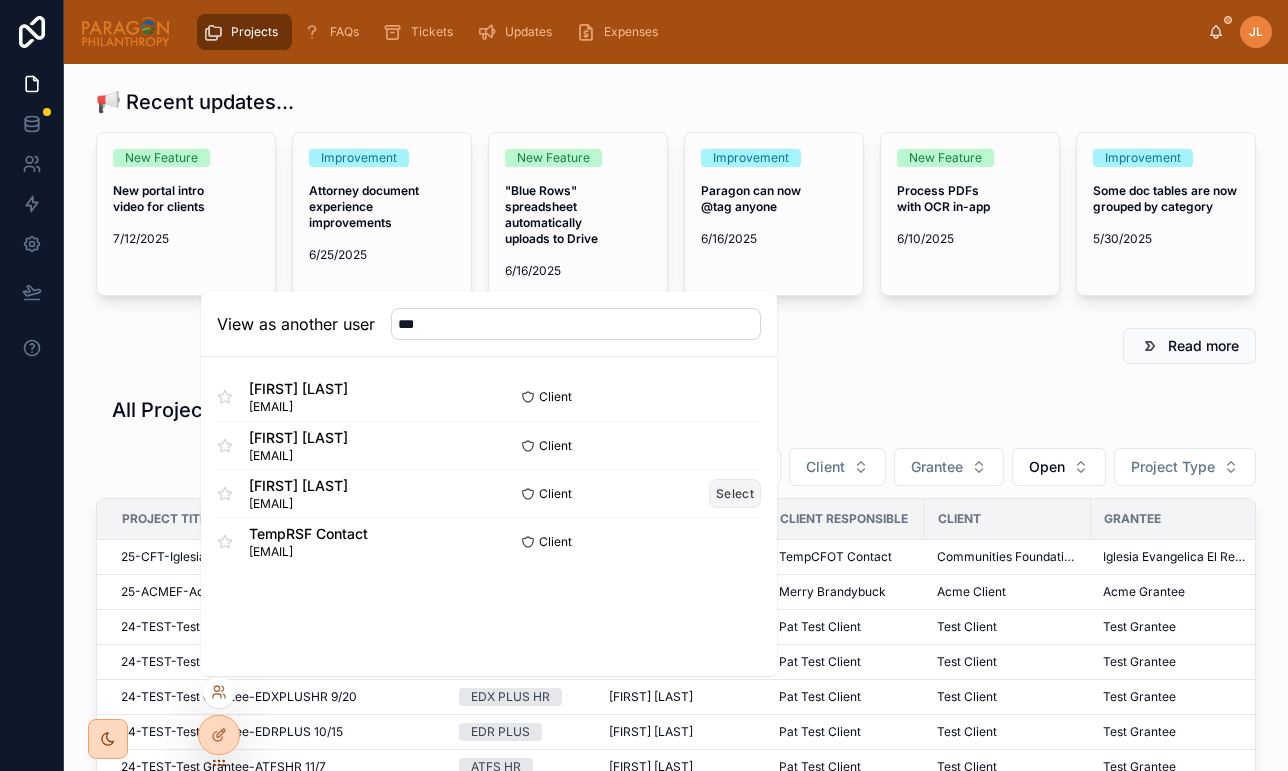 click on "Select" at bounding box center (735, 493) 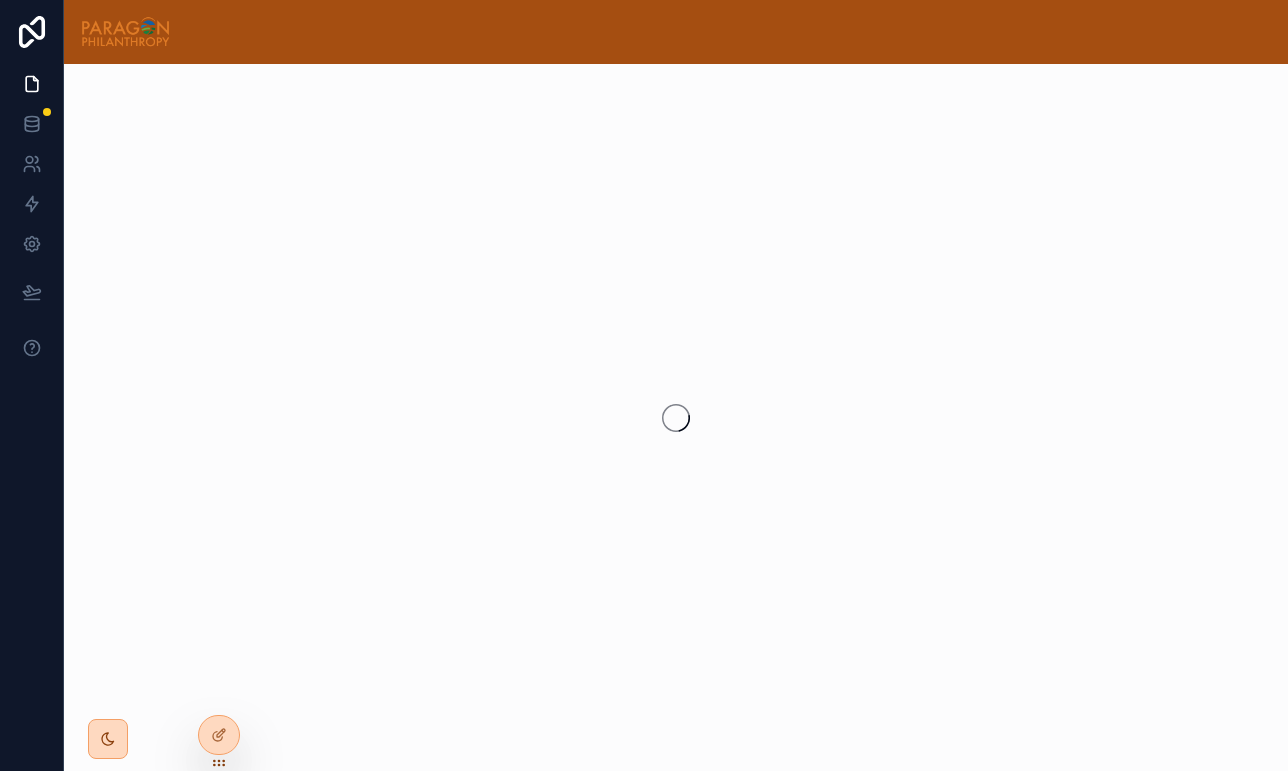 scroll, scrollTop: 0, scrollLeft: 0, axis: both 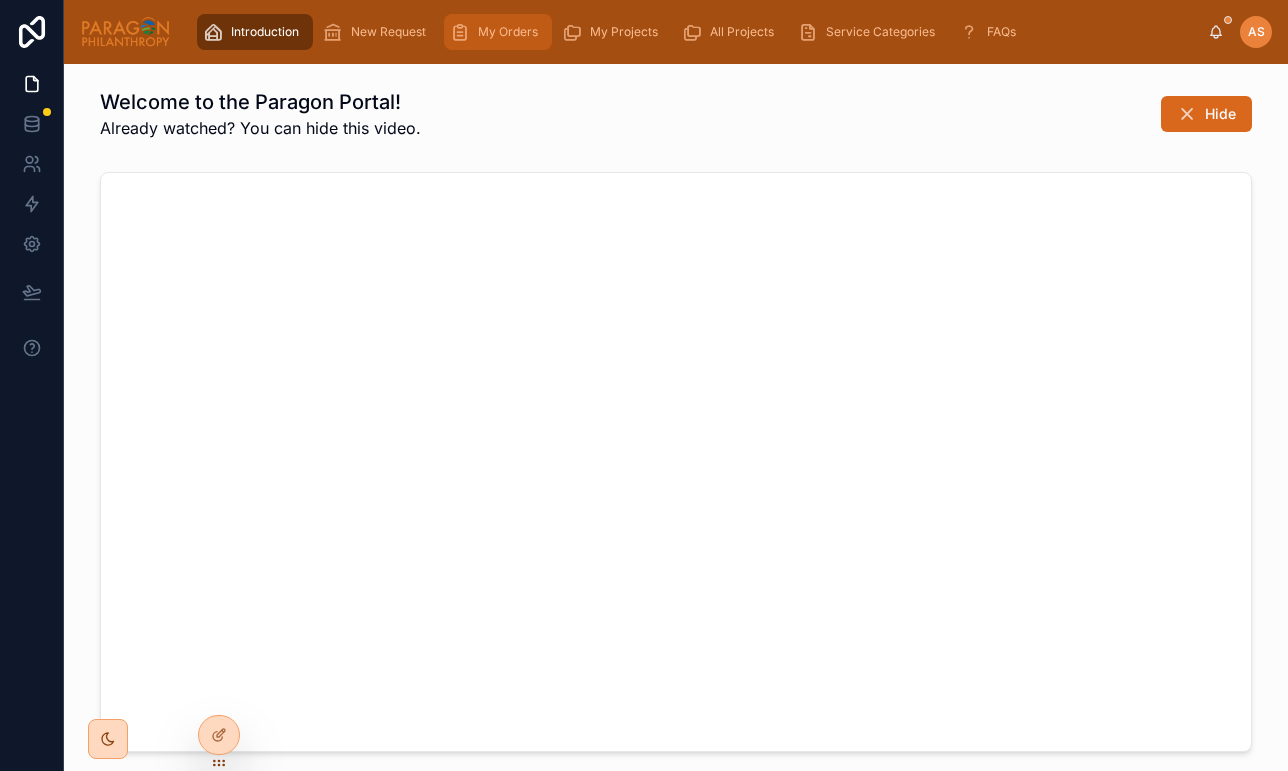 click on "My Orders" at bounding box center [498, 32] 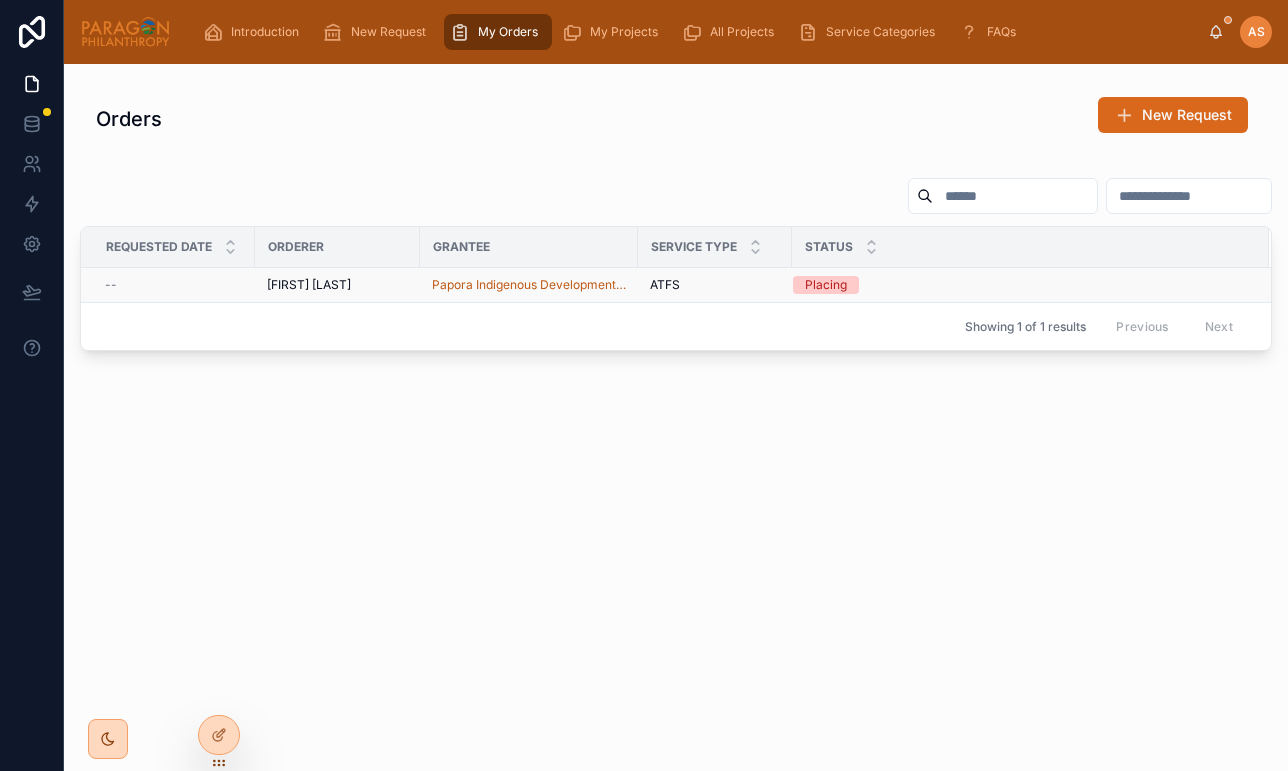 click on "[FIRST] [LAST]" at bounding box center [309, 285] 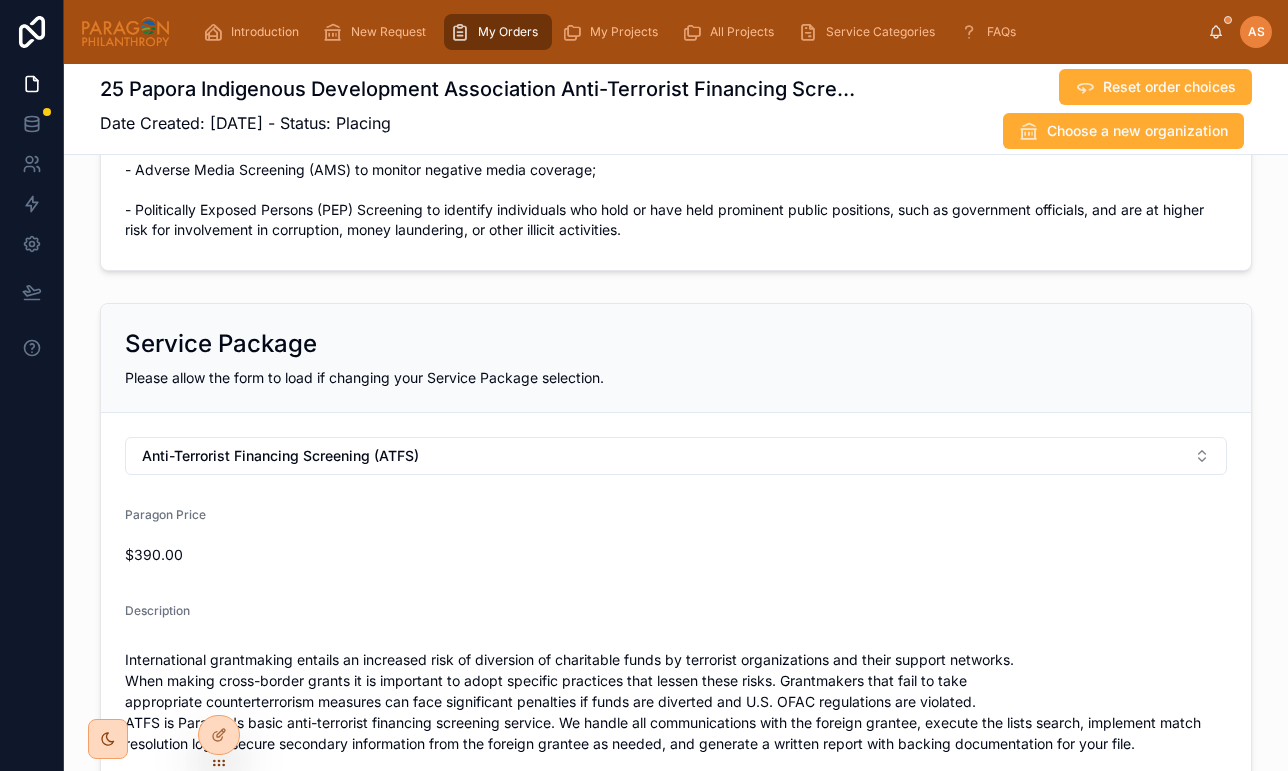 scroll, scrollTop: 729, scrollLeft: 0, axis: vertical 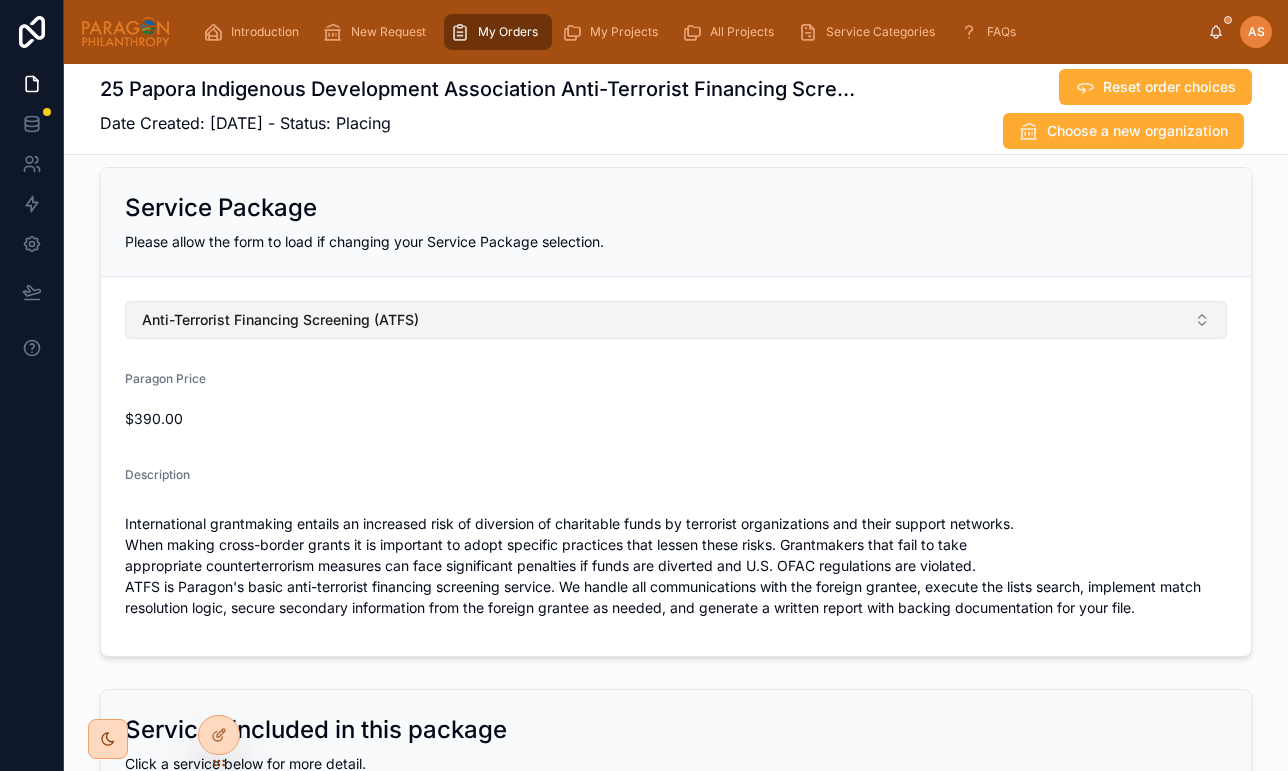 click on "Anti-Terrorist Financing Screening (ATFS)" at bounding box center (676, 320) 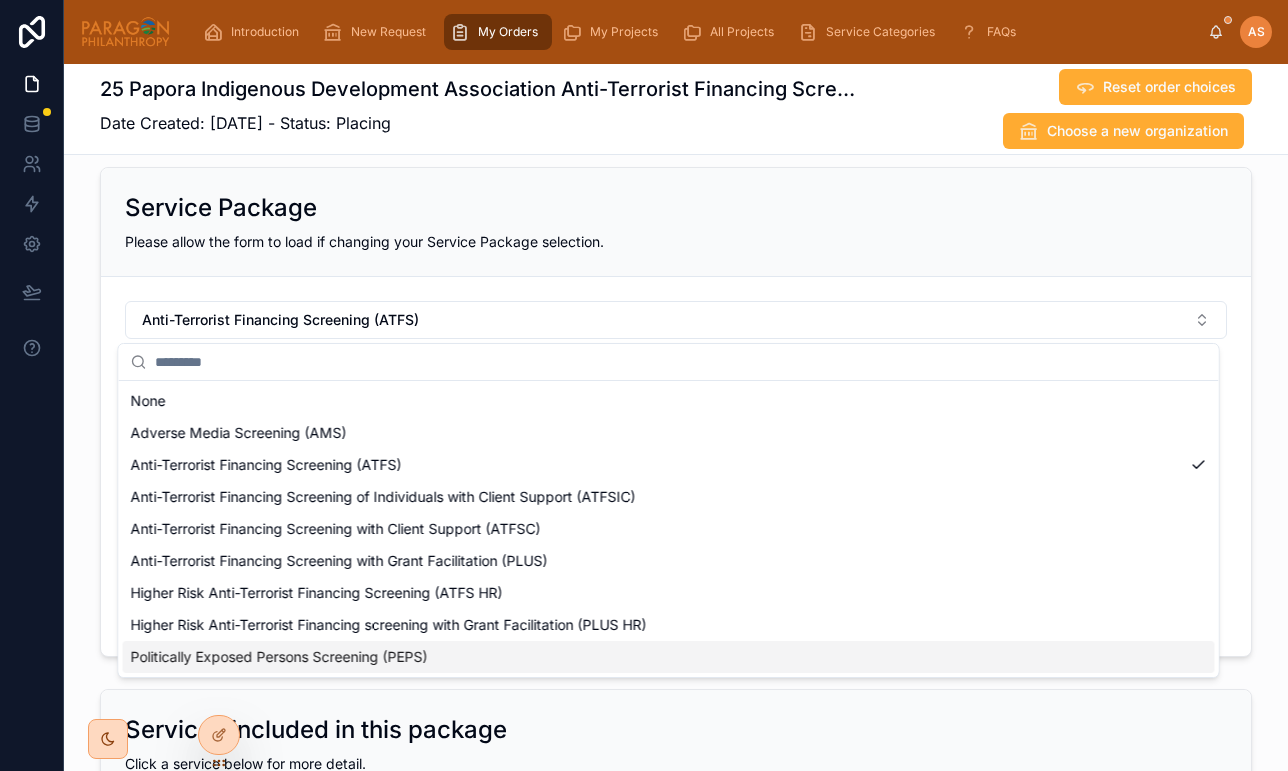 click on "Politically Exposed Persons Screening (PEPS)" at bounding box center (279, 657) 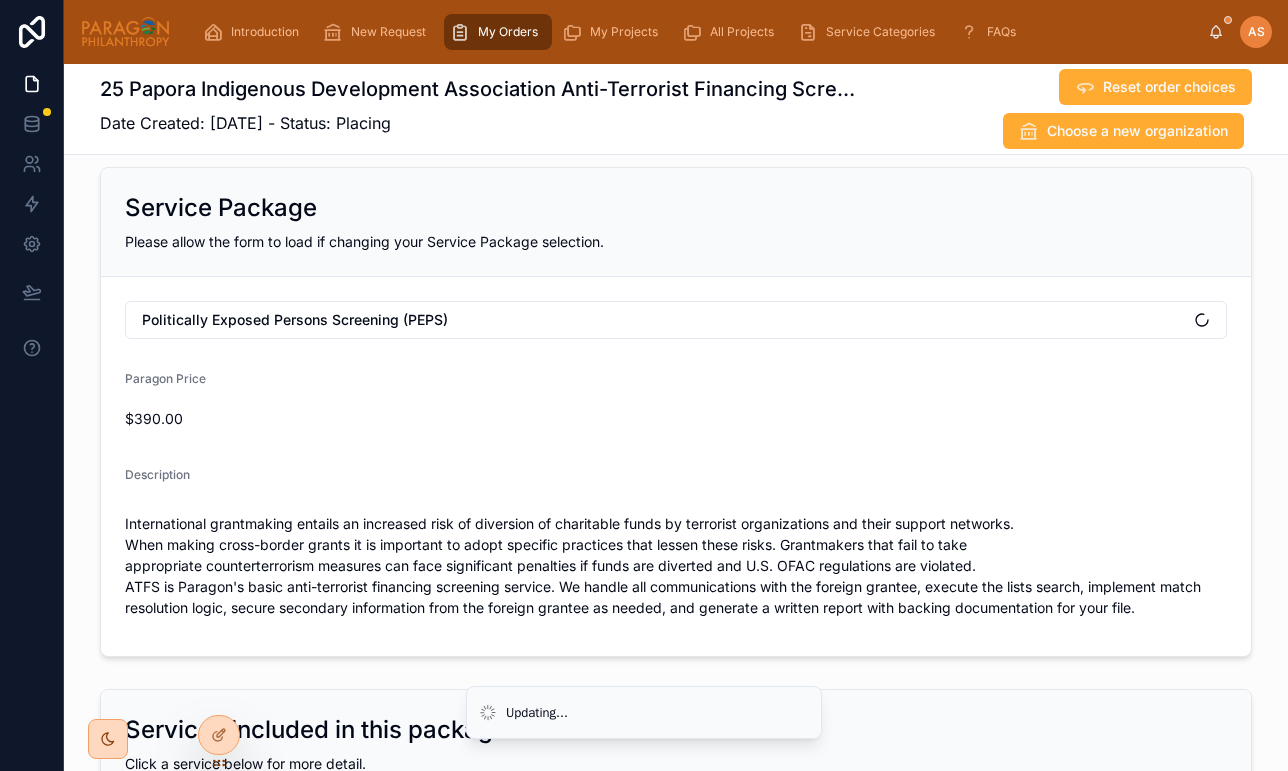 type 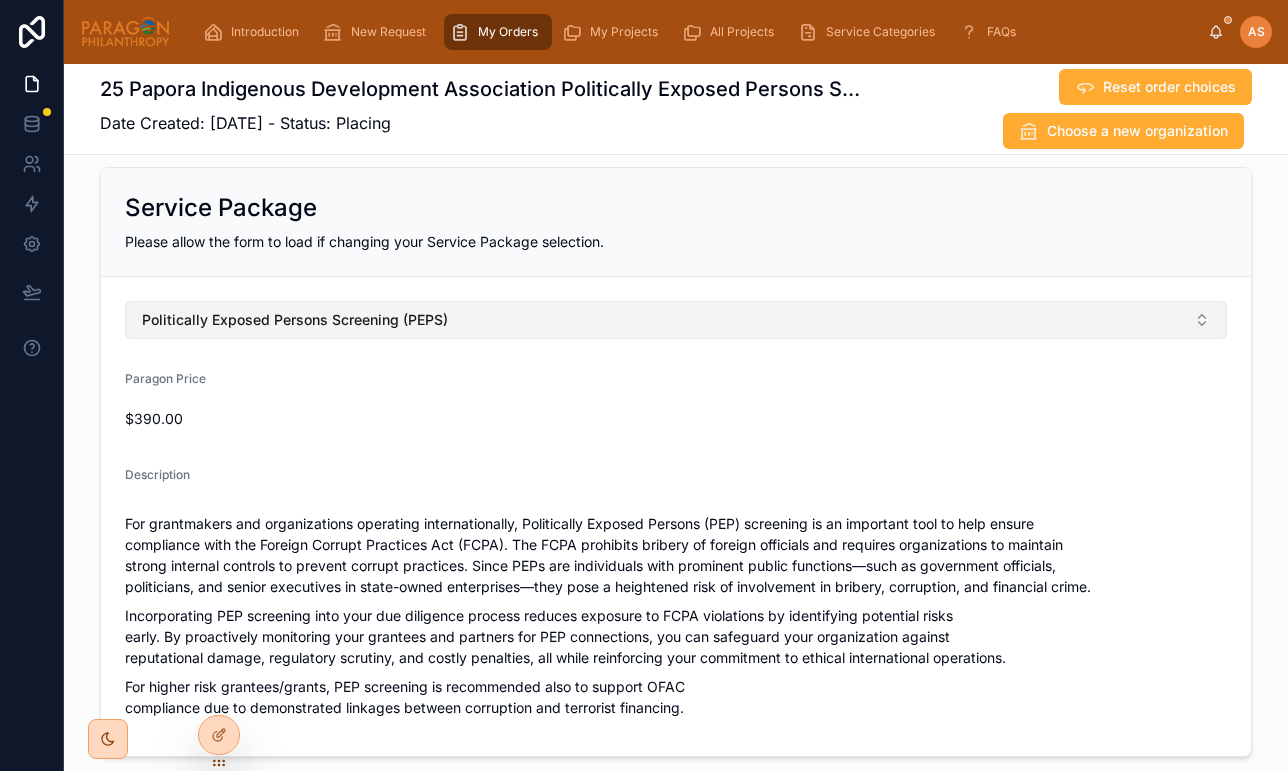 click on "Politically Exposed Persons Screening (PEPS)" at bounding box center (676, 320) 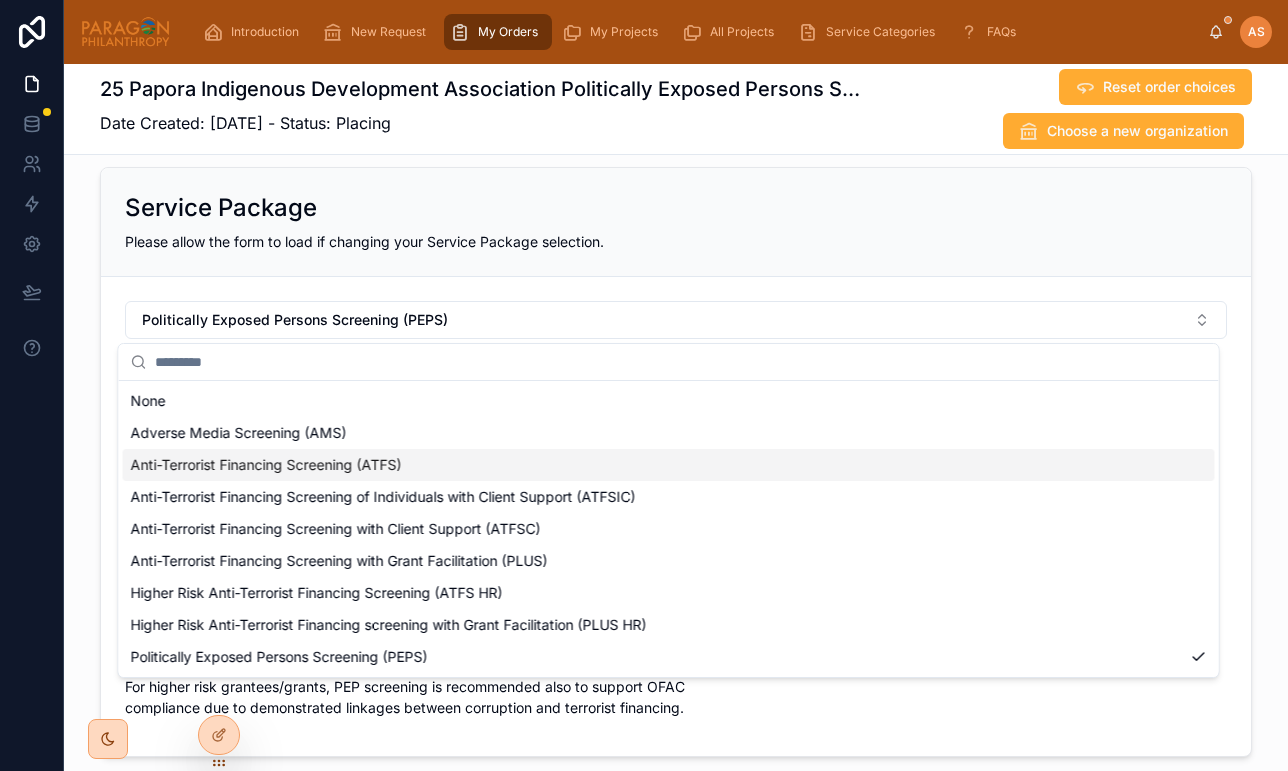 click on "Anti-Terrorist Financing Screening (ATFS)" at bounding box center [669, 465] 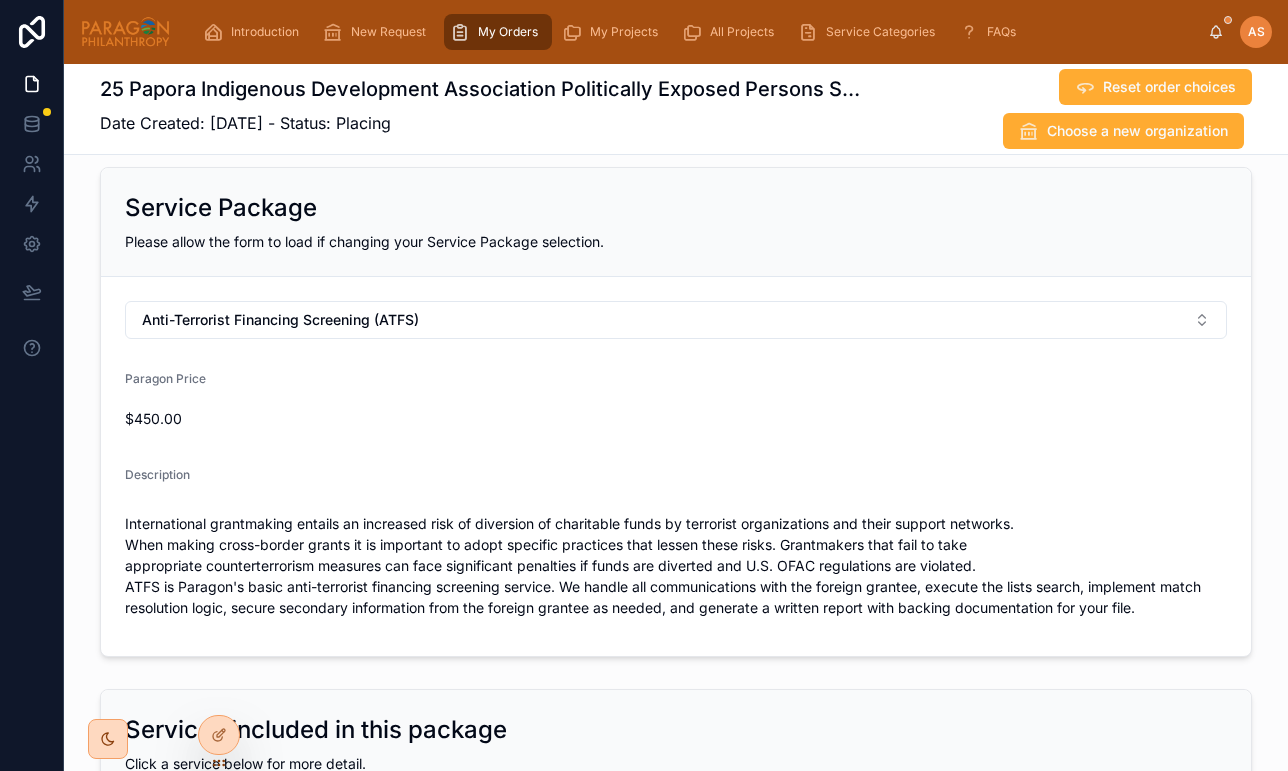 click on "Anti-Terrorist Financing Screening (ATFS) Paragon Price $450.00 Description International grantmaking entails an increased risk of diversion of charitable funds by terrorist organizations and their support networks. When making cross-border grants it is important to adopt specific practices that lessen these risks. Grantmakers that fail to take appropriate counterterrorism measures can face significant penalties if funds are diverted and U.S. OFAC regulations are violated.
ATFS is Paragon's basic anti-terrorist financing screening service. We handle all communications with the foreign grantee, execute the lists search, implement match resolution logic, secure secondary information from the foreign grantee as needed, and generate a written report with backing documentation for your file." at bounding box center [676, 466] 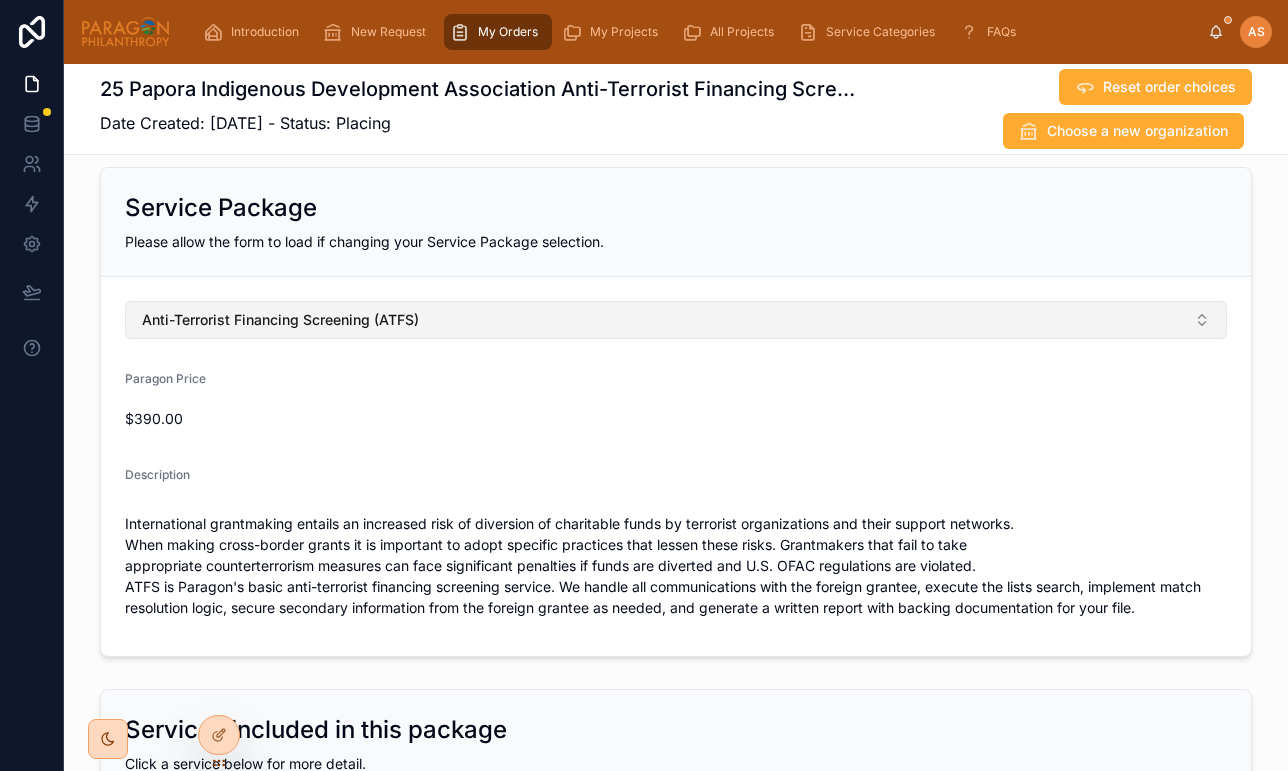 click on "Anti-Terrorist Financing Screening (ATFS)" at bounding box center (280, 320) 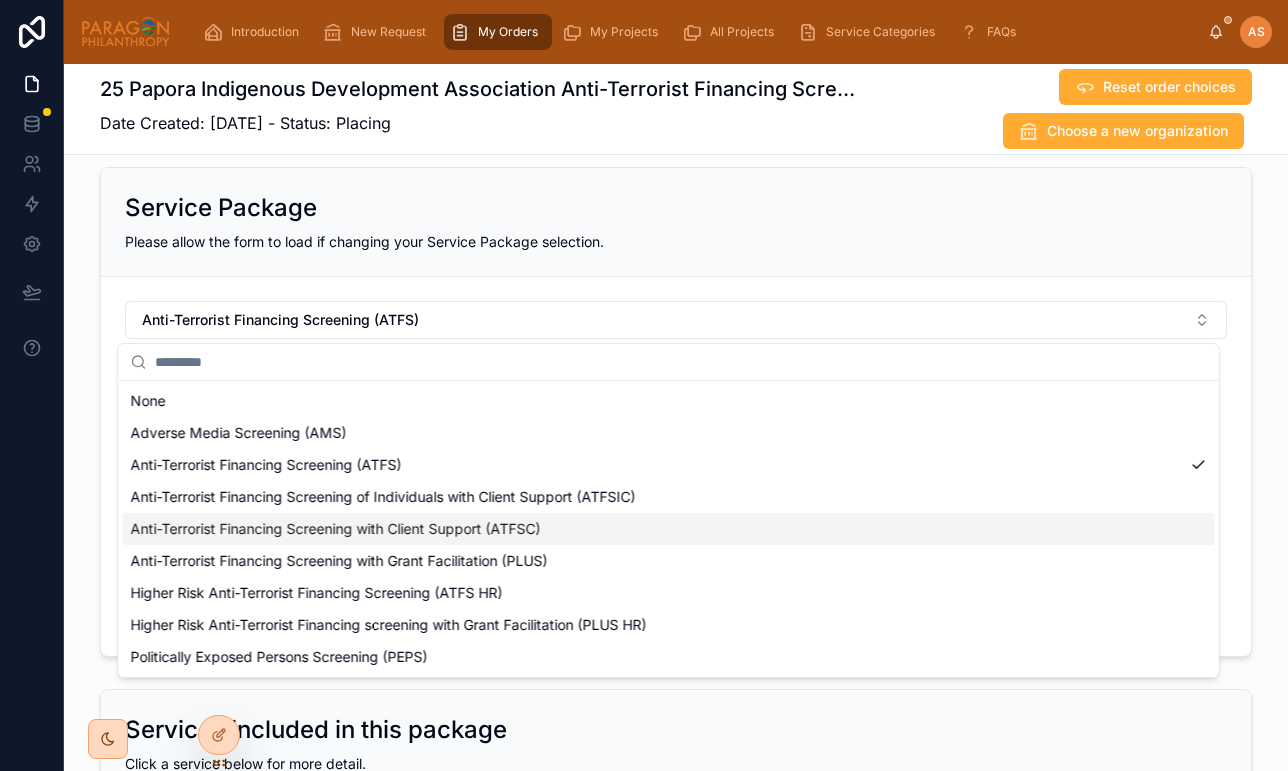 click on "Anti-Terrorist Financing Screening with Client Support (ATFSC)" at bounding box center [336, 529] 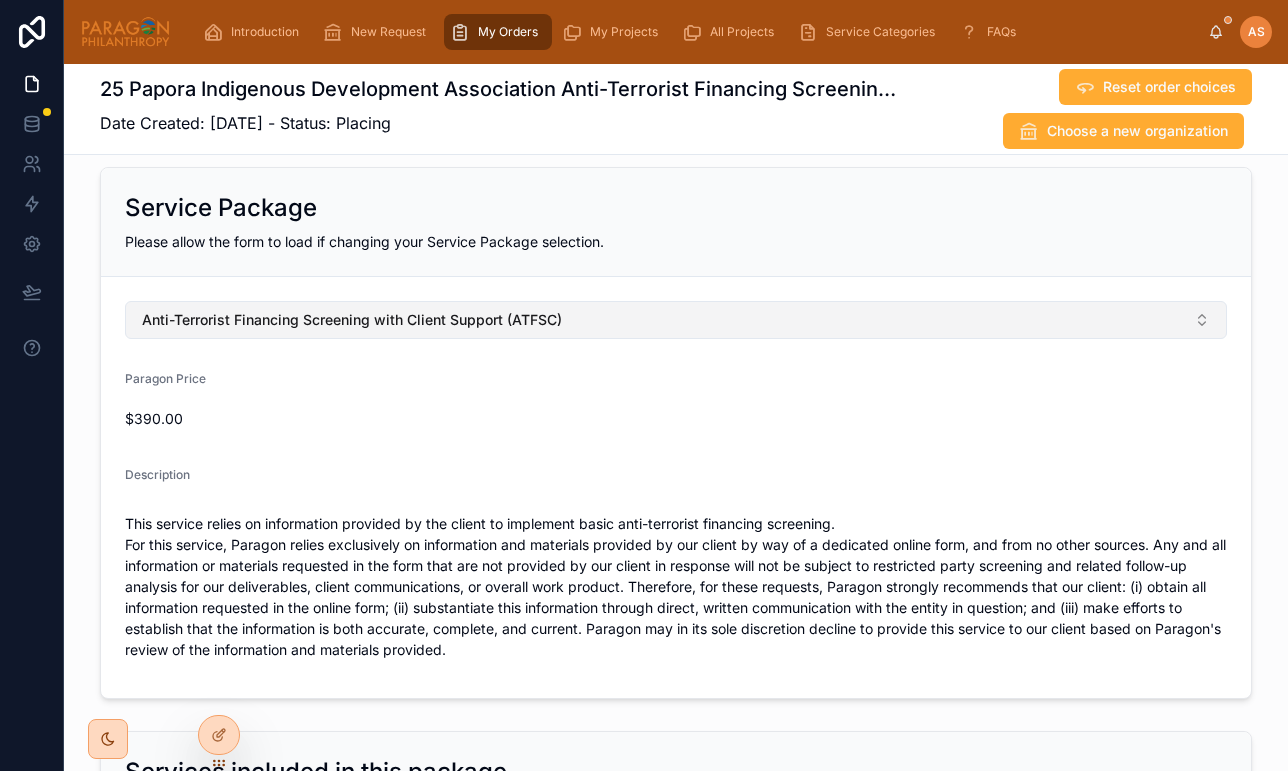 click on "Anti-Terrorist Financing Screening with Client Support (ATFSC)" at bounding box center (676, 320) 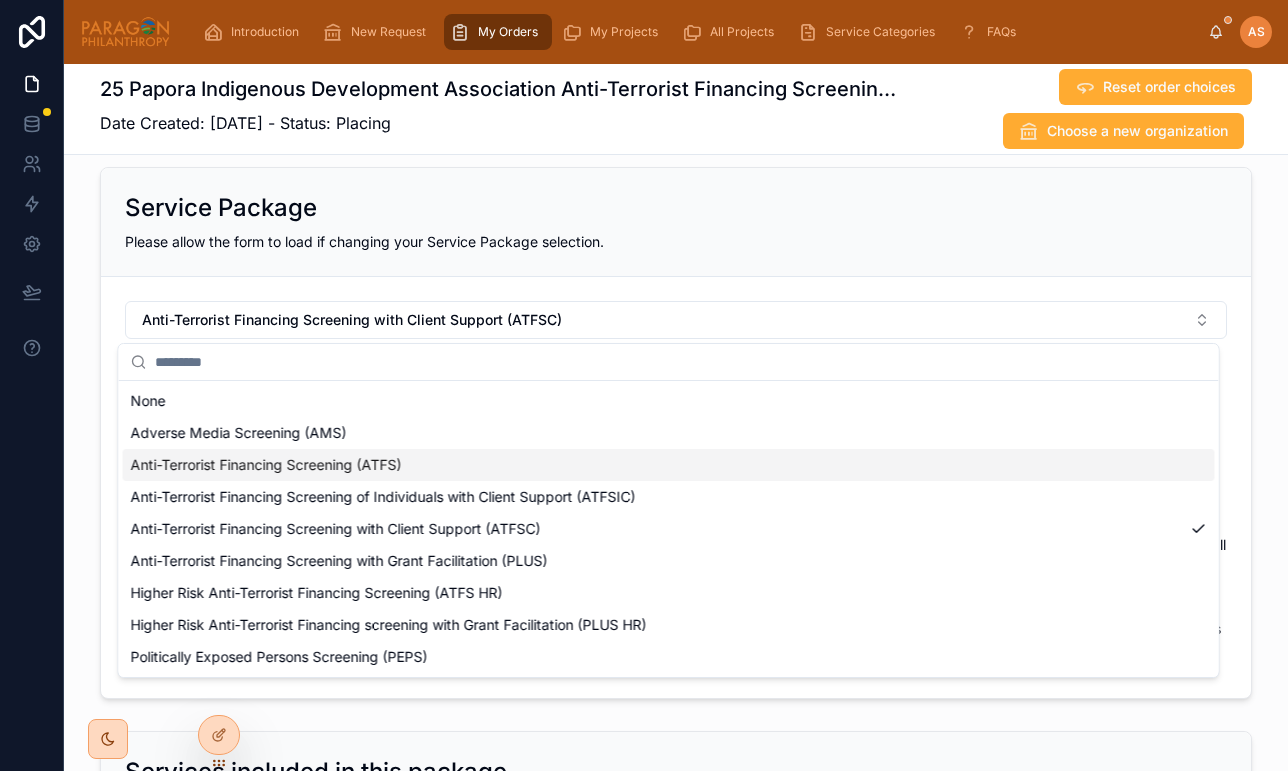 click on "Anti-Terrorist Financing Screening (ATFS)" at bounding box center [669, 465] 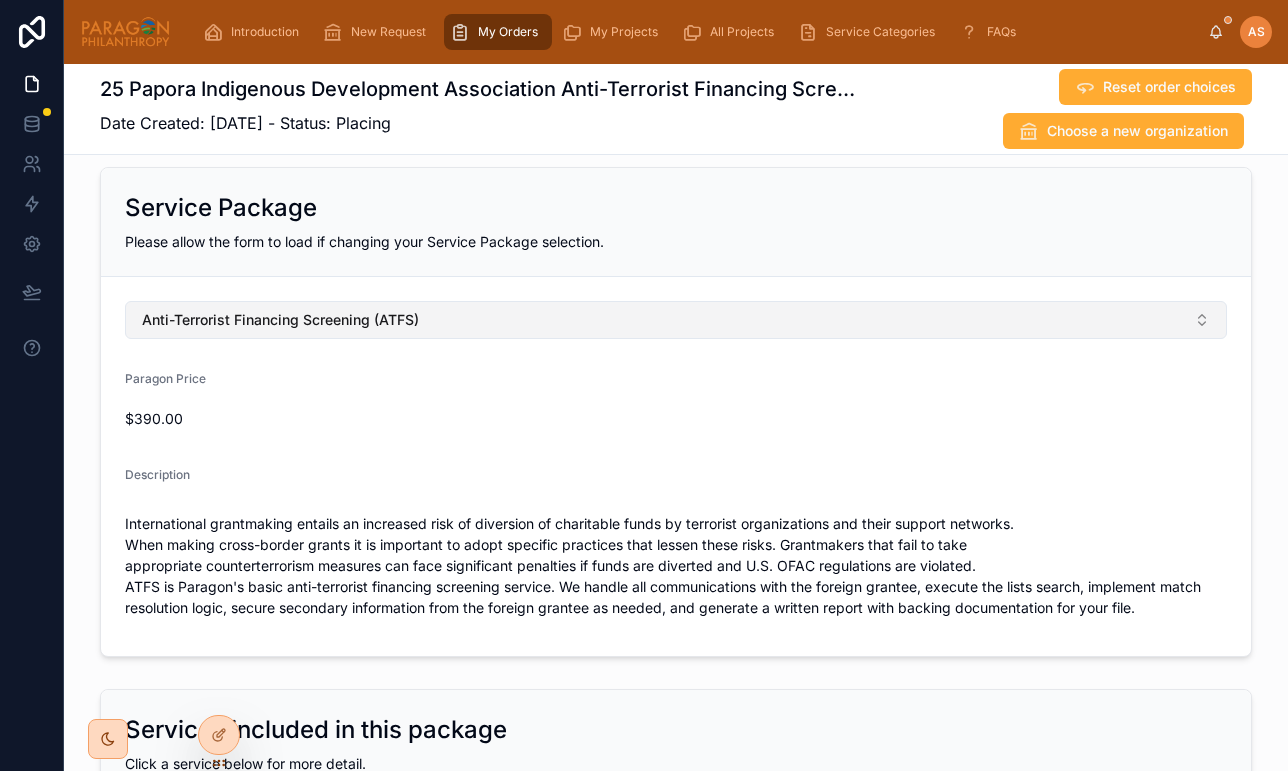 click on "Anti-Terrorist Financing Screening (ATFS)" at bounding box center [280, 320] 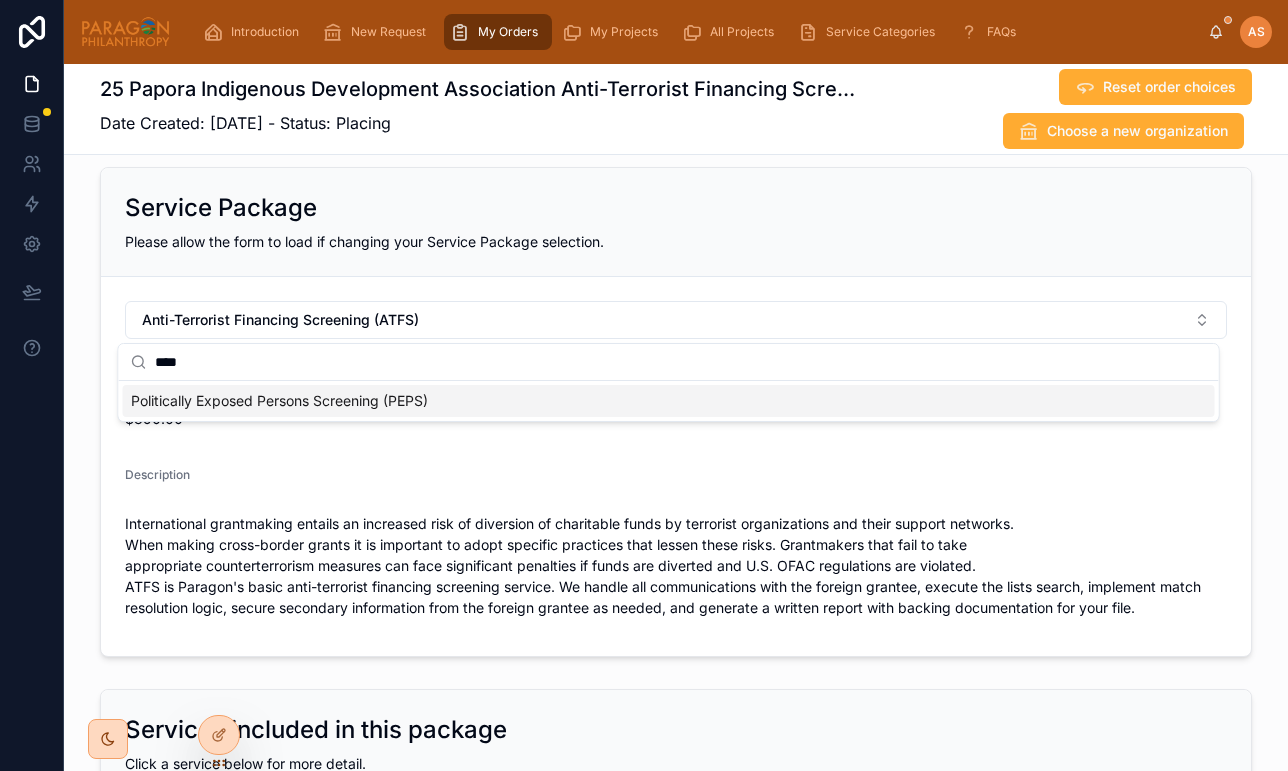 type on "****" 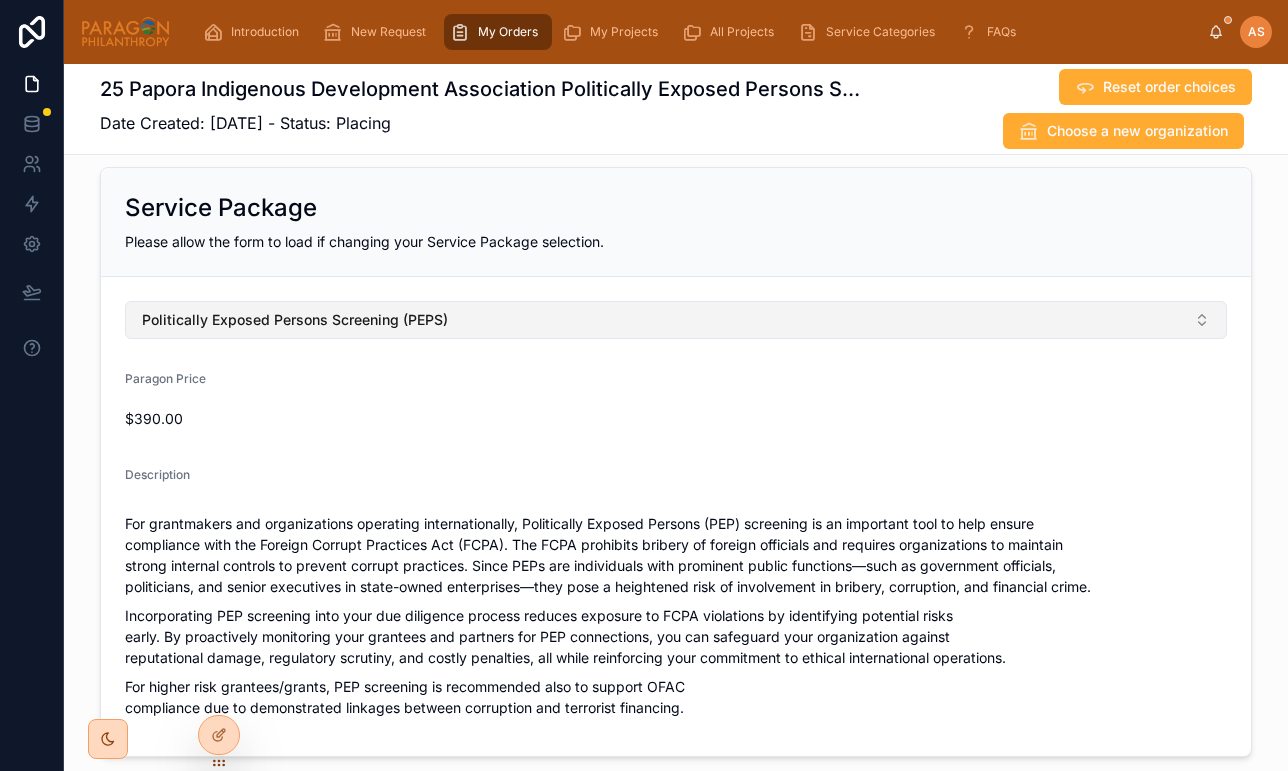 click on "Politically Exposed Persons Screening (PEPS)" at bounding box center [676, 320] 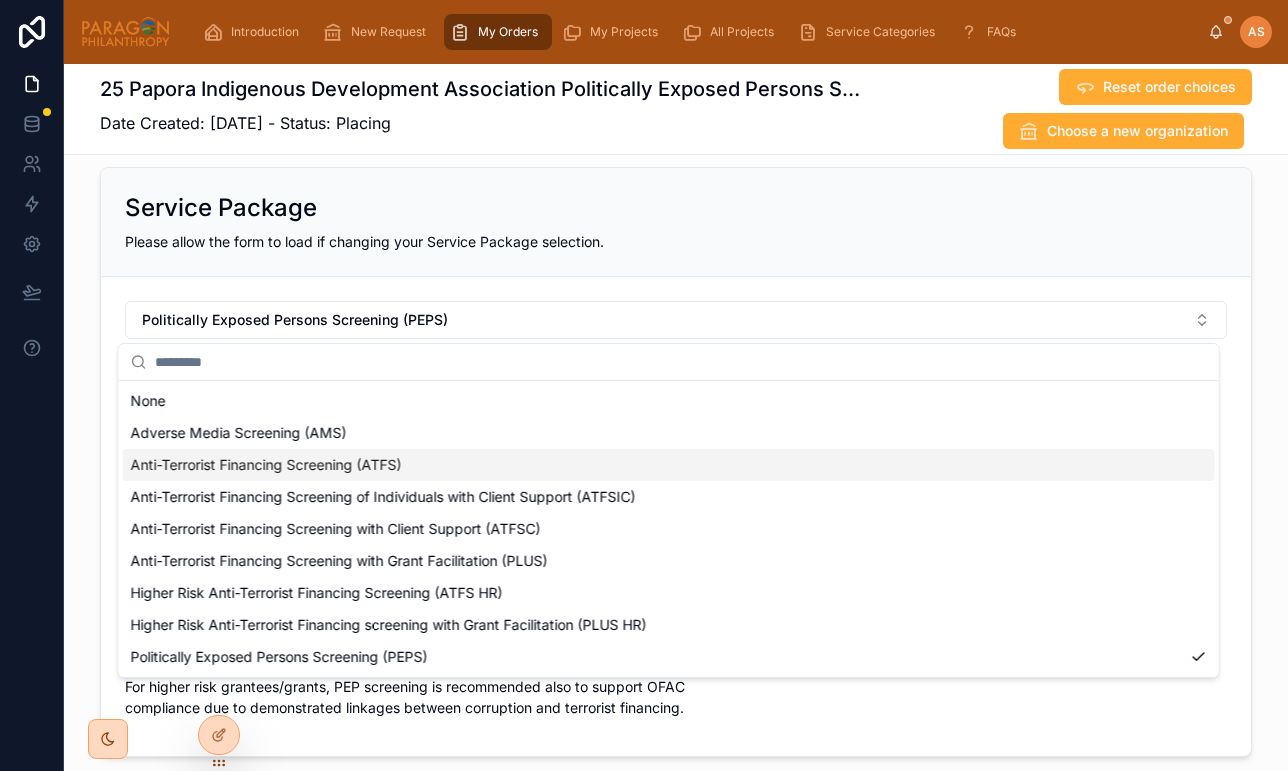 click on "Anti-Terrorist Financing Screening (ATFS)" at bounding box center (669, 465) 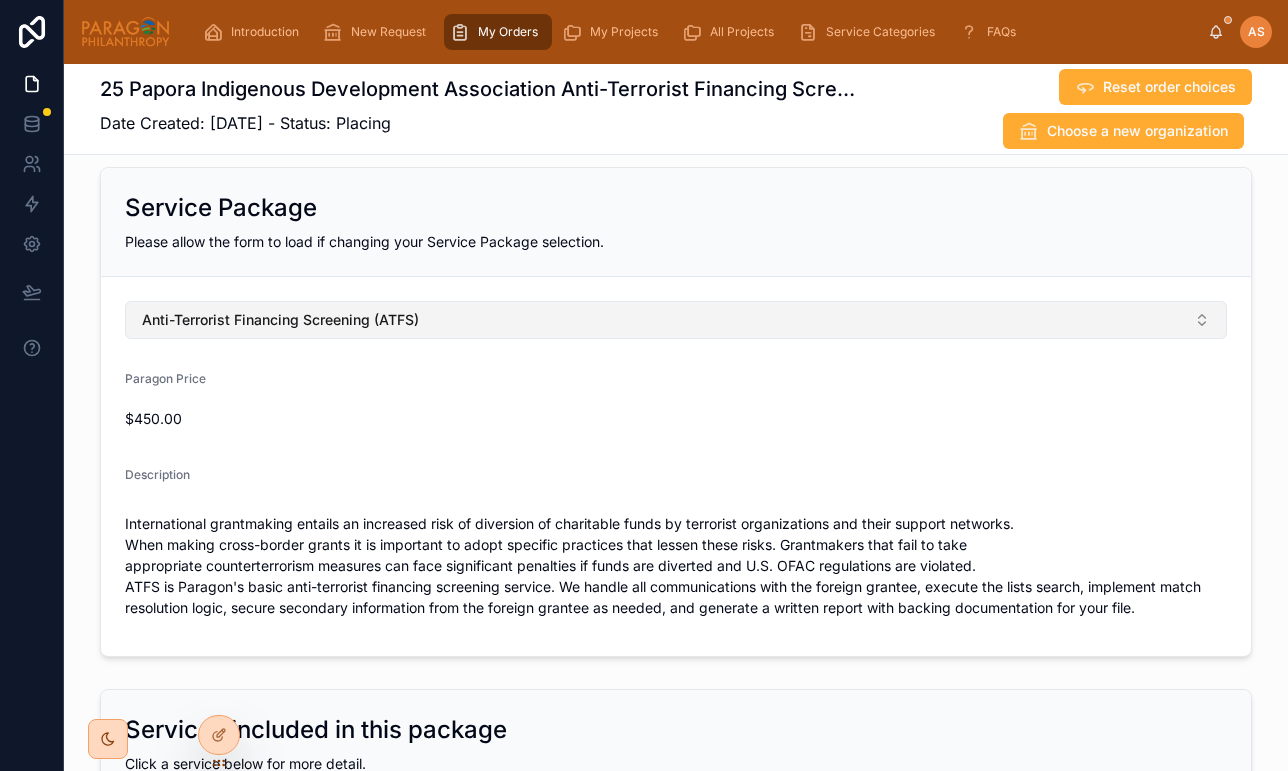 click on "Anti-Terrorist Financing Screening (ATFS)" at bounding box center [676, 320] 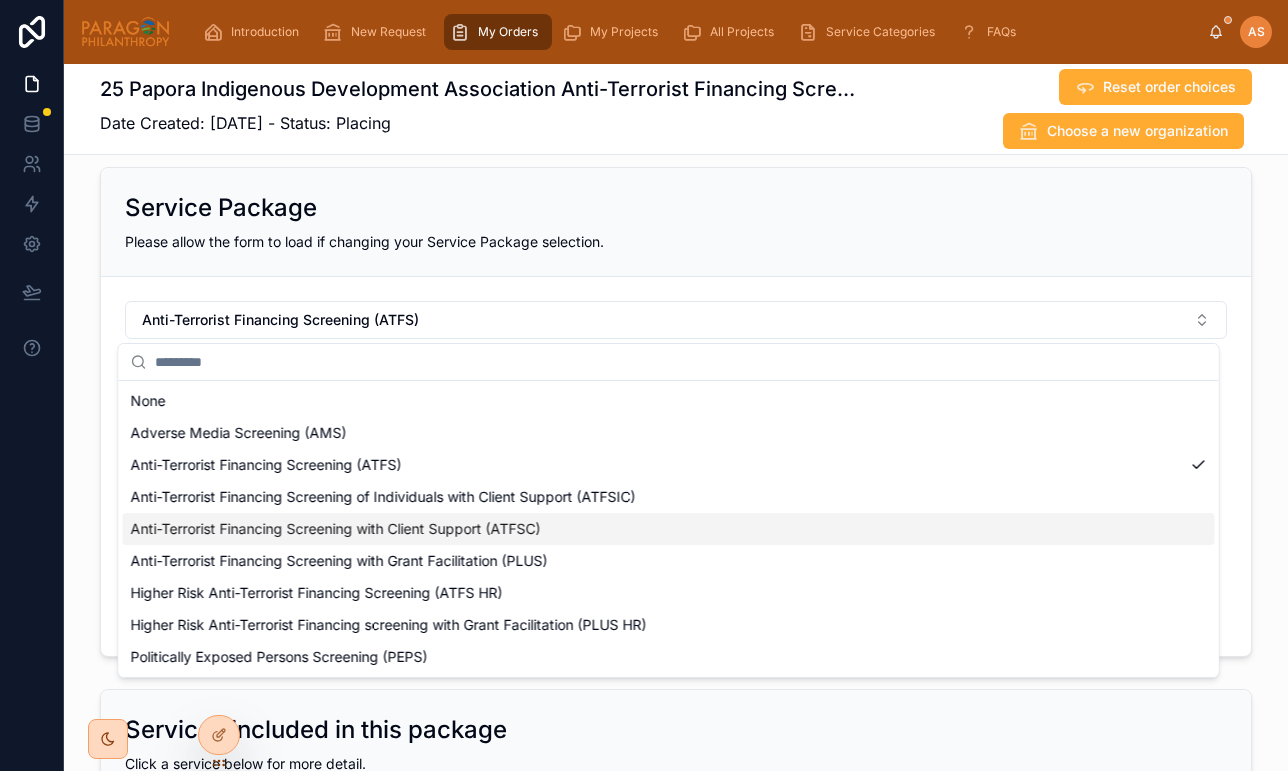 click on "Anti-Terrorist Financing Screening with Client Support (ATFSC)" at bounding box center (336, 529) 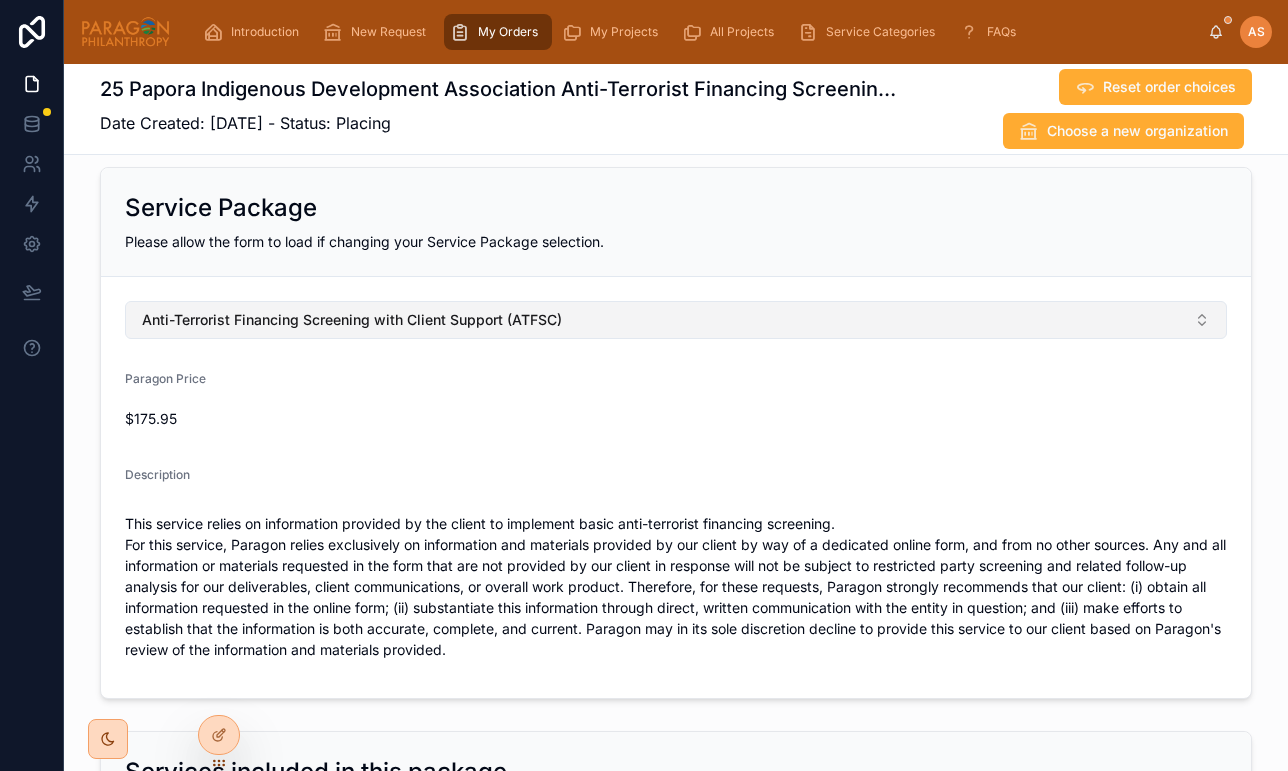 click on "Anti-Terrorist Financing Screening with Client Support (ATFSC)" at bounding box center [676, 320] 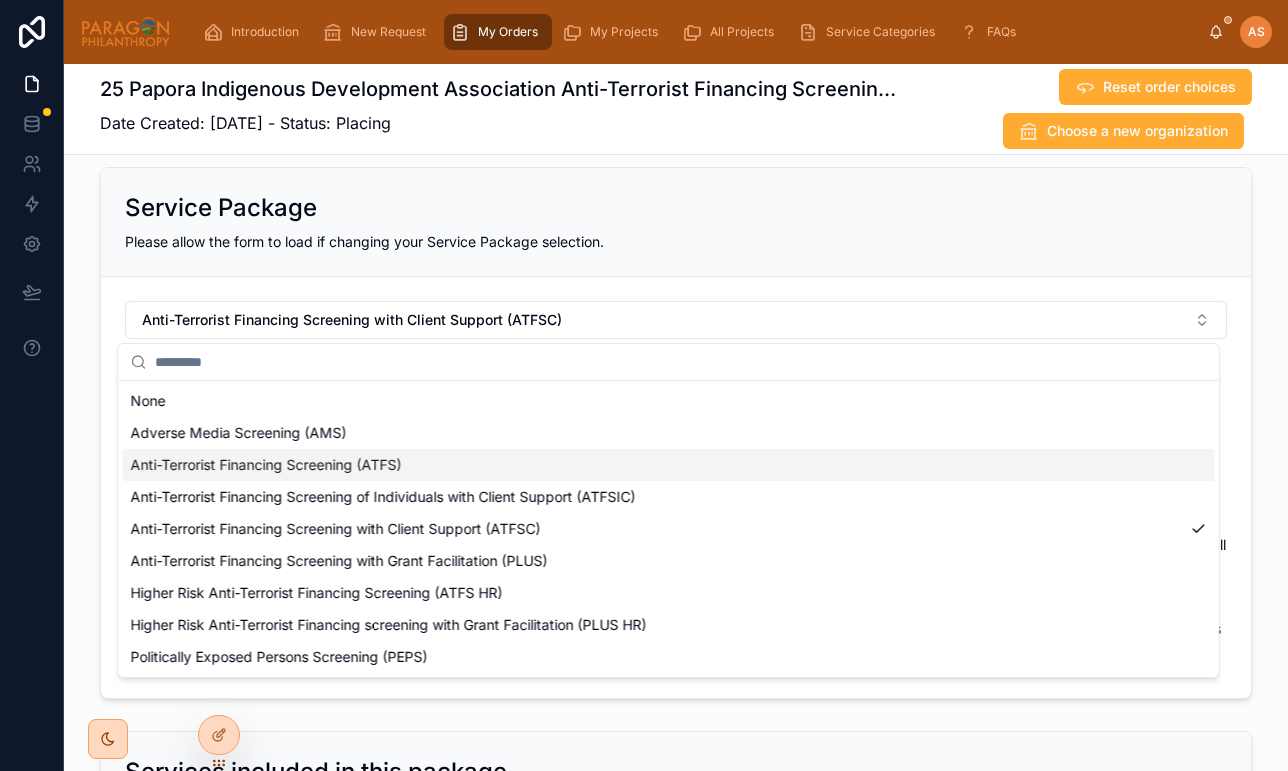 click on "Anti-Terrorist Financing Screening (ATFS)" at bounding box center [669, 465] 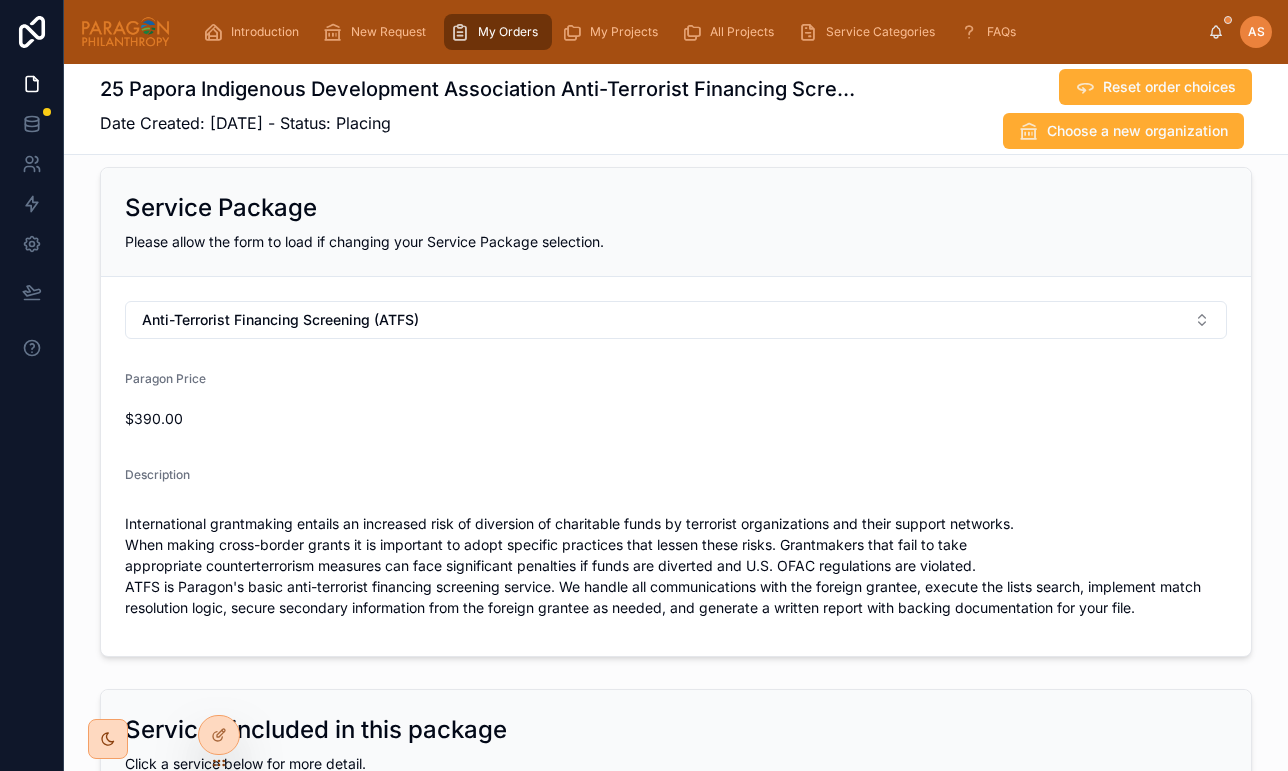 click on "Anti-Terrorist Financing Screening (ATFS) Paragon Price $390.00 Description International grantmaking entails an increased risk of diversion of charitable funds by terrorist organizations and their support networks. When making cross-border grants it is important to adopt specific practices that lessen these risks. Grantmakers that fail to take appropriate counterterrorism measures can face significant penalties if funds are diverted and U.S. OFAC regulations are violated.
ATFS is Paragon's basic anti-terrorist financing screening service. We handle all communications with the foreign grantee, execute the lists search, implement match resolution logic, secure secondary information from the foreign grantee as needed, and generate a written report with backing documentation for your file." at bounding box center [676, 466] 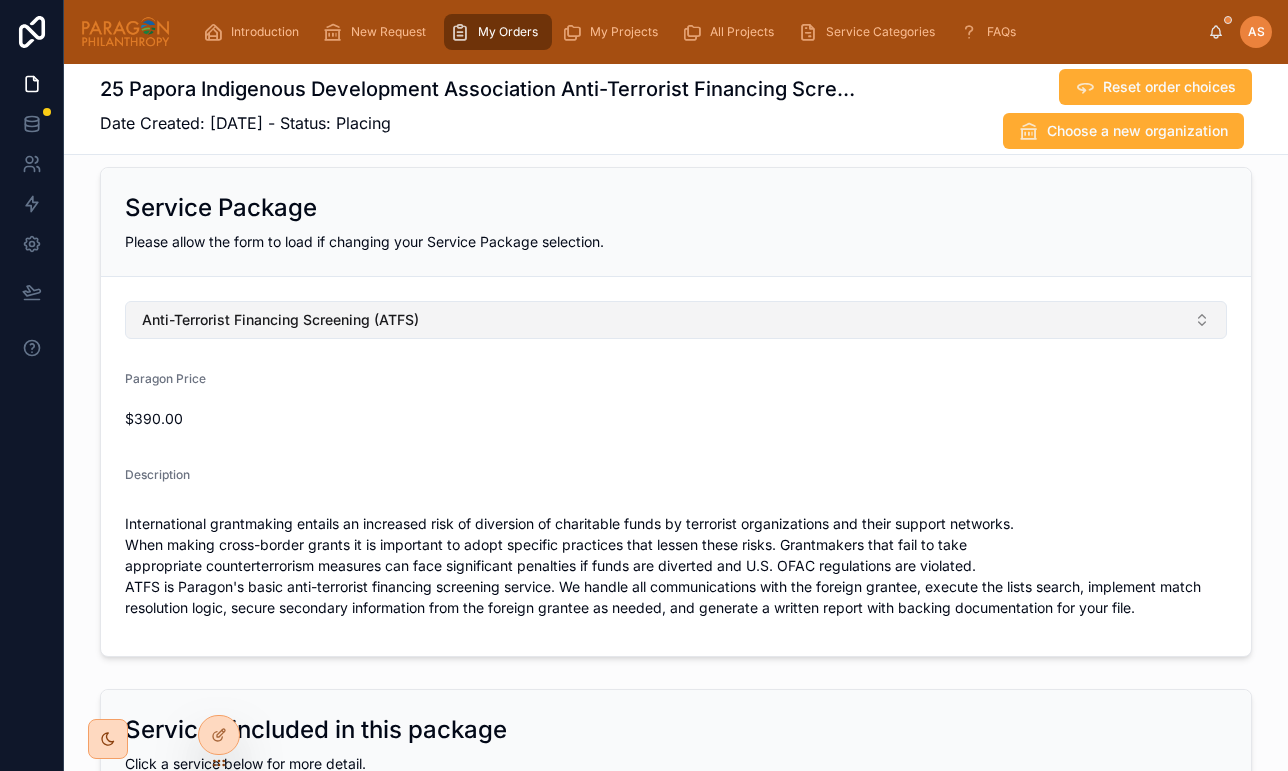 click on "Anti-Terrorist Financing Screening (ATFS)" at bounding box center (676, 320) 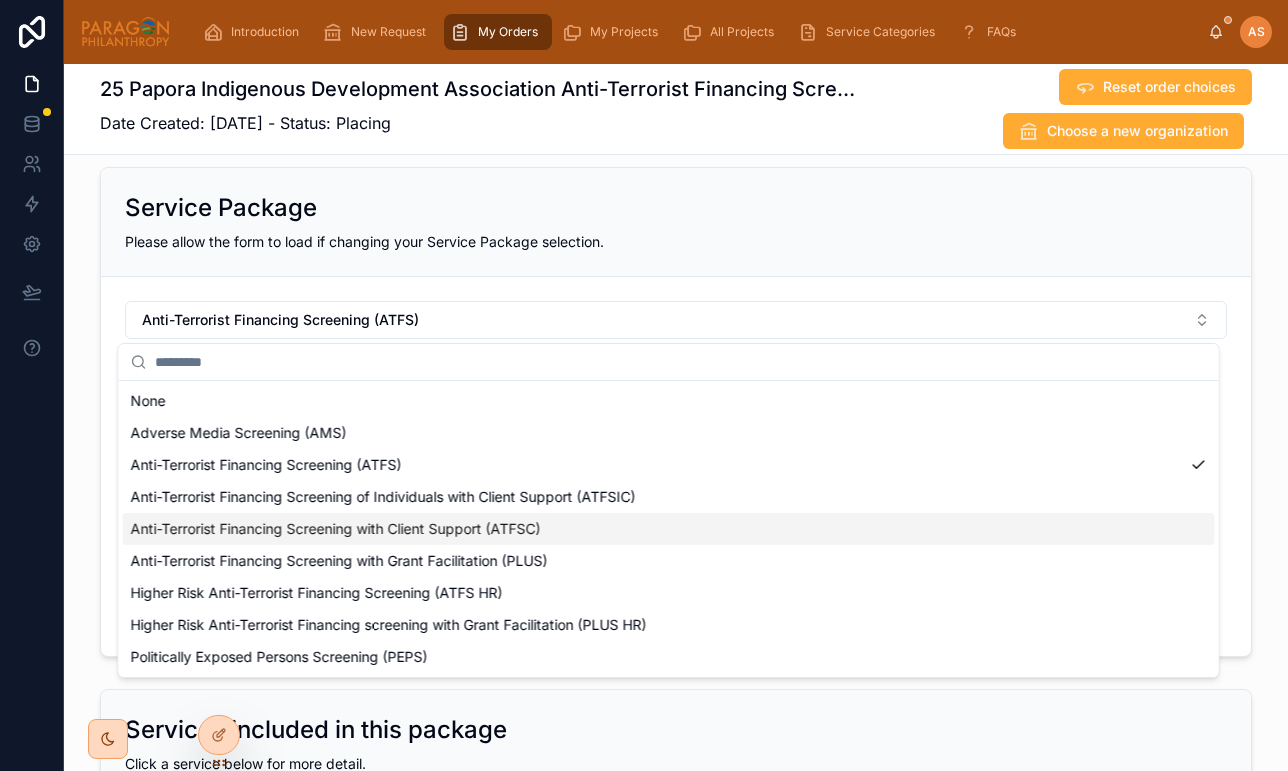 click on "Anti-Terrorist Financing Screening with Client Support (ATFSC)" at bounding box center [336, 529] 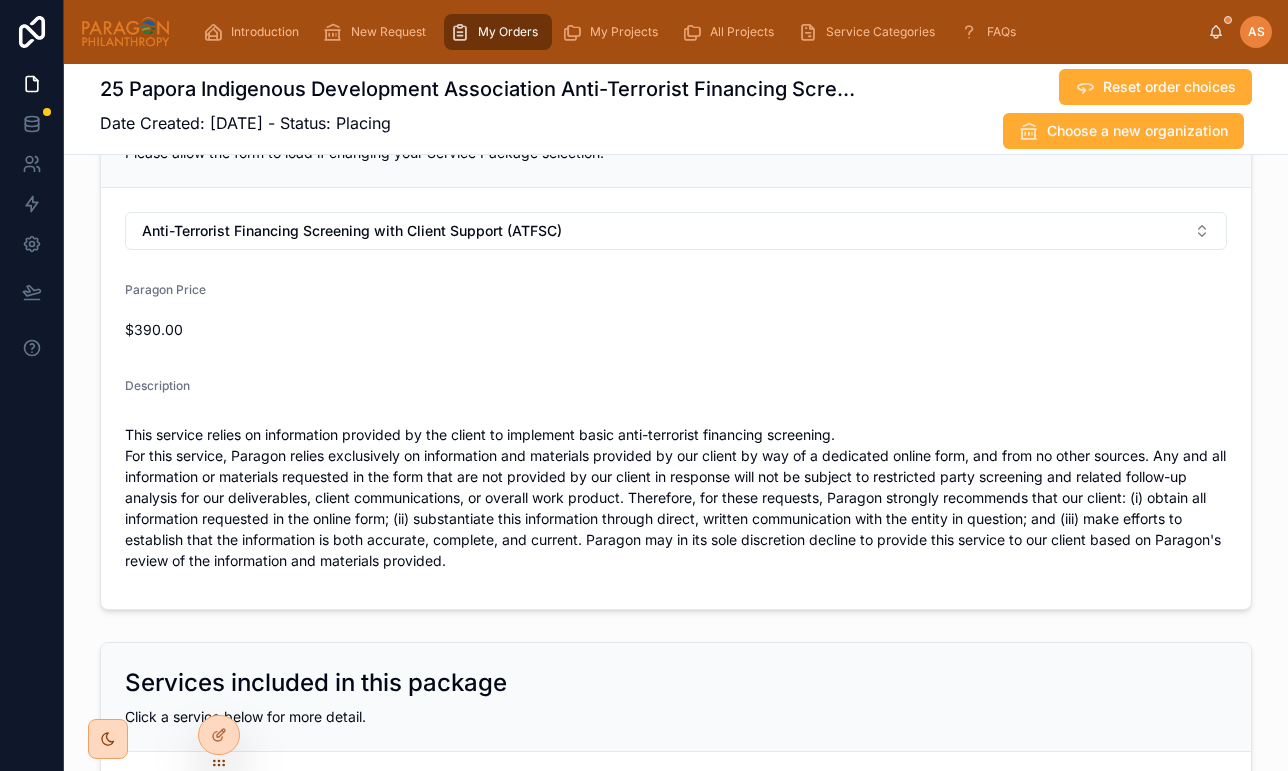 scroll, scrollTop: 816, scrollLeft: 0, axis: vertical 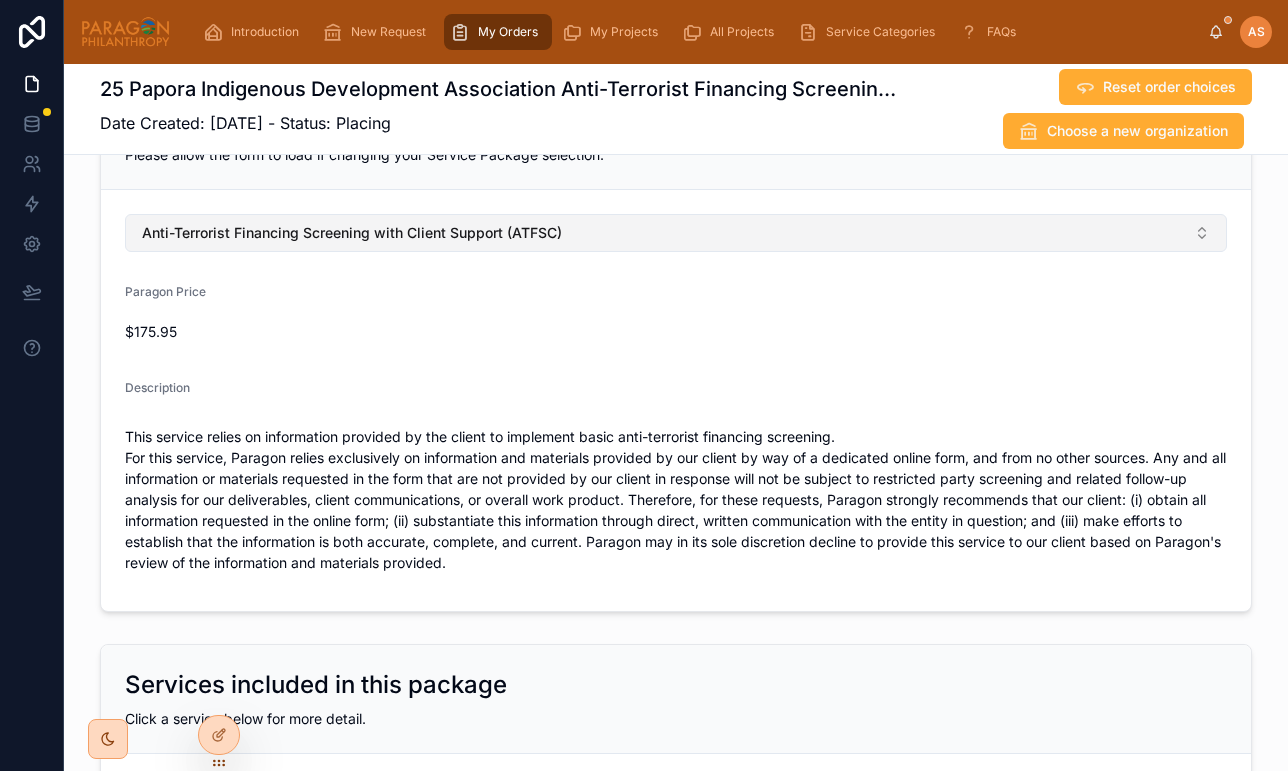 click on "Anti-Terrorist Financing Screening with Client Support (ATFSC)" at bounding box center (352, 233) 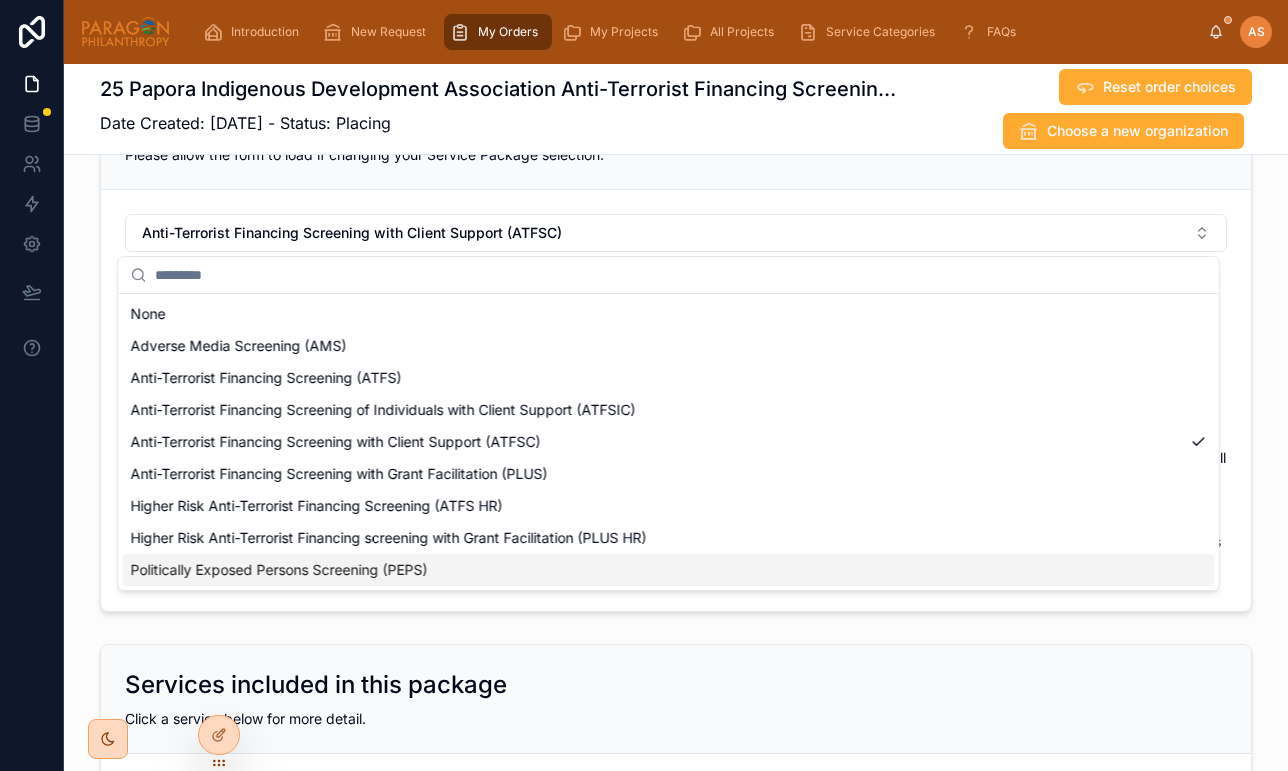 click on "Politically Exposed Persons Screening (PEPS)" at bounding box center (279, 570) 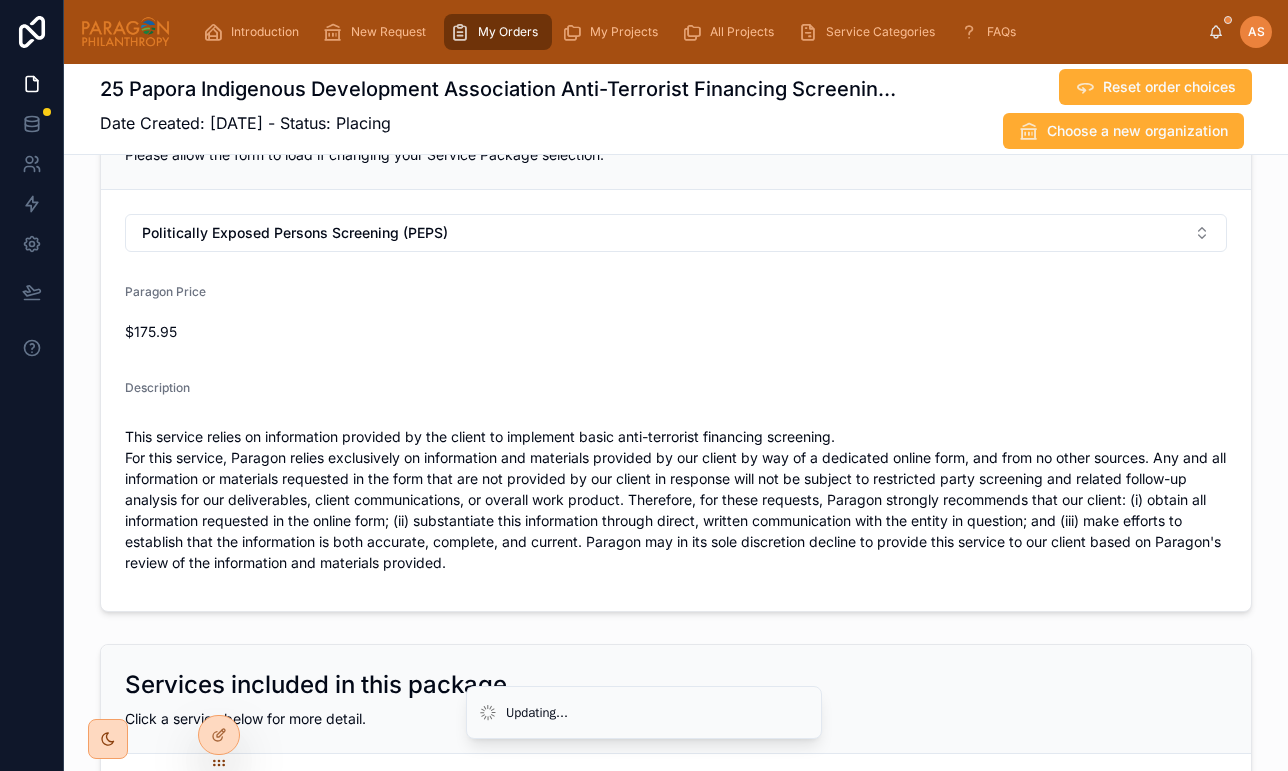 click on "Politically Exposed Persons Screening (PEPS) Paragon Price $175.95 Description" at bounding box center [676, 400] 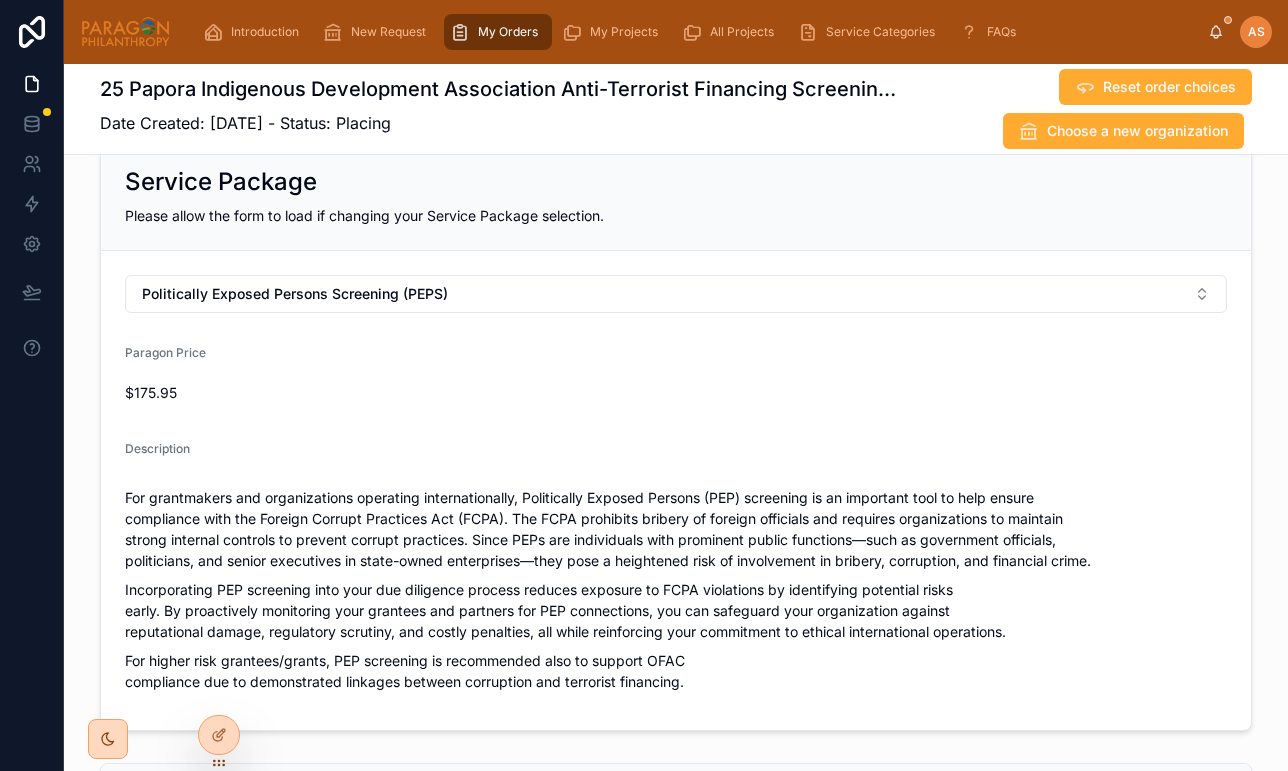 scroll, scrollTop: 756, scrollLeft: 0, axis: vertical 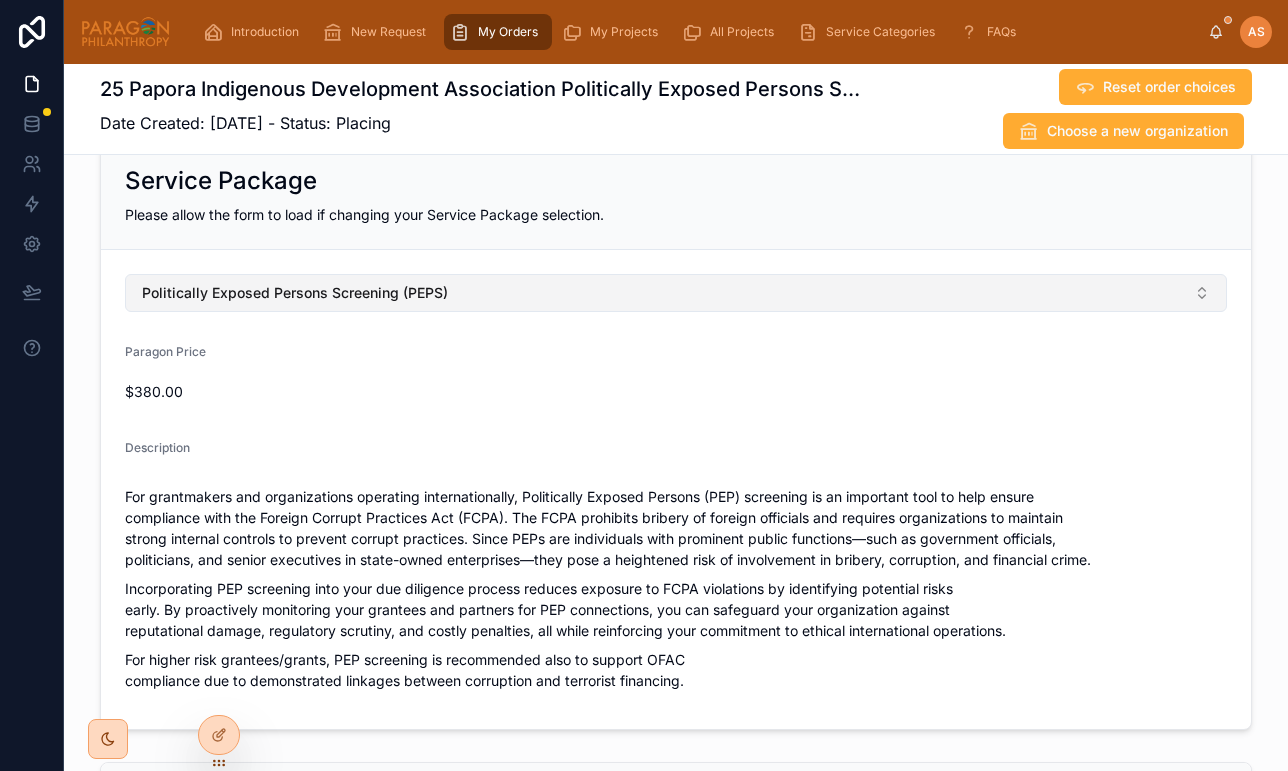 click on "Politically Exposed Persons Screening (PEPS)" at bounding box center [676, 293] 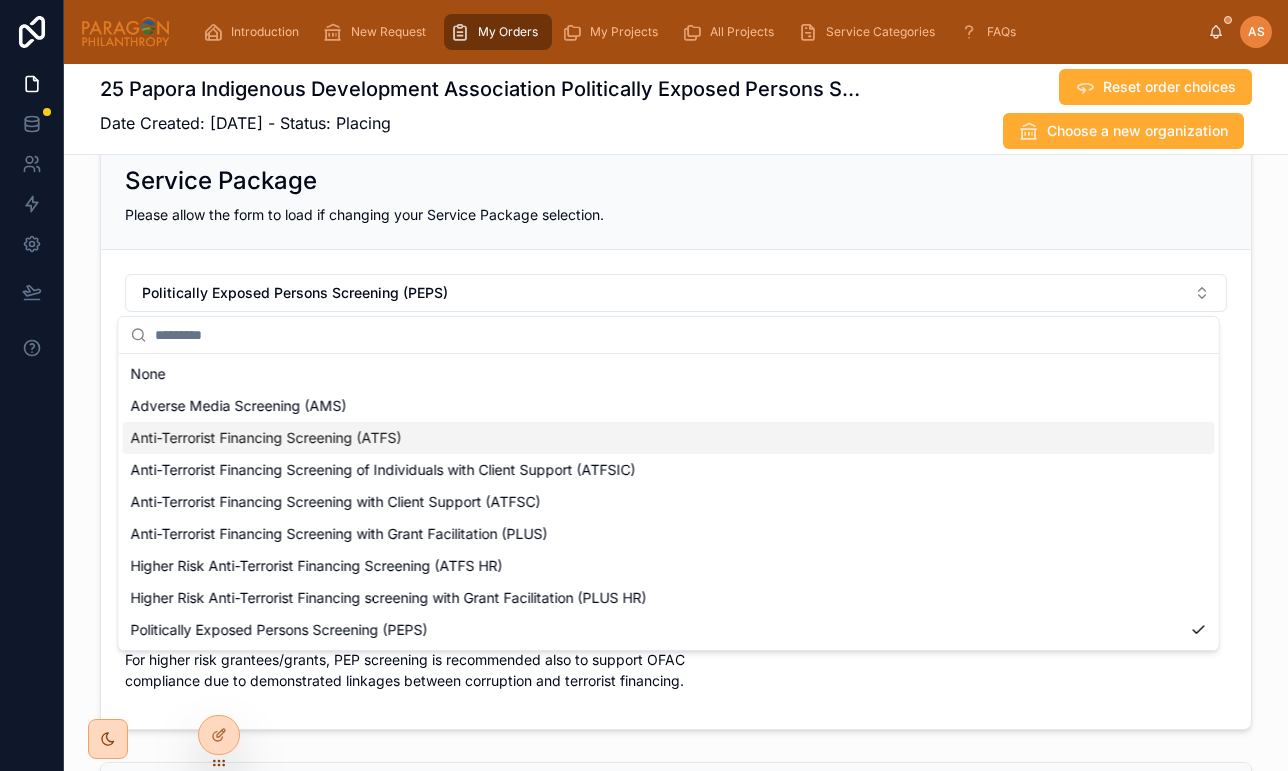 click on "Anti-Terrorist Financing Screening (ATFS)" at bounding box center [669, 438] 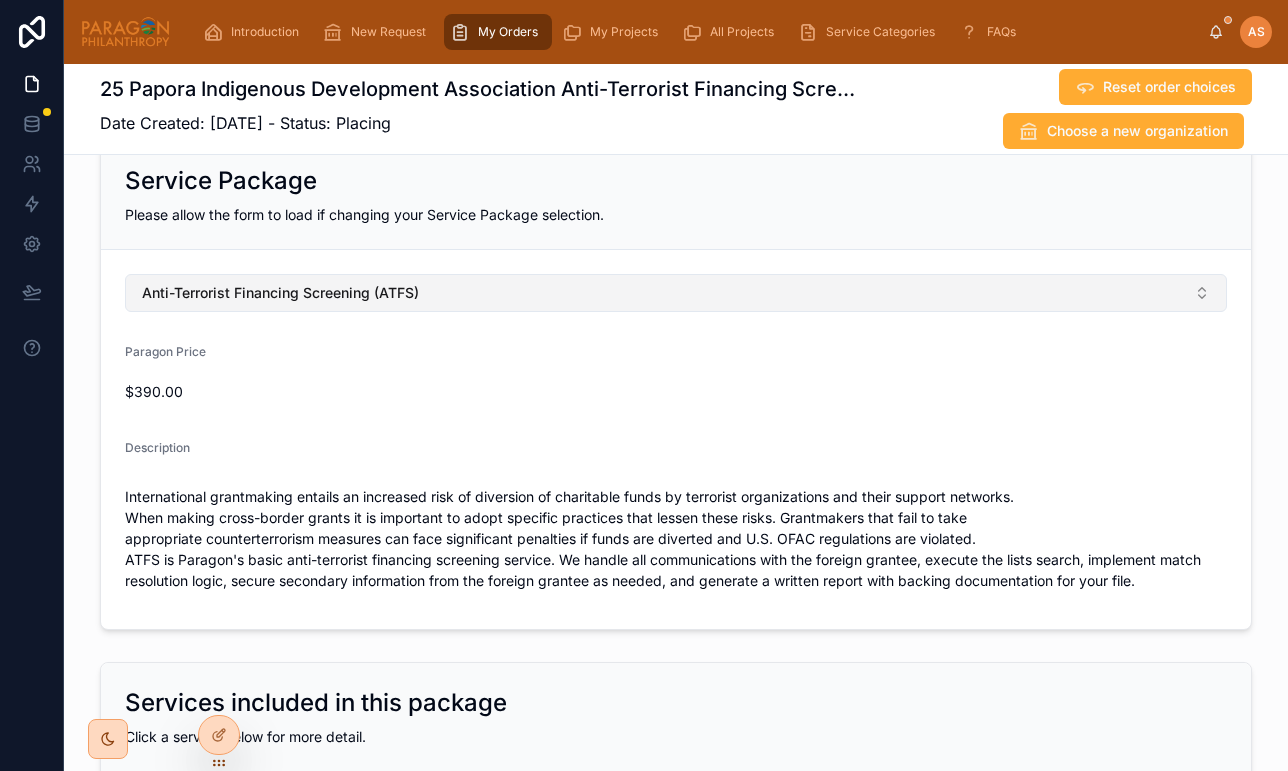 click on "Anti-Terrorist Financing Screening (ATFS)" at bounding box center [676, 293] 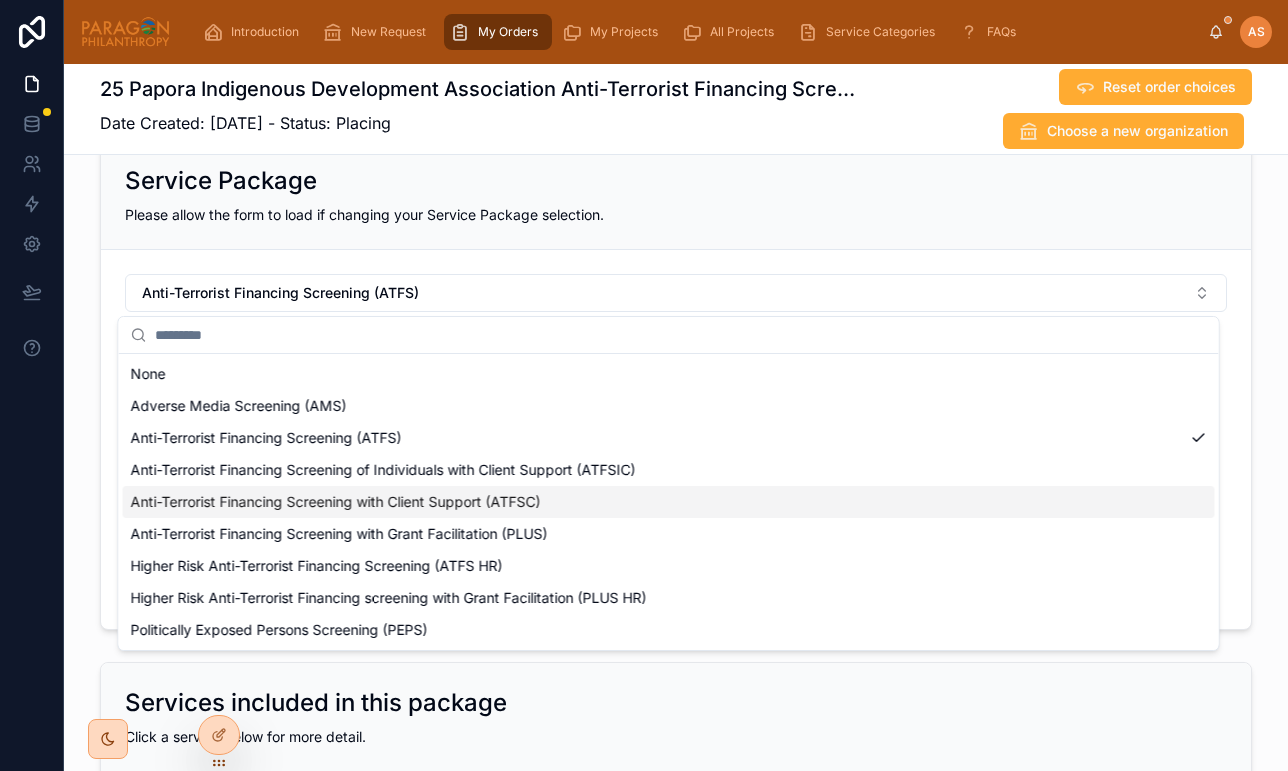 click on "Anti-Terrorist Financing Screening with Client Support (ATFSC)" at bounding box center [336, 502] 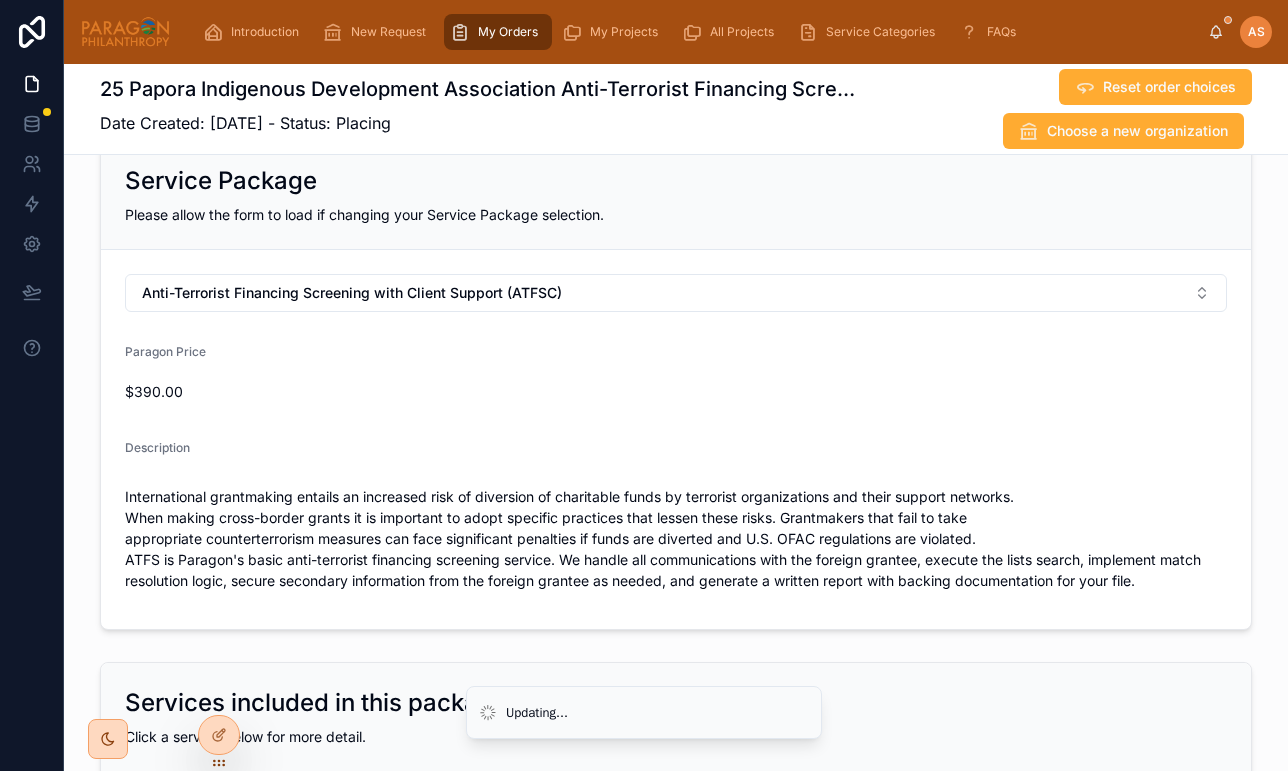 click on "Anti-Terrorist Financing Screening with Client Support (ATFSC) Paragon Price $390.00 Description International grantmaking entails an increased risk of diversion of charitable funds by terrorist organizations and their support networks. When making cross-border grants it is important to adopt specific practices that lessen these risks. Grantmakers that fail to take appropriate counterterrorism measures can face significant penalties if funds are diverted and U.S. OFAC regulations are violated.
ATFS is Paragon's basic anti-terrorist financing screening service. We handle all communications with the foreign grantee, execute the lists search, implement match resolution logic, secure secondary information from the foreign grantee as needed, and generate a written report with backing documentation for your file." at bounding box center (676, 439) 